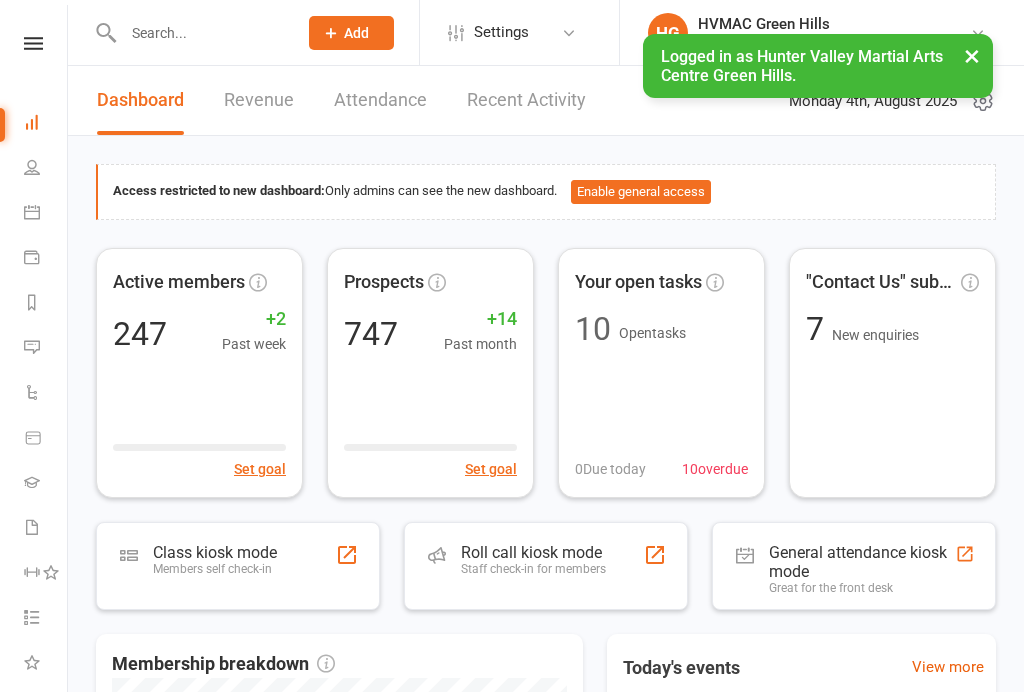 scroll, scrollTop: 0, scrollLeft: 0, axis: both 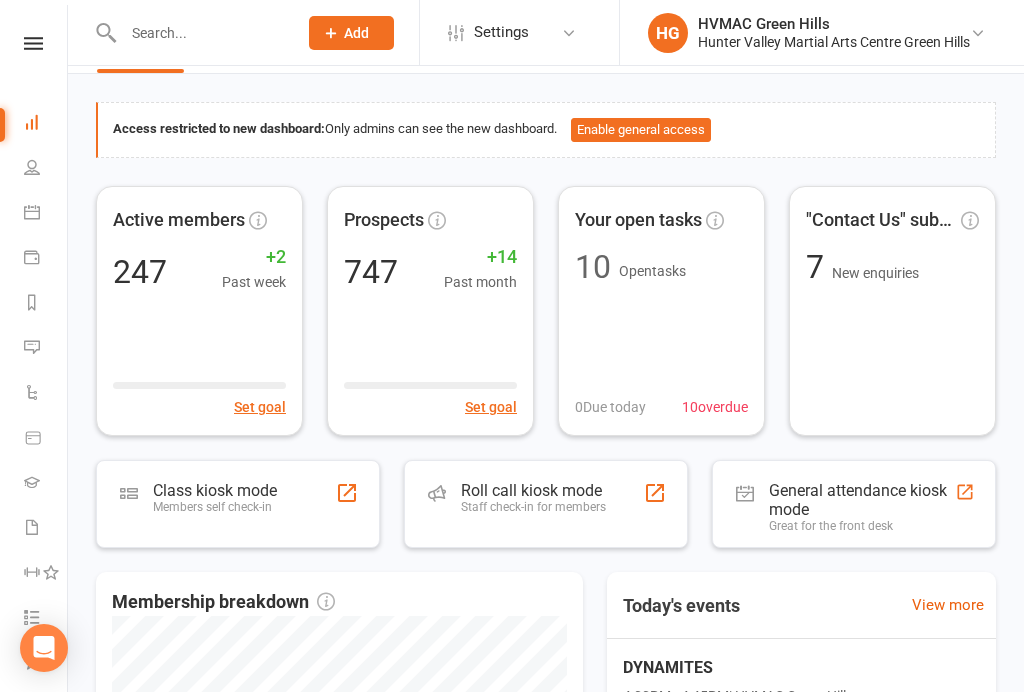 click on "Members self check-in" at bounding box center (215, 507) 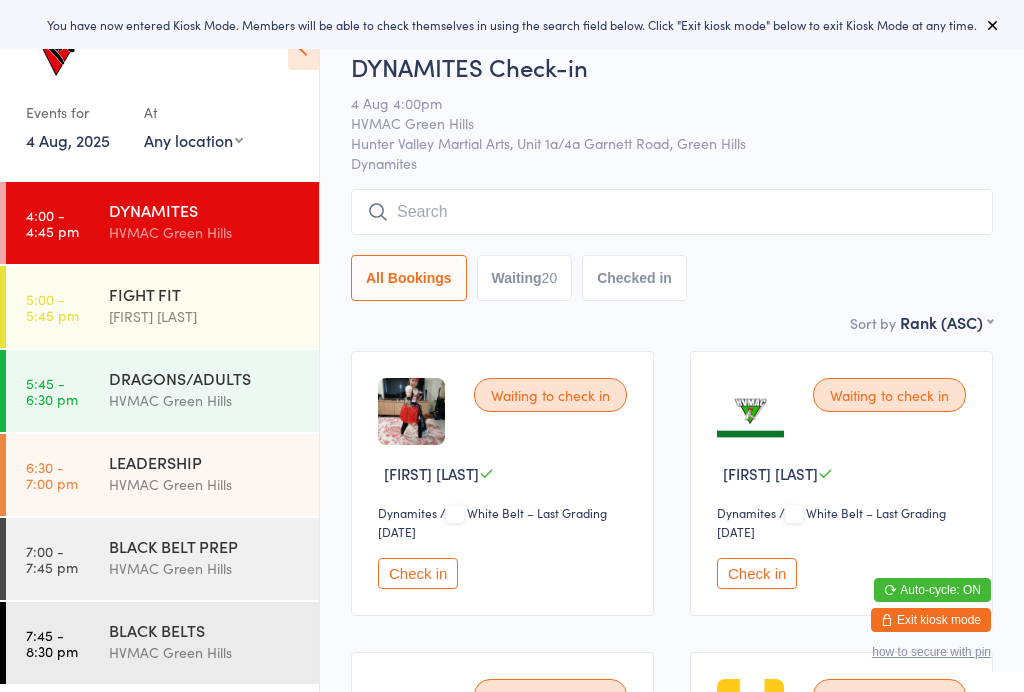 scroll, scrollTop: 0, scrollLeft: 0, axis: both 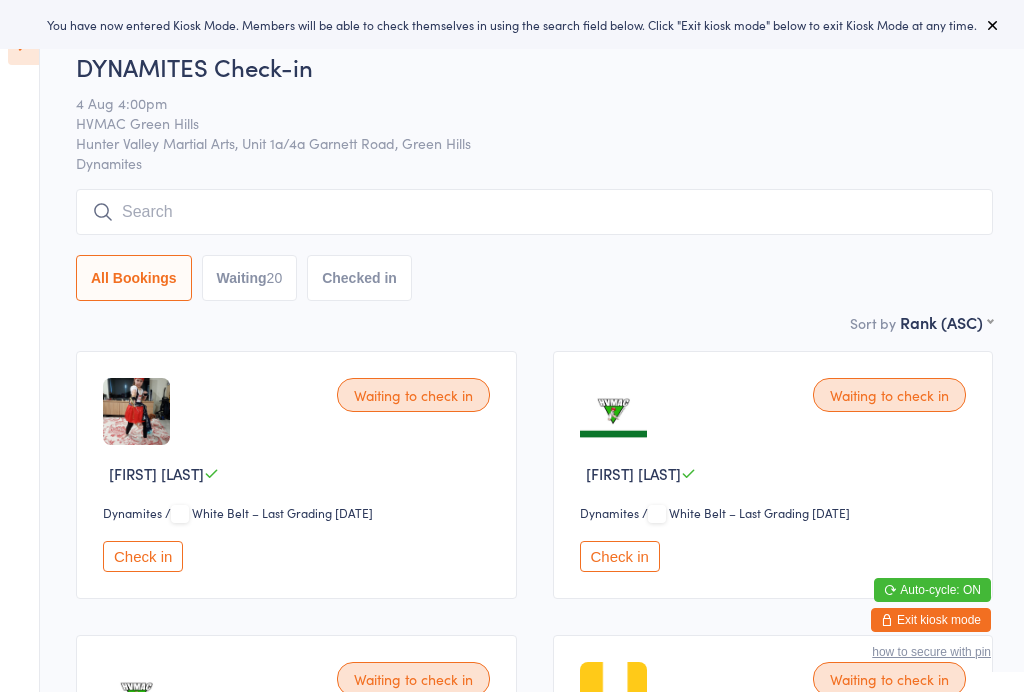click on "Waiting  20" at bounding box center (250, 278) 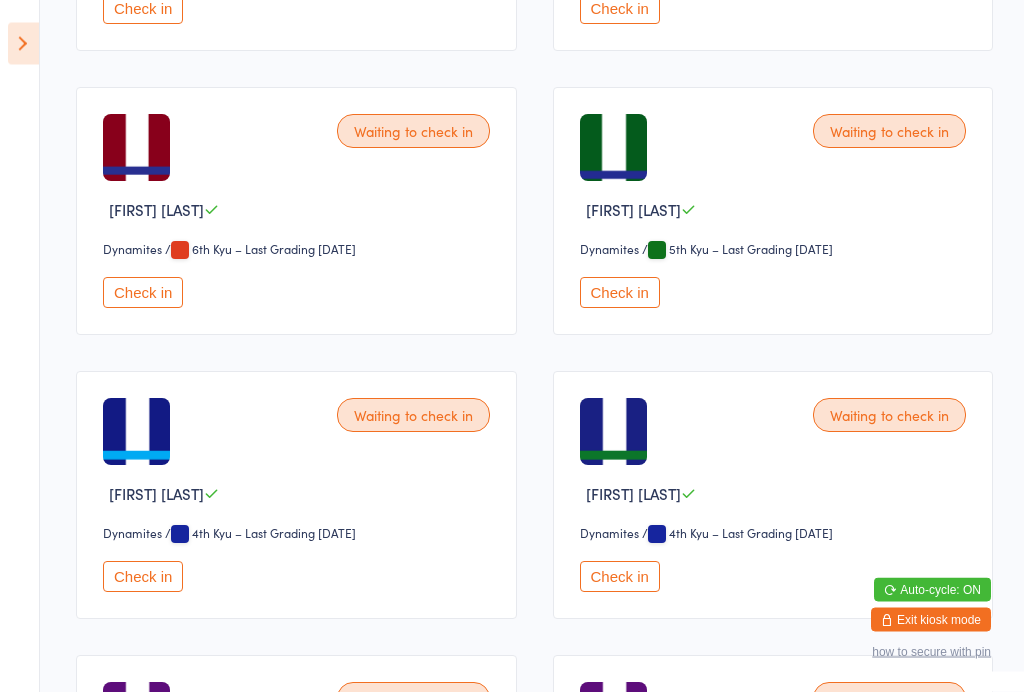 scroll, scrollTop: 1685, scrollLeft: 0, axis: vertical 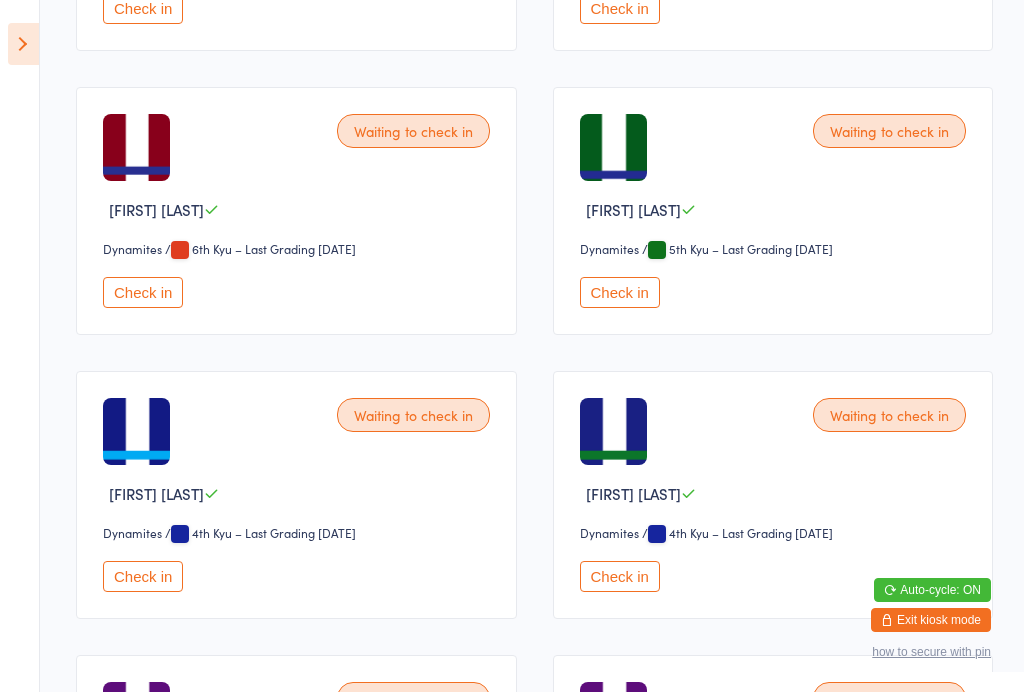 click on "Check in" at bounding box center [143, 576] 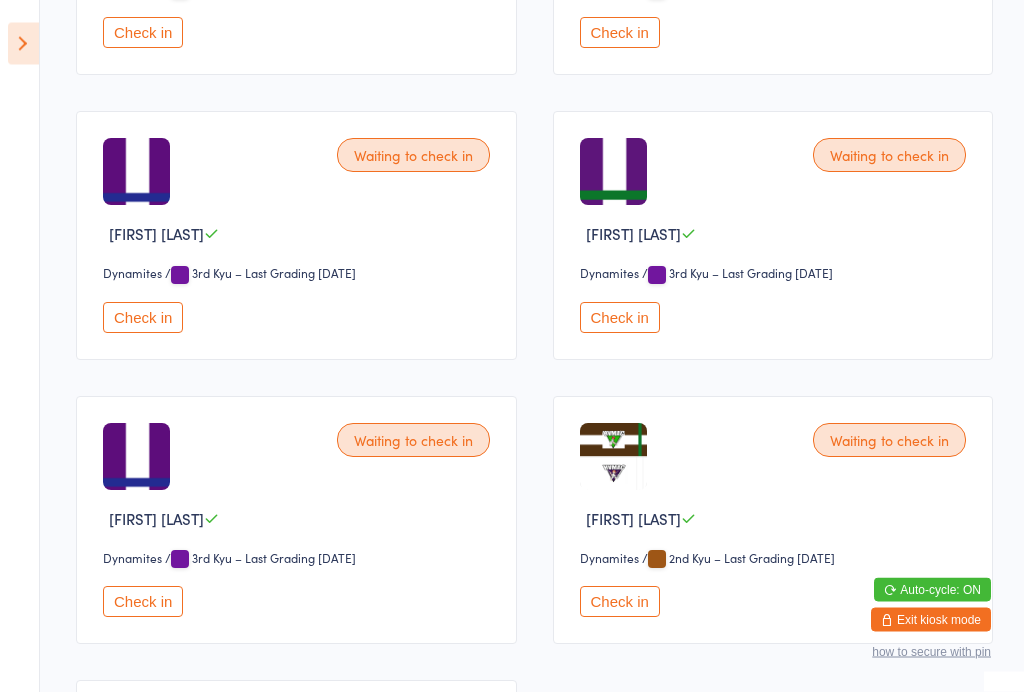 click on "Check in" at bounding box center (143, 318) 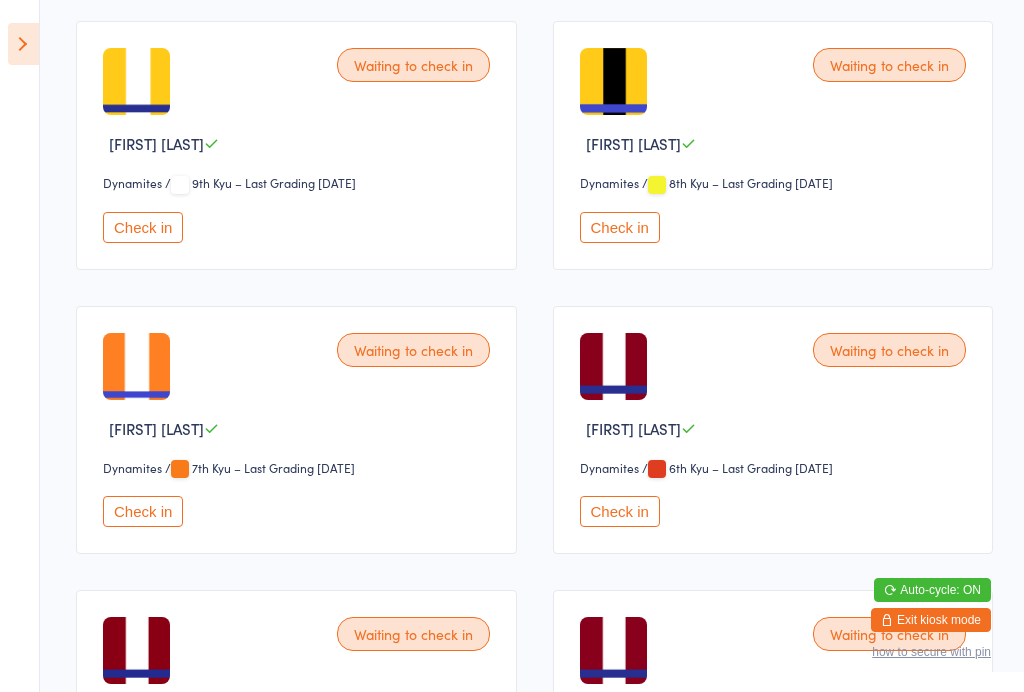 scroll, scrollTop: 897, scrollLeft: 0, axis: vertical 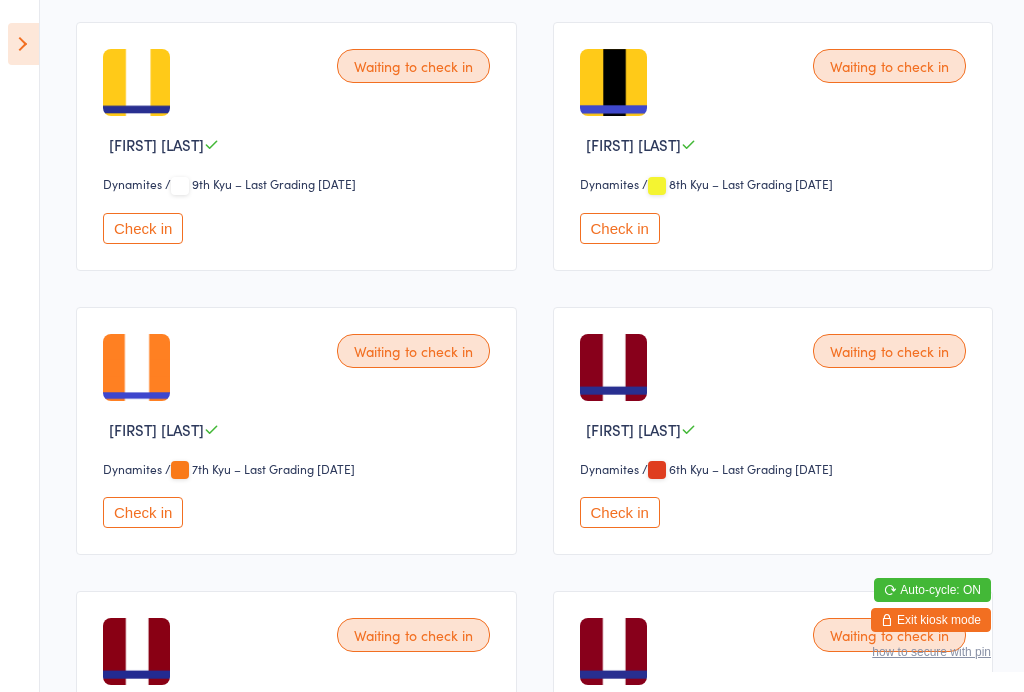 click on "Check in" at bounding box center [143, 512] 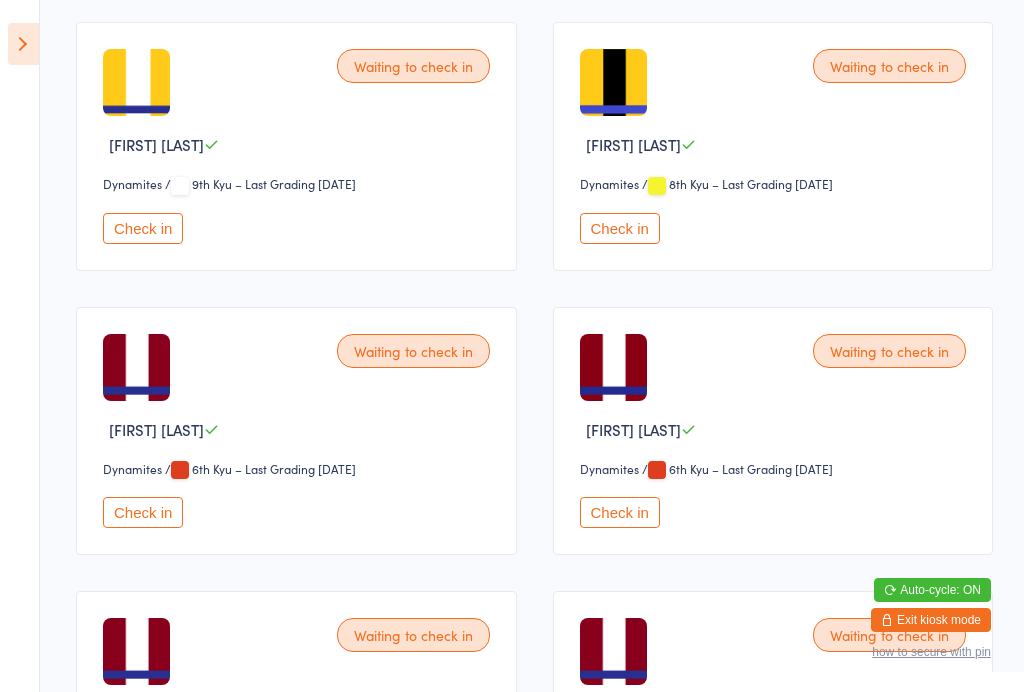 click on "Check in" at bounding box center [620, 228] 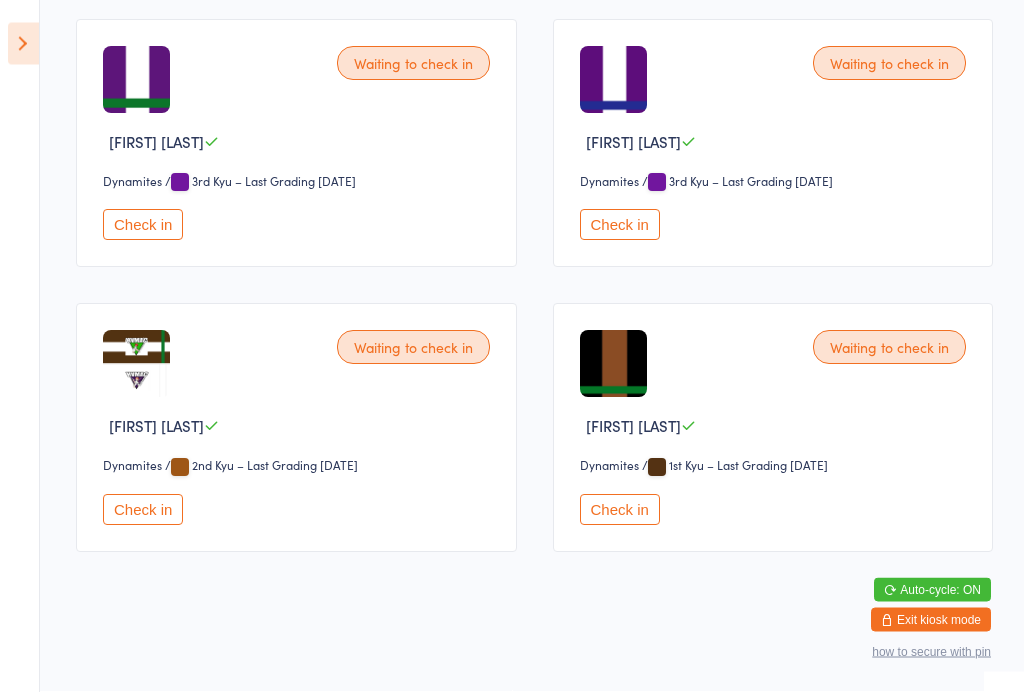 scroll, scrollTop: 2053, scrollLeft: 0, axis: vertical 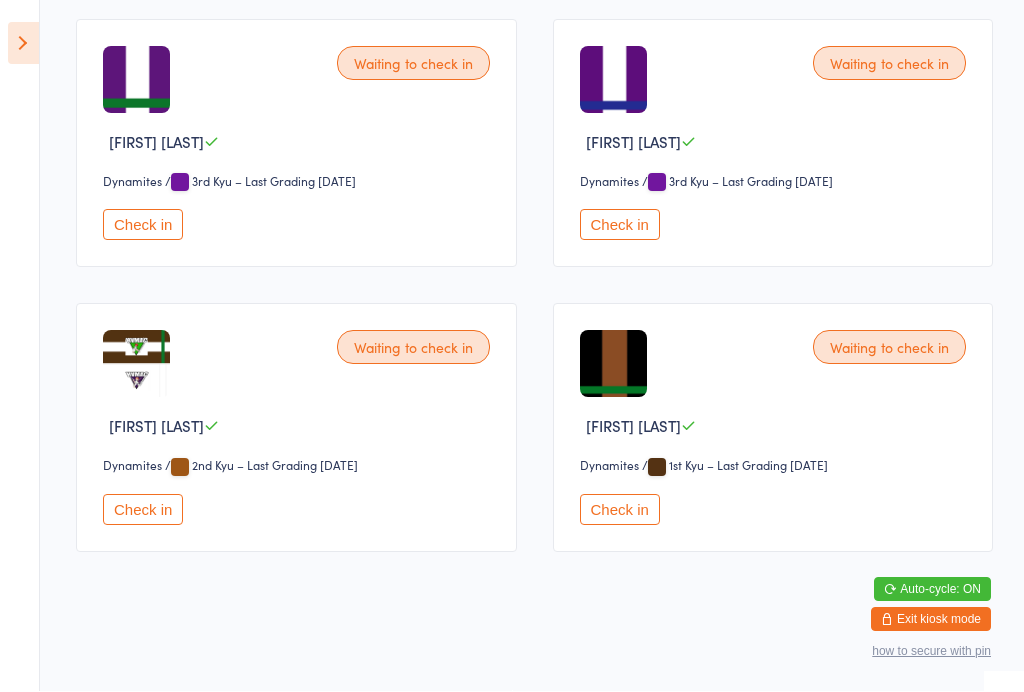 click on "Check in" at bounding box center [620, 510] 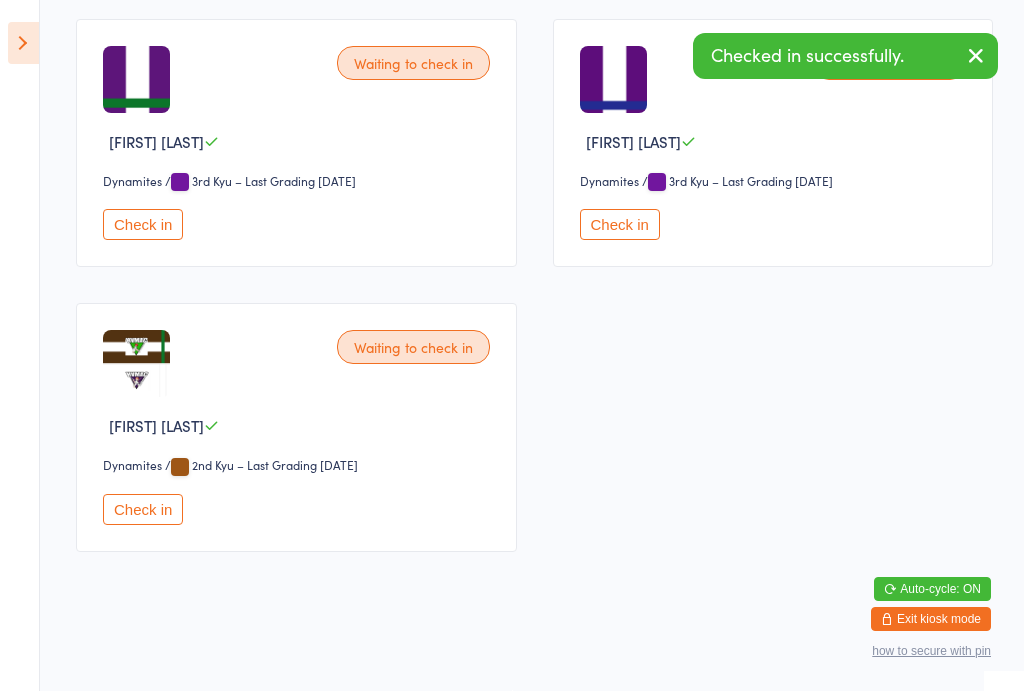 click at bounding box center (23, 44) 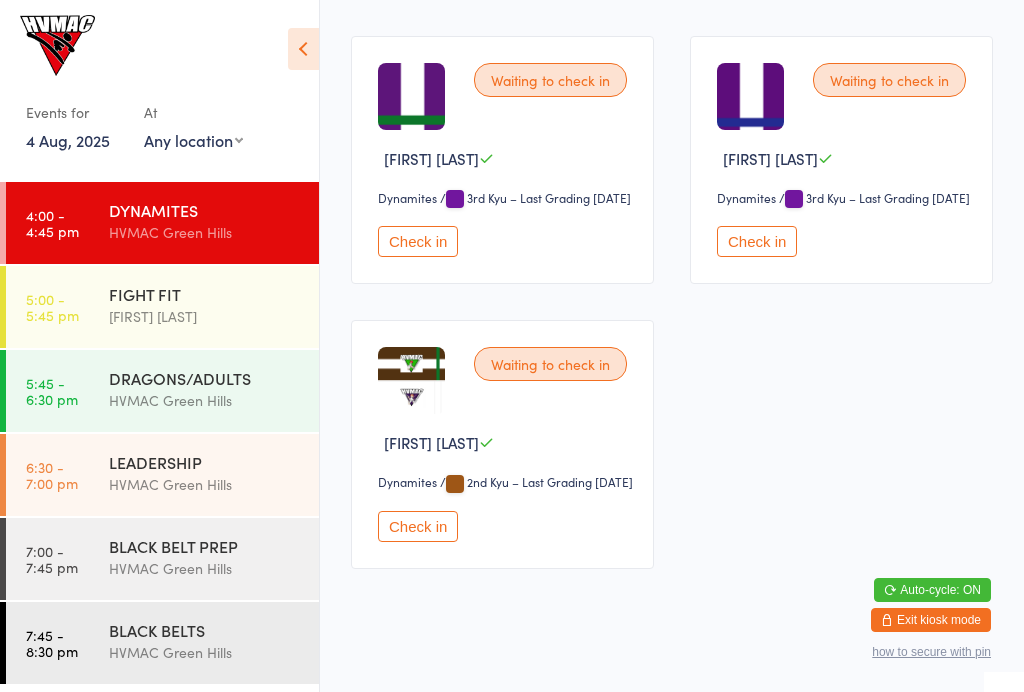 click on "5:00 - 5:45 pm FIGHT FIT [FIRST] [LAST]" at bounding box center [162, 307] 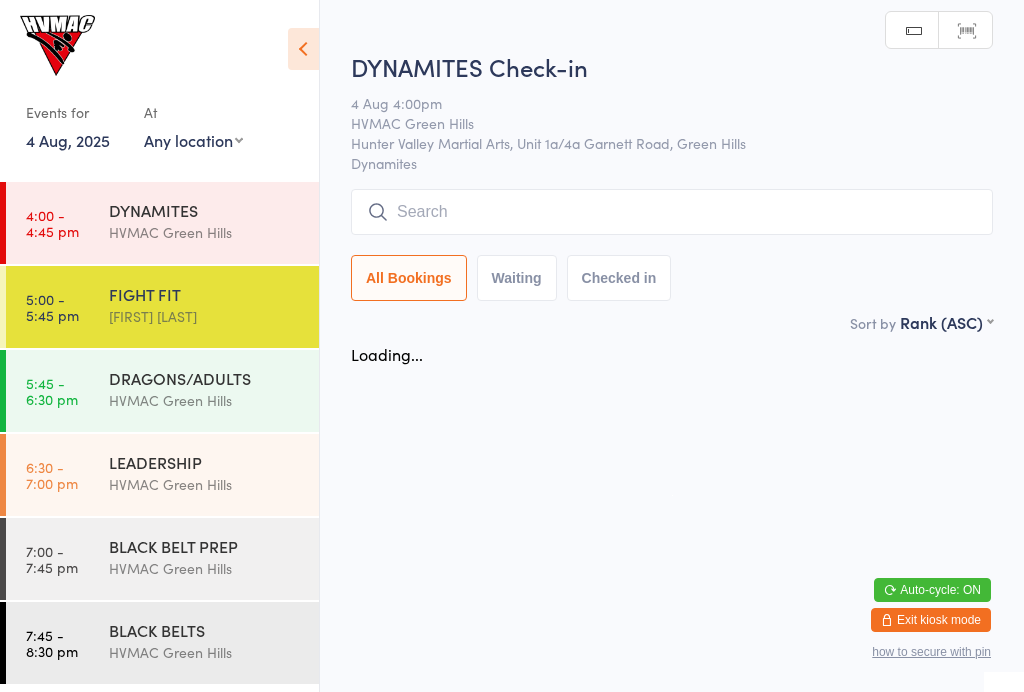 scroll, scrollTop: 0, scrollLeft: 0, axis: both 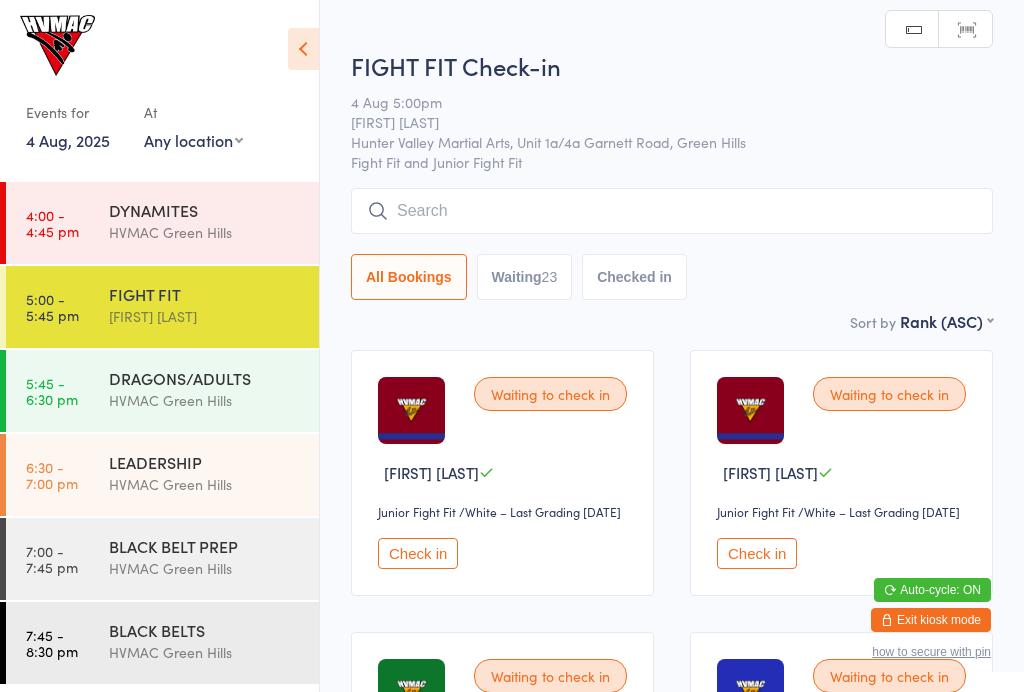 click at bounding box center (303, 49) 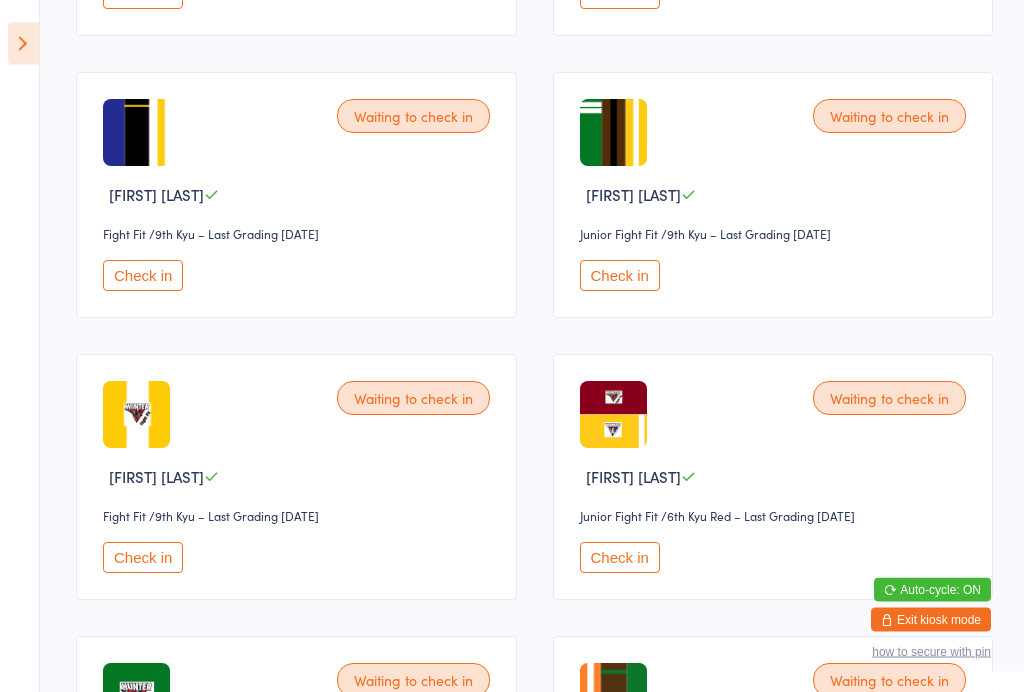 click on "Junior Fight Fit" at bounding box center [635, 235] 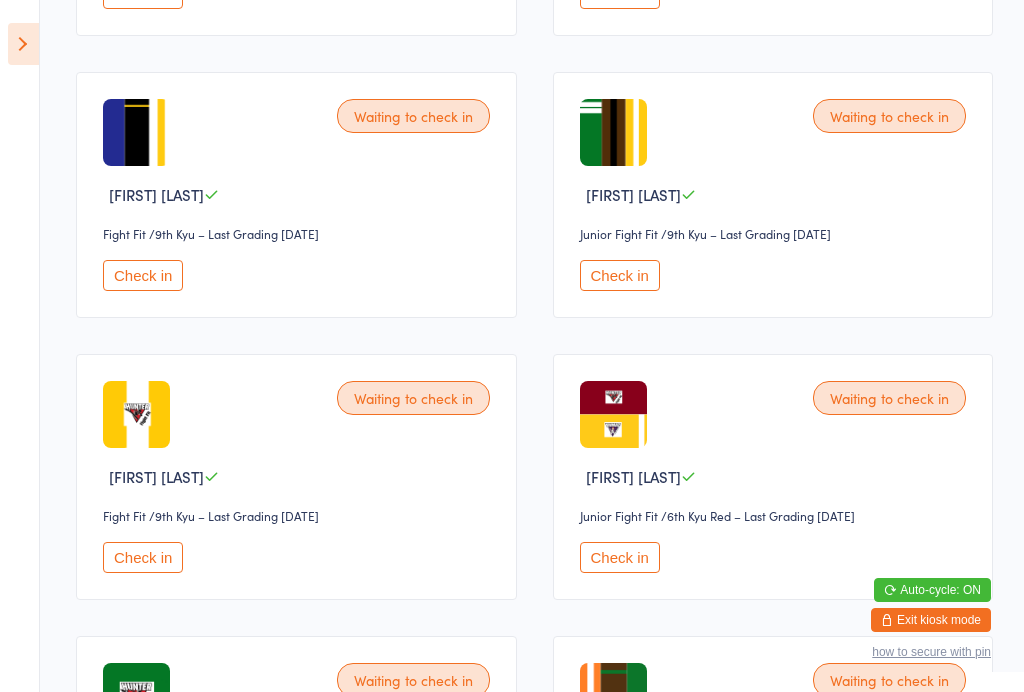 click on "Junior Fight Fit" at bounding box center [635, 234] 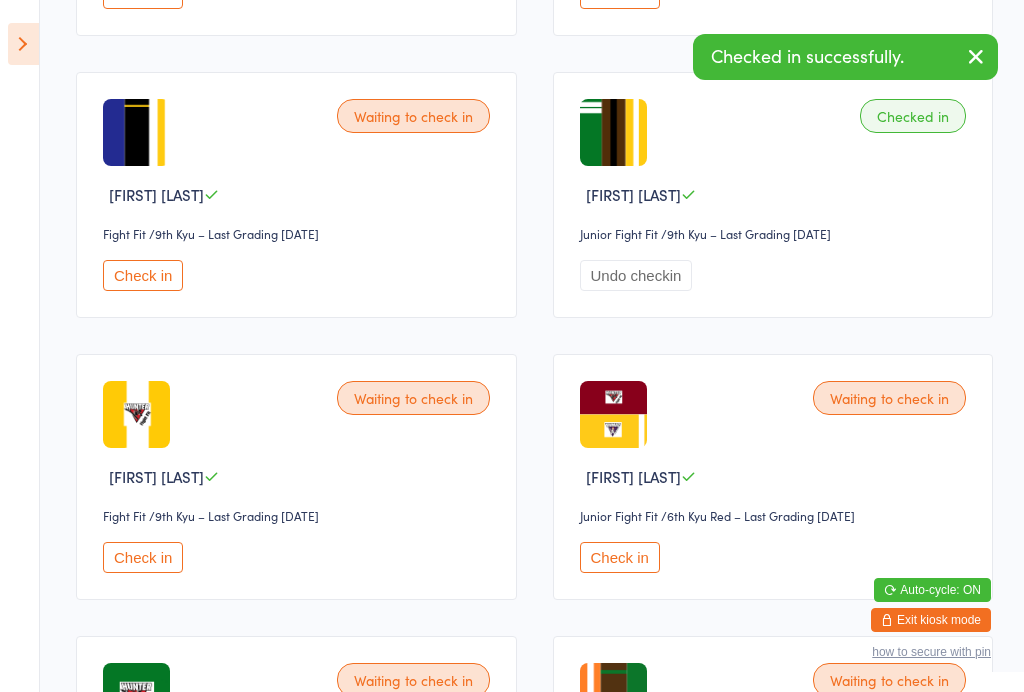 click on "Check in" at bounding box center [143, 275] 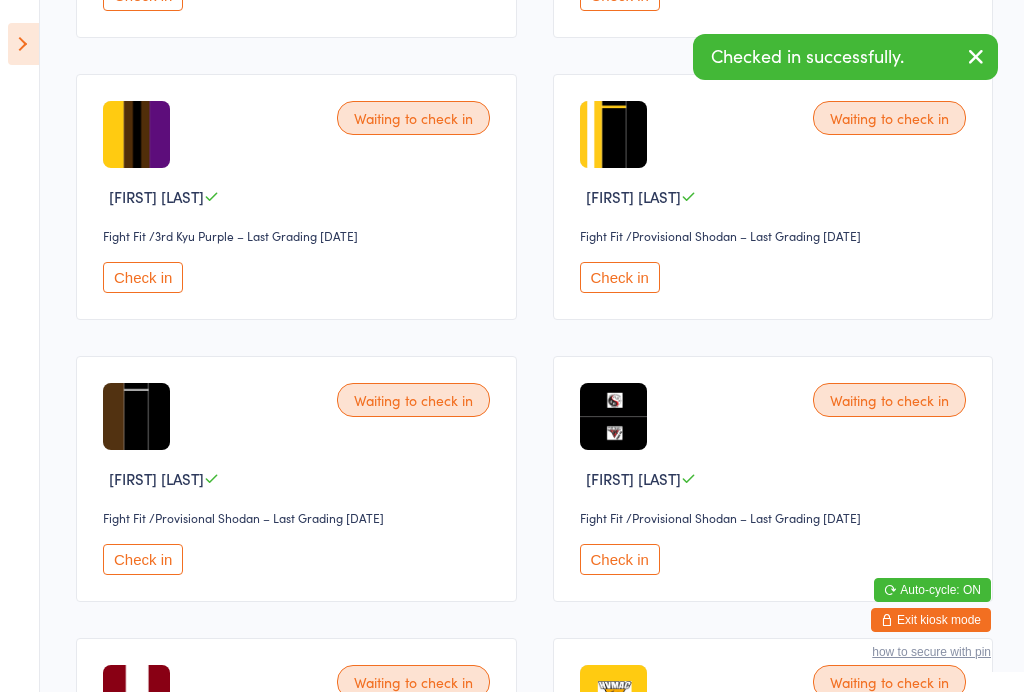 scroll, scrollTop: 2531, scrollLeft: 0, axis: vertical 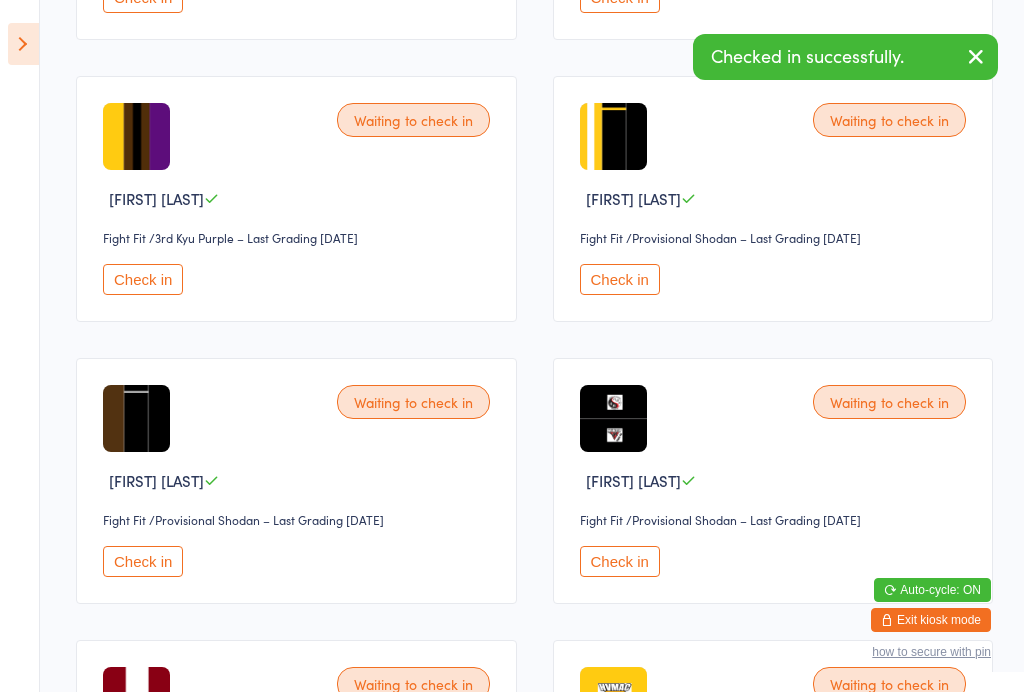 click at bounding box center (23, 44) 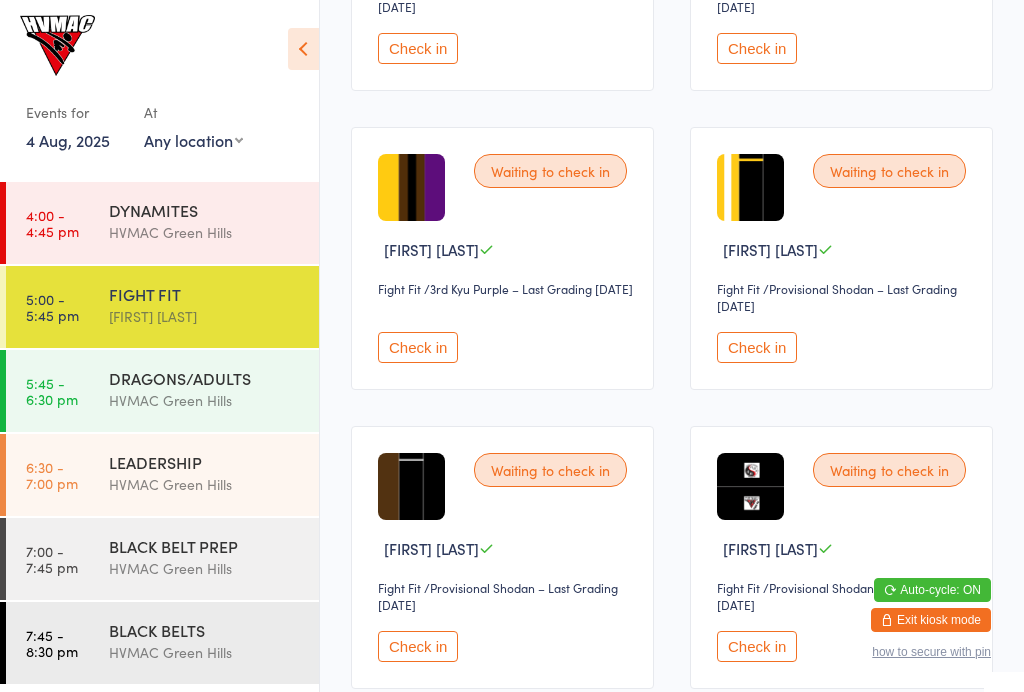 click on "5:45 - 6:30 pm DRAGONS/ADULTS HVMAC [CITY]" at bounding box center (162, 391) 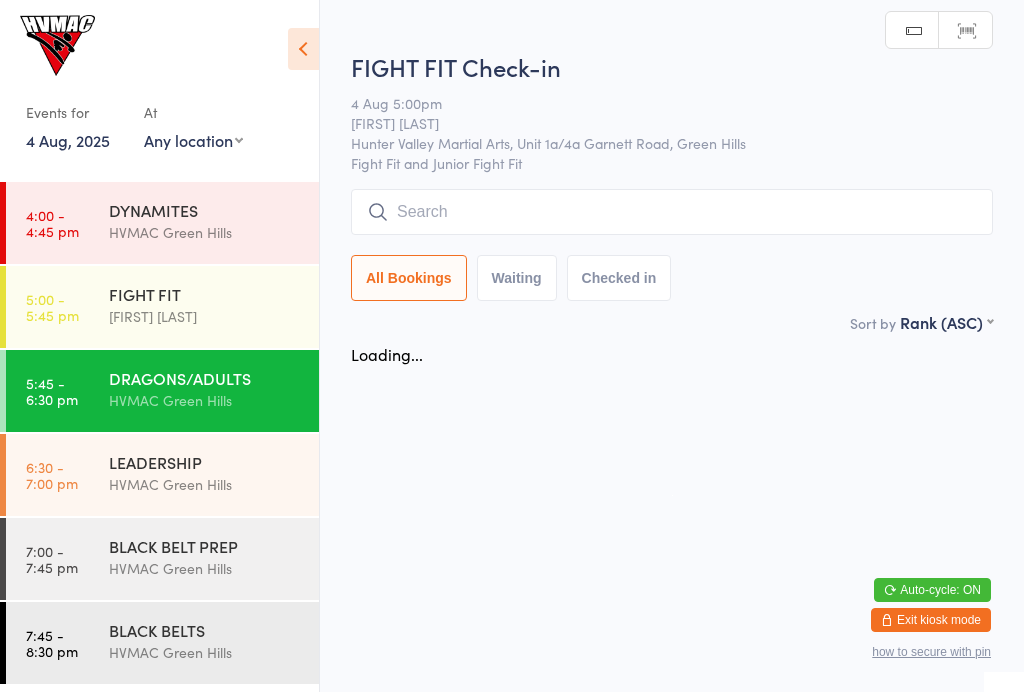 scroll, scrollTop: 0, scrollLeft: 0, axis: both 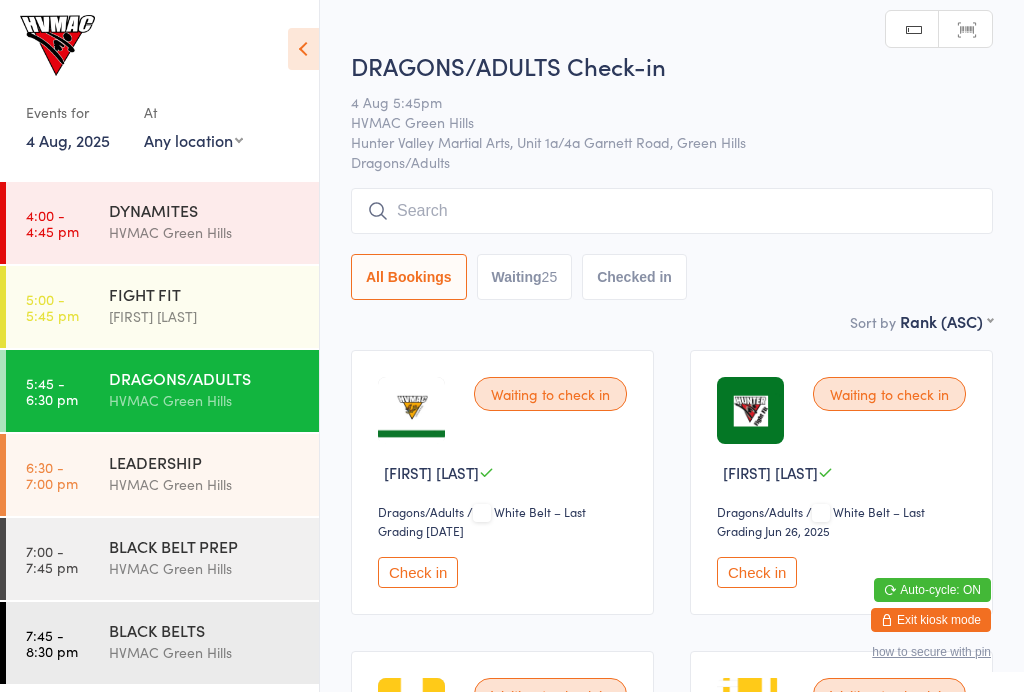 click at bounding box center (303, 49) 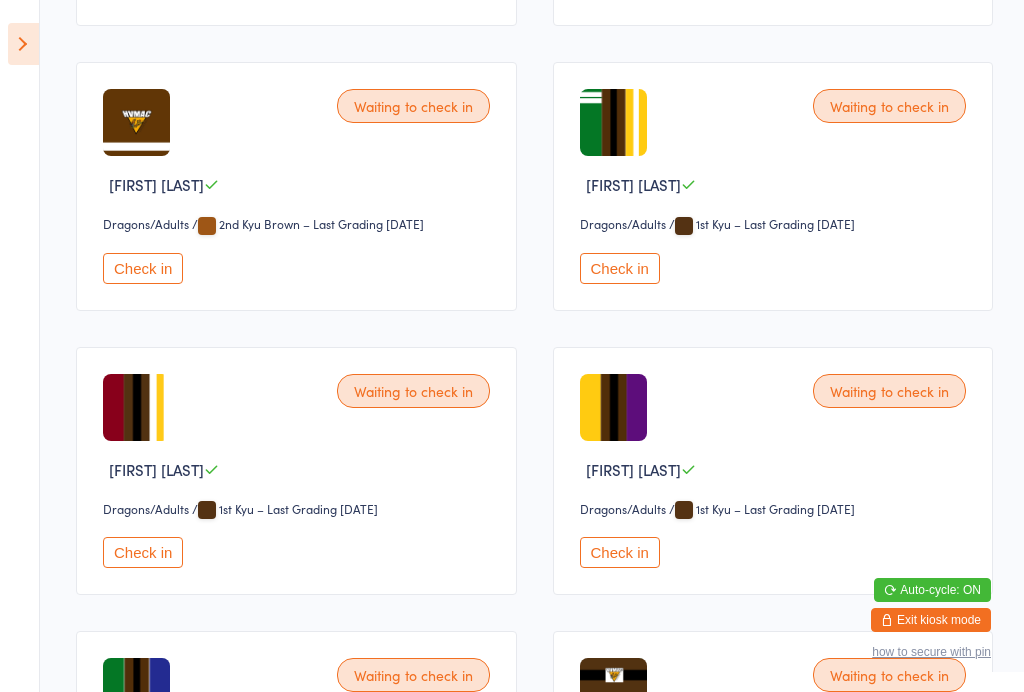 scroll, scrollTop: 2285, scrollLeft: 0, axis: vertical 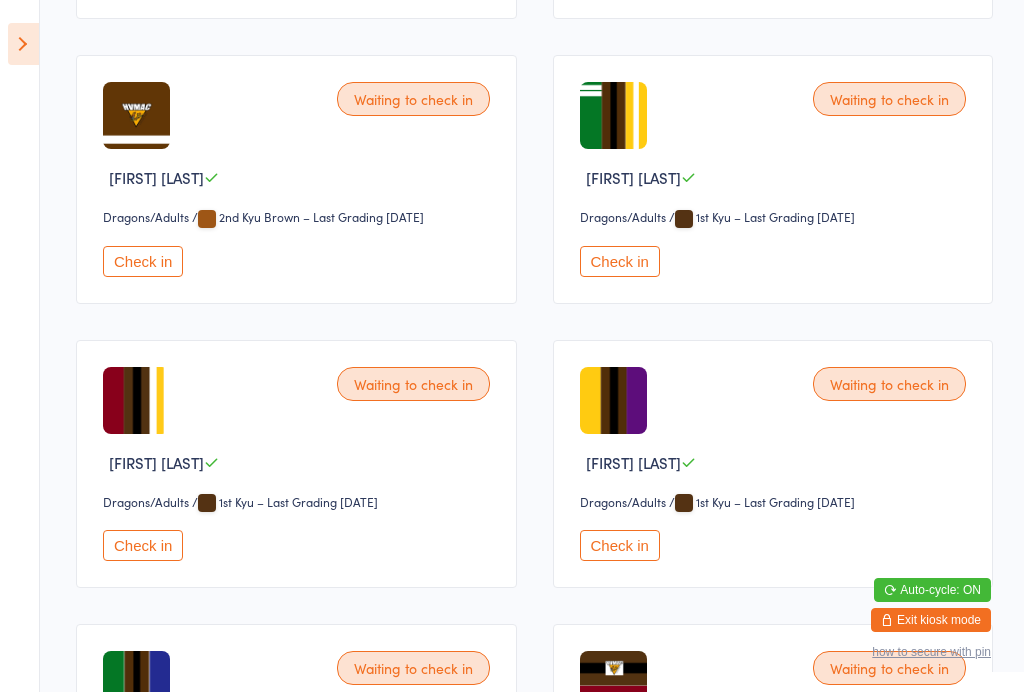 click on "Check in" at bounding box center [620, 261] 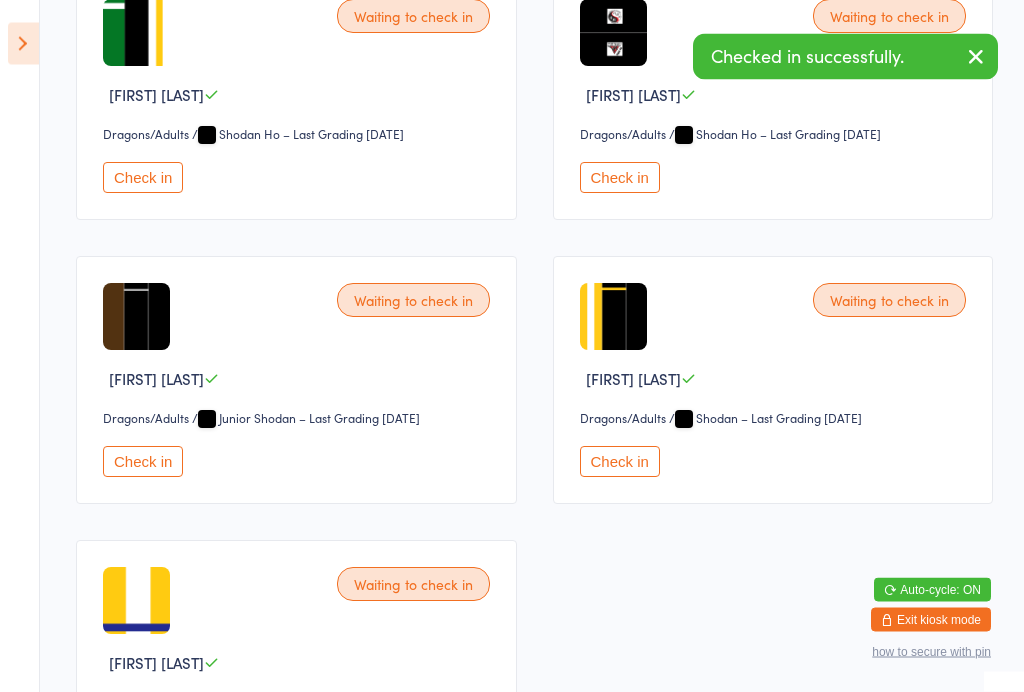 click on "Dragons/Adults" at bounding box center (160, 135) 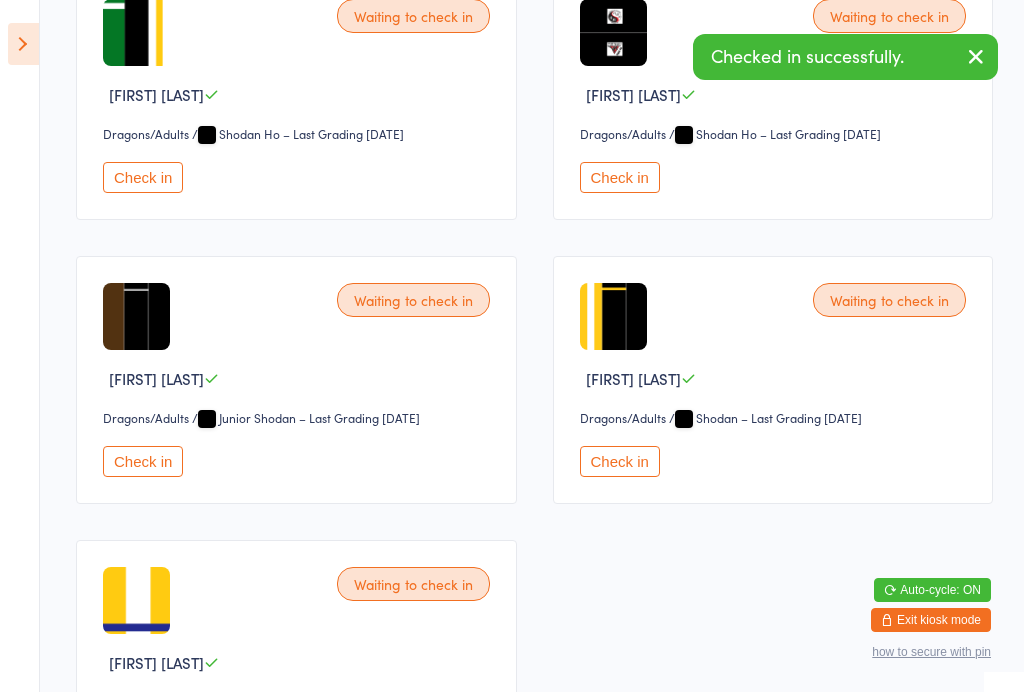 click on "Check in" at bounding box center (143, 177) 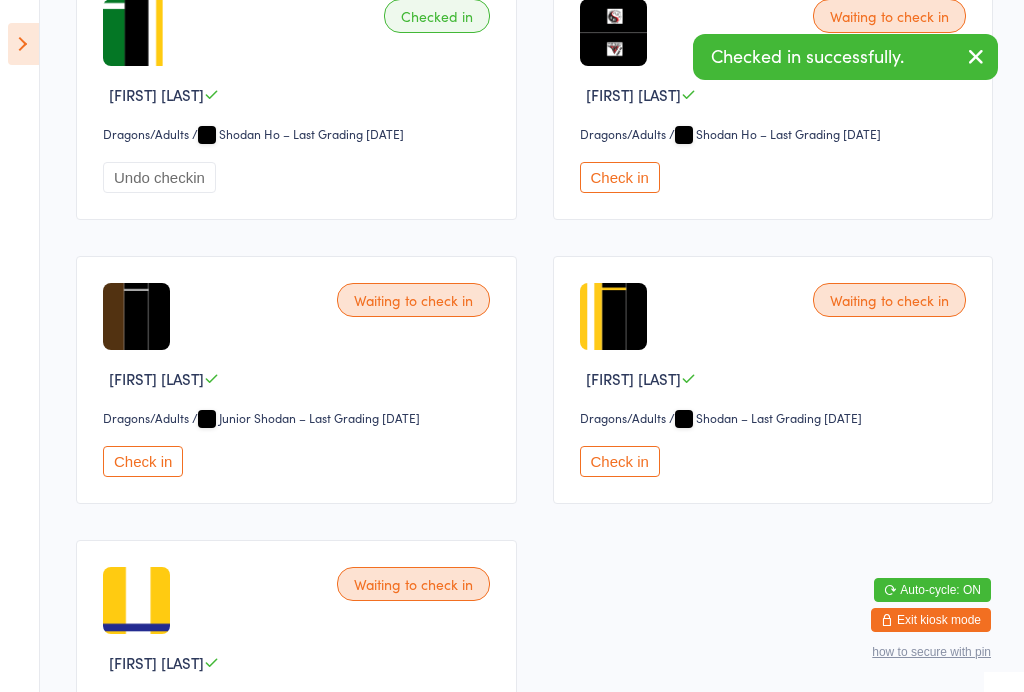 click at bounding box center [23, 44] 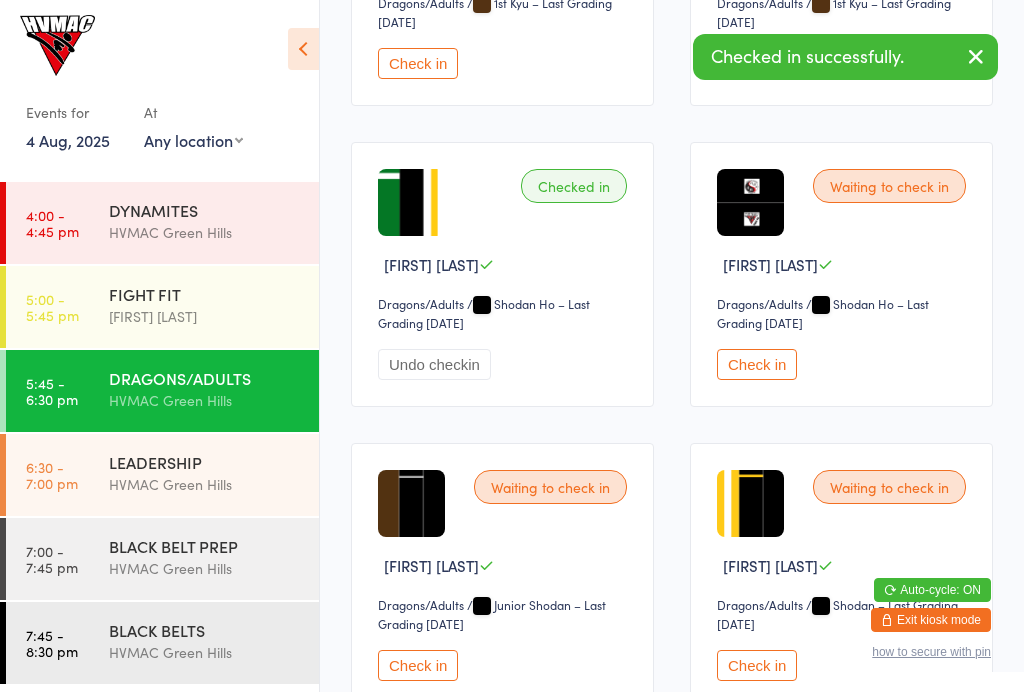 click on "LEADERSHIP HVMAC [CITY]" at bounding box center [214, 473] 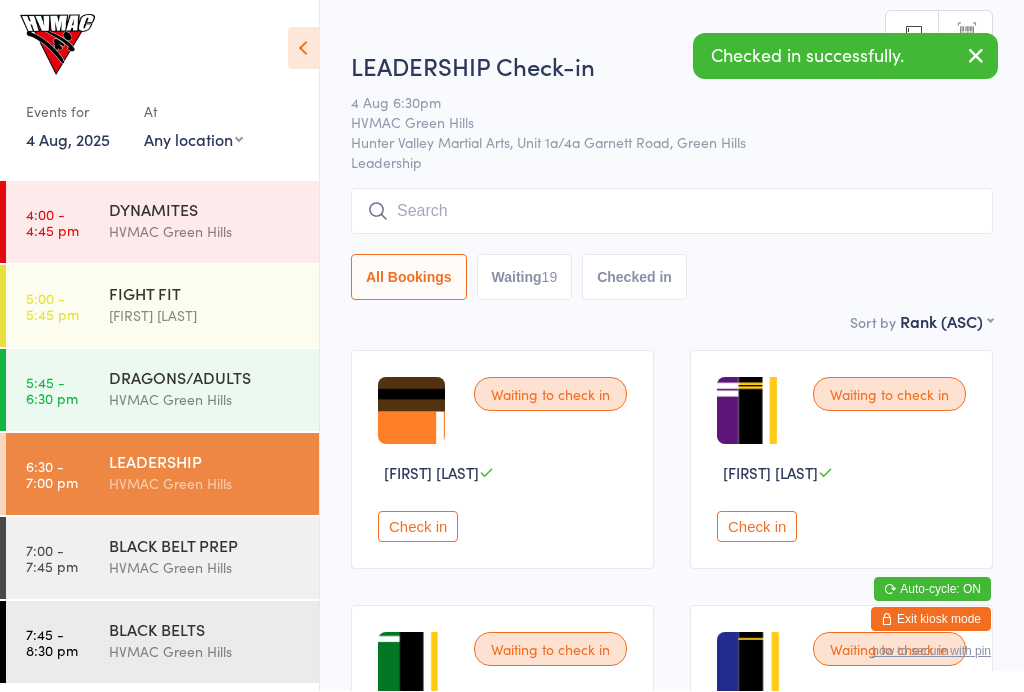 scroll, scrollTop: 1, scrollLeft: 0, axis: vertical 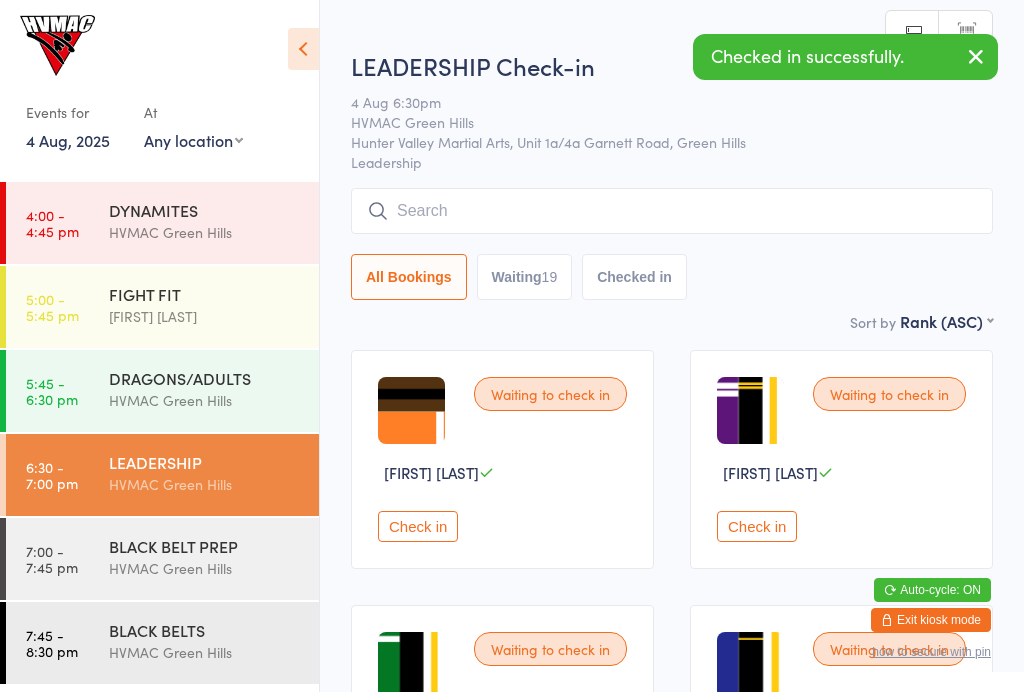 click at bounding box center [303, 49] 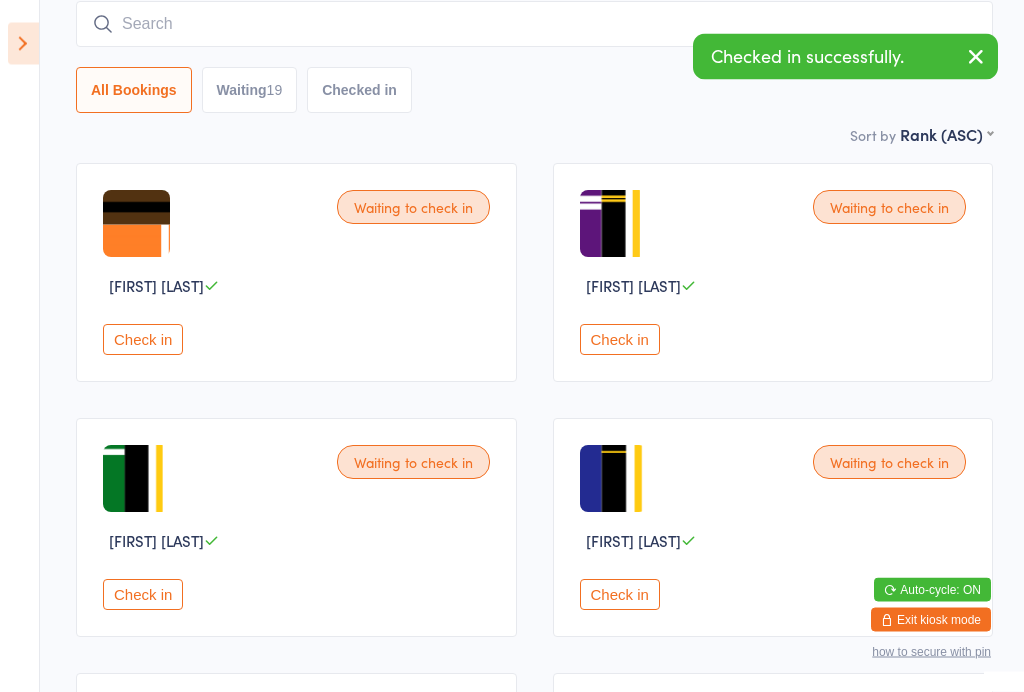 click on "Check in" at bounding box center (620, 340) 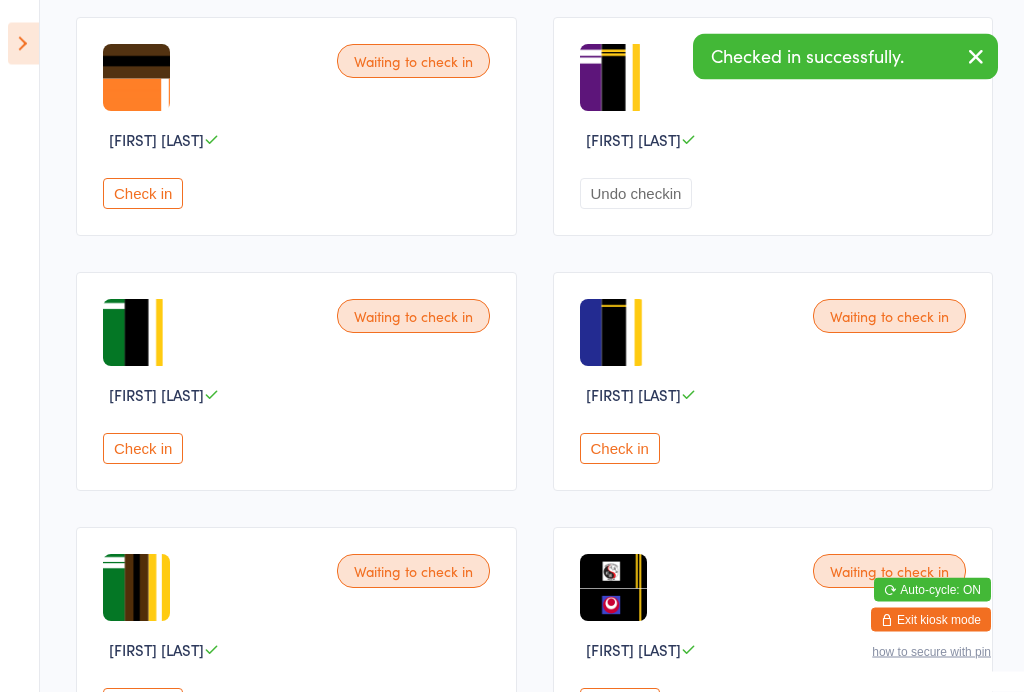 scroll, scrollTop: 330, scrollLeft: 0, axis: vertical 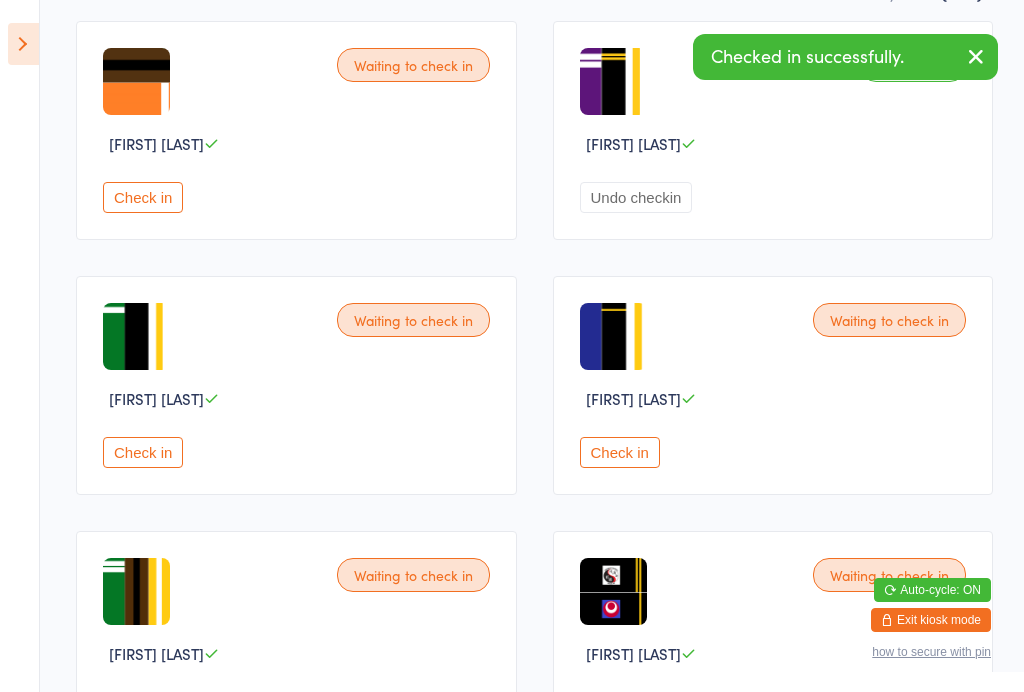 click on "Check in" at bounding box center (143, 452) 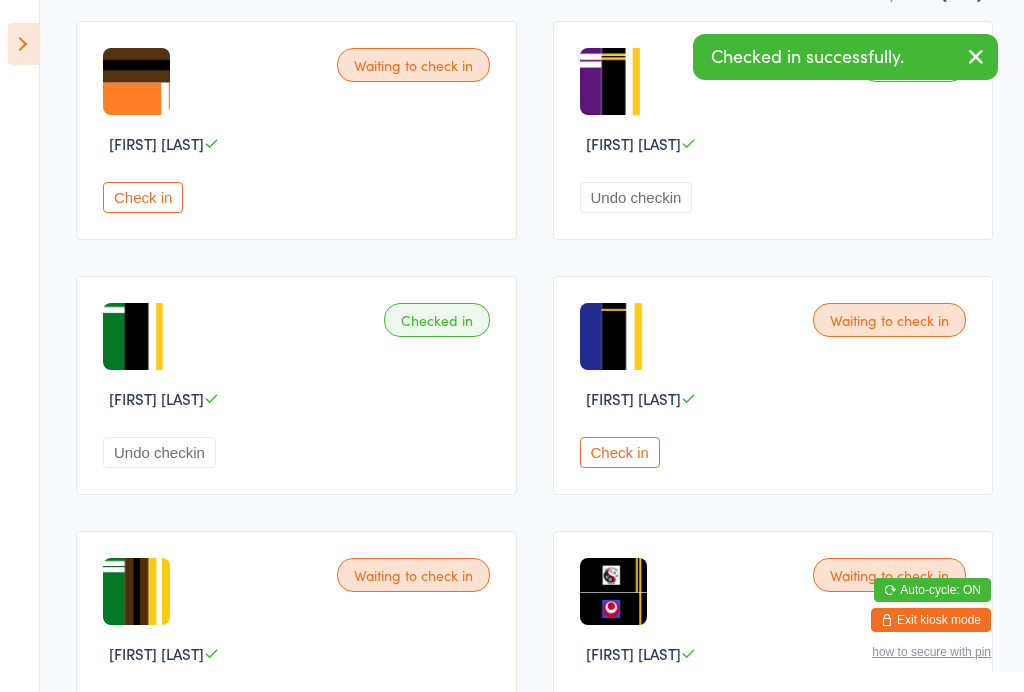 click on "Check in" at bounding box center (620, 452) 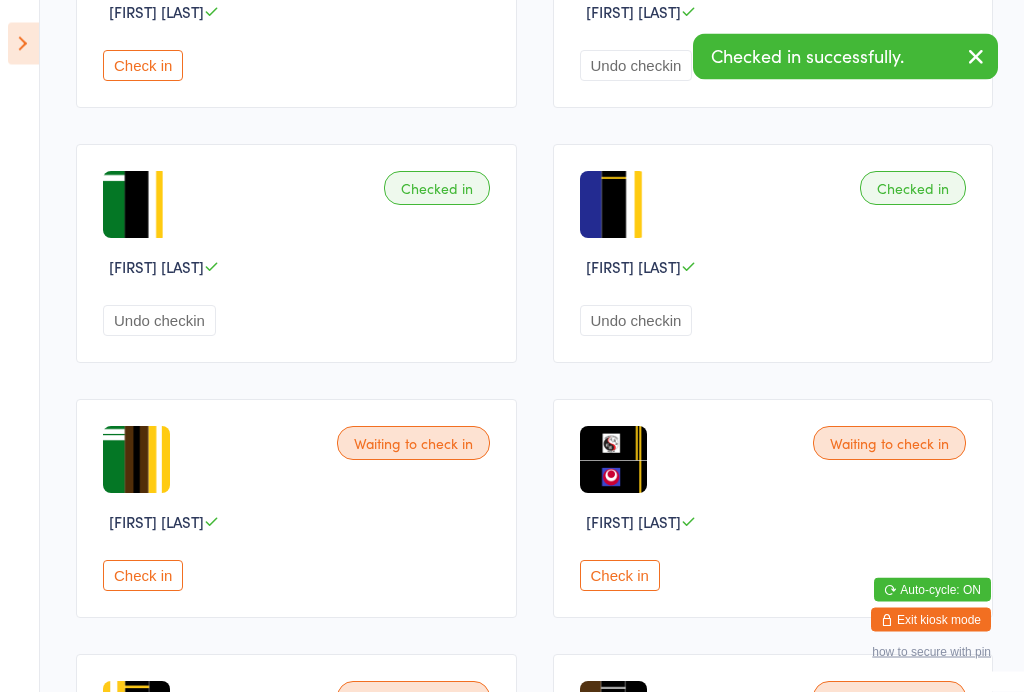 scroll, scrollTop: 497, scrollLeft: 0, axis: vertical 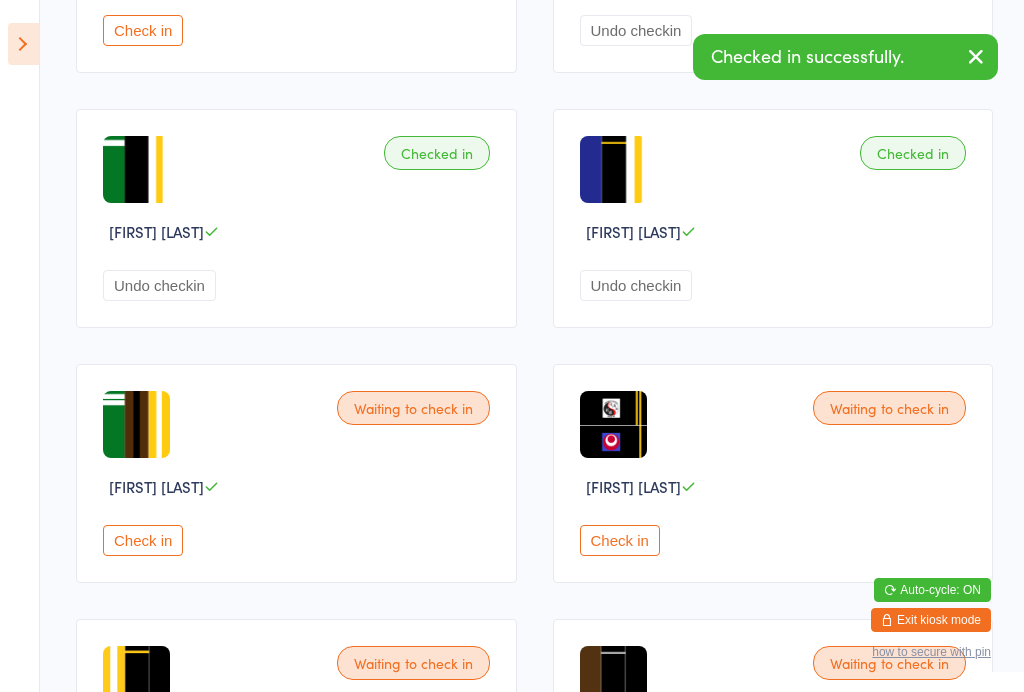 click on "Waiting to check in [FIRST] [LAST]    Check in" at bounding box center [296, 473] 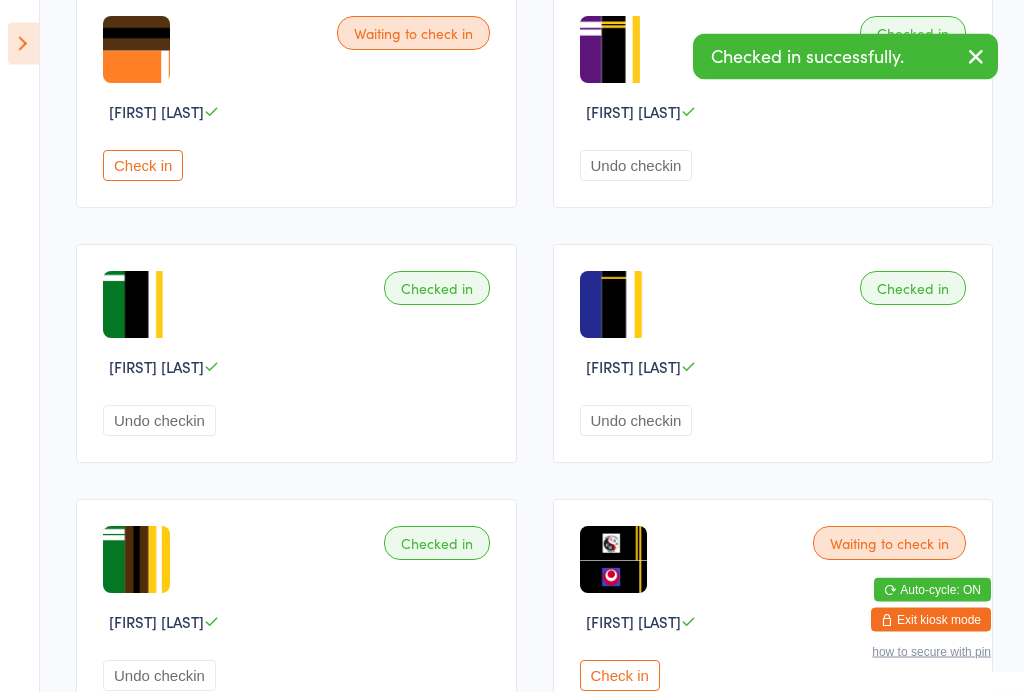 scroll, scrollTop: 362, scrollLeft: 0, axis: vertical 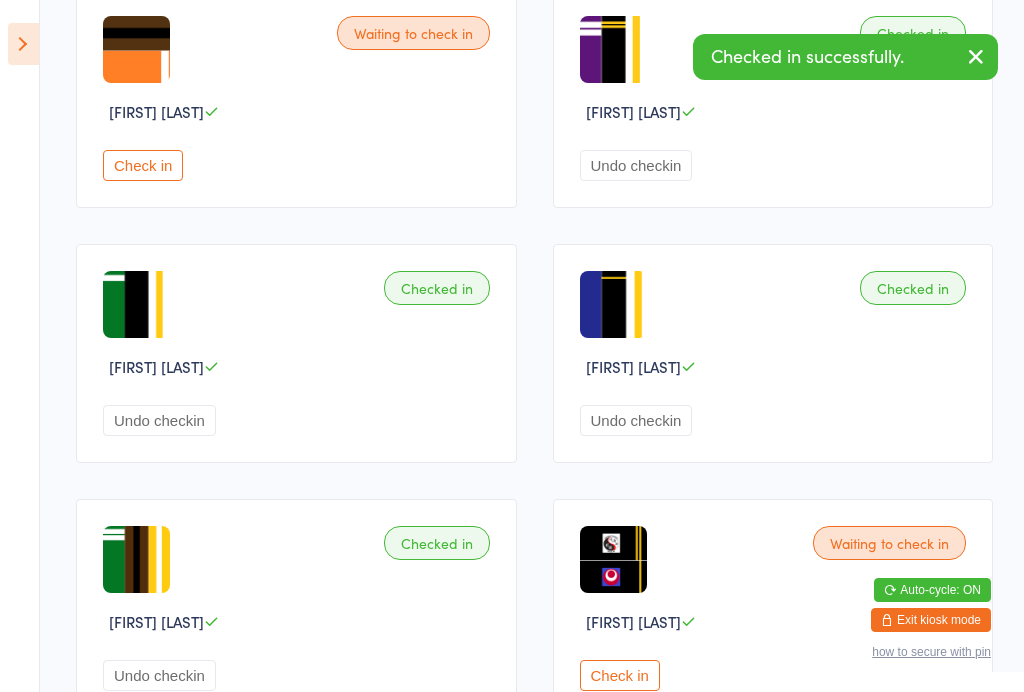 click at bounding box center (23, 44) 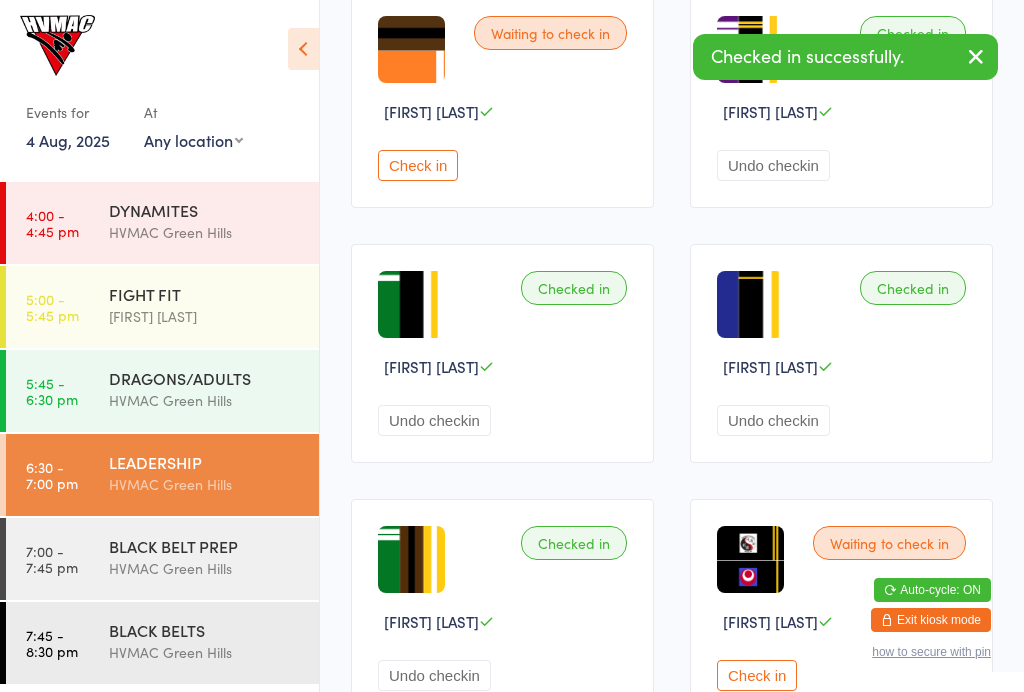 click on "7:00 - 7:45 pm BLACK BELT PREP HVMAC [CITY]" at bounding box center (162, 559) 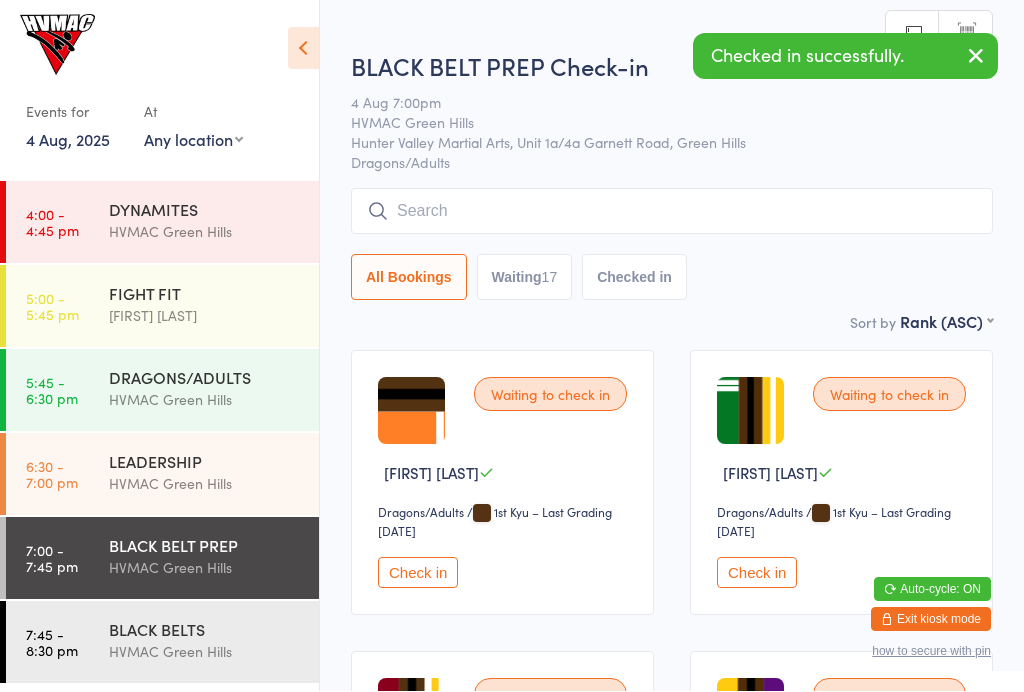 scroll, scrollTop: 1, scrollLeft: 0, axis: vertical 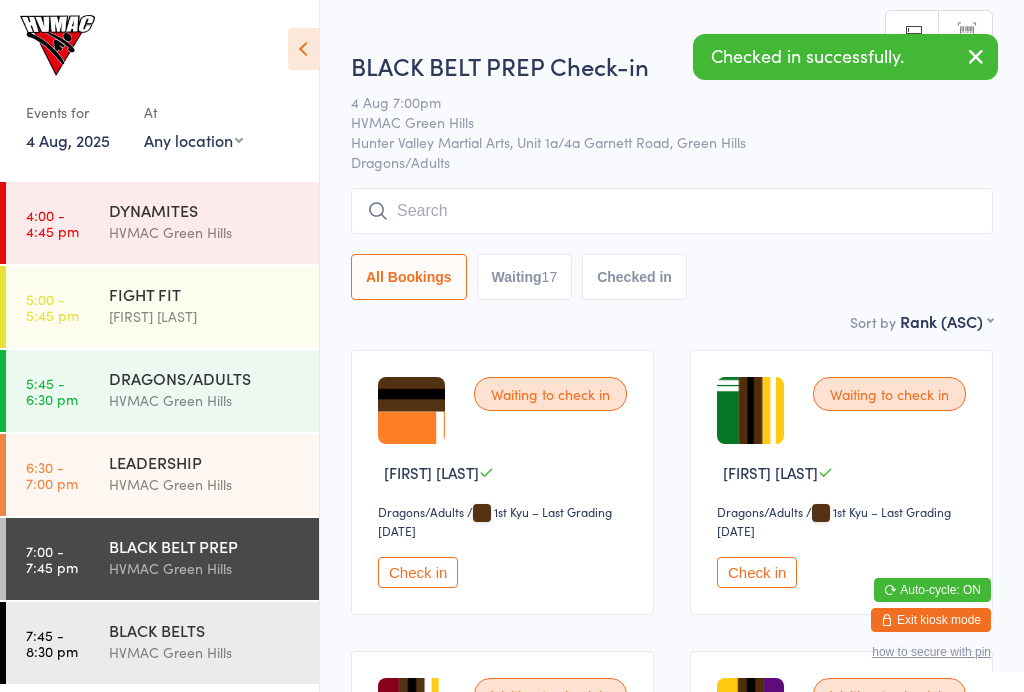 click at bounding box center (303, 49) 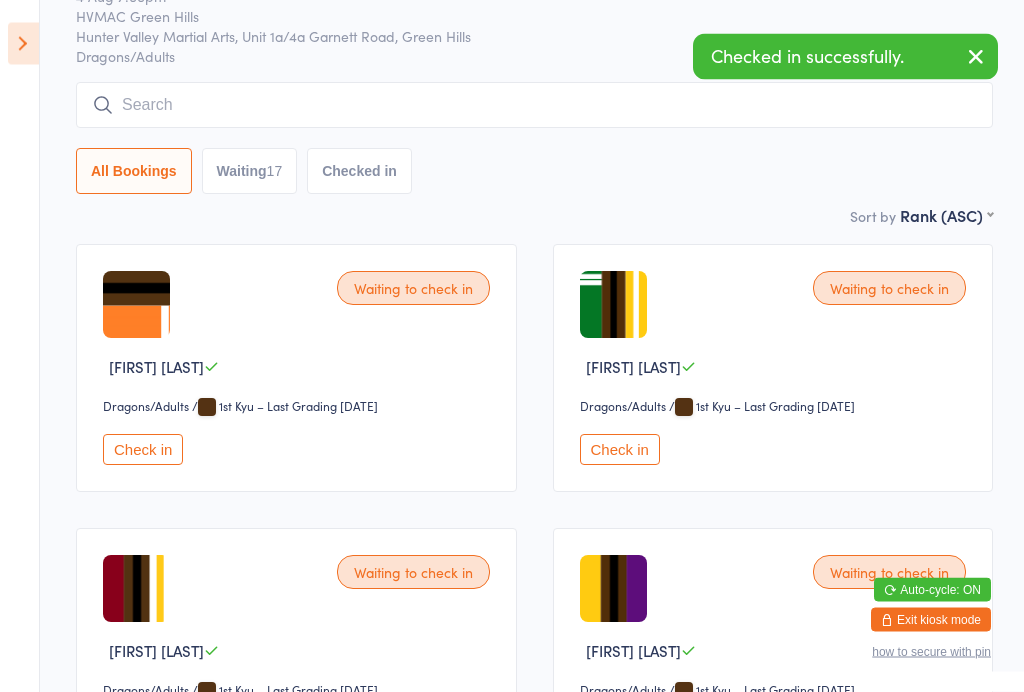 scroll, scrollTop: 123, scrollLeft: 0, axis: vertical 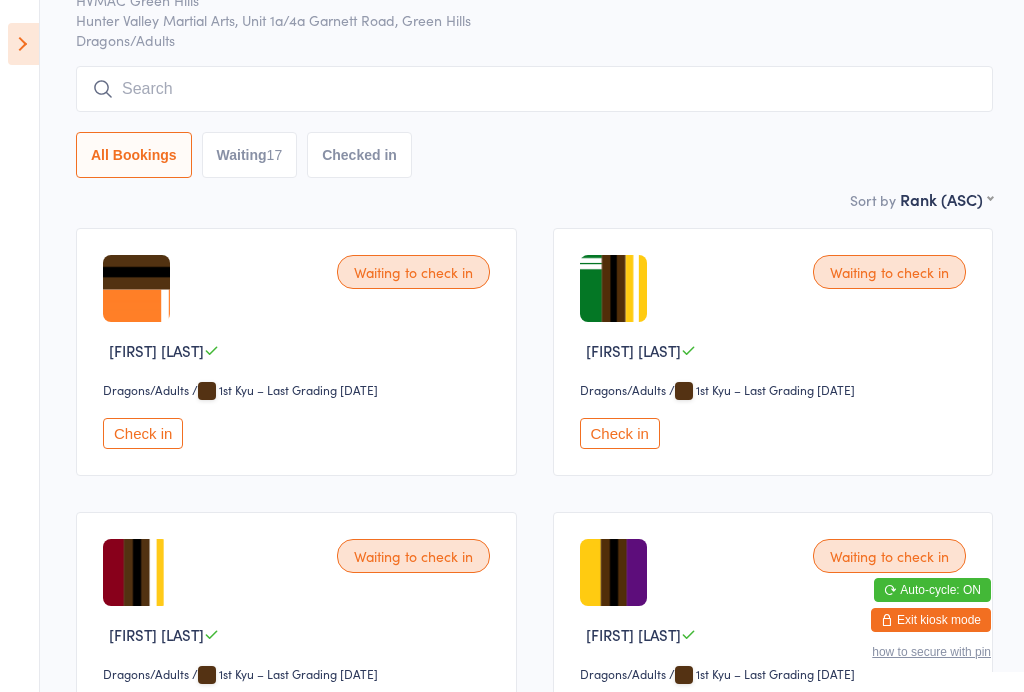 click on "Check in" at bounding box center (620, 433) 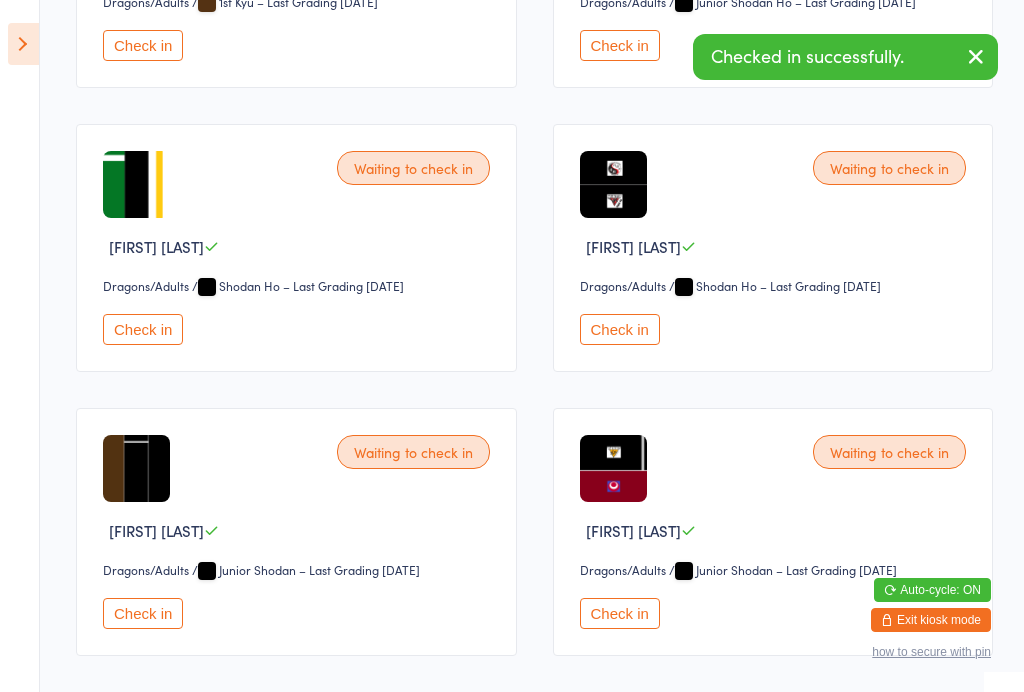 scroll, scrollTop: 1389, scrollLeft: 0, axis: vertical 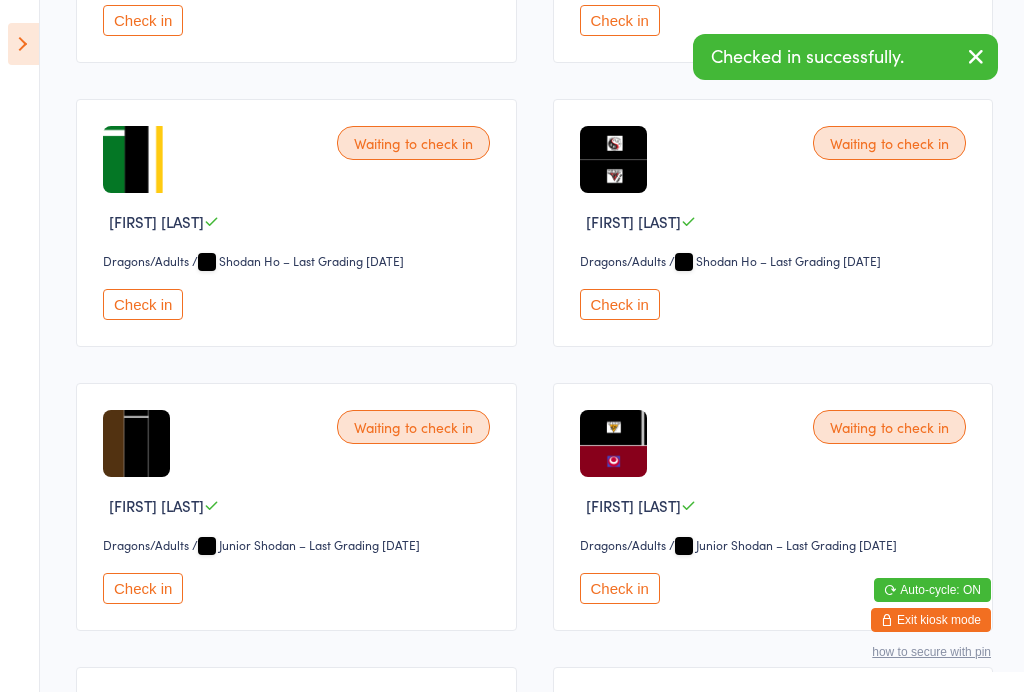 click on "Check in" at bounding box center [143, 304] 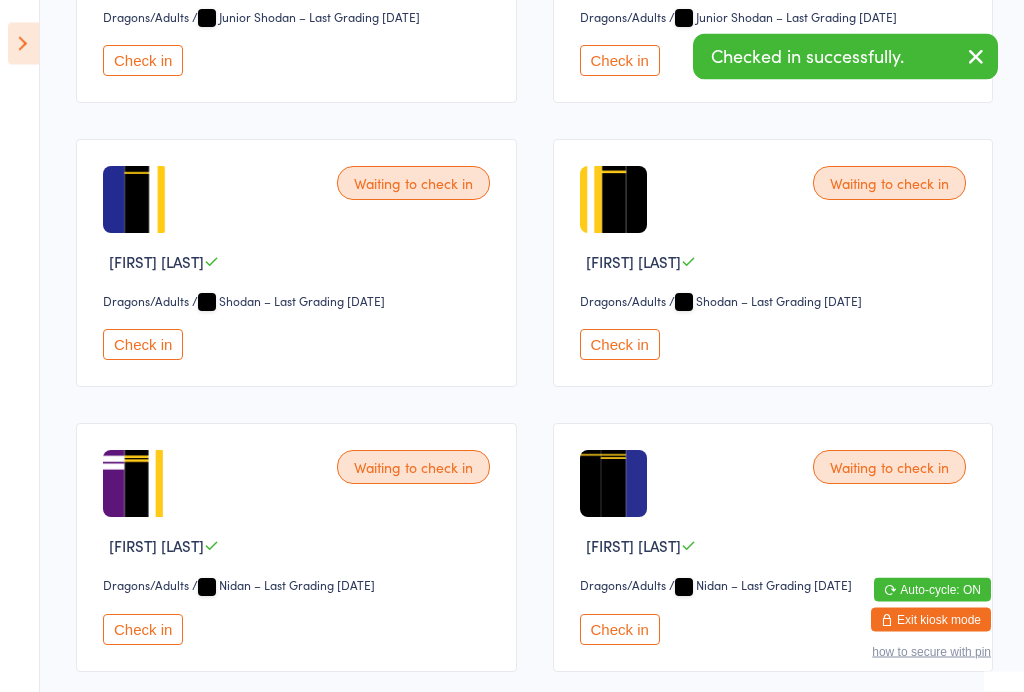 scroll, scrollTop: 1966, scrollLeft: 0, axis: vertical 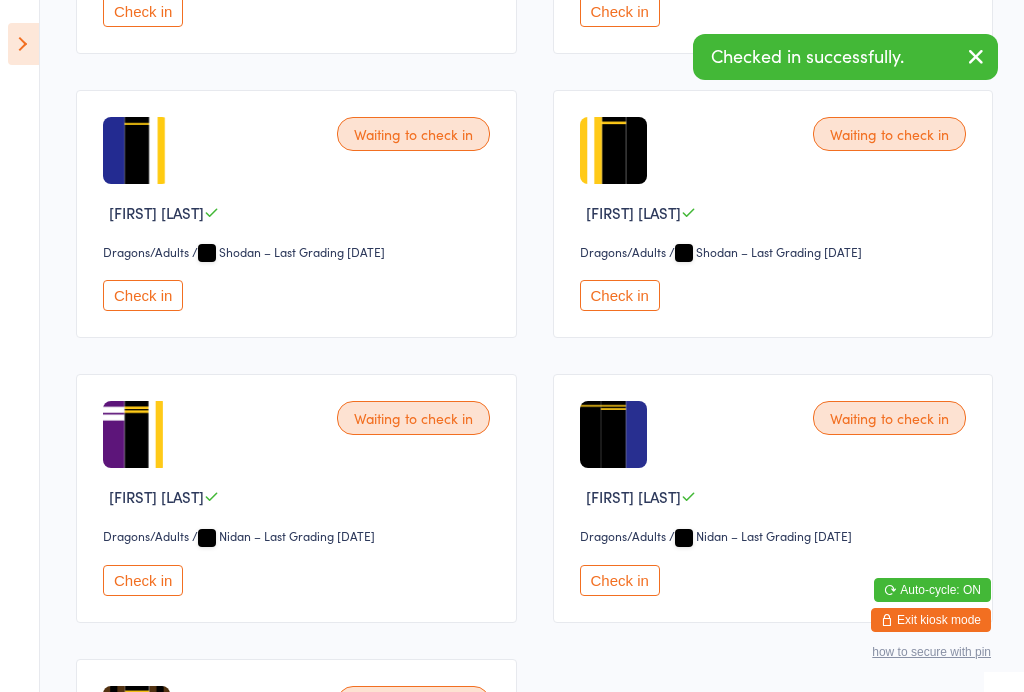click on "Check in" at bounding box center [143, 295] 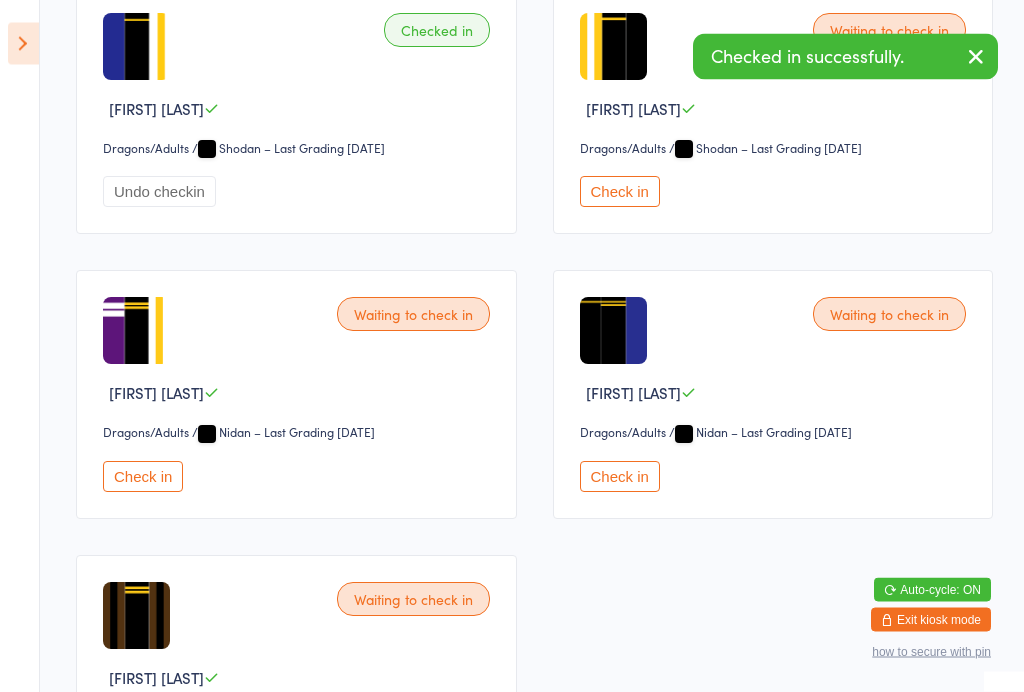 scroll, scrollTop: 2070, scrollLeft: 0, axis: vertical 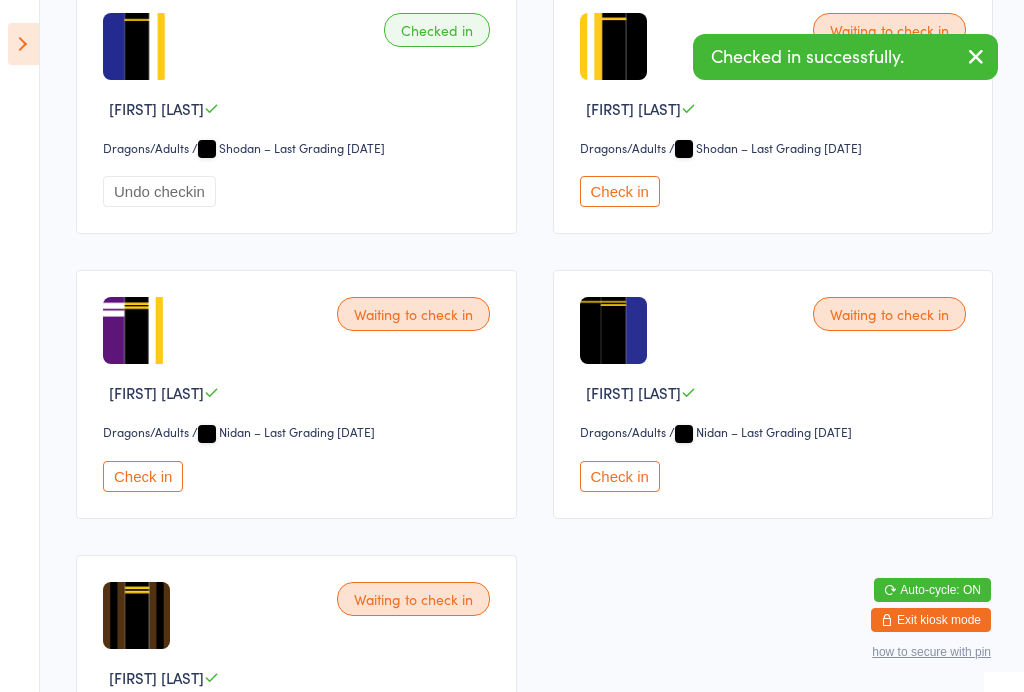 click on "Dragons/Adults" at bounding box center [160, 432] 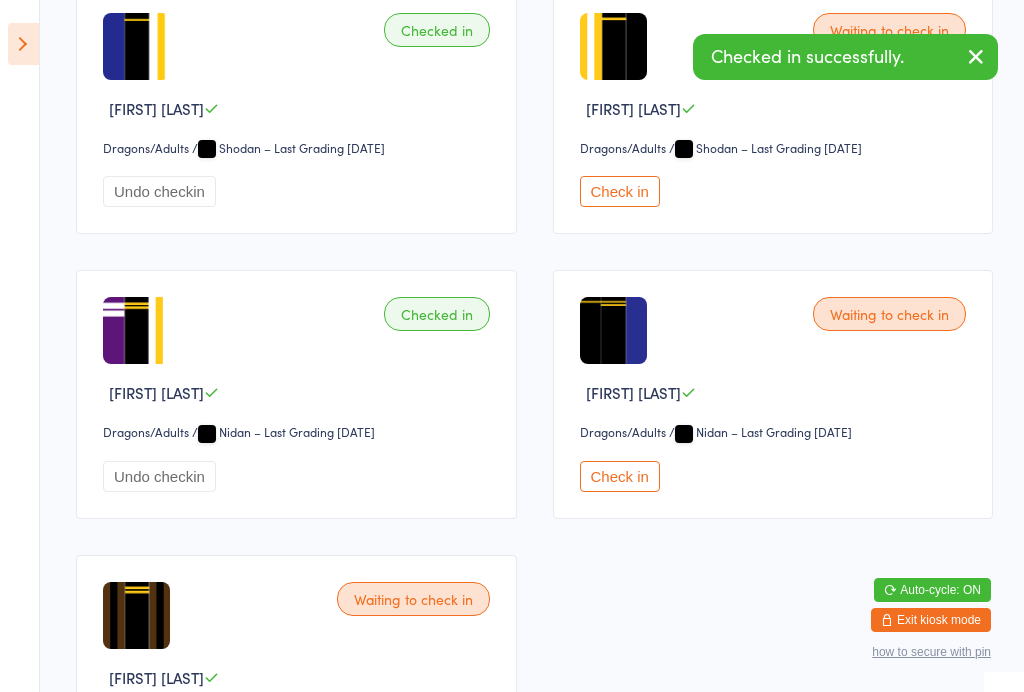 click at bounding box center [23, 44] 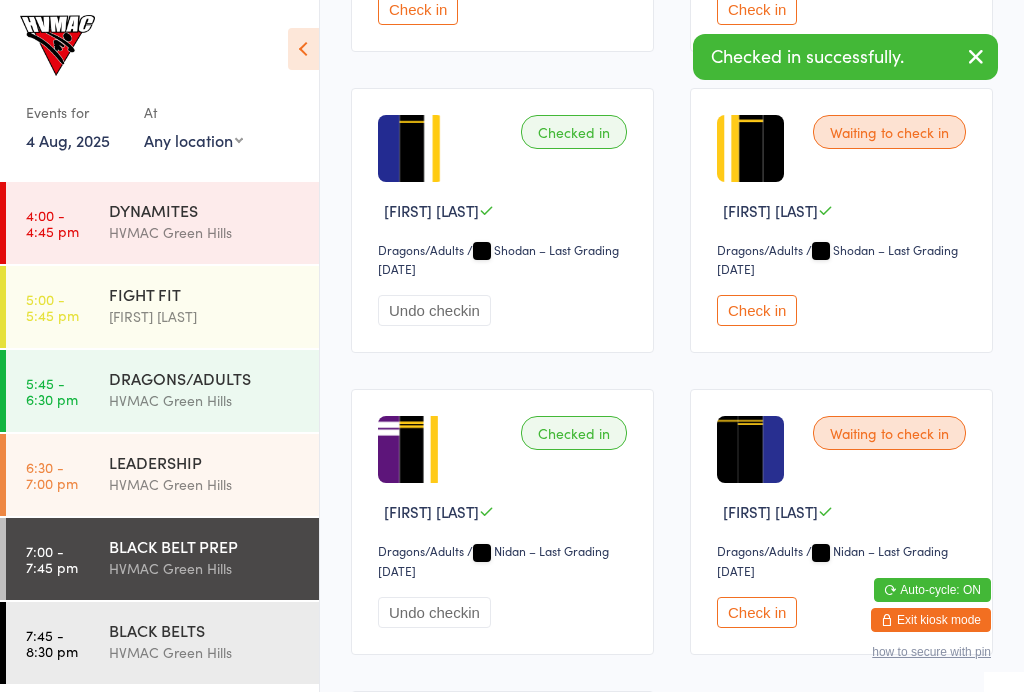 click on "HVMAC Green Hills" at bounding box center (205, 652) 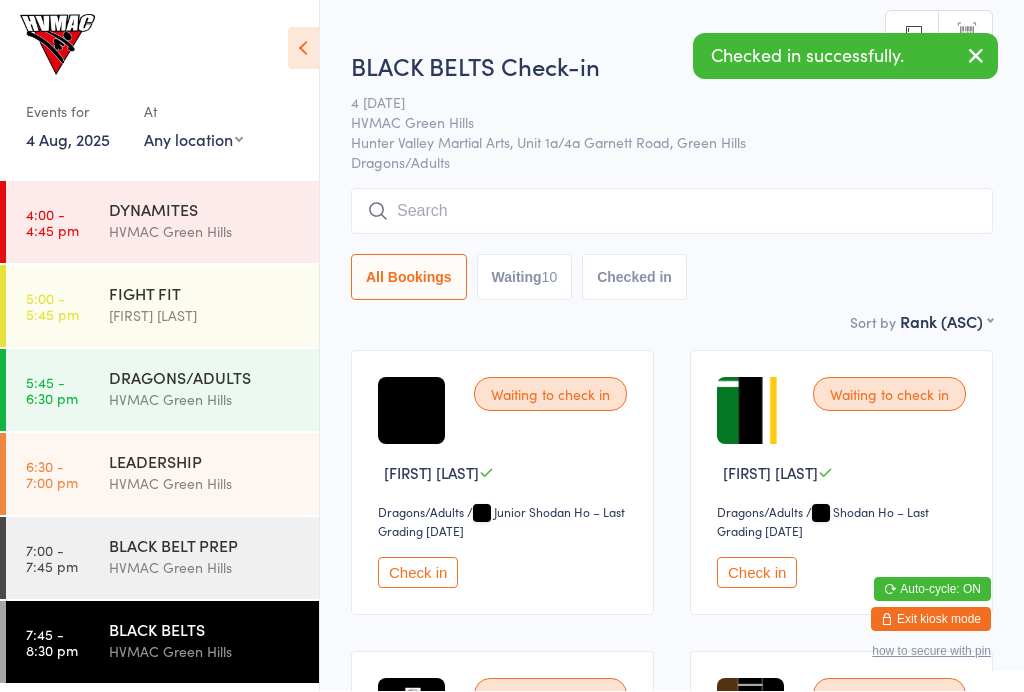 scroll, scrollTop: 1, scrollLeft: 0, axis: vertical 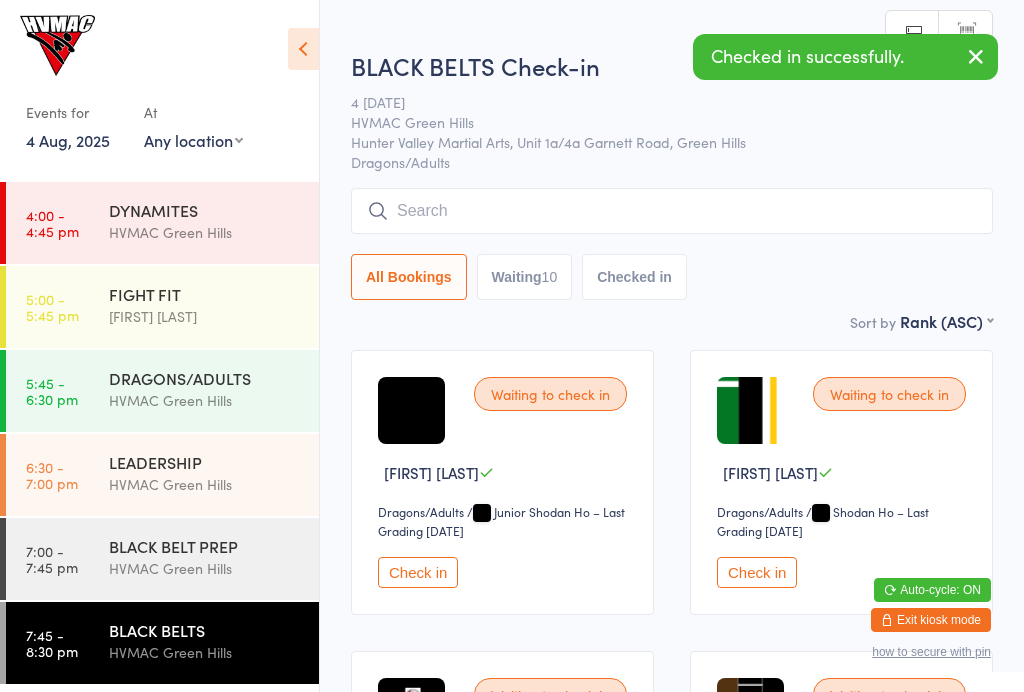 click at bounding box center (303, 49) 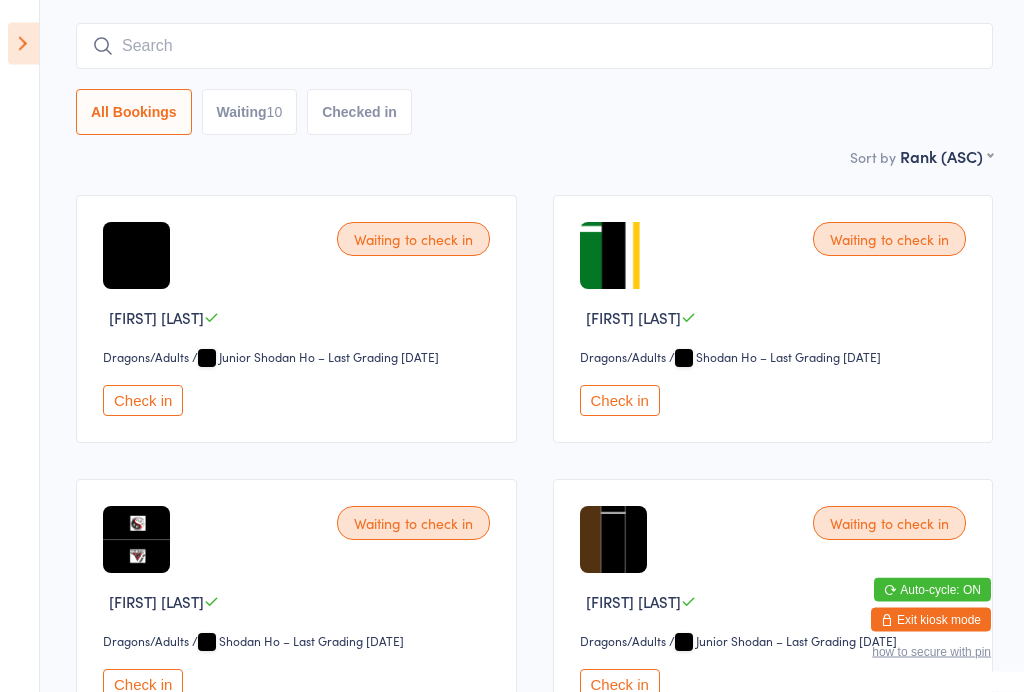 scroll, scrollTop: 160, scrollLeft: 0, axis: vertical 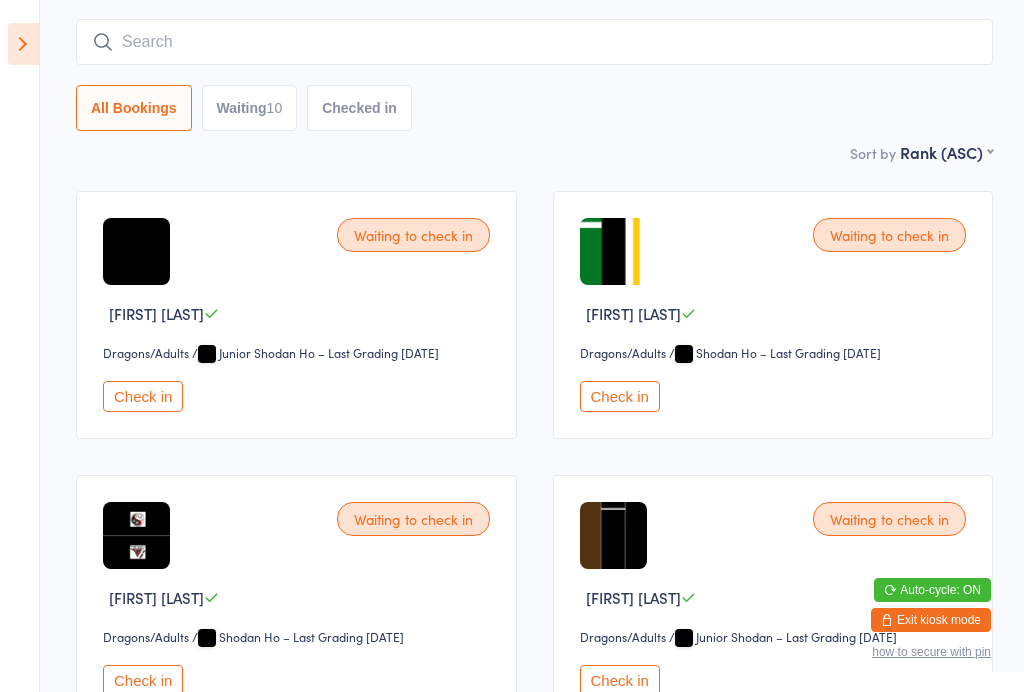 click on "Check in" at bounding box center (620, 396) 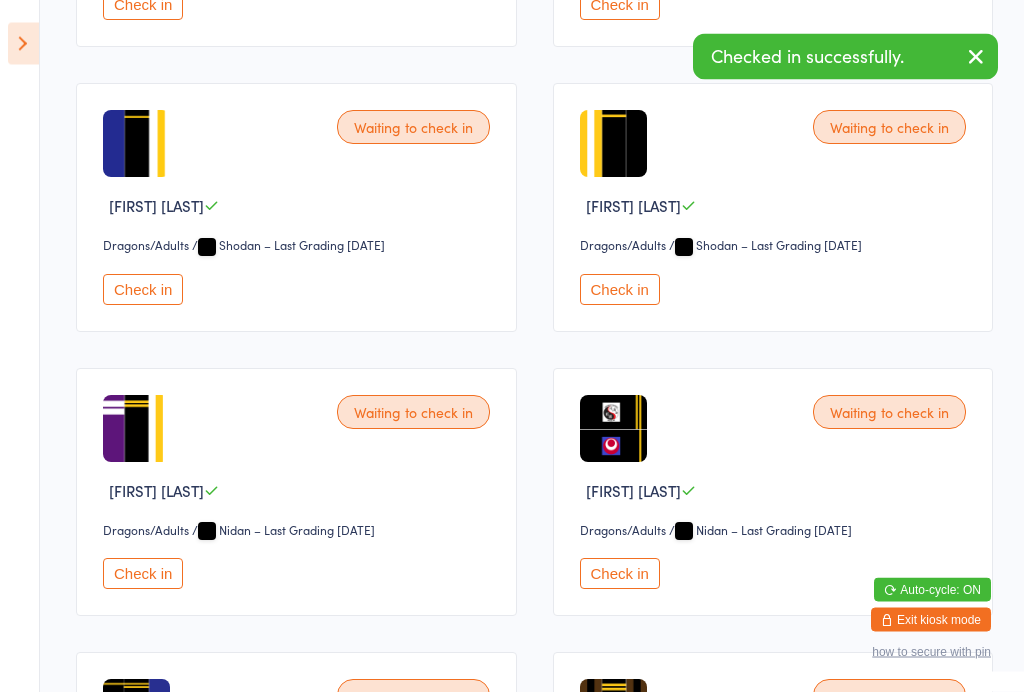 click on "Check in" at bounding box center [143, 290] 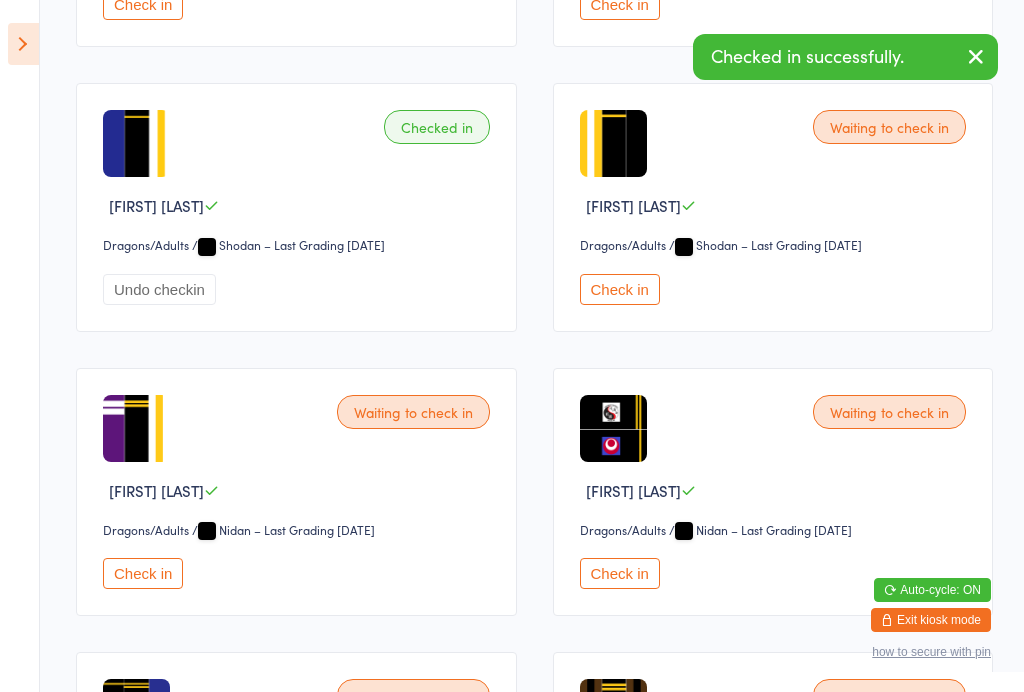 click on "Check in" at bounding box center [143, 573] 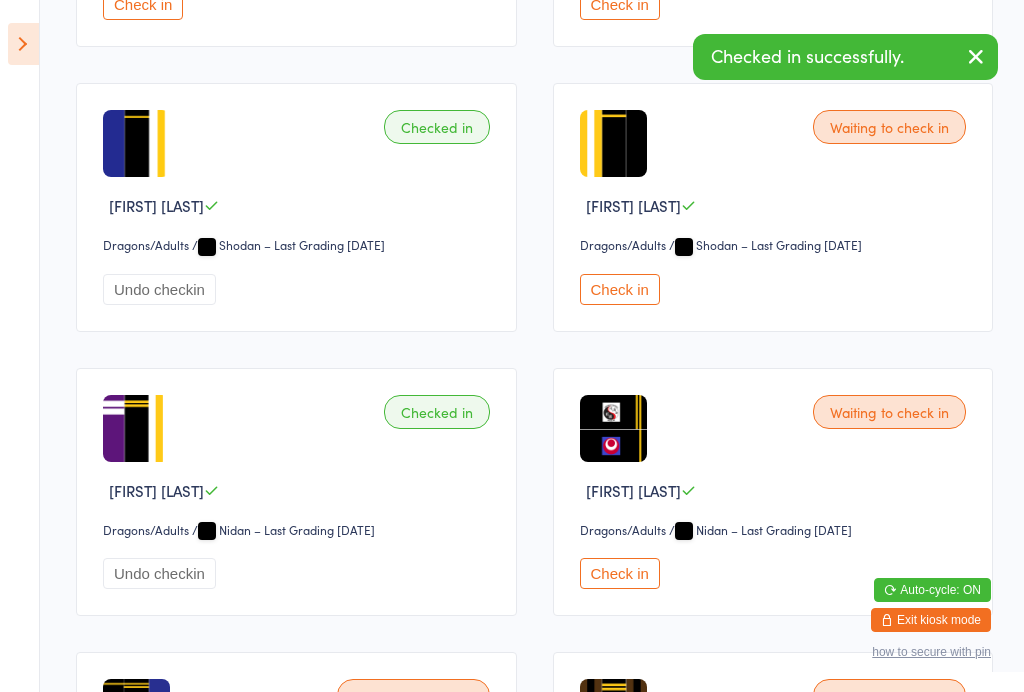 click at bounding box center (23, 44) 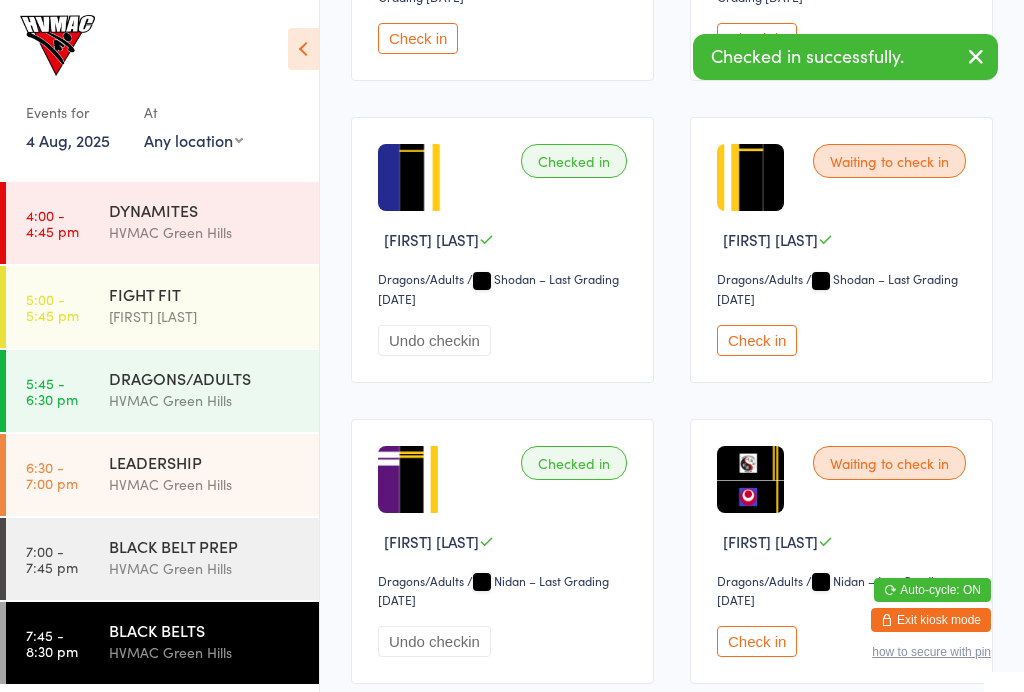 click on "4:00 - 4:45 pm" at bounding box center [52, 223] 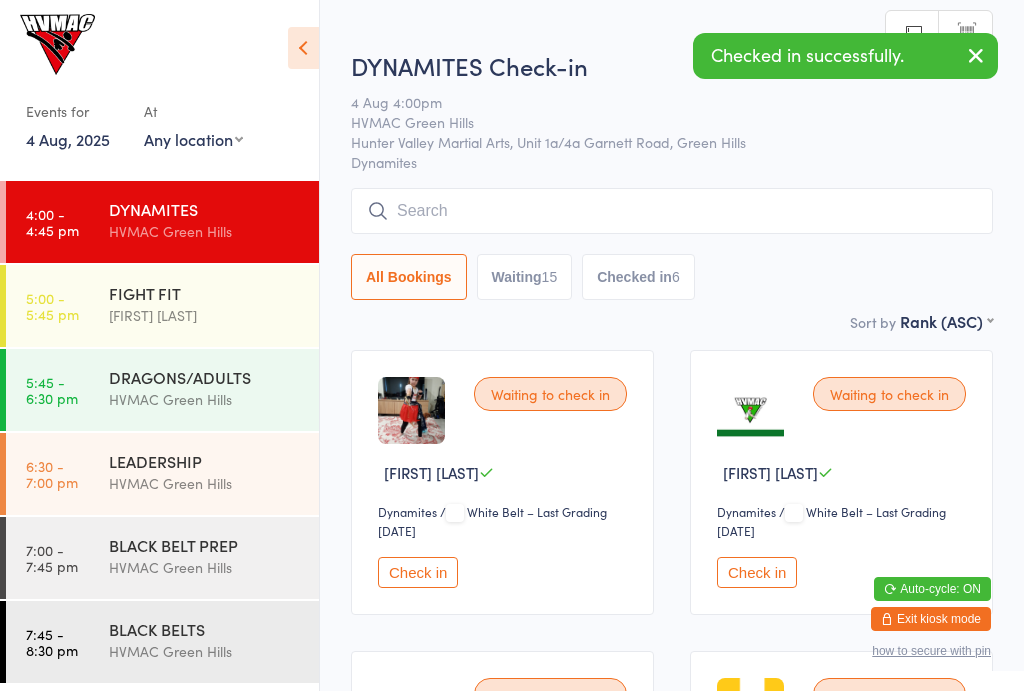 scroll, scrollTop: 1, scrollLeft: 0, axis: vertical 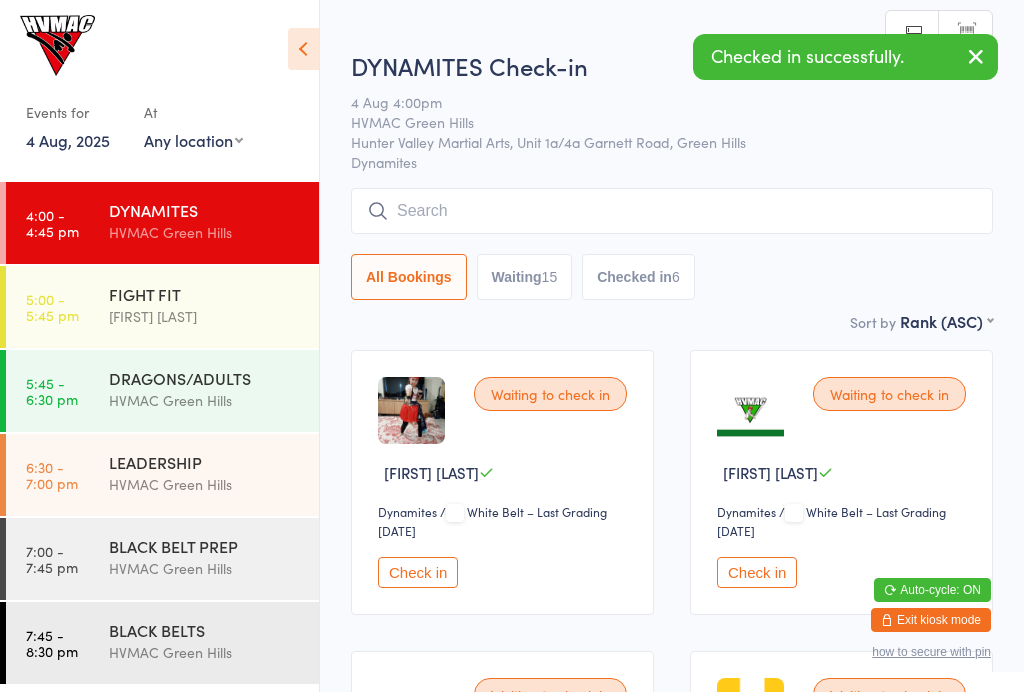 click at bounding box center [303, 49] 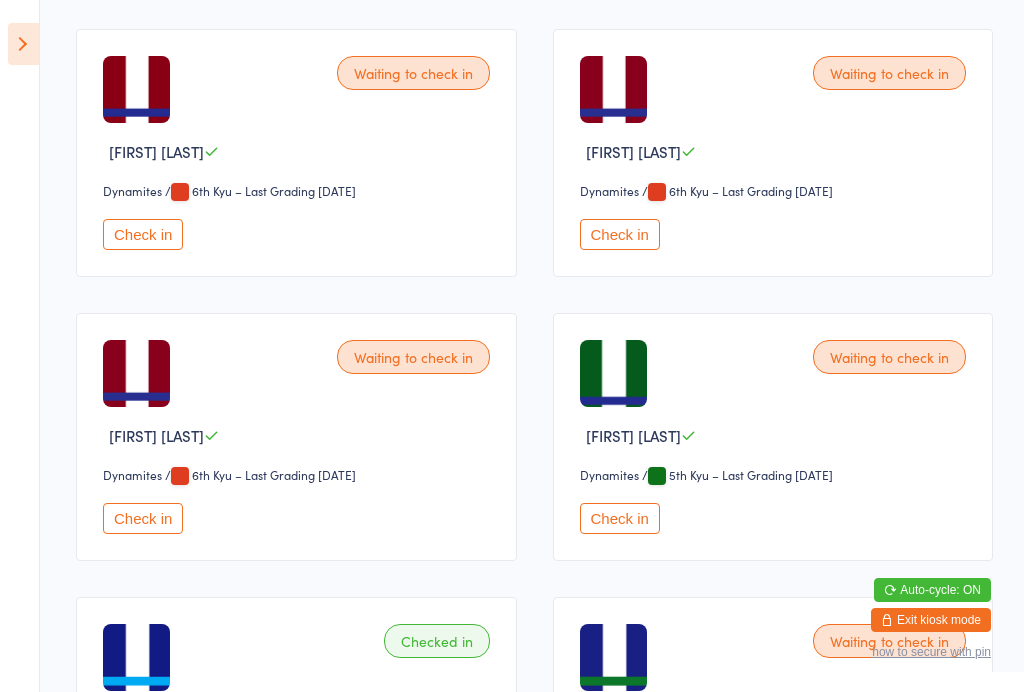 scroll, scrollTop: 1458, scrollLeft: 0, axis: vertical 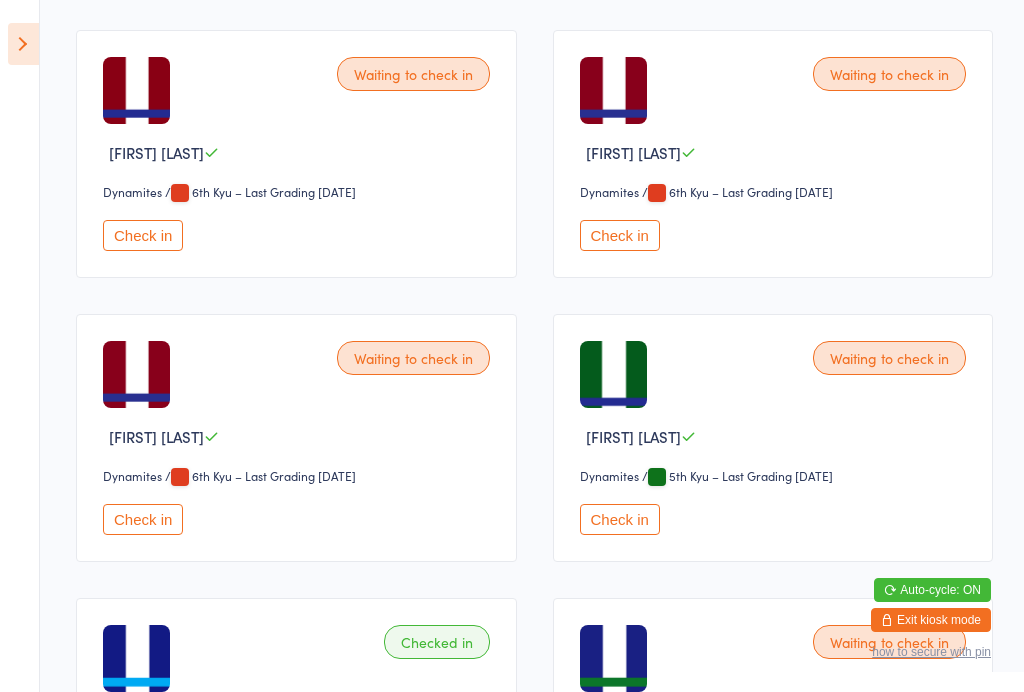 click on "Check in" at bounding box center (620, 235) 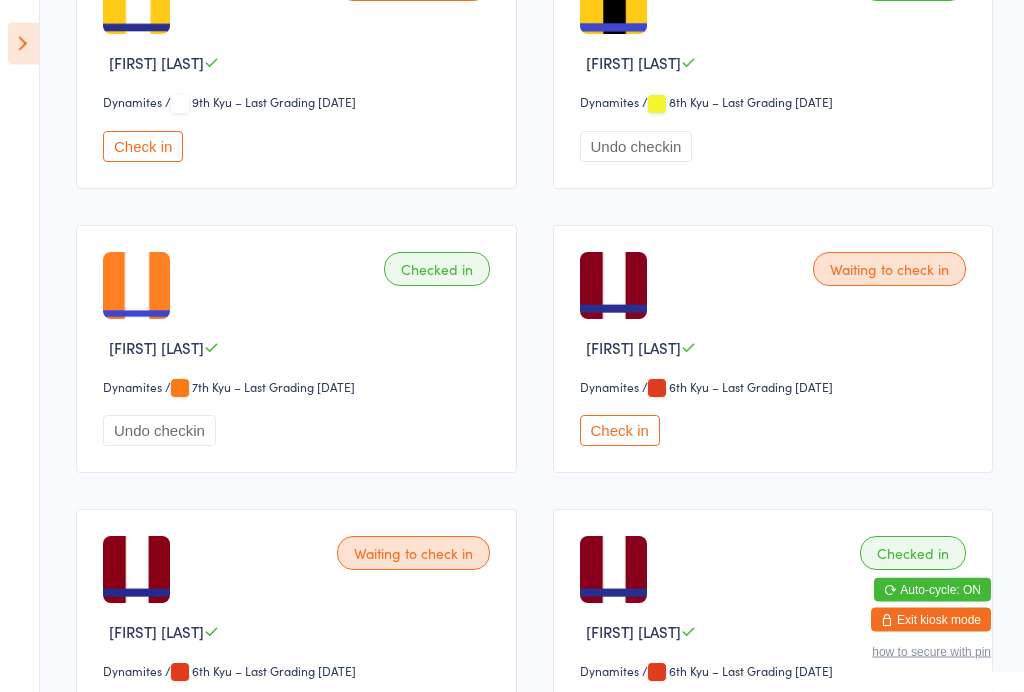 click on "Check in" at bounding box center (620, 431) 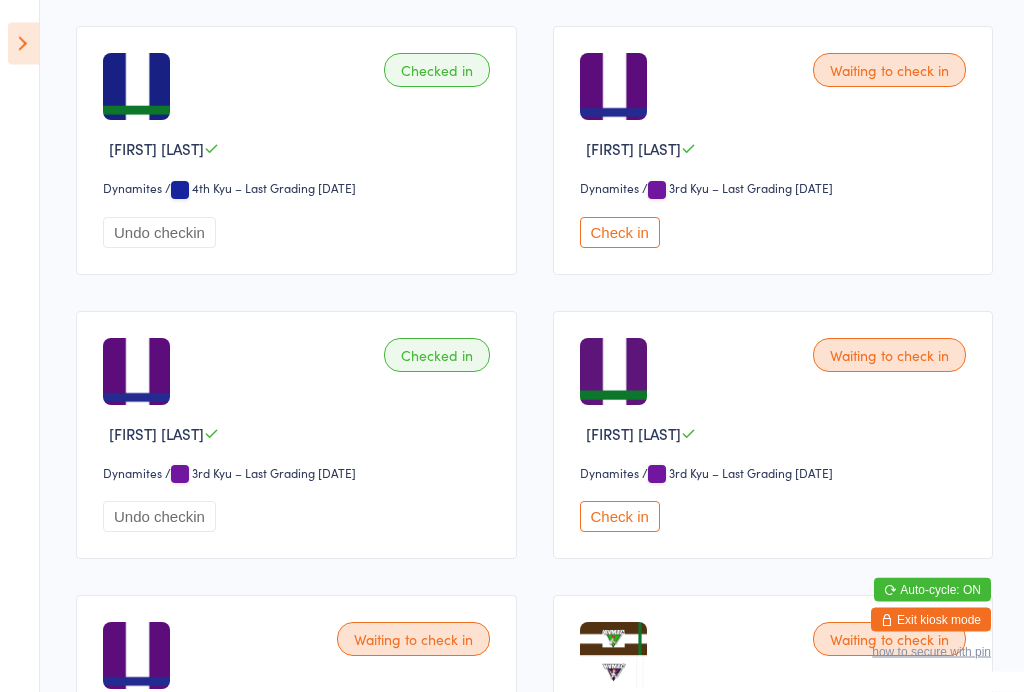 scroll, scrollTop: 2314, scrollLeft: 0, axis: vertical 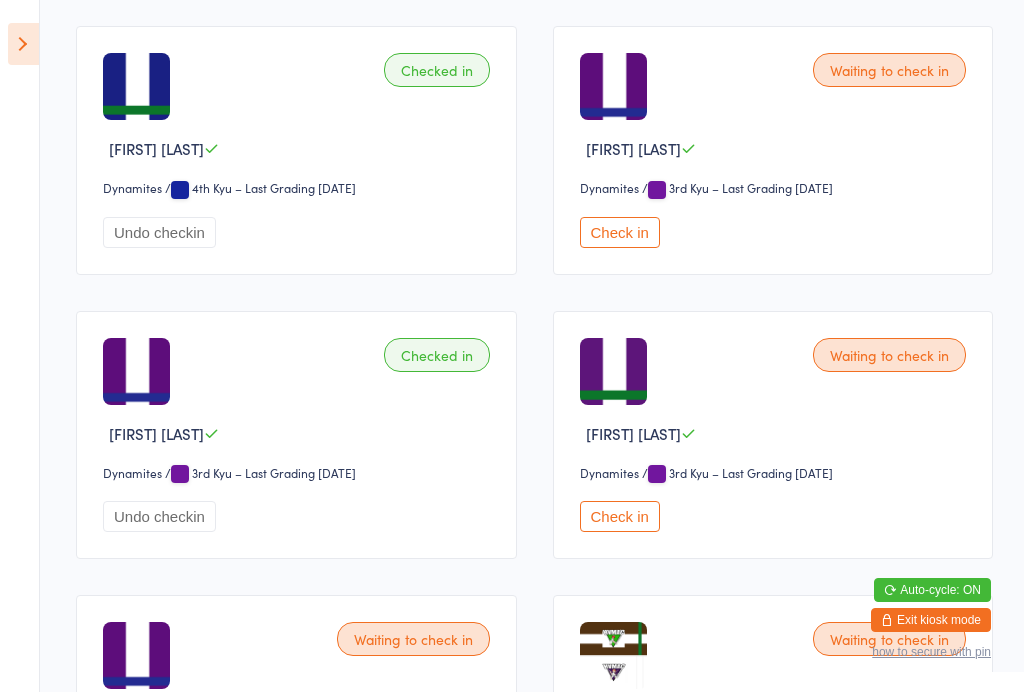 click on "Waiting to check in [FIRST] [LAST]  Dynamites  Dynamites   /  3rd Kyu – Last Grading [DATE]   Check in" at bounding box center [773, 435] 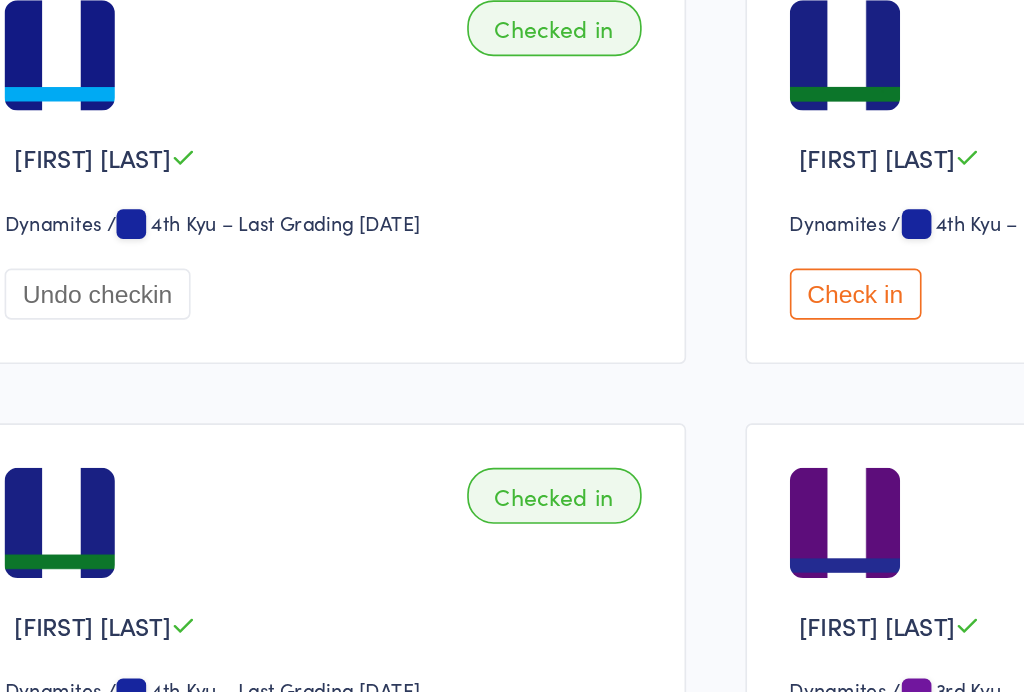 scroll, scrollTop: 2081, scrollLeft: 0, axis: vertical 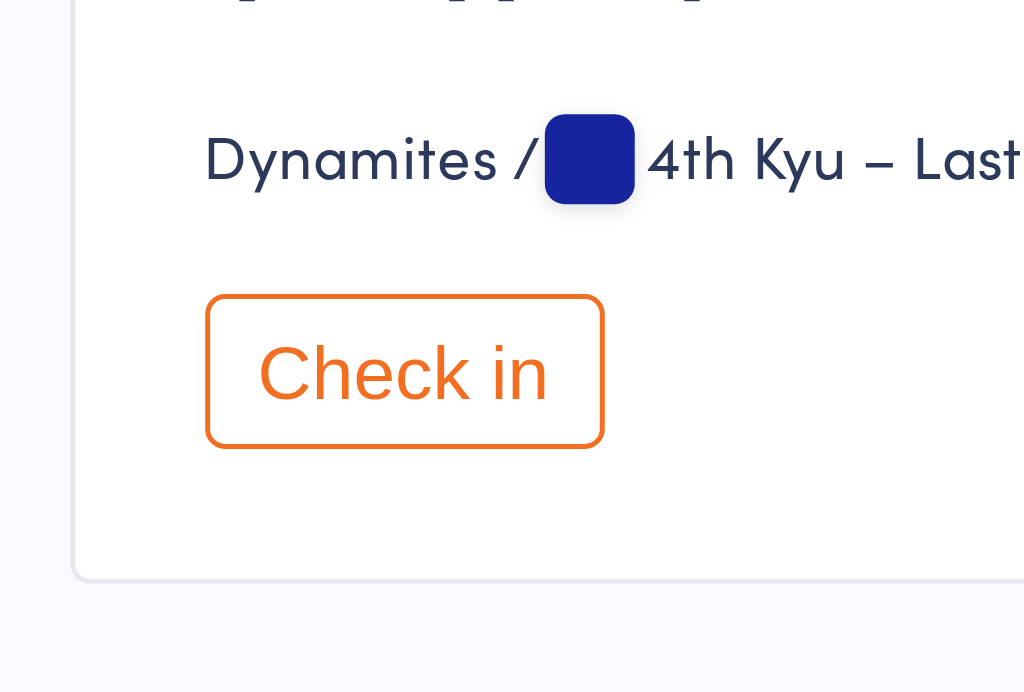 click on "Check in" at bounding box center (620, 180) 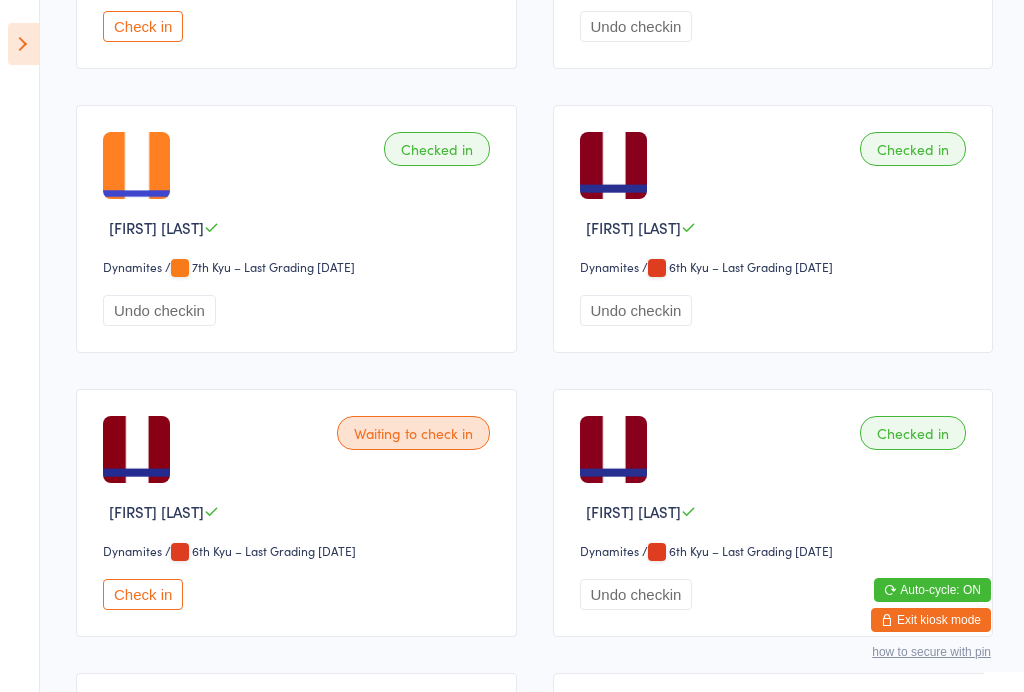 scroll, scrollTop: 1116, scrollLeft: 0, axis: vertical 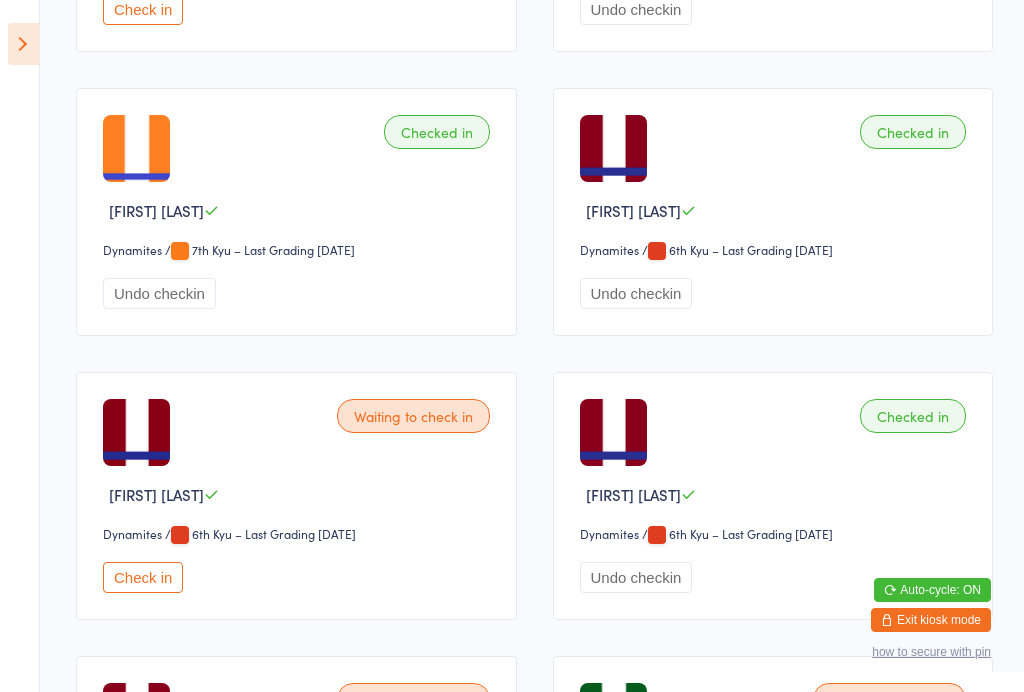 click on "Check in" at bounding box center (143, 577) 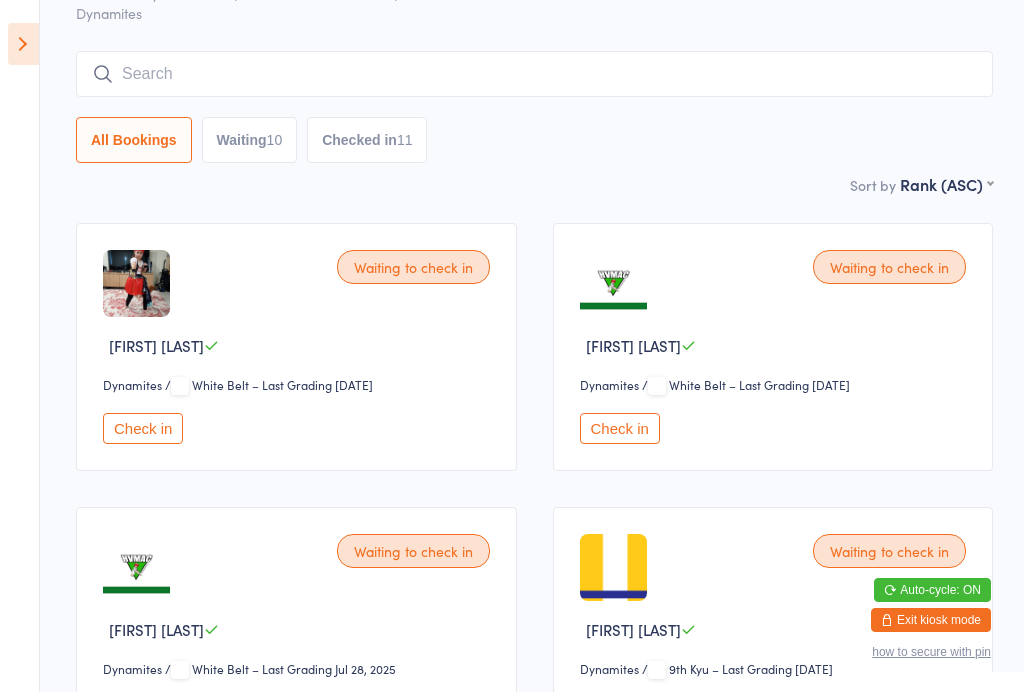 scroll, scrollTop: 0, scrollLeft: 0, axis: both 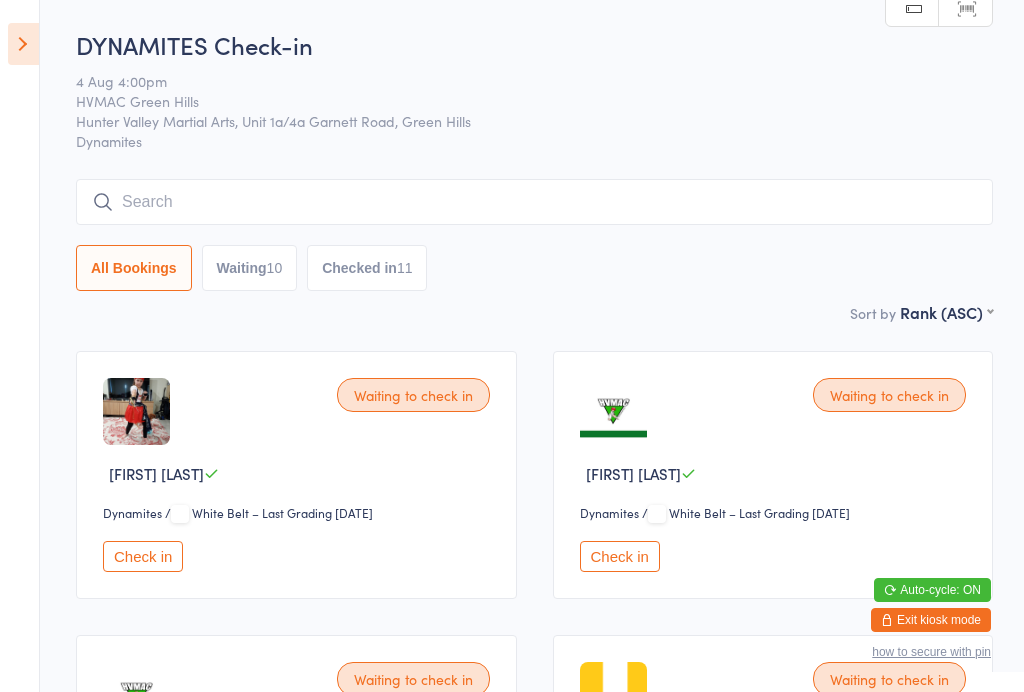 click on "Waiting  10" at bounding box center [250, 268] 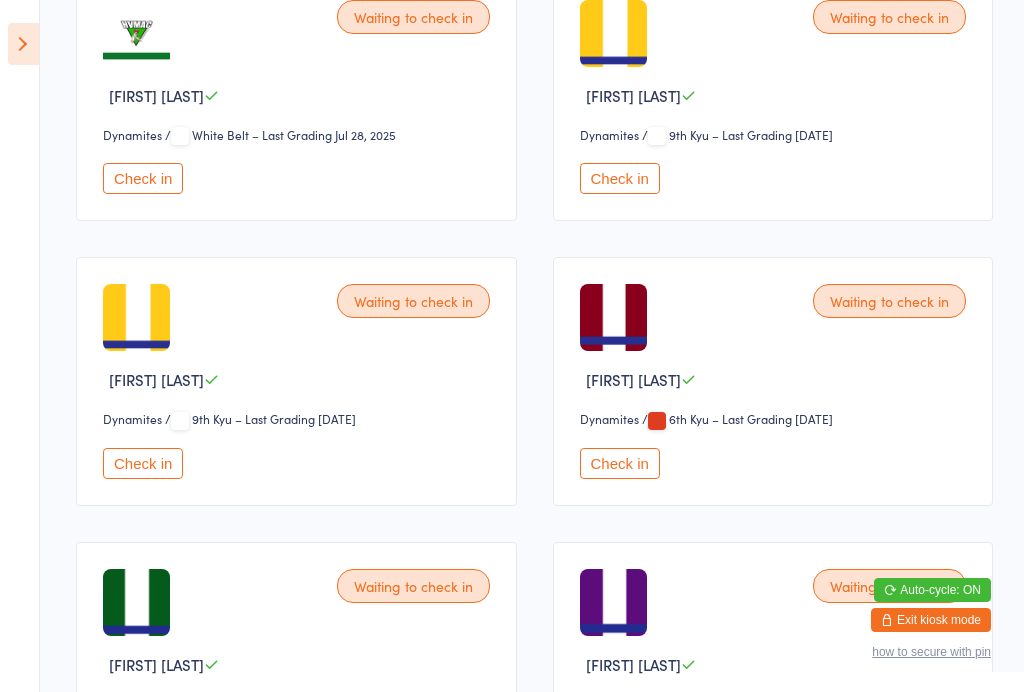 scroll, scrollTop: 686, scrollLeft: 0, axis: vertical 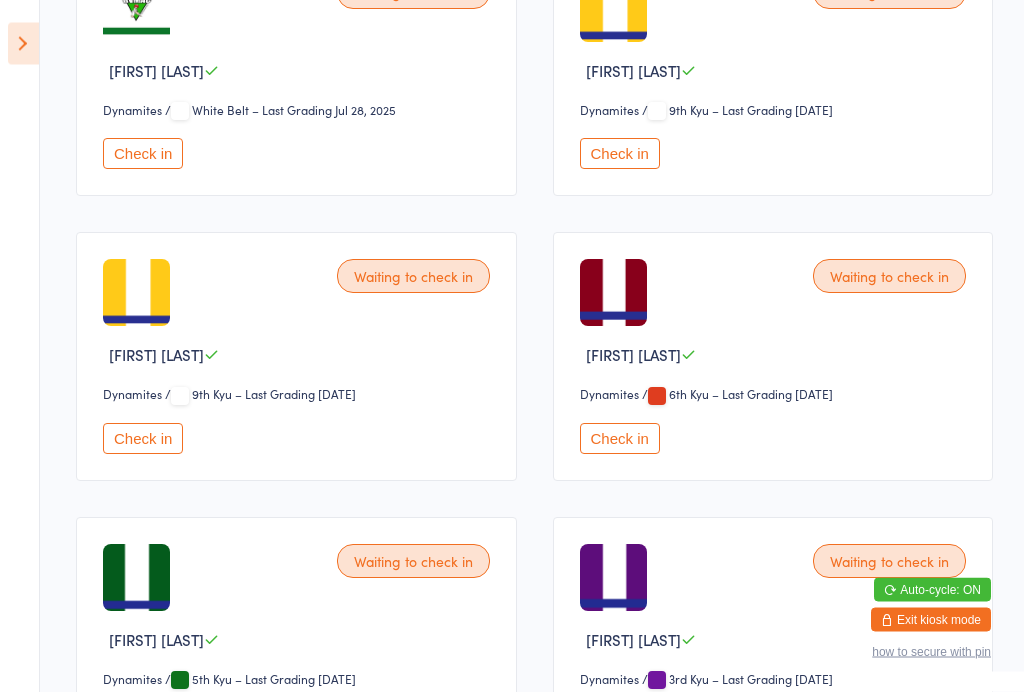 click on "Check in" at bounding box center [620, 154] 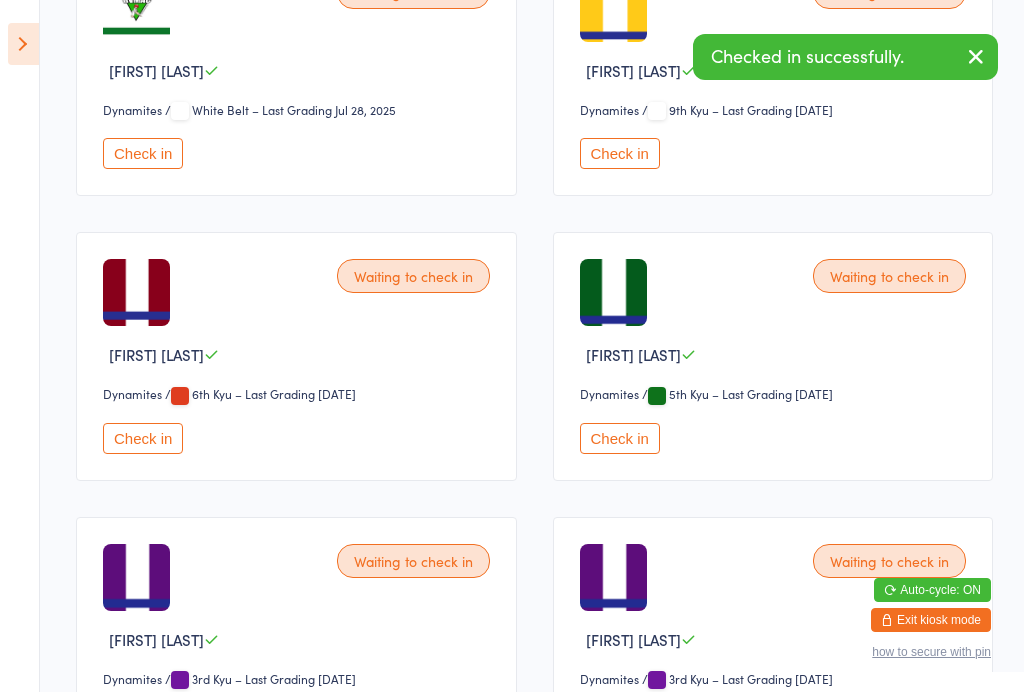 click on "Check in" at bounding box center [620, 153] 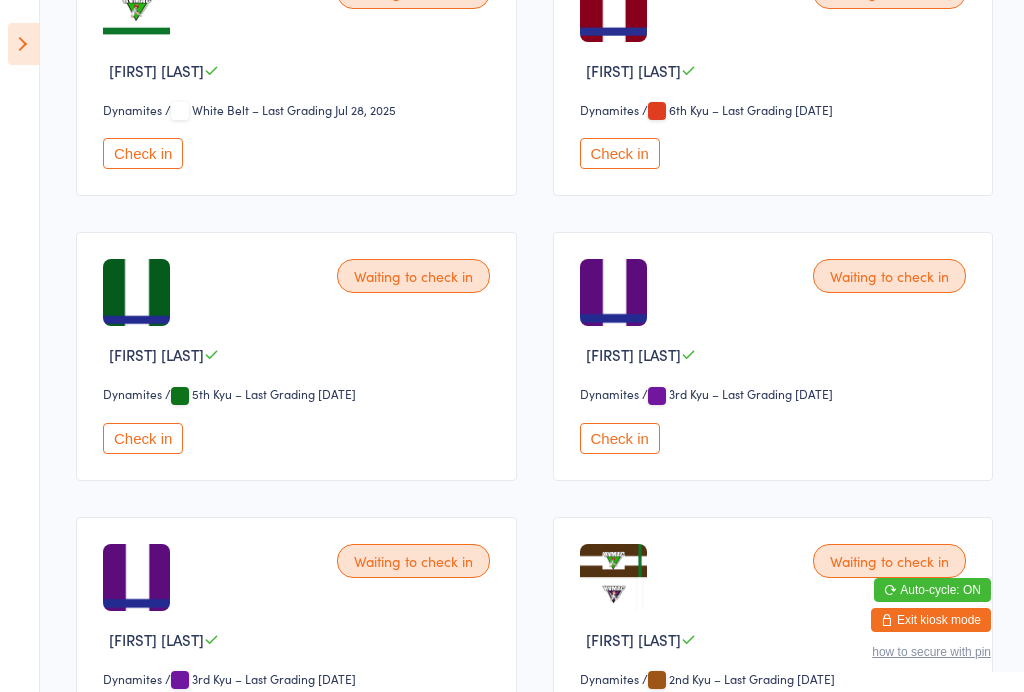 click at bounding box center [23, 44] 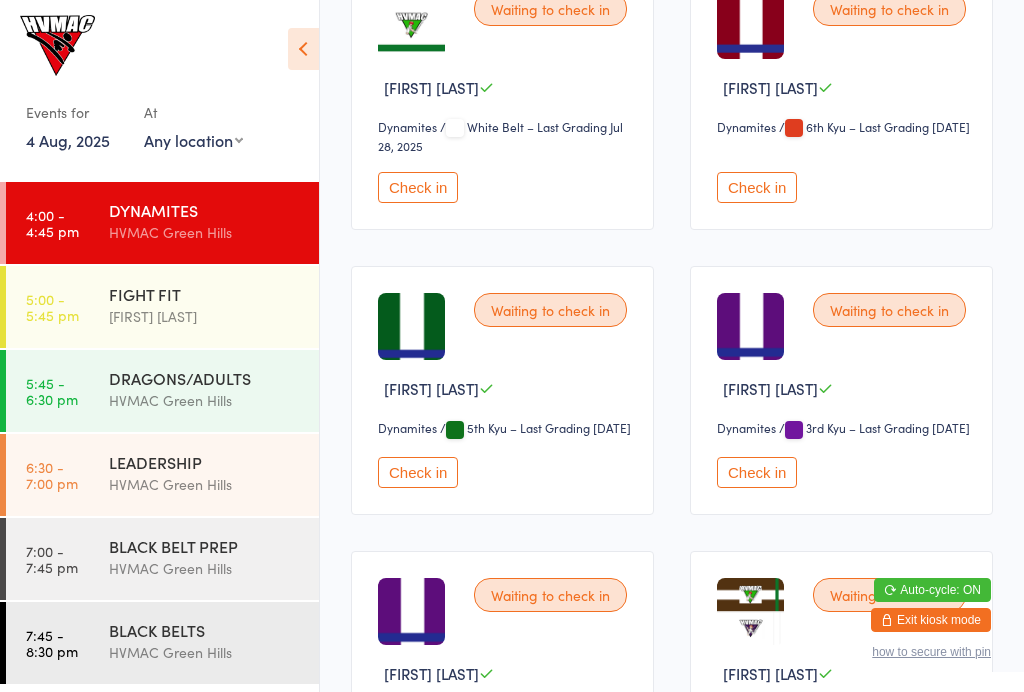 click on "FIGHT FIT" at bounding box center (205, 294) 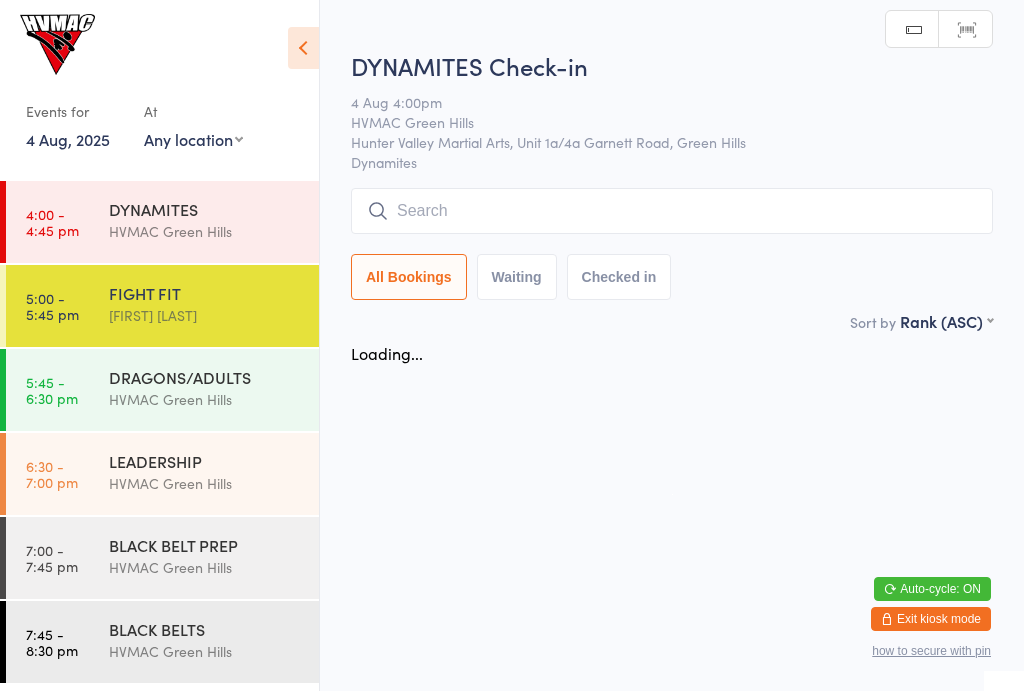 scroll, scrollTop: 1, scrollLeft: 0, axis: vertical 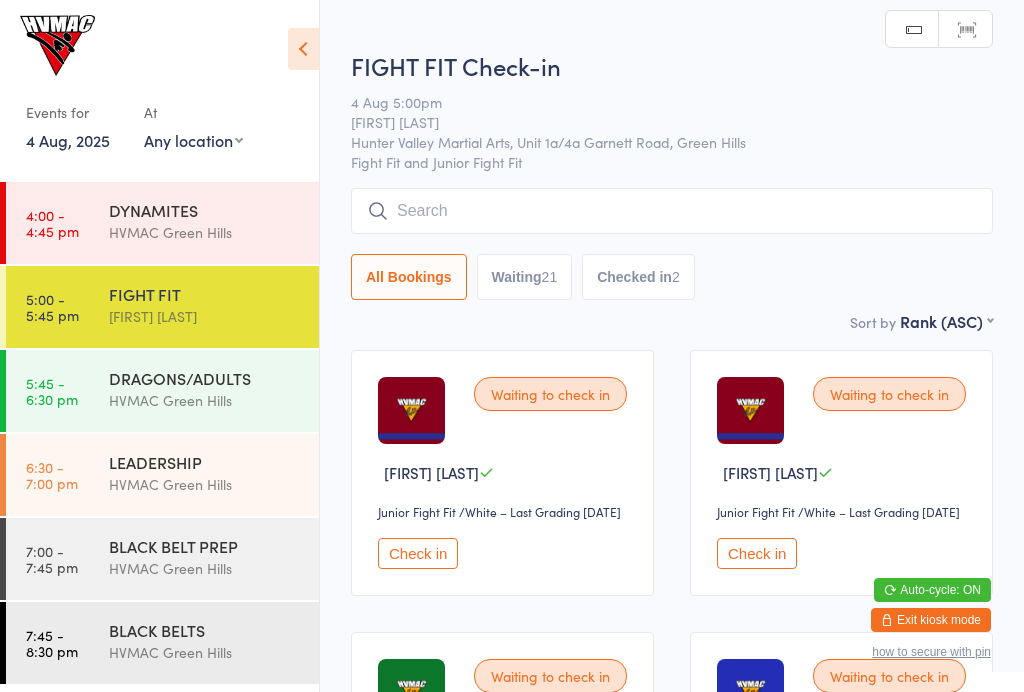 click at bounding box center [672, 211] 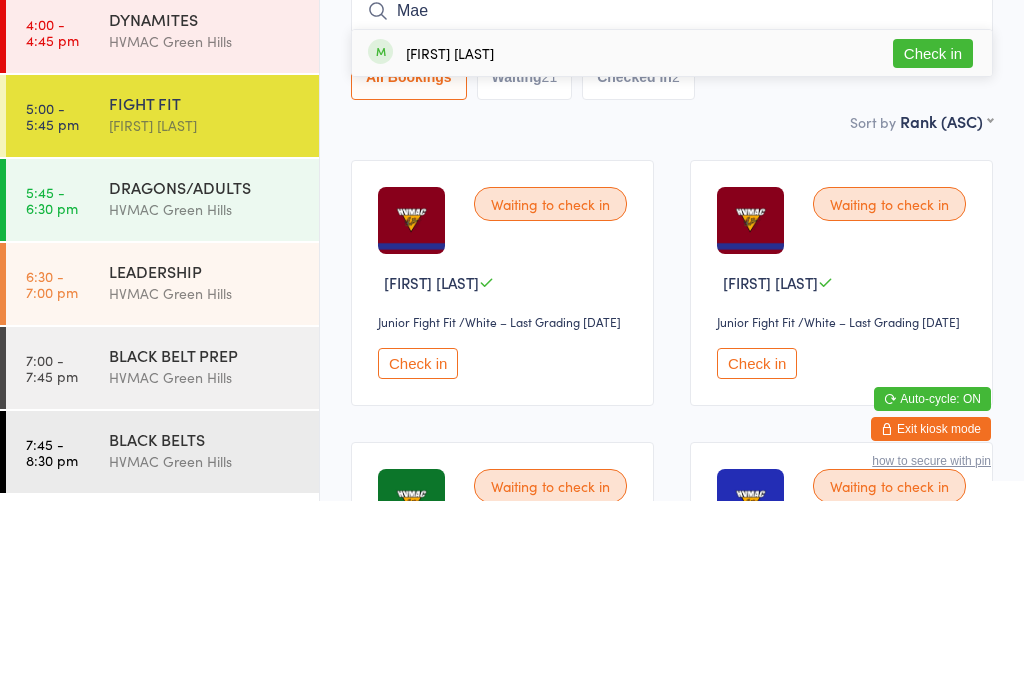 type on "Mae" 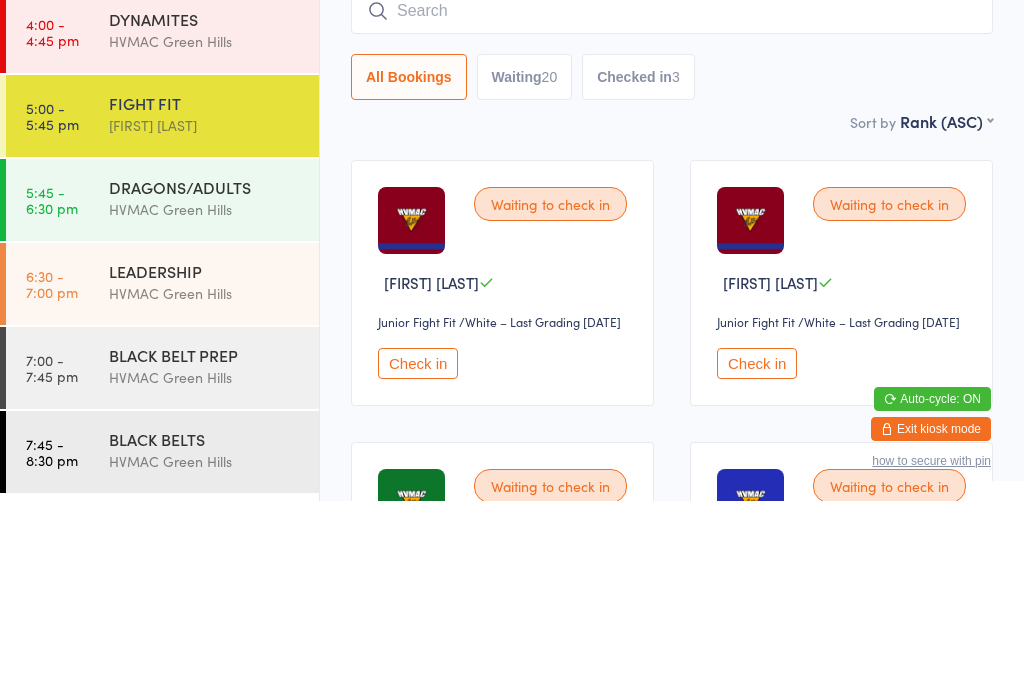 click on "Sort by   Rank (ASC) First name (ASC) First name (DESC) Last name (ASC) Last name (DESC) Check in time (ASC) Check in time (DESC) Rank (ASC) Rank (DESC)" at bounding box center [672, 312] 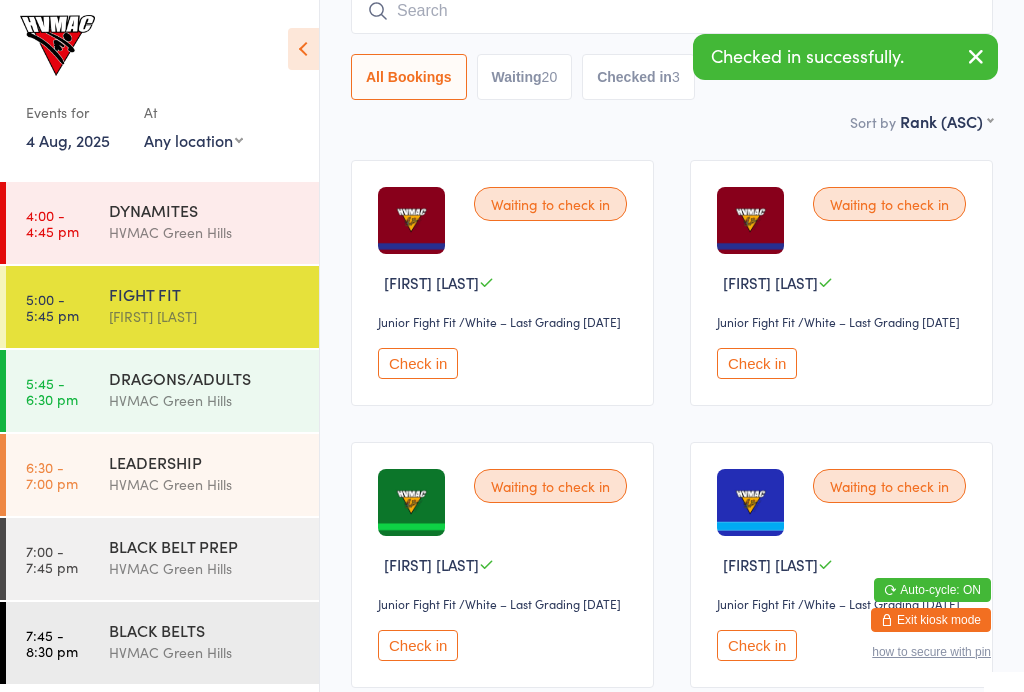 click on "DRAGONS/ADULTS" at bounding box center [205, 378] 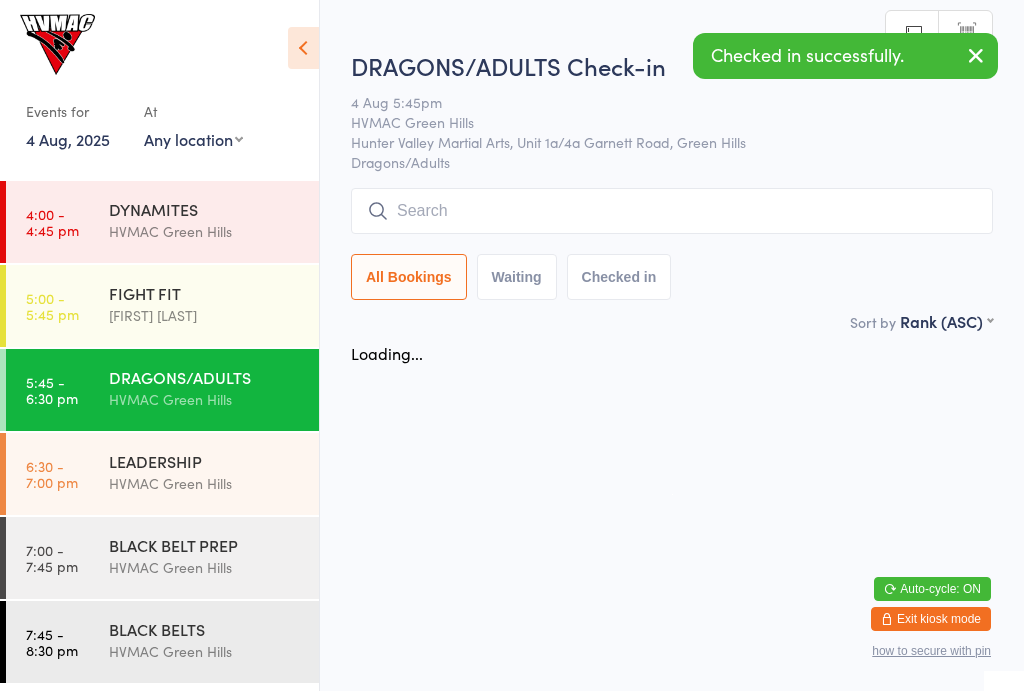 scroll, scrollTop: 1, scrollLeft: 0, axis: vertical 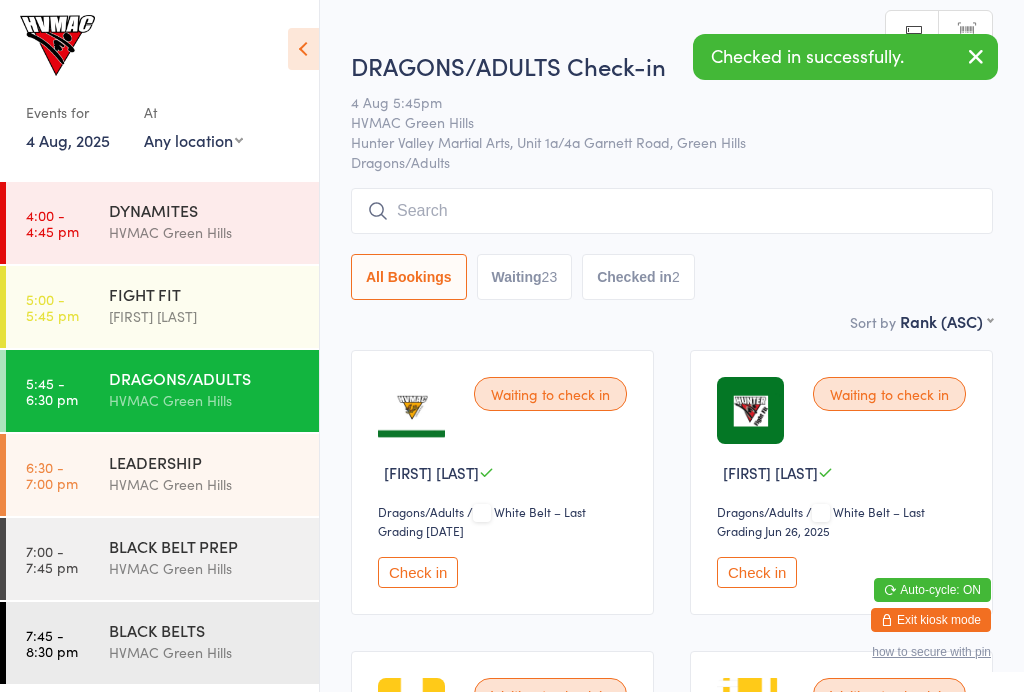 click at bounding box center (672, 211) 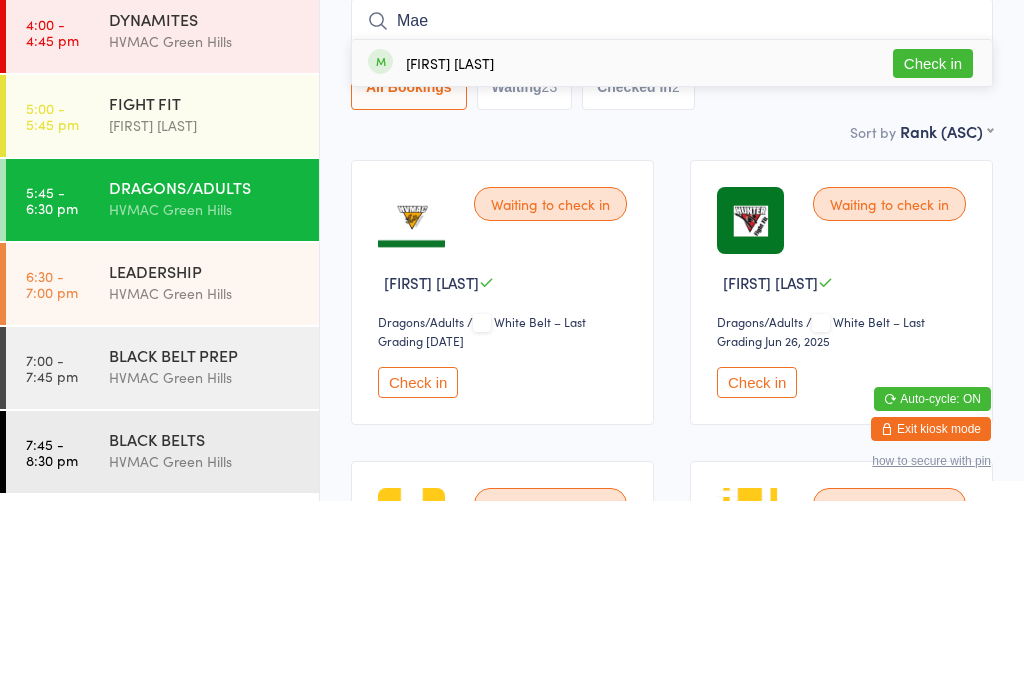 type on "Mae" 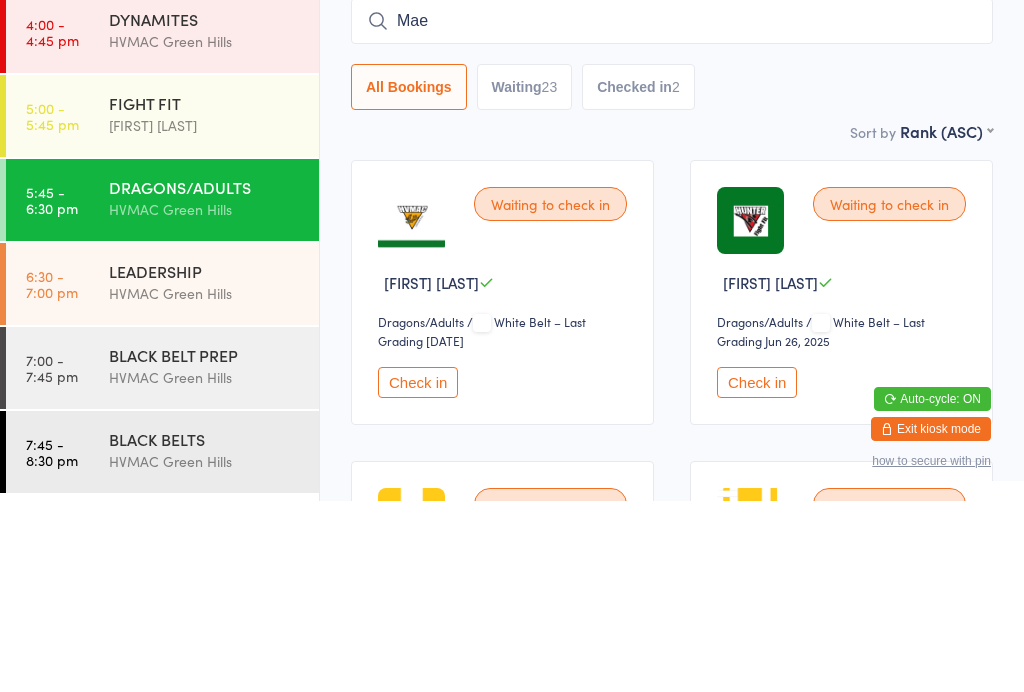 type 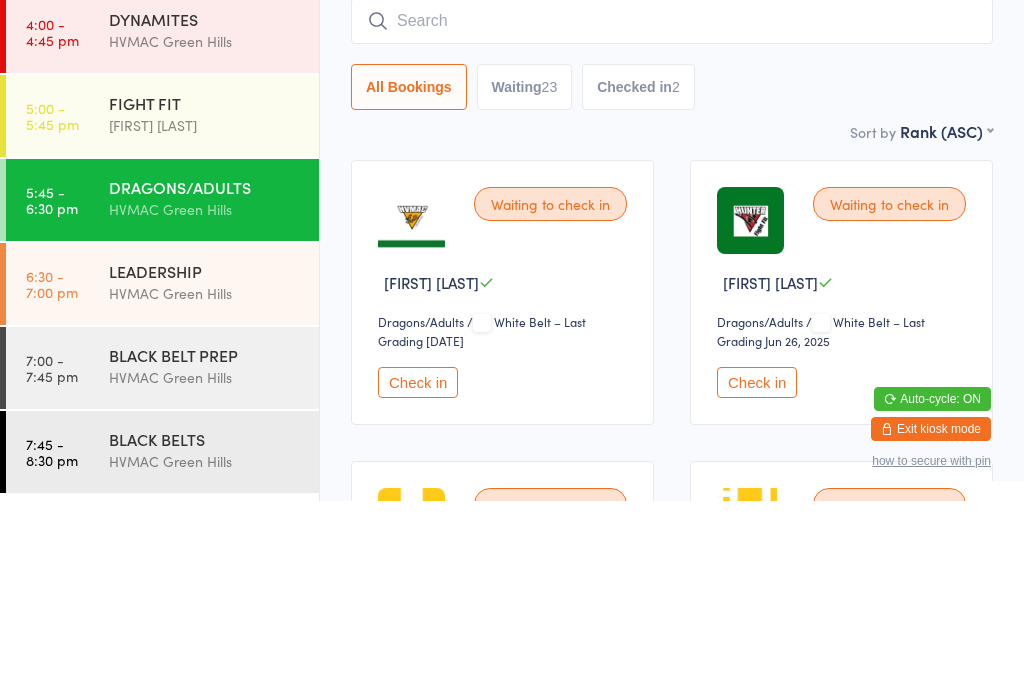 scroll, scrollTop: 191, scrollLeft: 0, axis: vertical 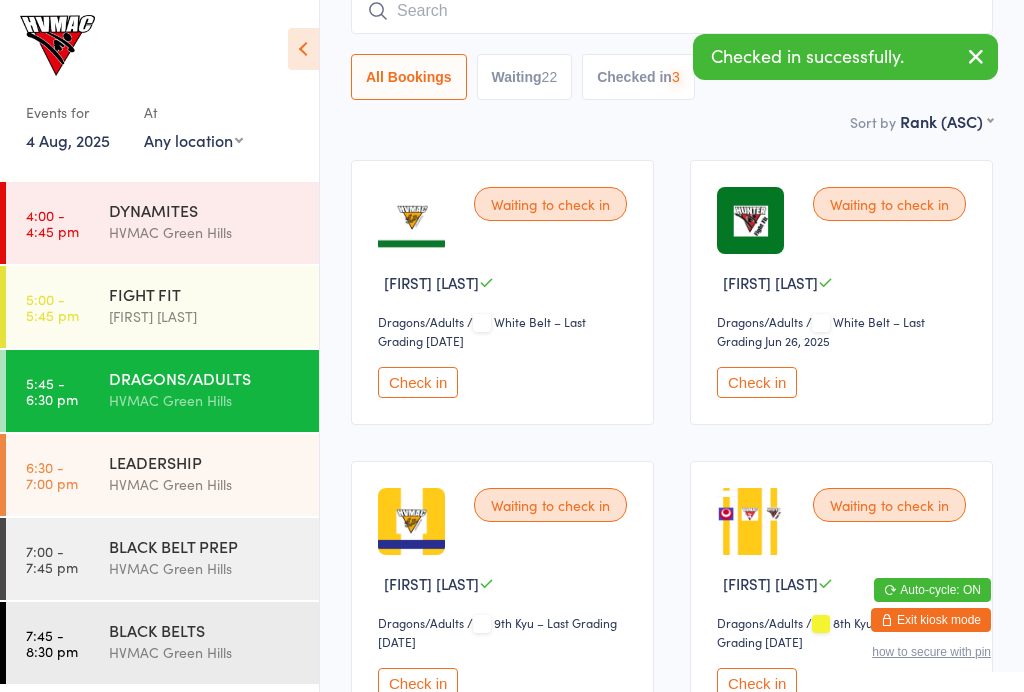 click on "FIGHT FIT" at bounding box center (205, 294) 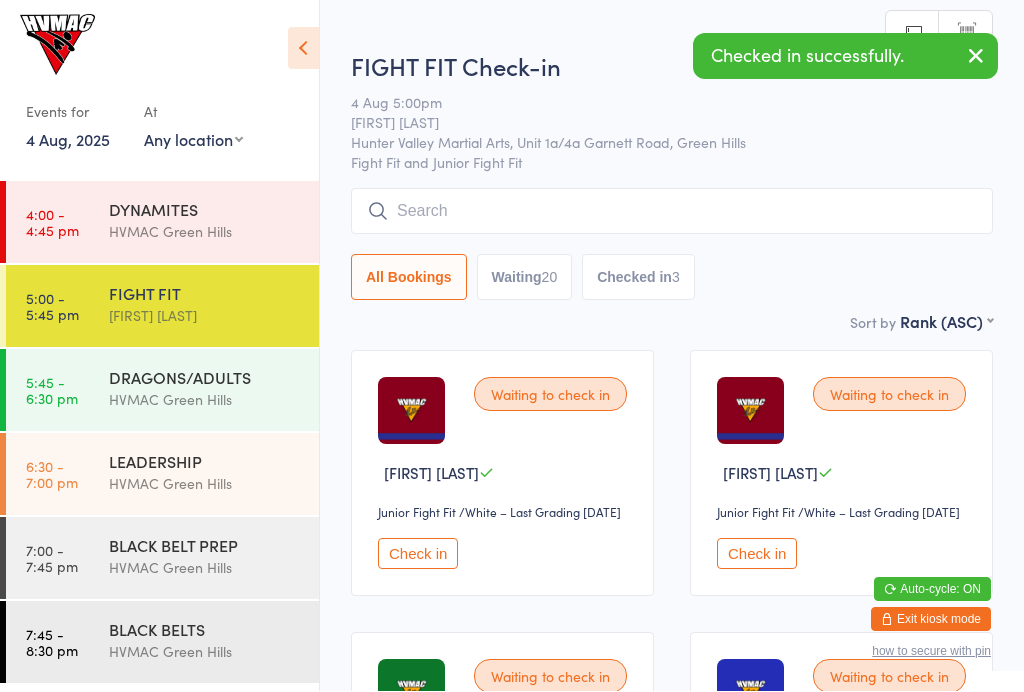 scroll, scrollTop: 1, scrollLeft: 0, axis: vertical 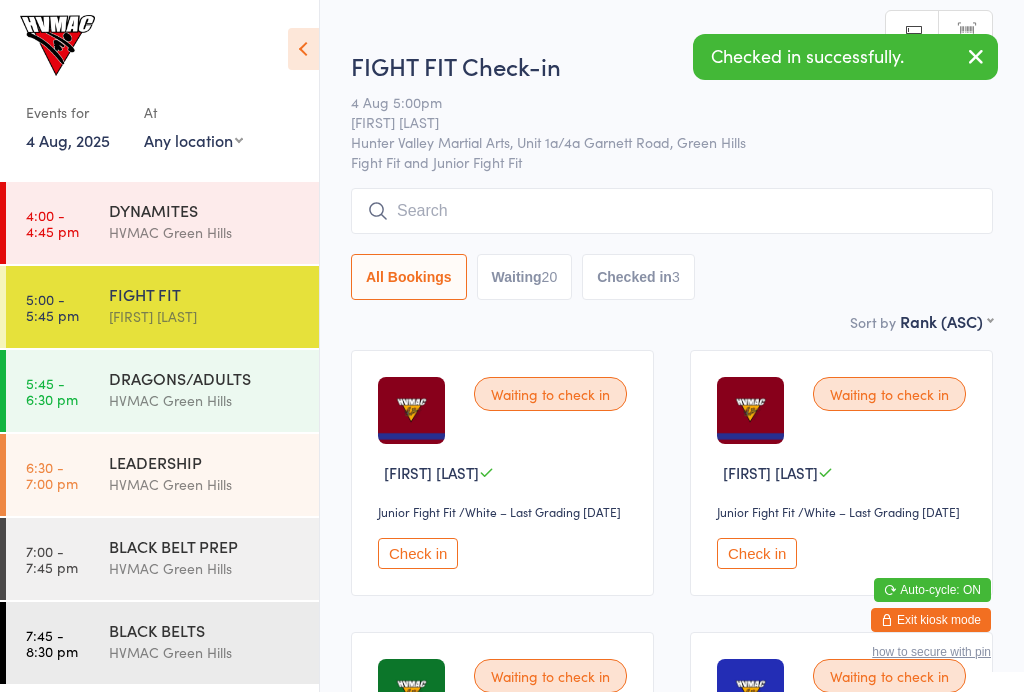 click on "DYNAMITES" at bounding box center (205, 210) 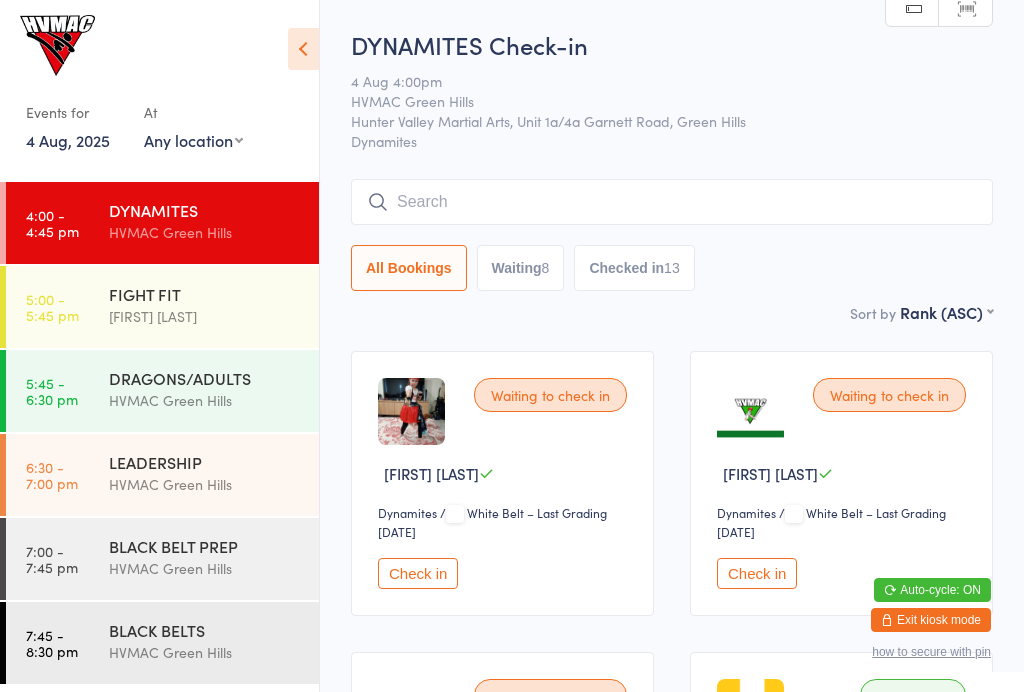 click on "Waiting  8" at bounding box center (521, 268) 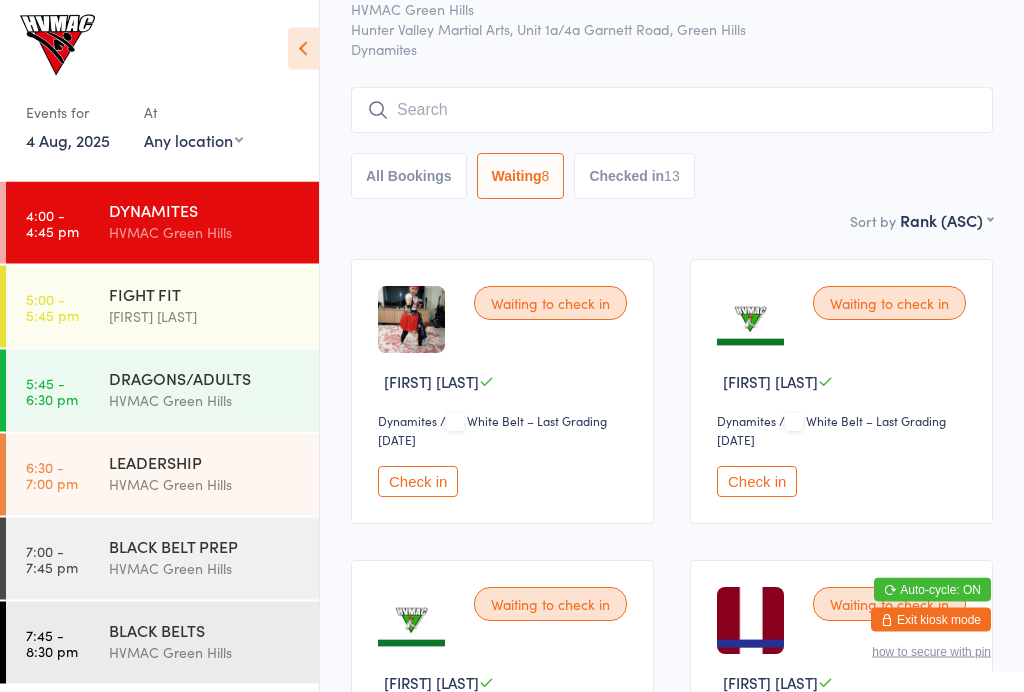 scroll, scrollTop: 92, scrollLeft: 0, axis: vertical 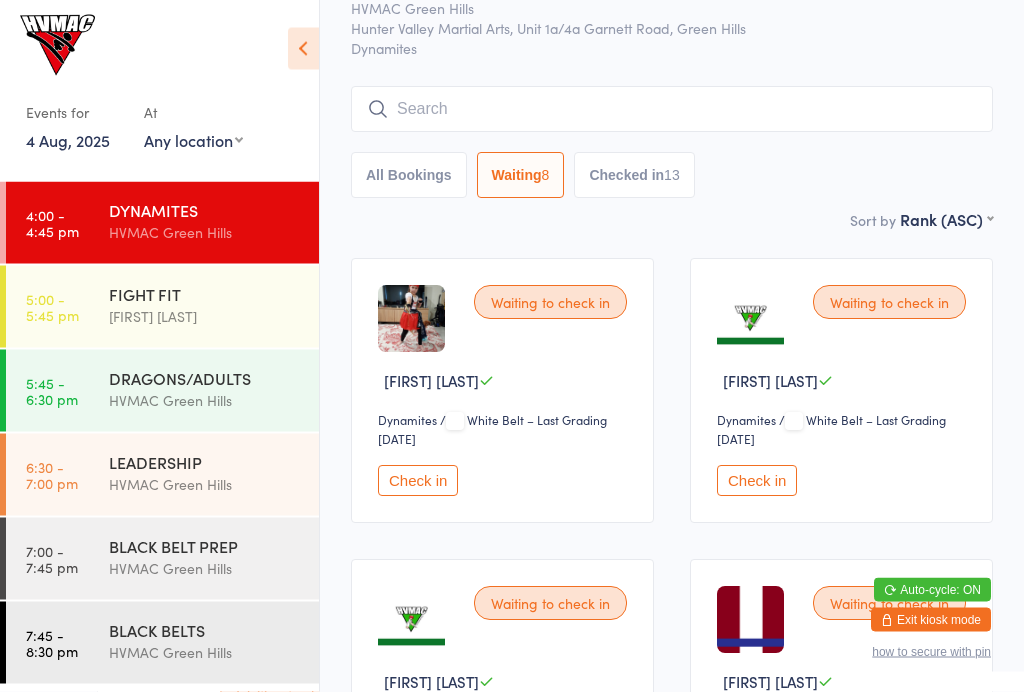 click on "Check in" at bounding box center [757, 481] 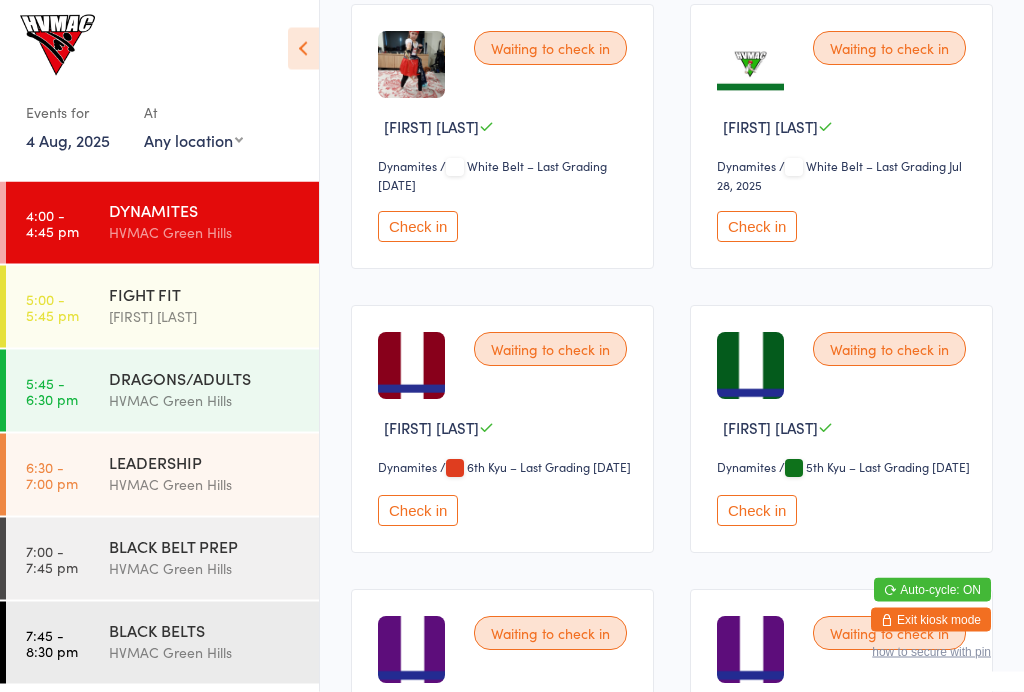 scroll, scrollTop: 424, scrollLeft: 0, axis: vertical 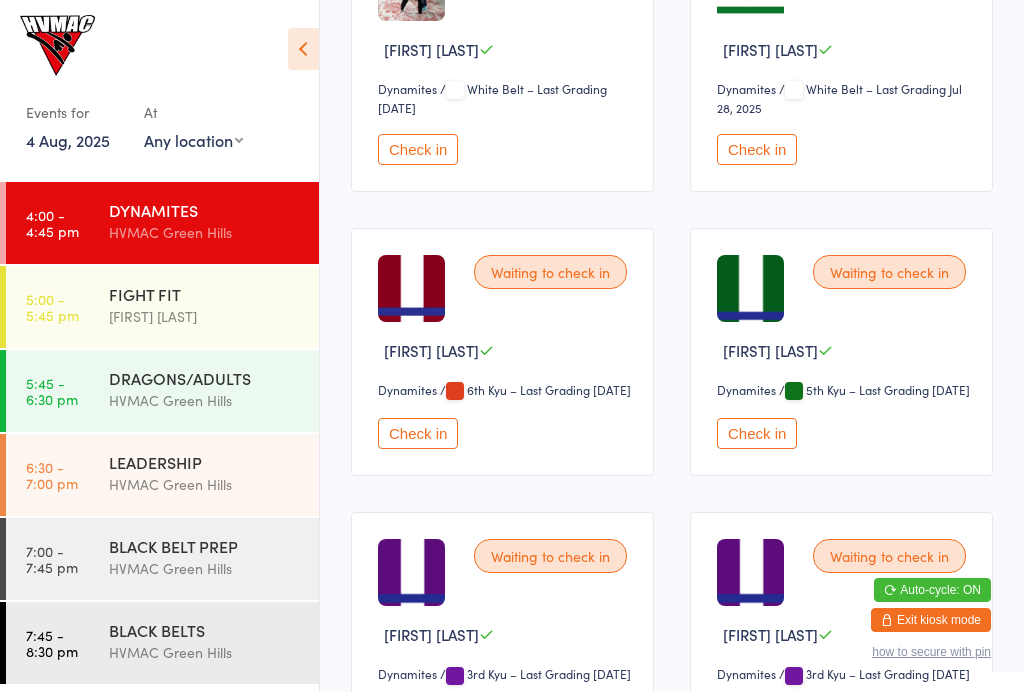 click on "Check in" at bounding box center (418, 433) 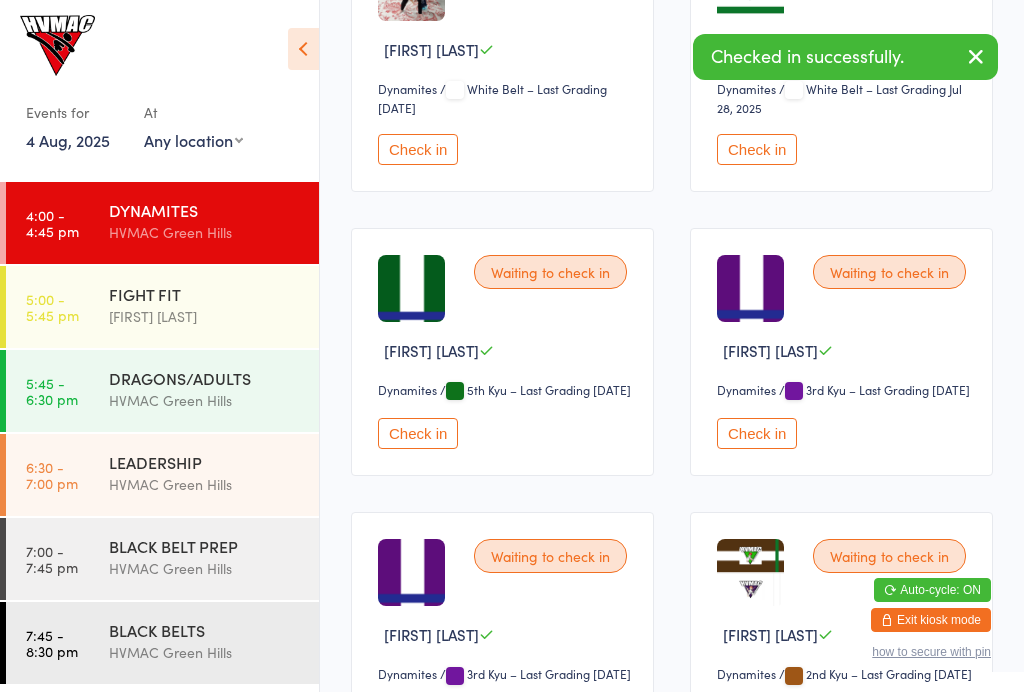 click on "Check in" at bounding box center (418, 433) 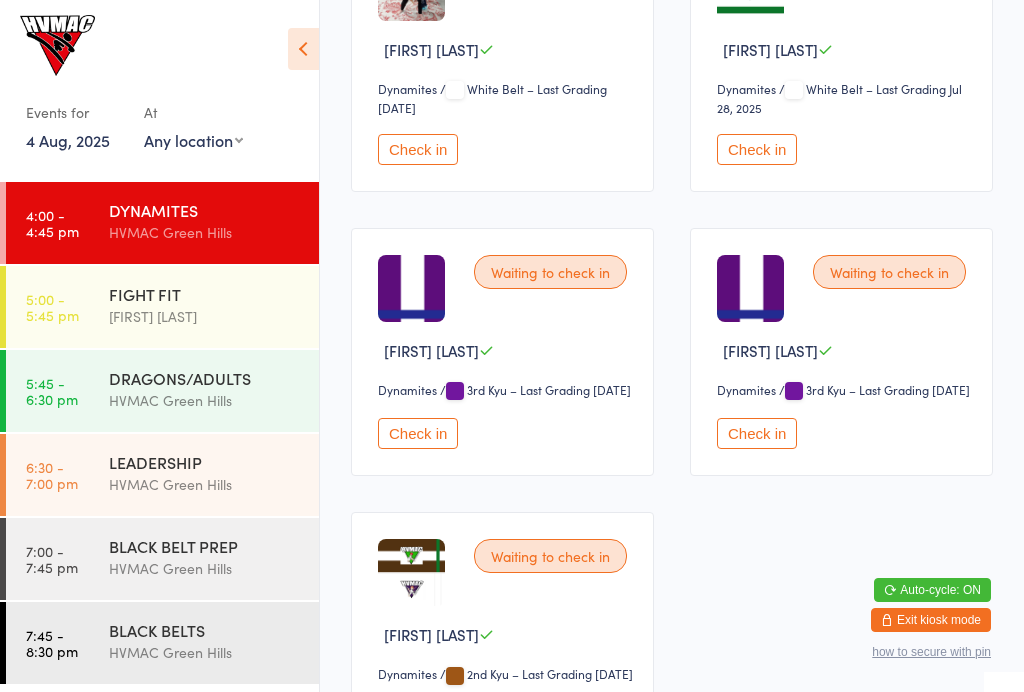 click on "Check in" at bounding box center (757, 433) 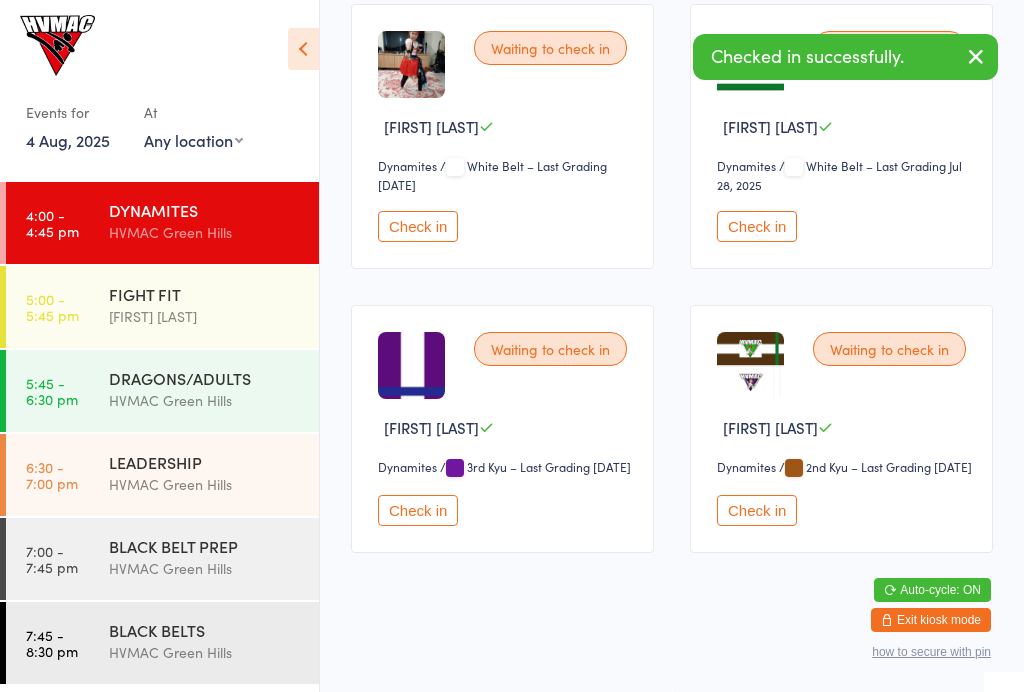scroll, scrollTop: 359, scrollLeft: 0, axis: vertical 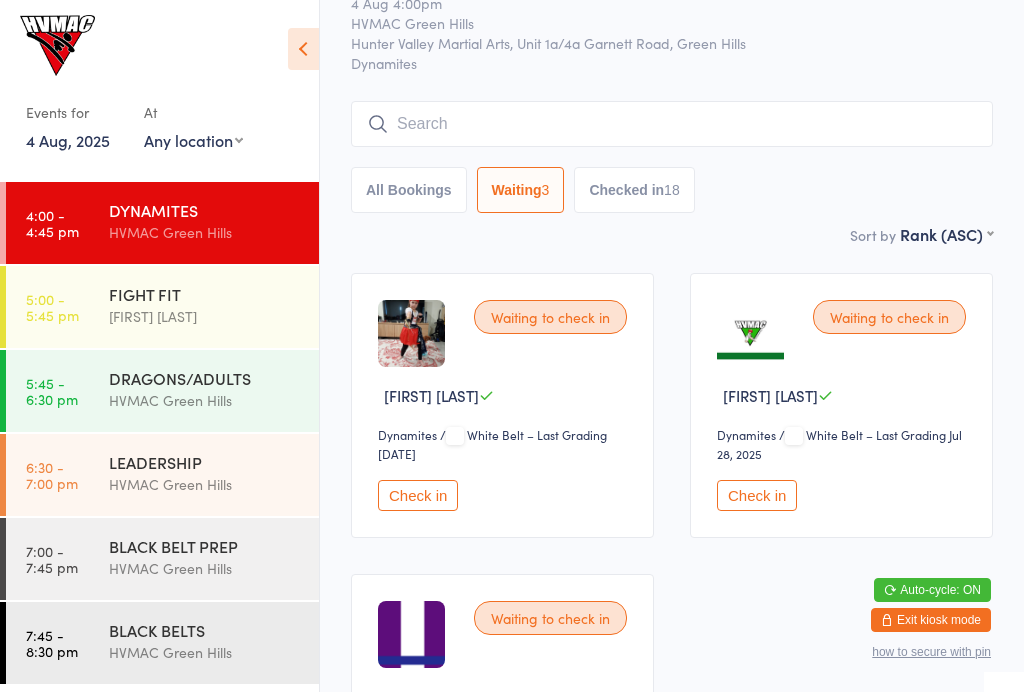 click on "Checked in  18" at bounding box center [634, 190] 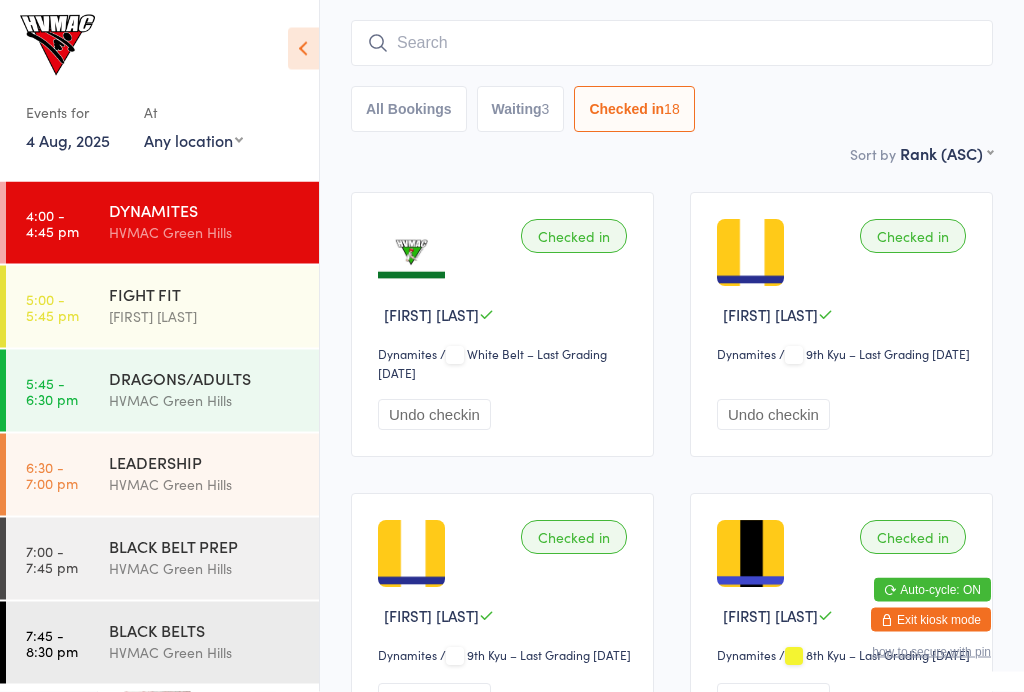 scroll, scrollTop: 0, scrollLeft: 0, axis: both 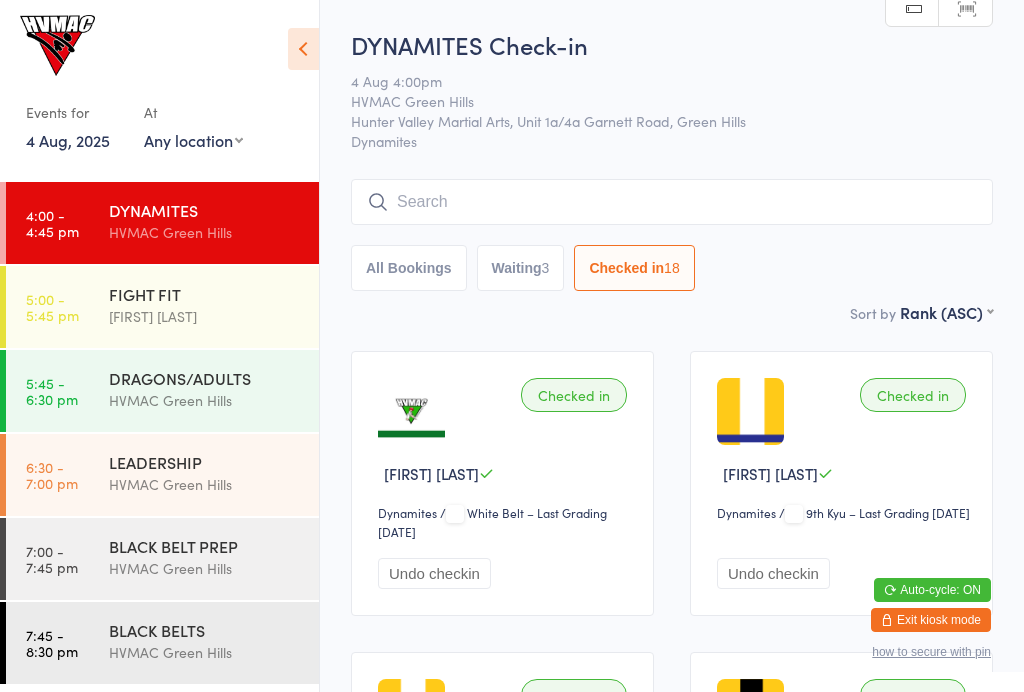 click at bounding box center [672, 202] 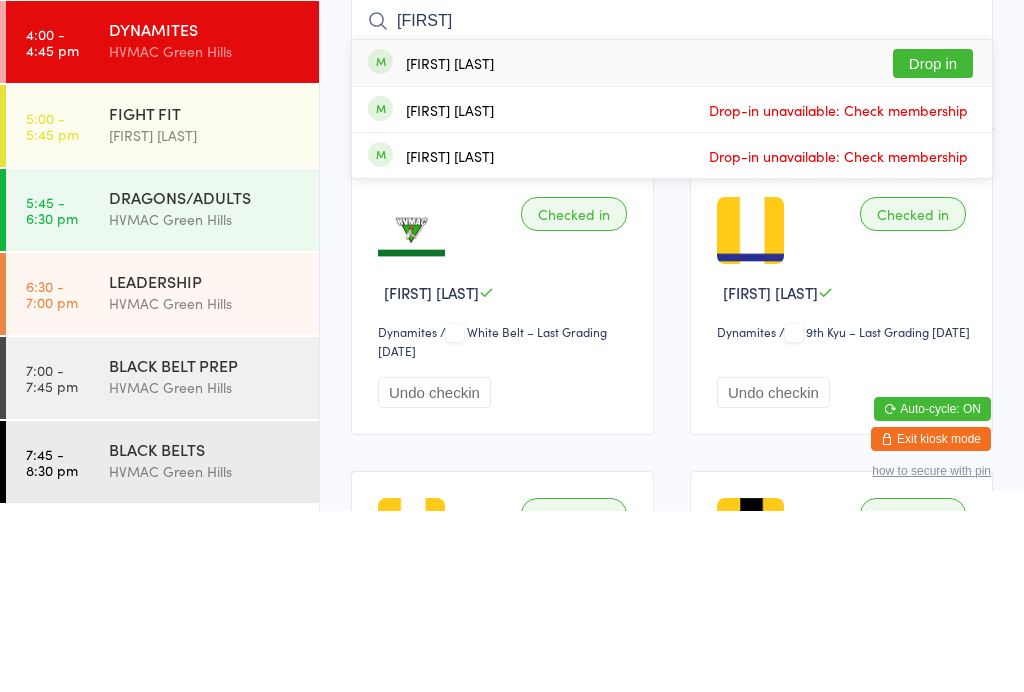 type on "[FIRST]" 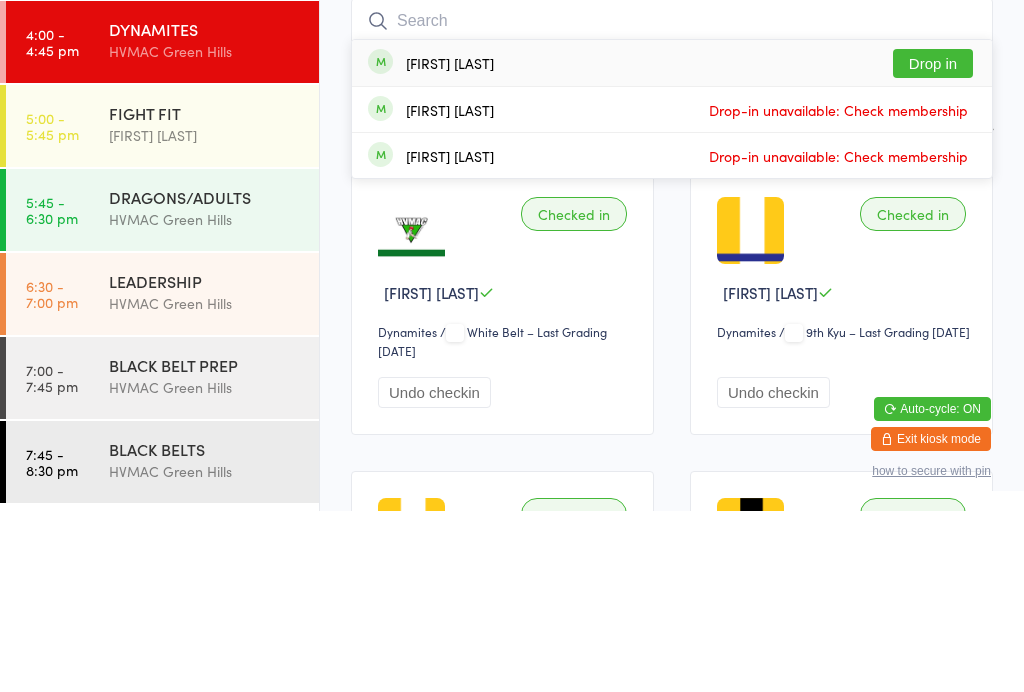 scroll, scrollTop: 181, scrollLeft: 0, axis: vertical 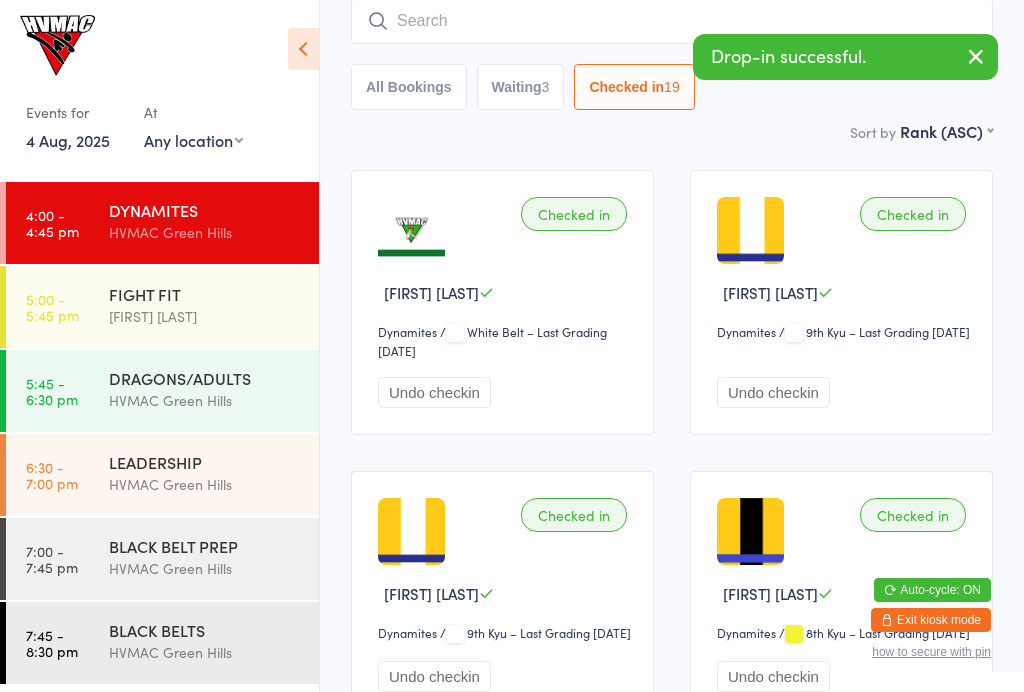 click on "Waiting  3" at bounding box center [521, 87] 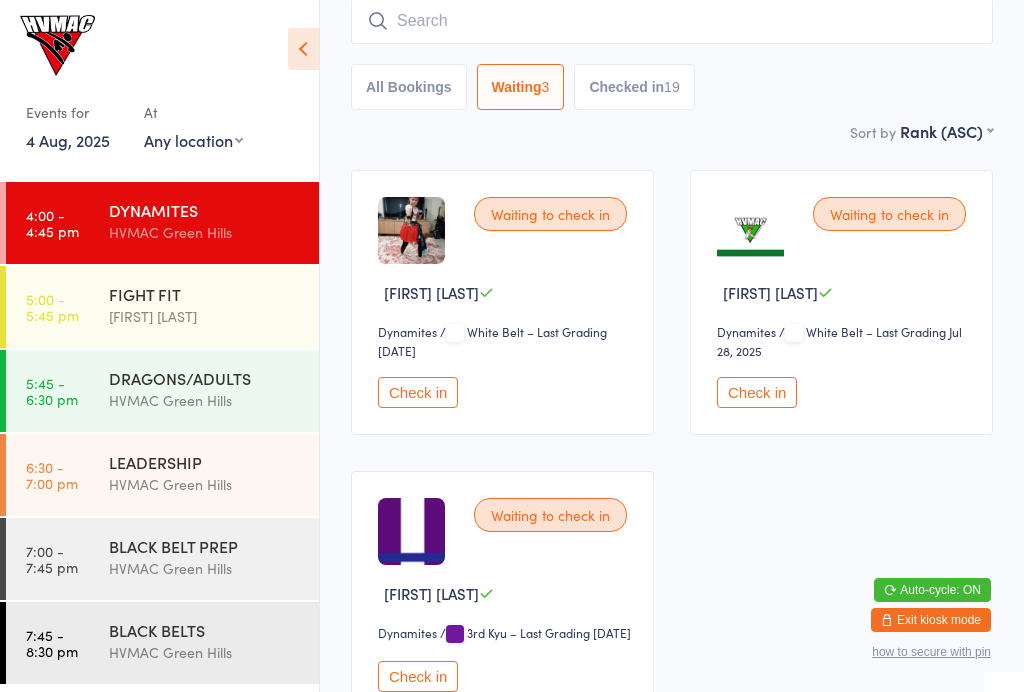 click on "Check in" at bounding box center [757, 392] 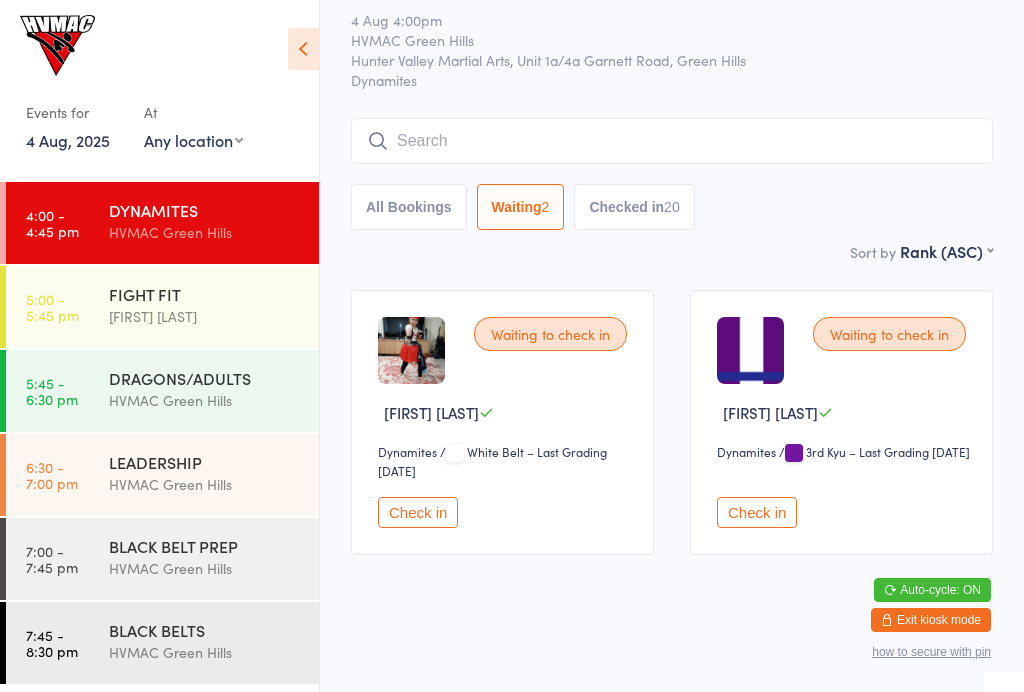 scroll, scrollTop: 0, scrollLeft: 0, axis: both 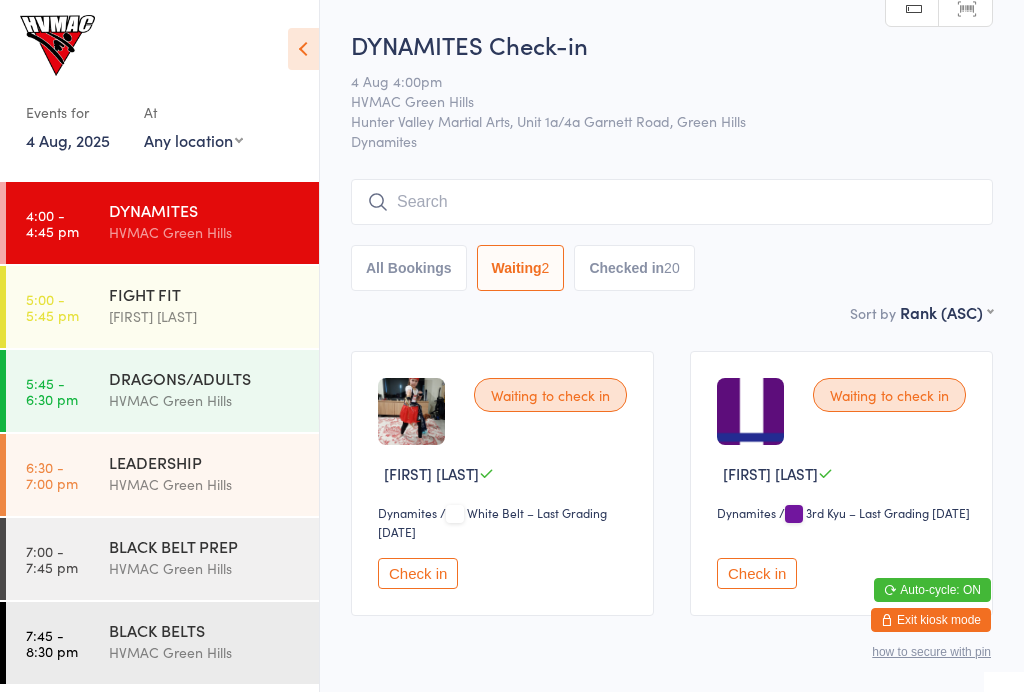 click on "FIGHT FIT" at bounding box center (205, 294) 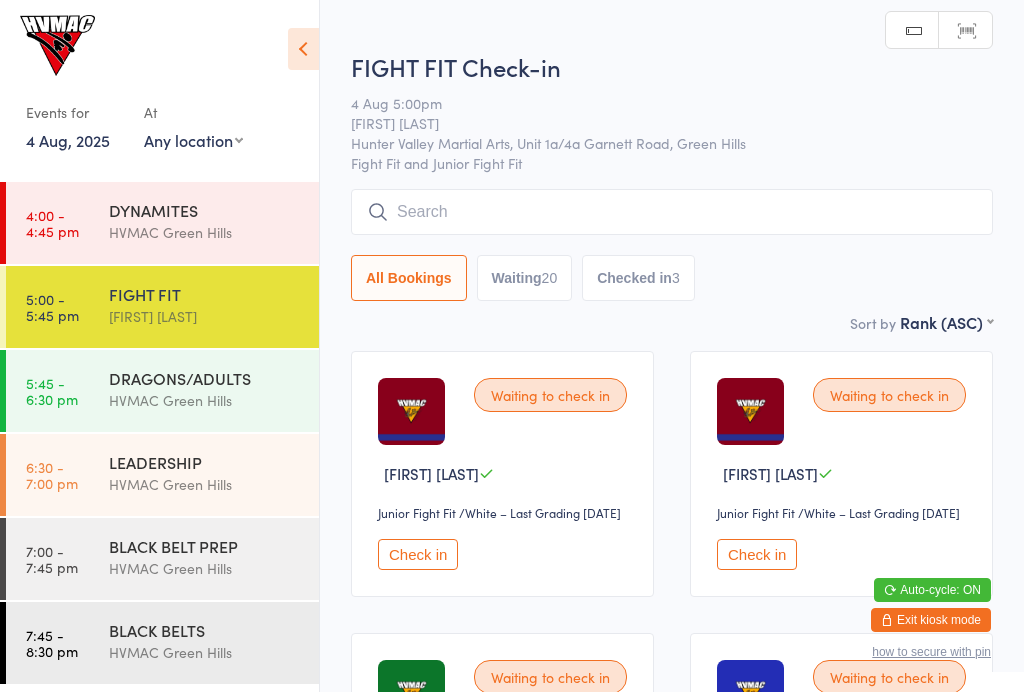 click on "Waiting  20" at bounding box center [525, 278] 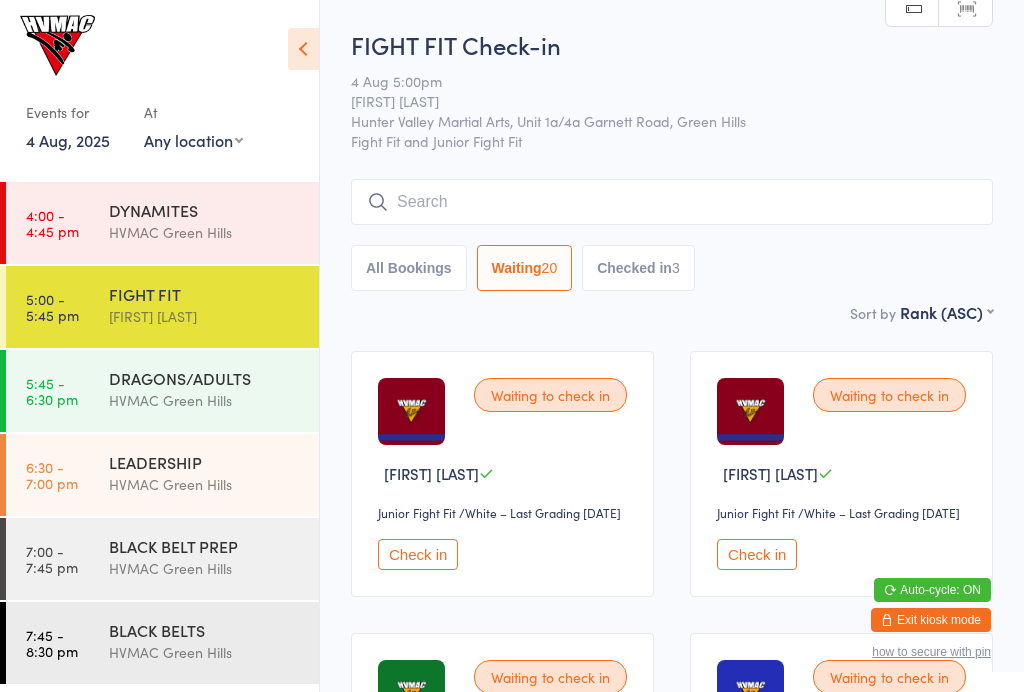 click on "[FIRST] [LAST]" at bounding box center [205, 316] 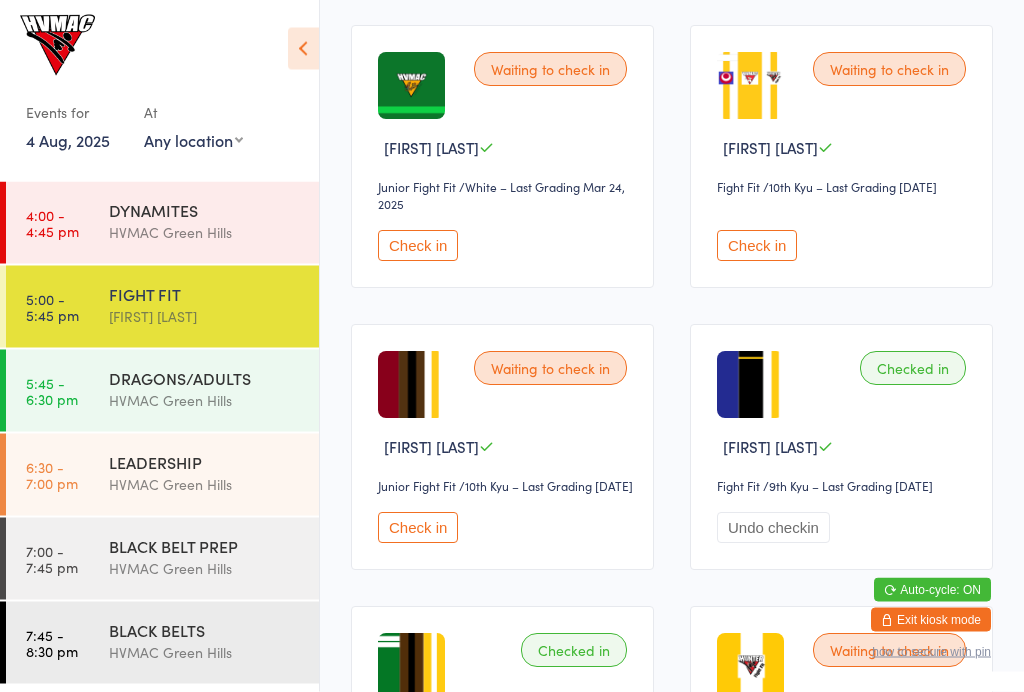 scroll, scrollTop: 894, scrollLeft: 0, axis: vertical 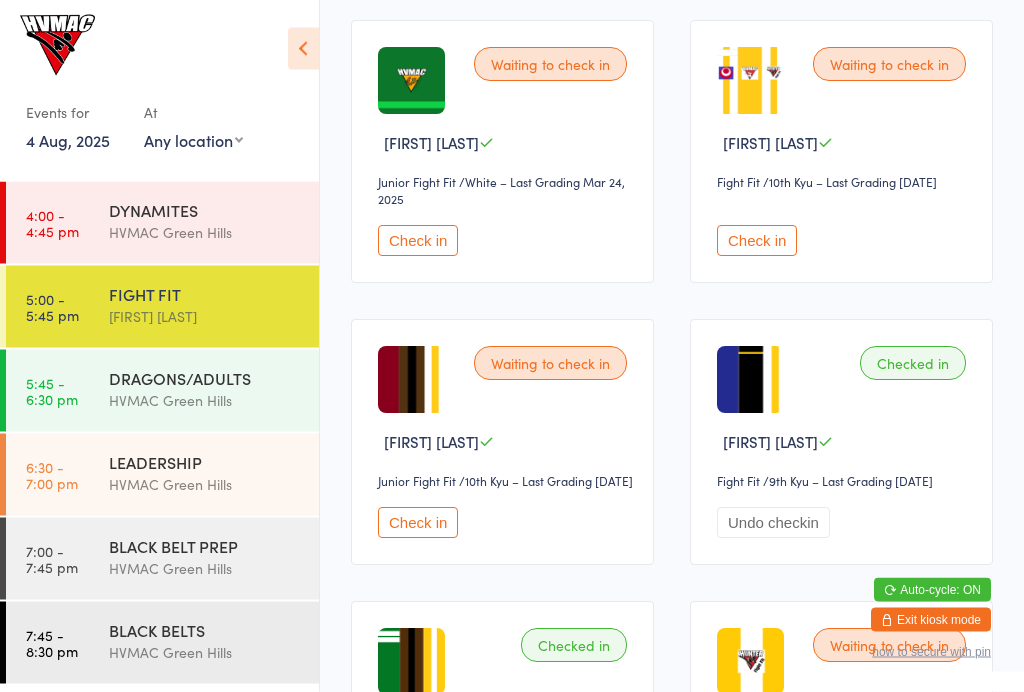 click on "Check in" at bounding box center (757, 241) 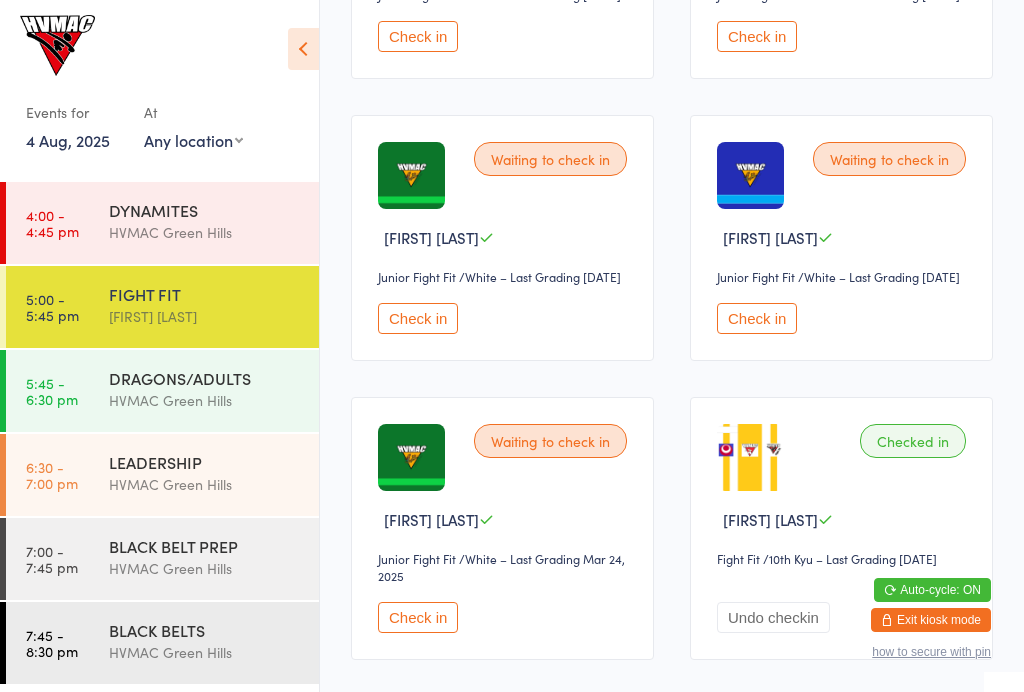 scroll, scrollTop: 476, scrollLeft: 0, axis: vertical 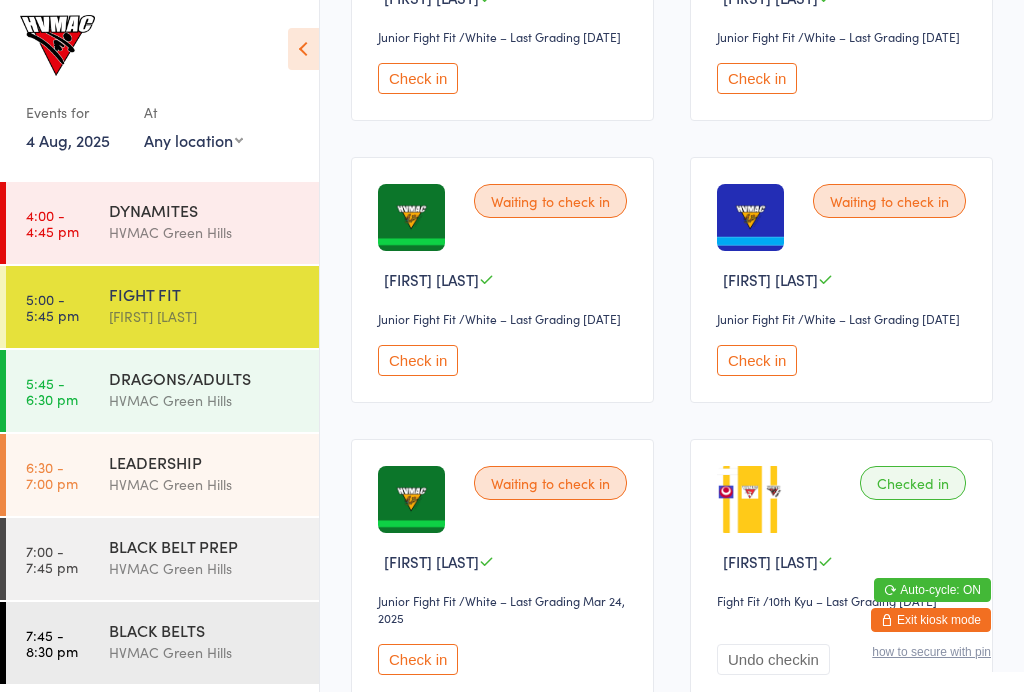 click on "Check in" at bounding box center (418, 360) 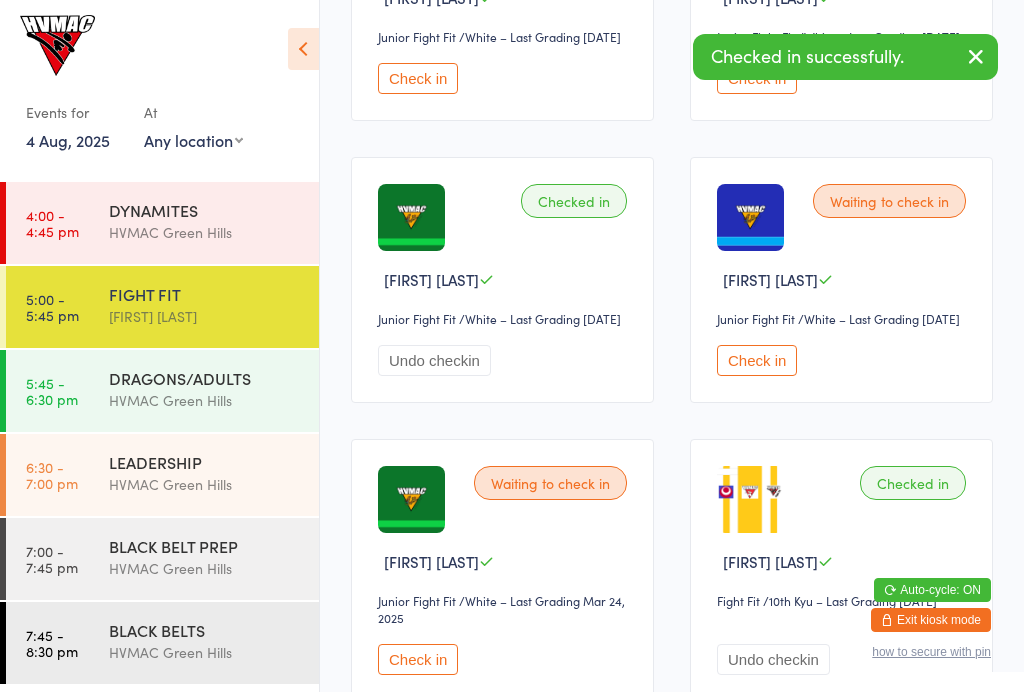 click on "5:45 - 6:30 pm" at bounding box center [52, 391] 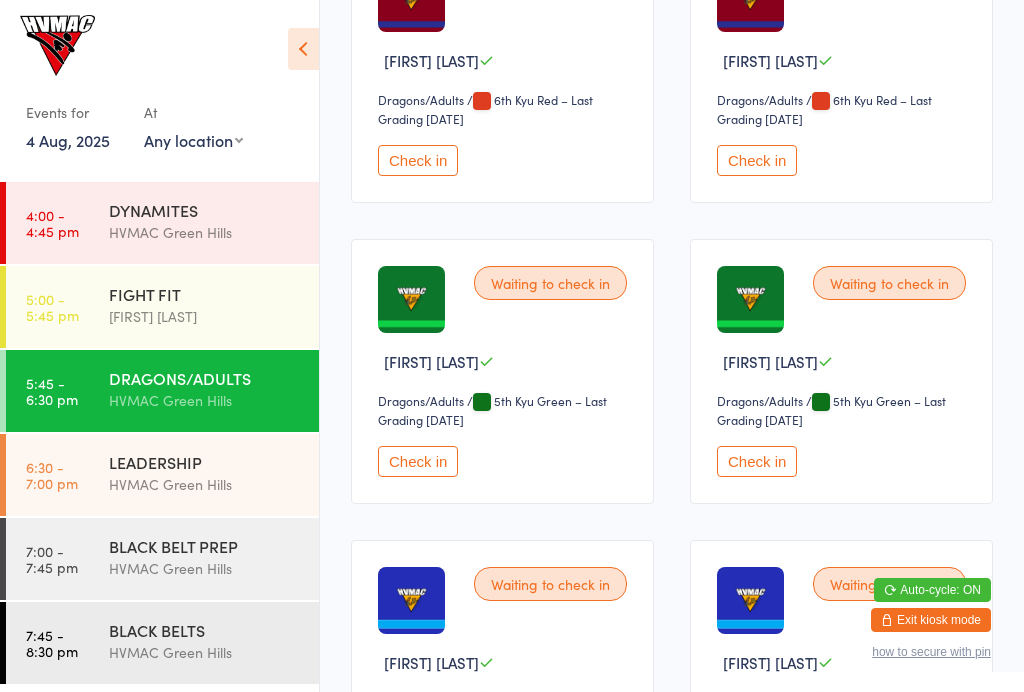 scroll, scrollTop: 1390, scrollLeft: 0, axis: vertical 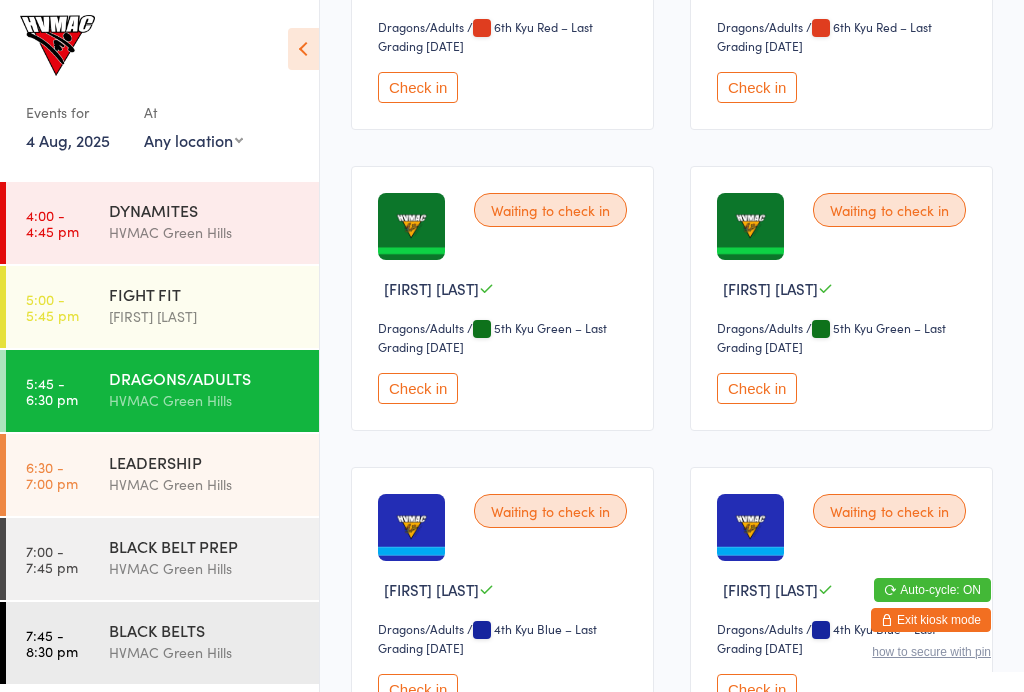 click on "Check in" at bounding box center [418, 388] 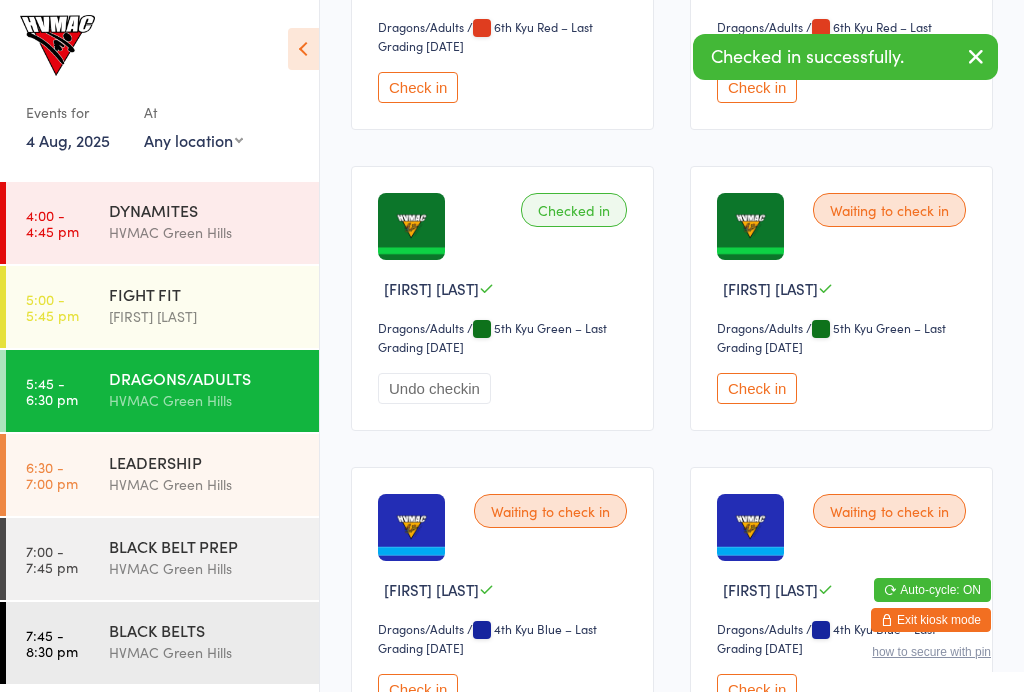 click on "5:00 - 5:45 pm" at bounding box center [52, 307] 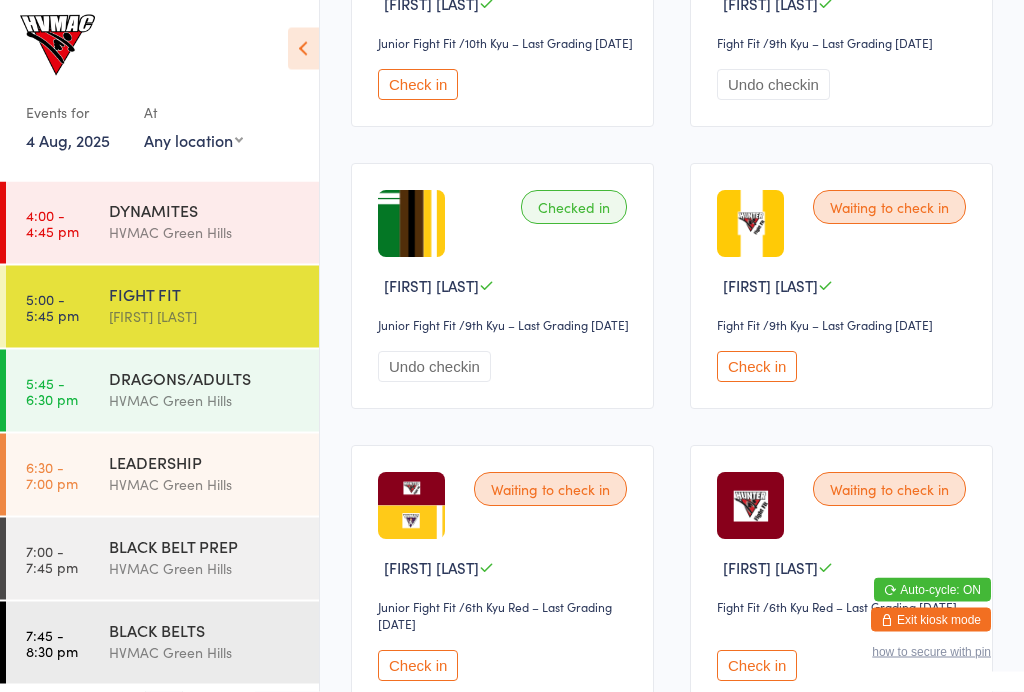 scroll, scrollTop: 1335, scrollLeft: 0, axis: vertical 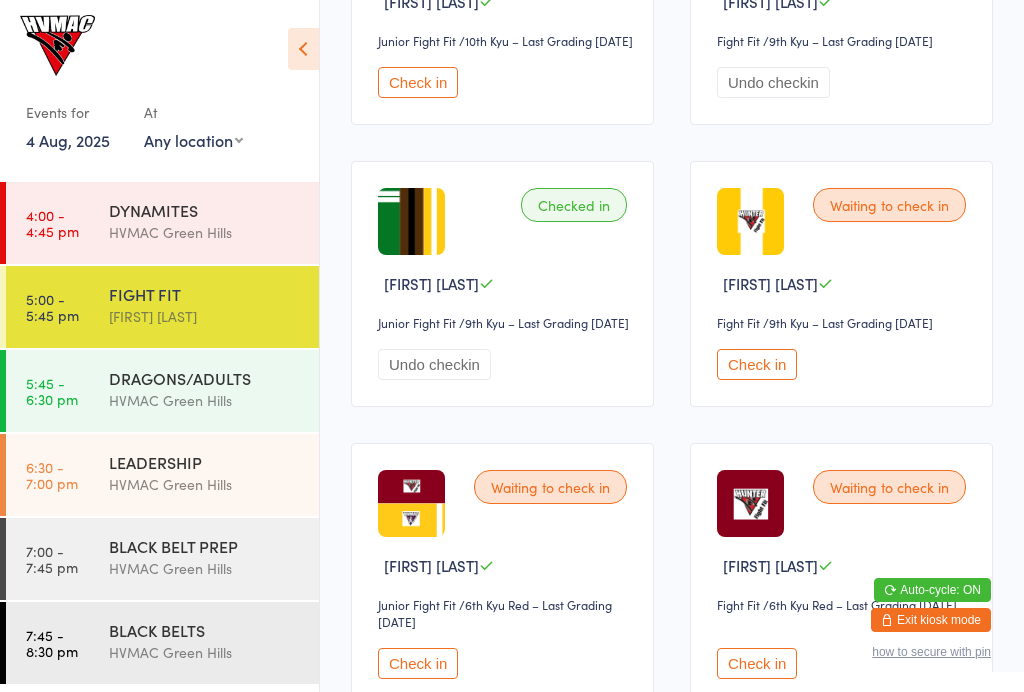 click on "Check in" at bounding box center [757, 364] 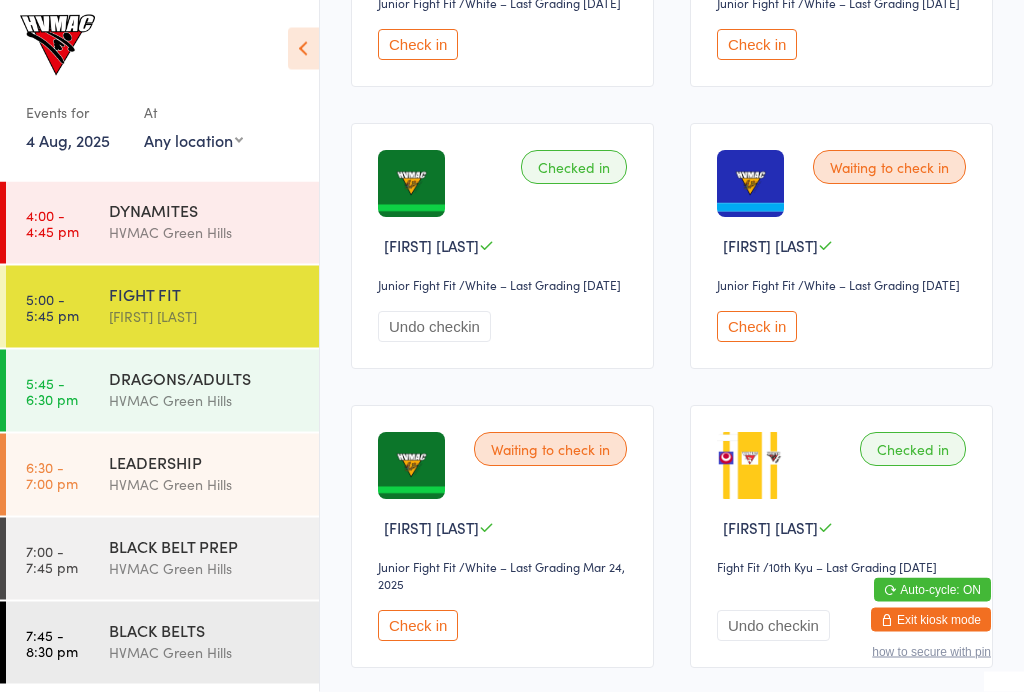 scroll, scrollTop: 507, scrollLeft: 0, axis: vertical 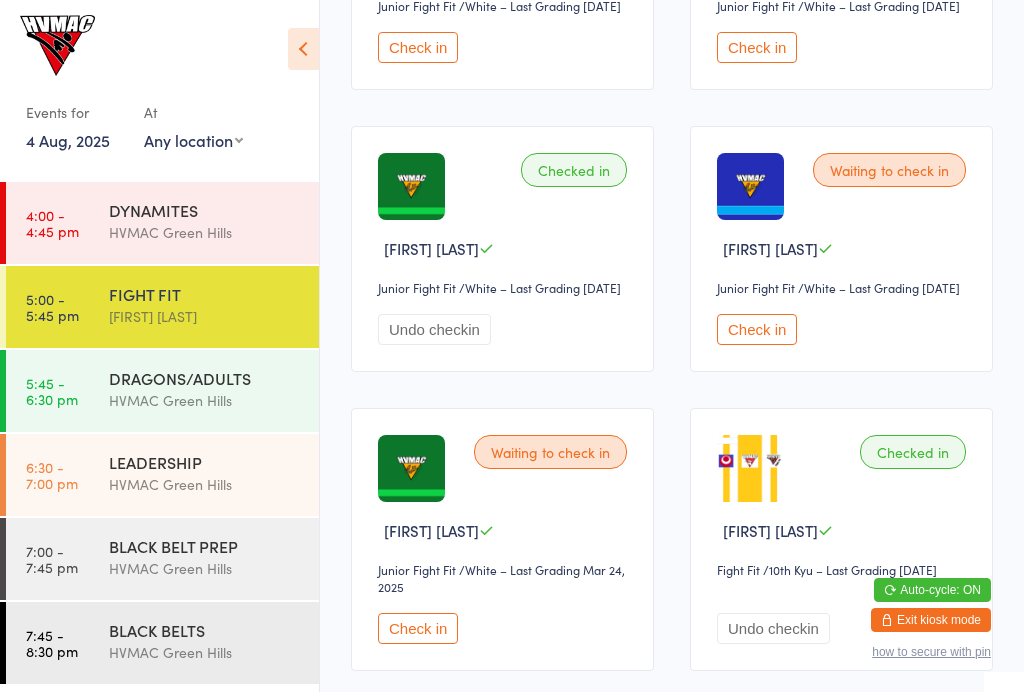 click on "Waiting to check in [FIRST] [LAST]  Junior Fight Fit  Junior Fight Fit   /  White – Last Grading [DATE]   Check in" at bounding box center (841, 249) 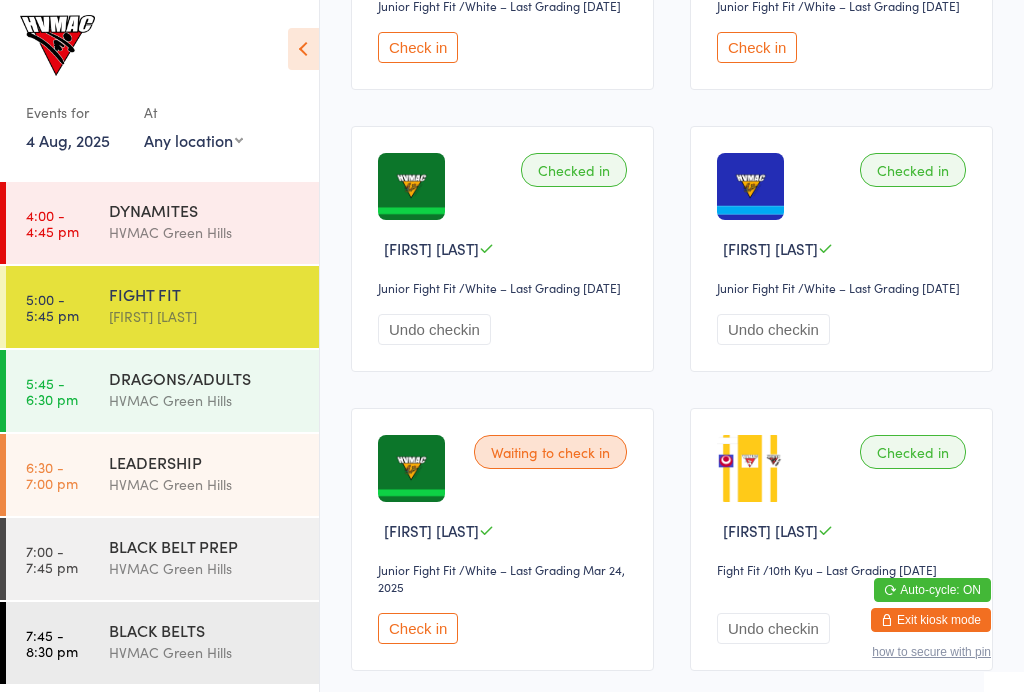 click on "5:45 - 6:30 pm" at bounding box center (52, 391) 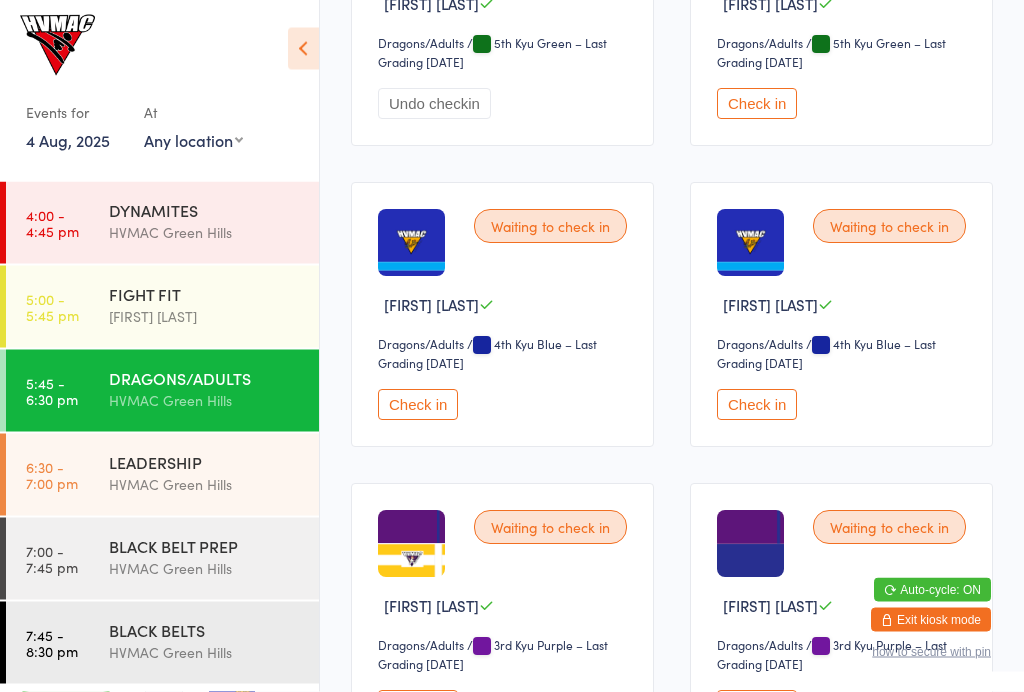 click on "Check in" at bounding box center (757, 405) 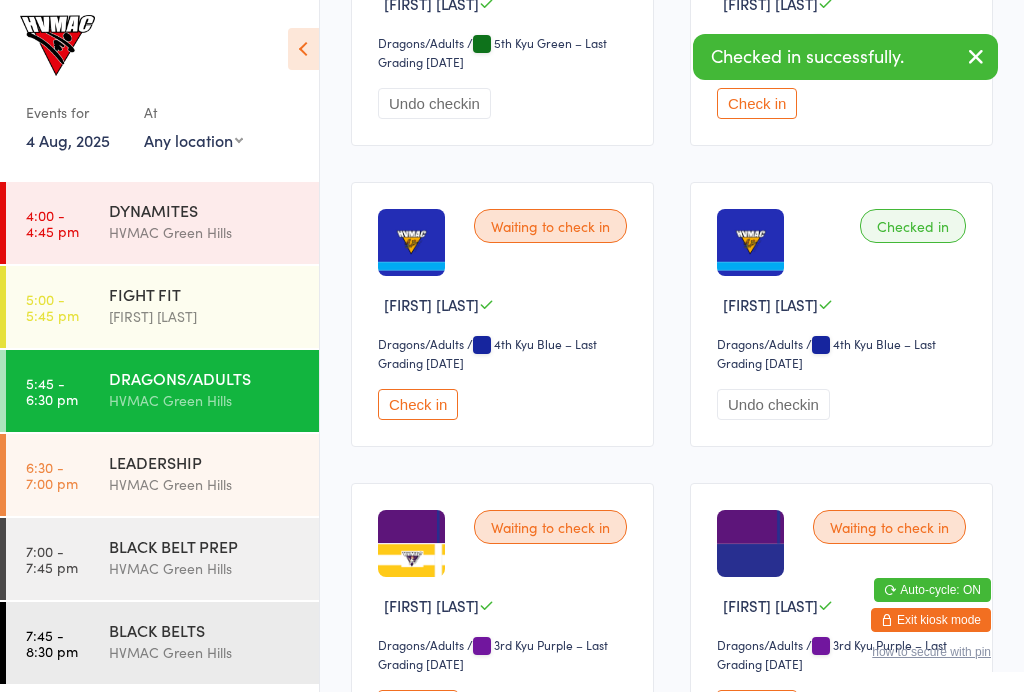 click on "FIGHT FIT" at bounding box center (205, 294) 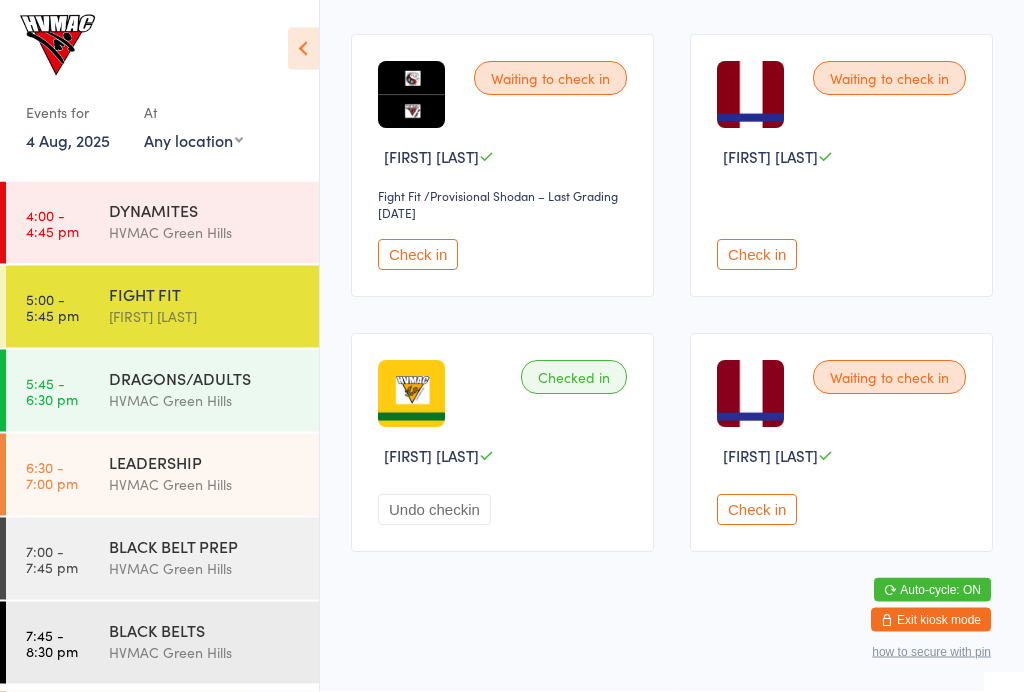 scroll, scrollTop: 3666, scrollLeft: 0, axis: vertical 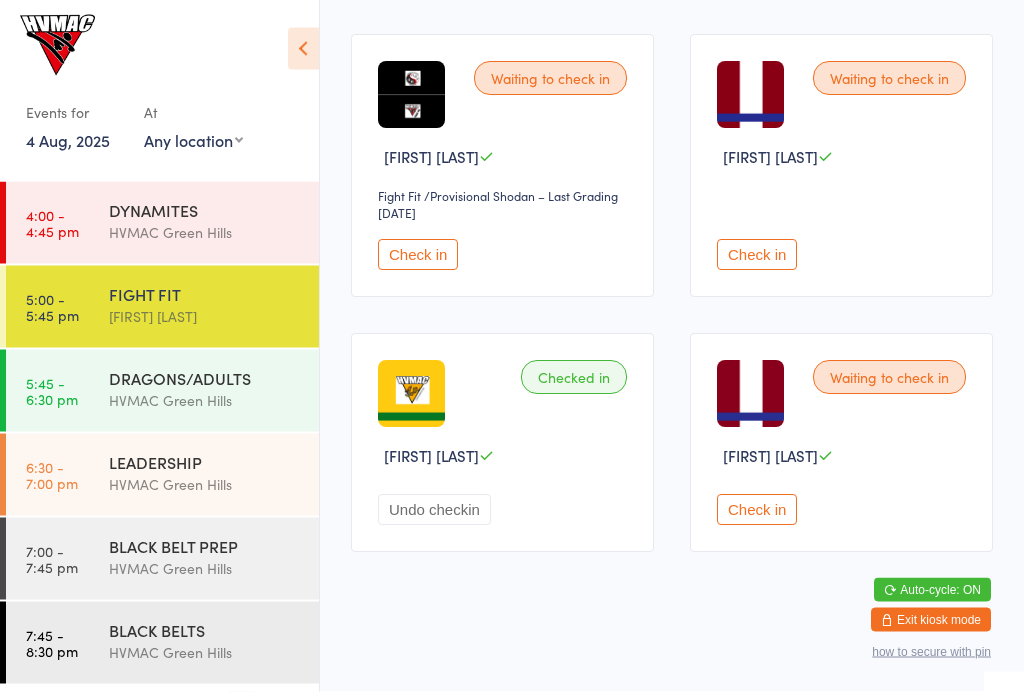 click on "Check in" at bounding box center (757, 510) 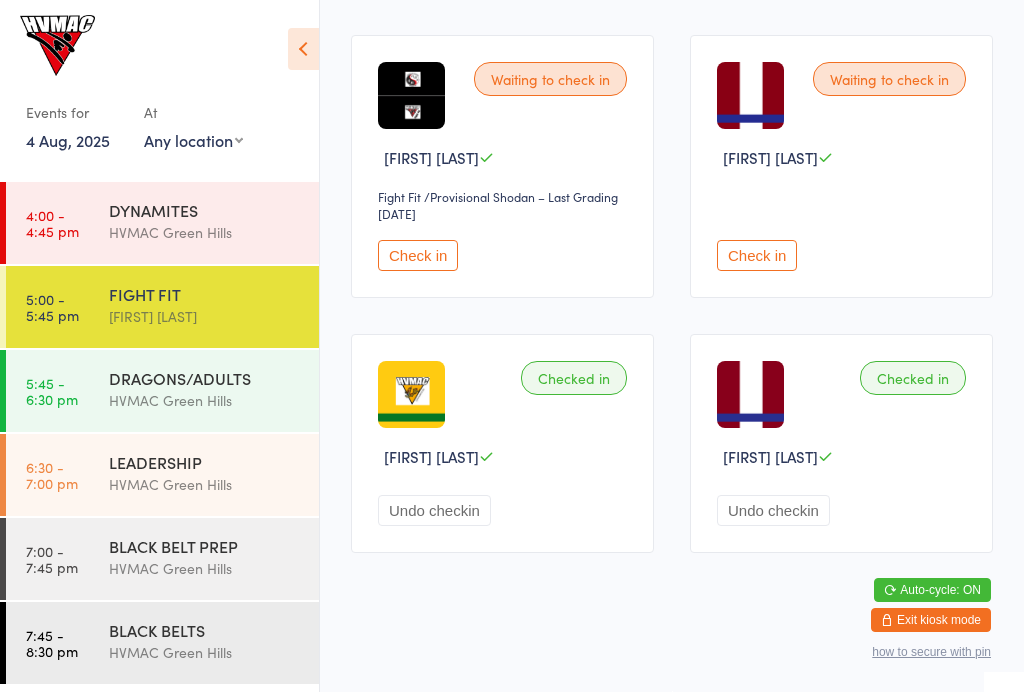 scroll, scrollTop: 3666, scrollLeft: 0, axis: vertical 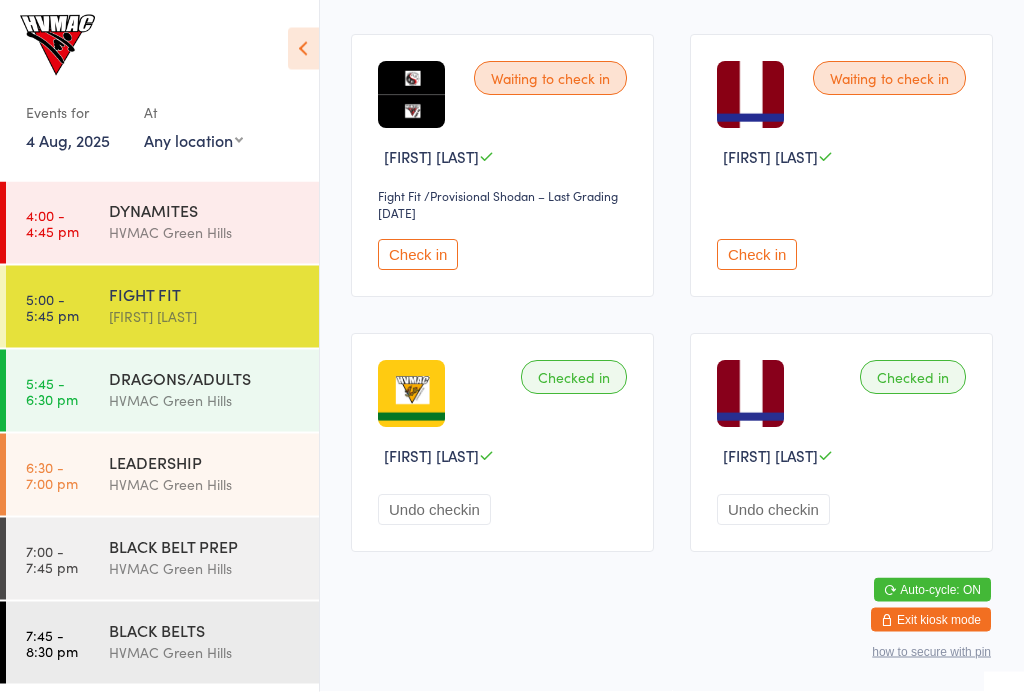 click on "Check in" at bounding box center (757, 255) 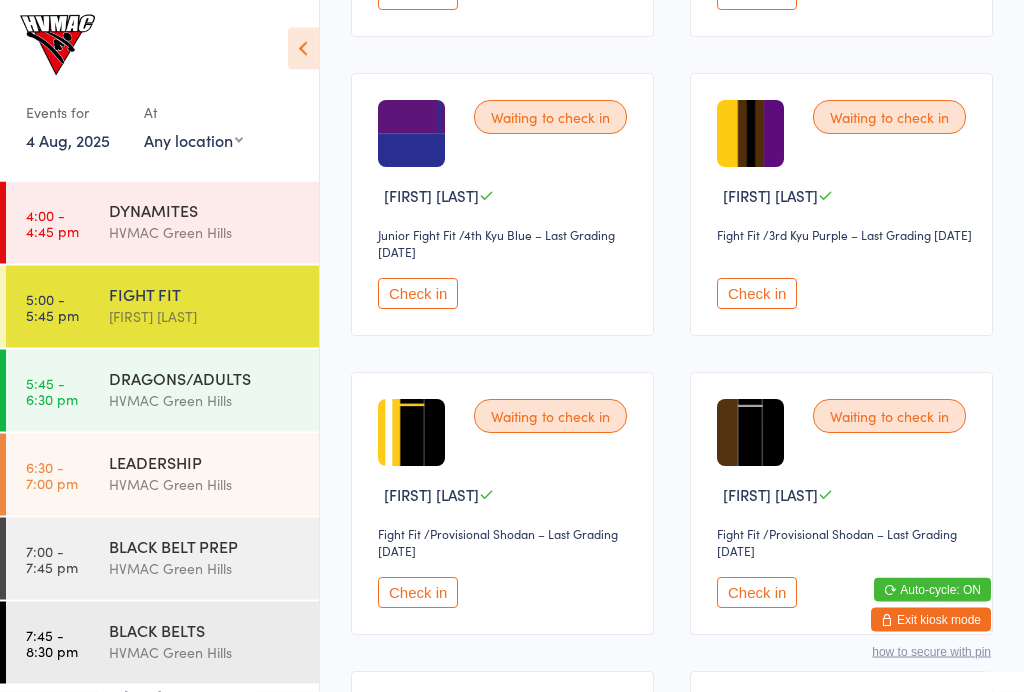 scroll, scrollTop: 2885, scrollLeft: 0, axis: vertical 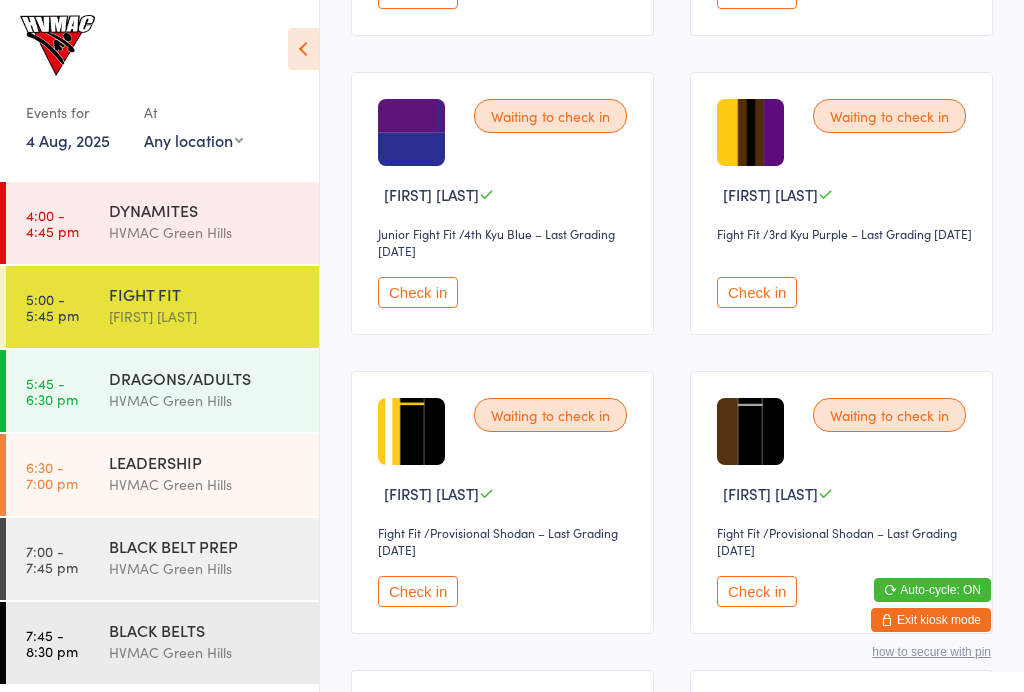 click on "Check in" at bounding box center (757, 292) 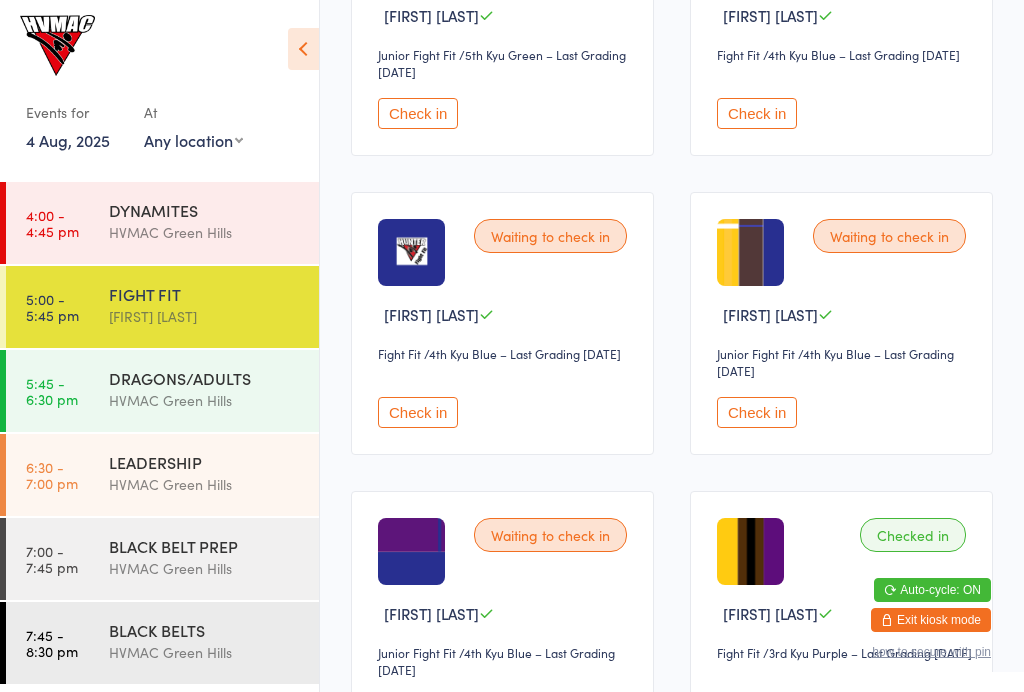 scroll, scrollTop: 2464, scrollLeft: 0, axis: vertical 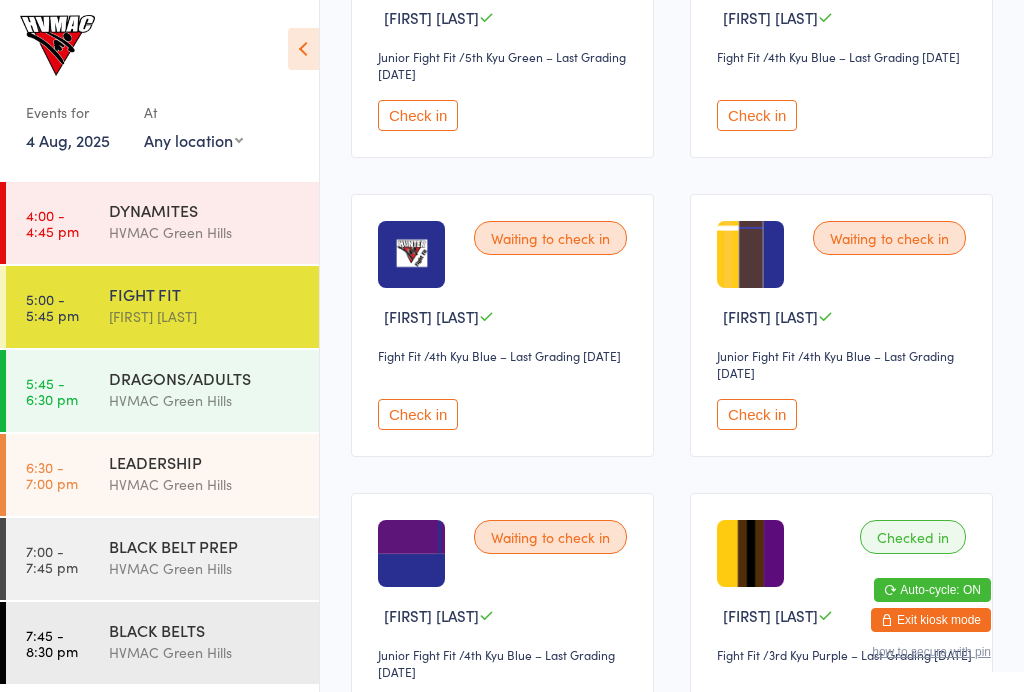 click on "Check in" at bounding box center [418, 115] 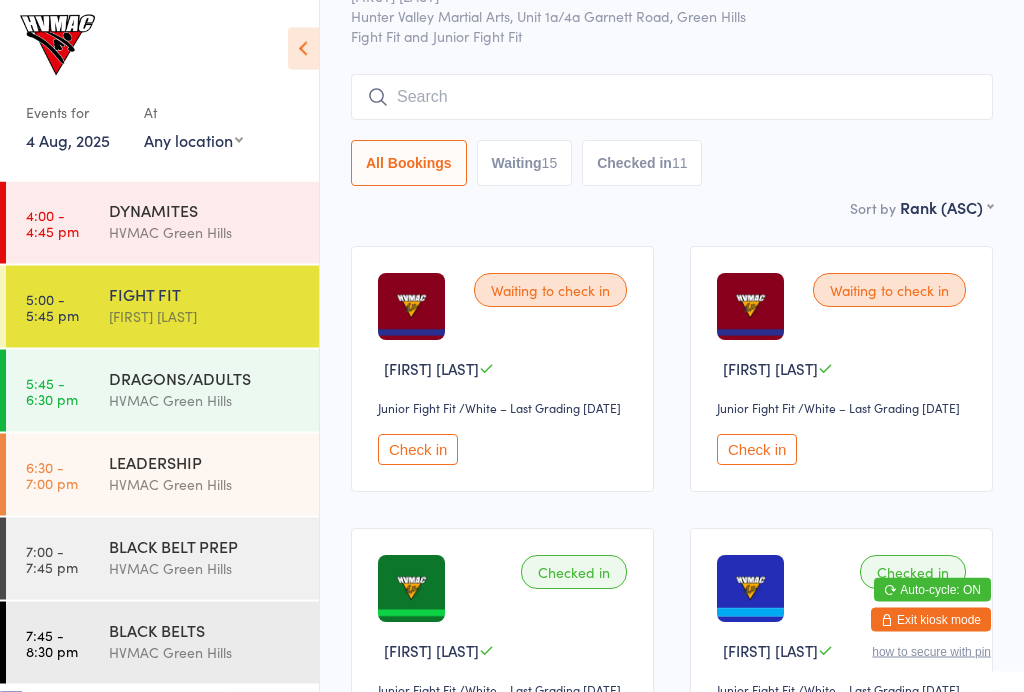 scroll, scrollTop: 0, scrollLeft: 0, axis: both 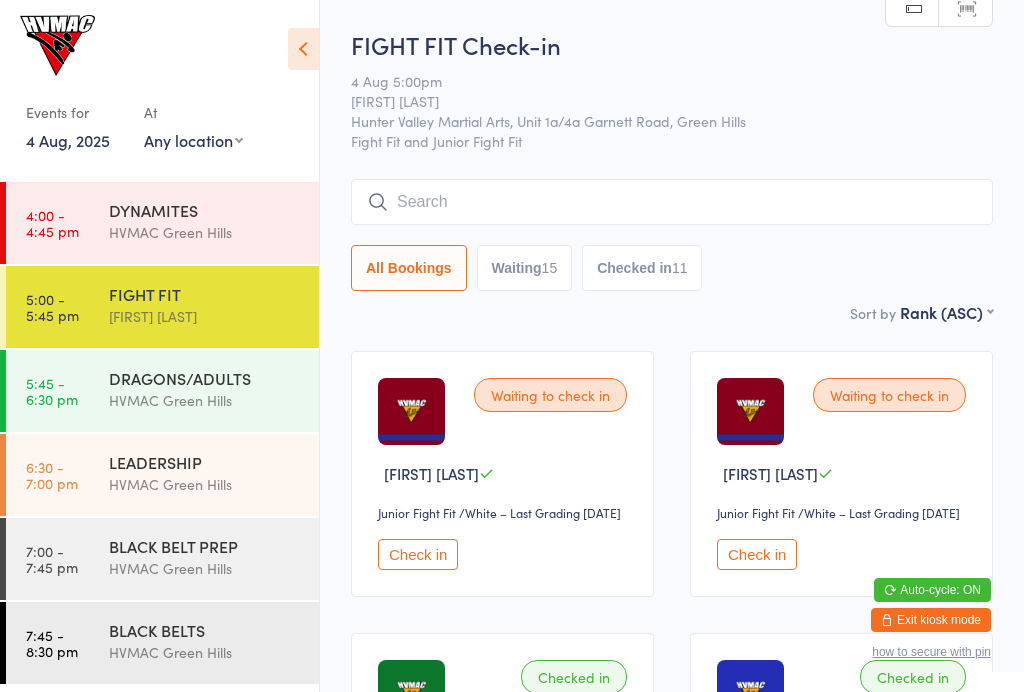 click at bounding box center [672, 202] 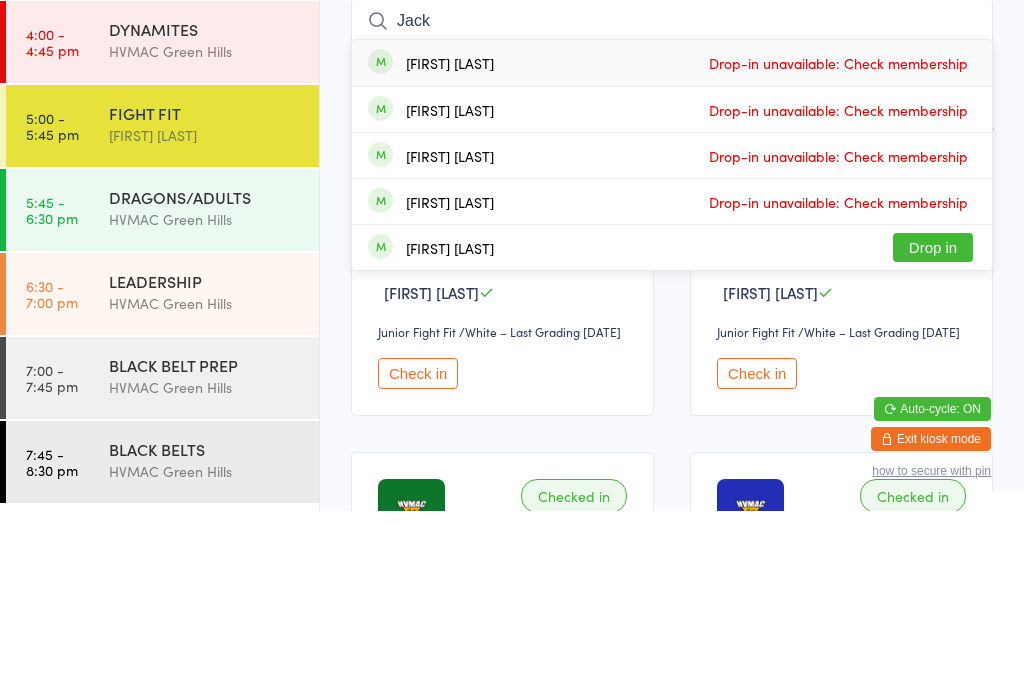 type on "Jack" 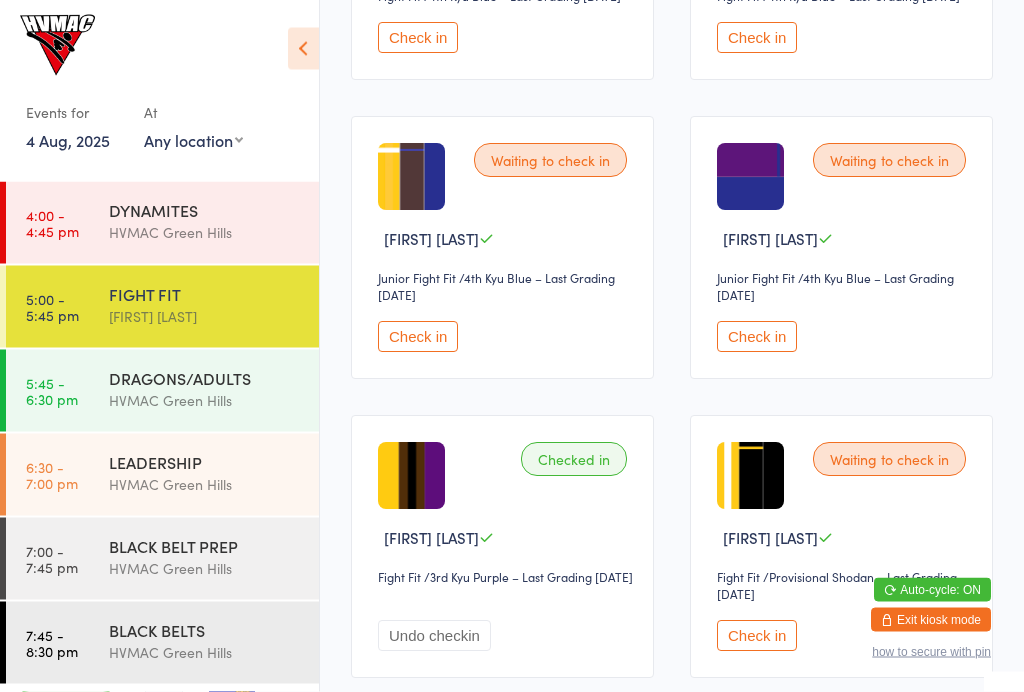 scroll, scrollTop: 2824, scrollLeft: 0, axis: vertical 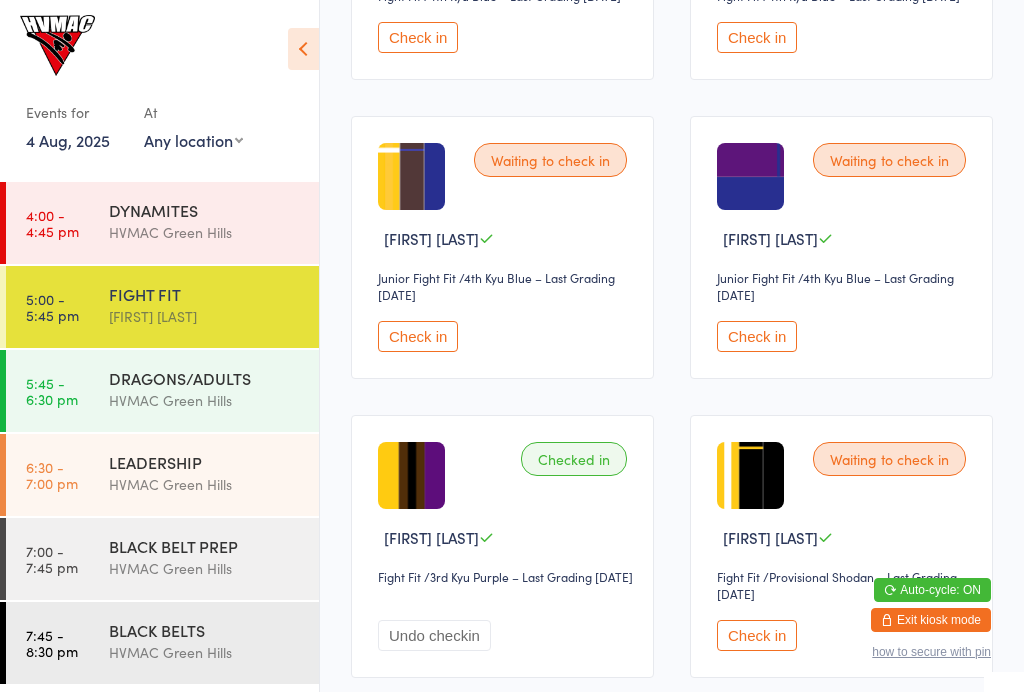 click on "Check in" at bounding box center (418, 336) 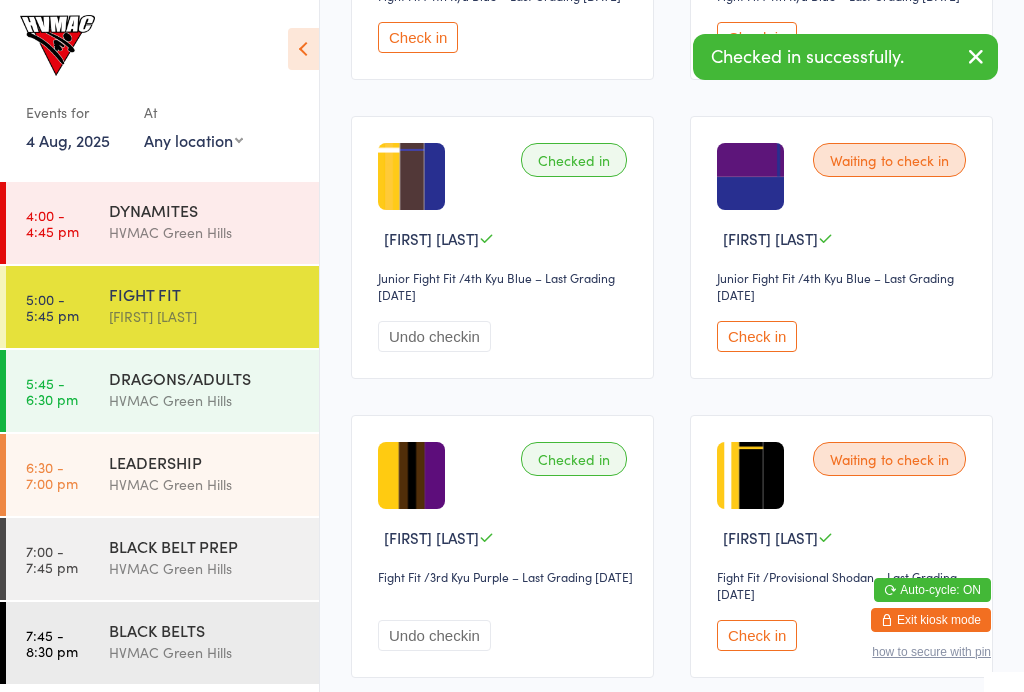 click on "Check in" at bounding box center [757, 37] 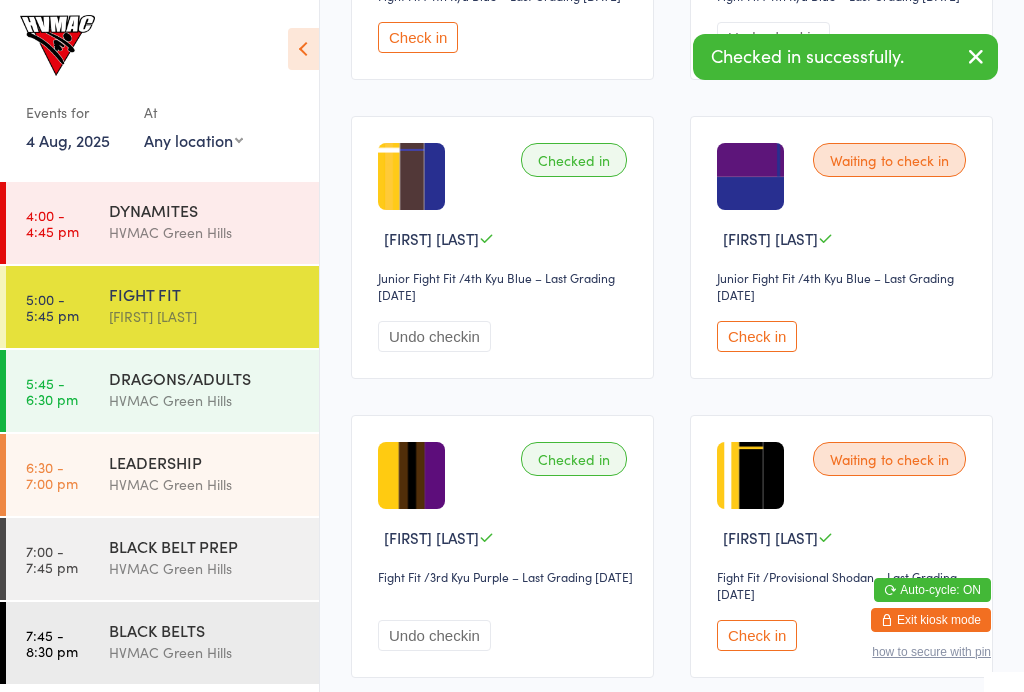 click on "Check in" at bounding box center [418, 37] 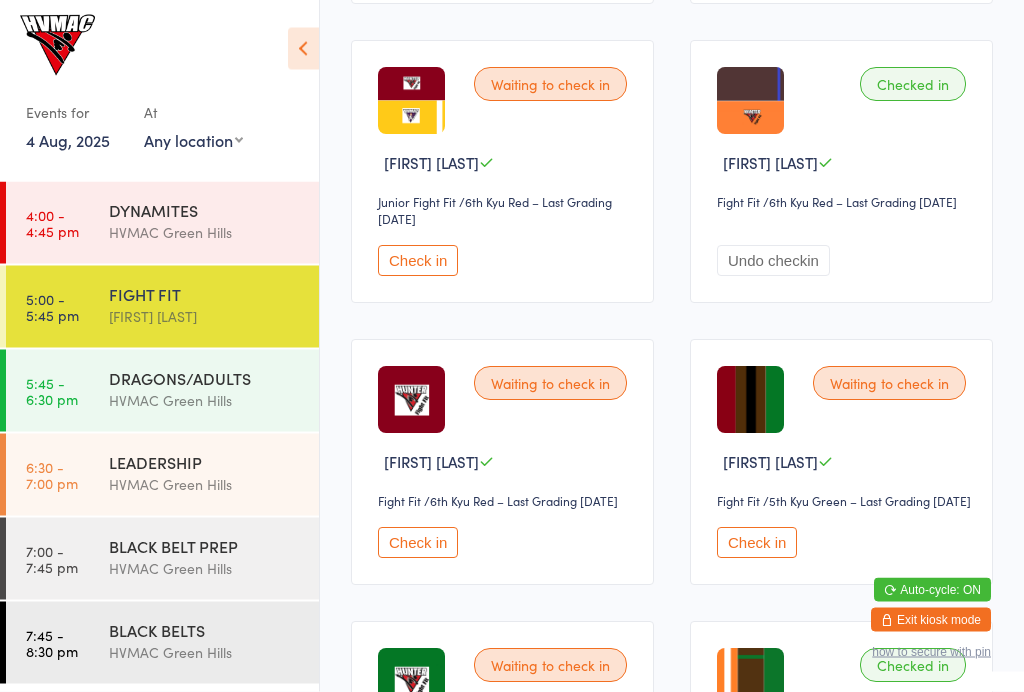 click on "Check in" at bounding box center [418, 261] 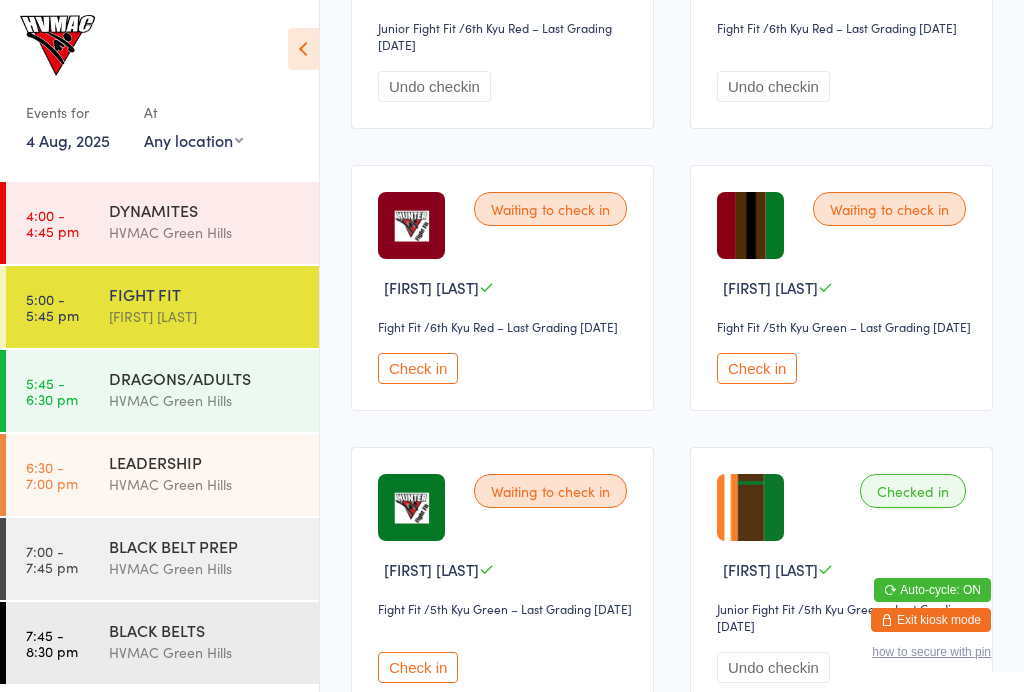 scroll, scrollTop: 1911, scrollLeft: 0, axis: vertical 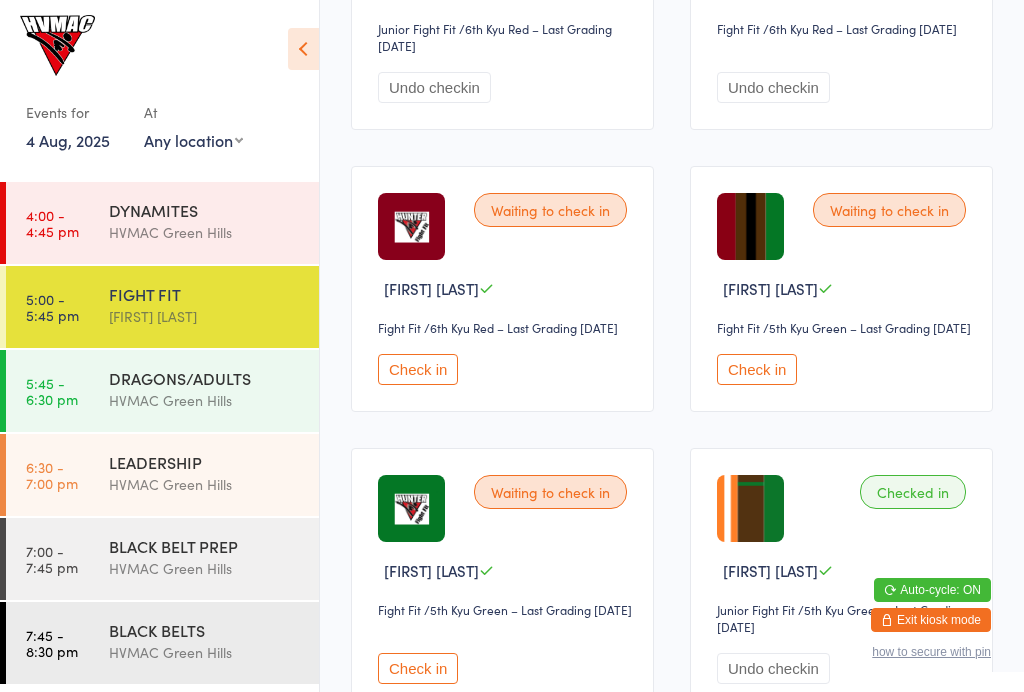 click on "Check in" at bounding box center [757, 369] 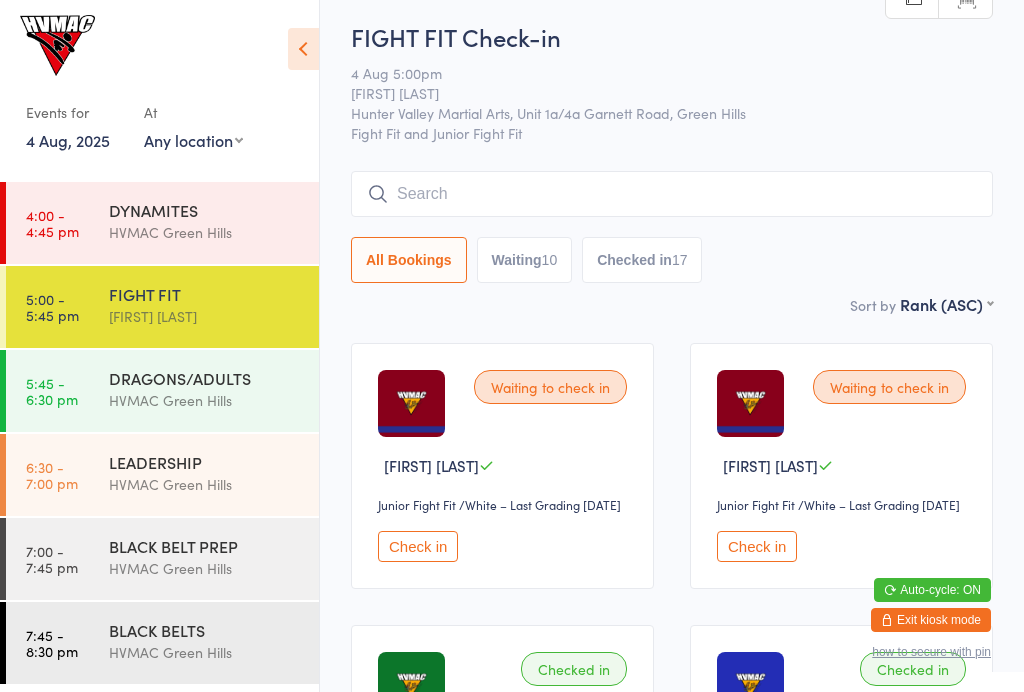 scroll, scrollTop: 0, scrollLeft: 0, axis: both 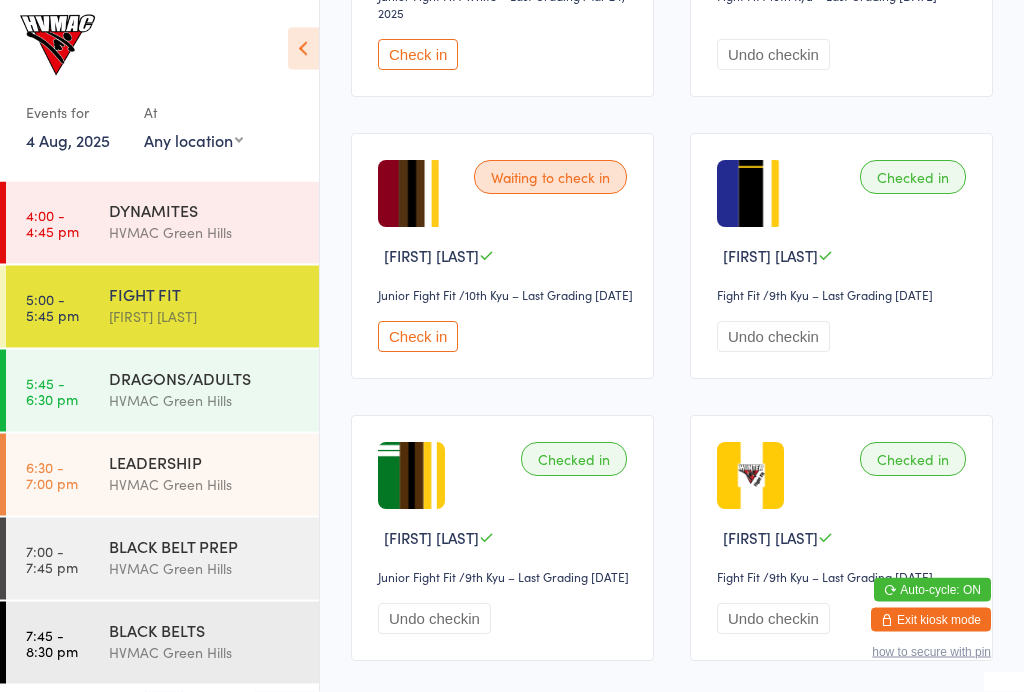click on "Check in" at bounding box center (418, 337) 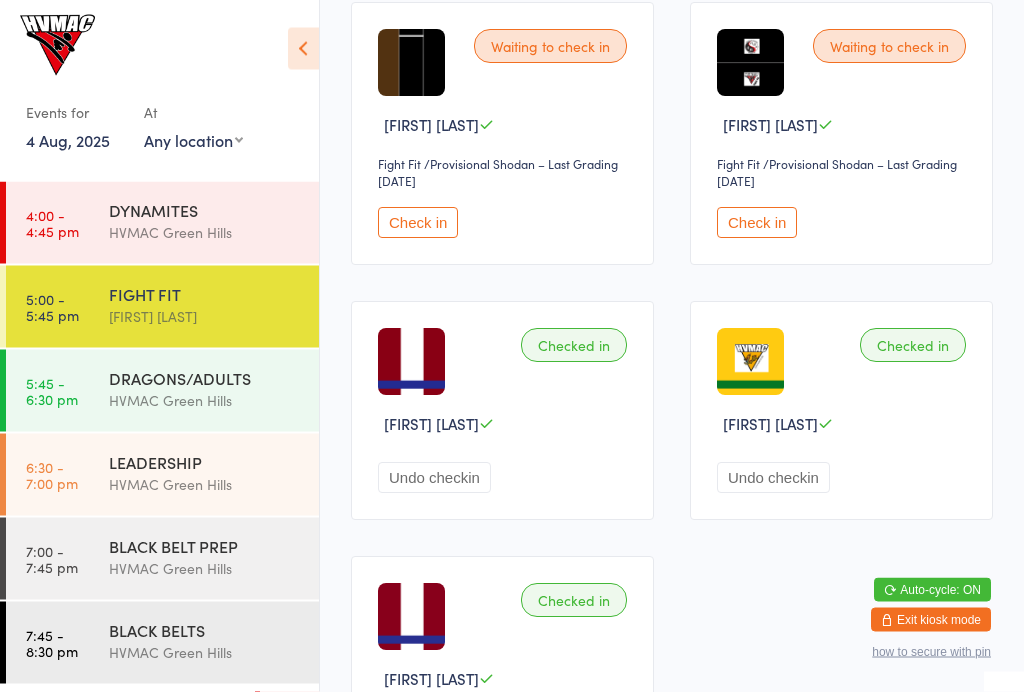 scroll, scrollTop: 3534, scrollLeft: 0, axis: vertical 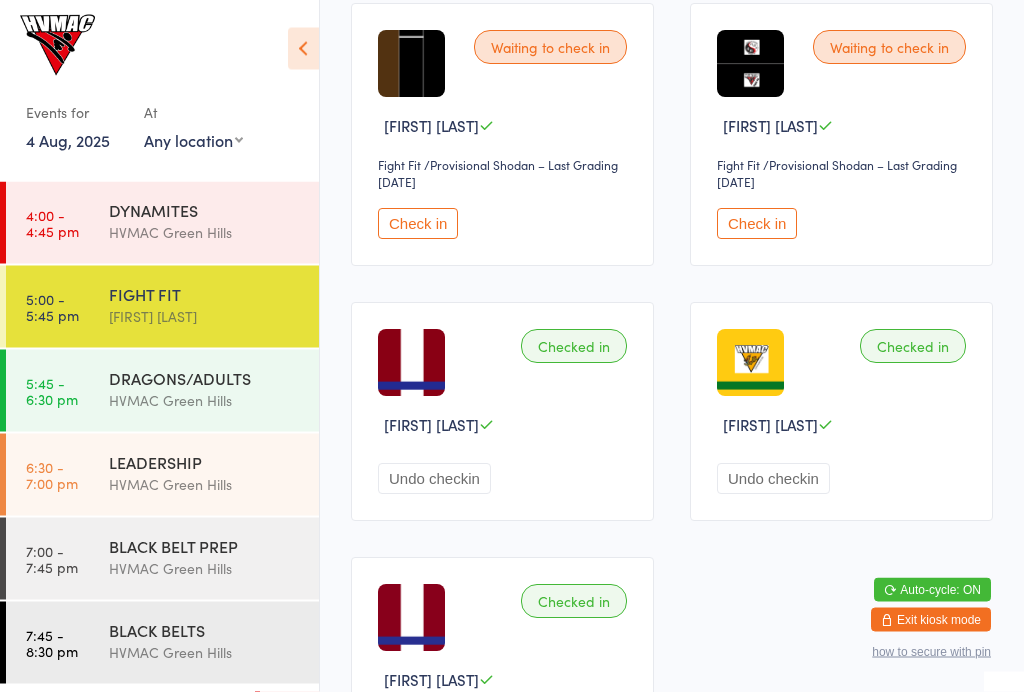 click on "HVMAC Green Hills" at bounding box center (205, 400) 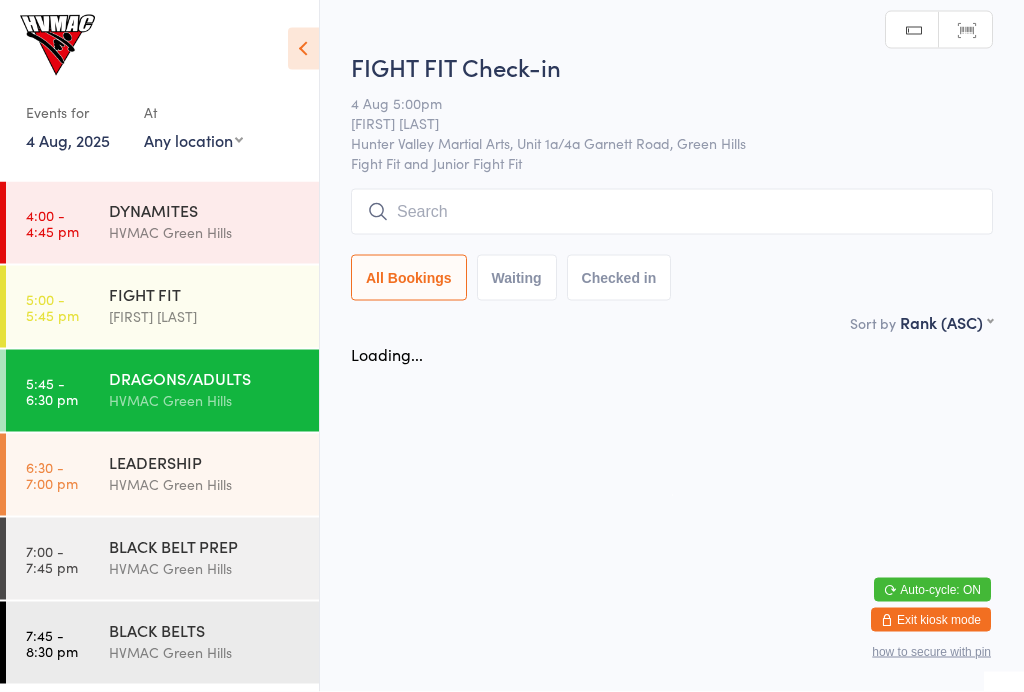 scroll, scrollTop: 0, scrollLeft: 0, axis: both 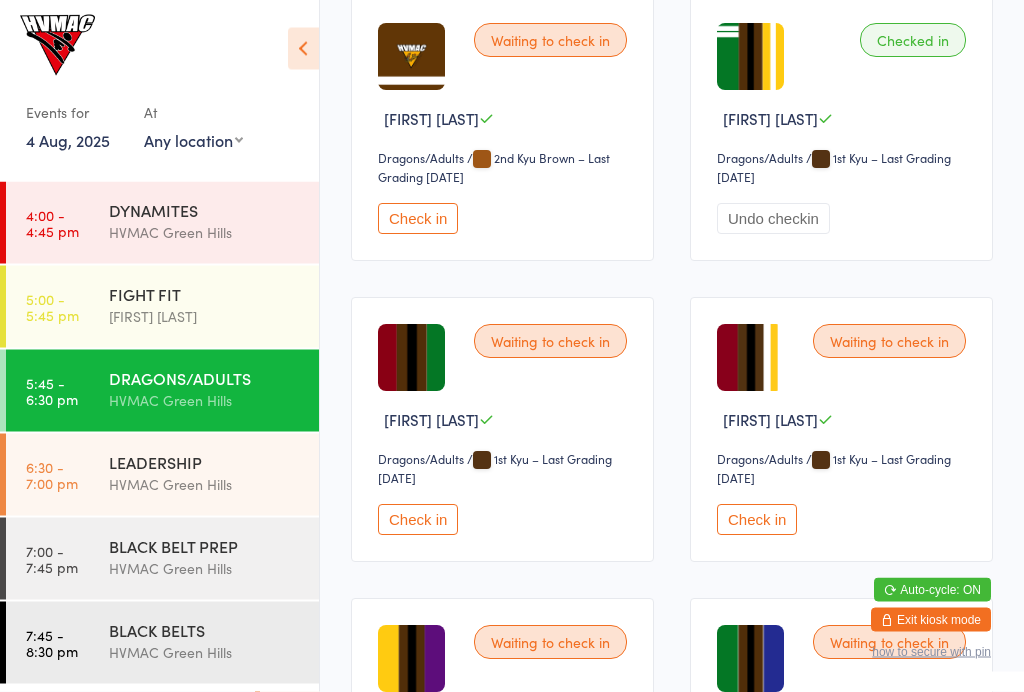 click on "Check in" at bounding box center [757, 520] 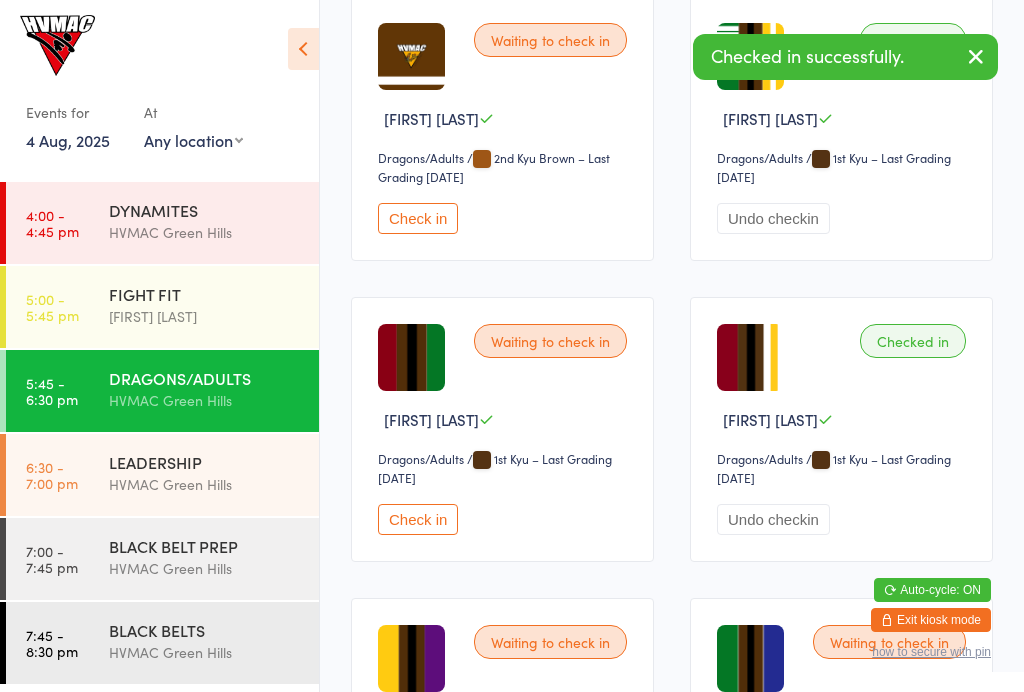 click on "HVMAC Green Hills" at bounding box center [205, 484] 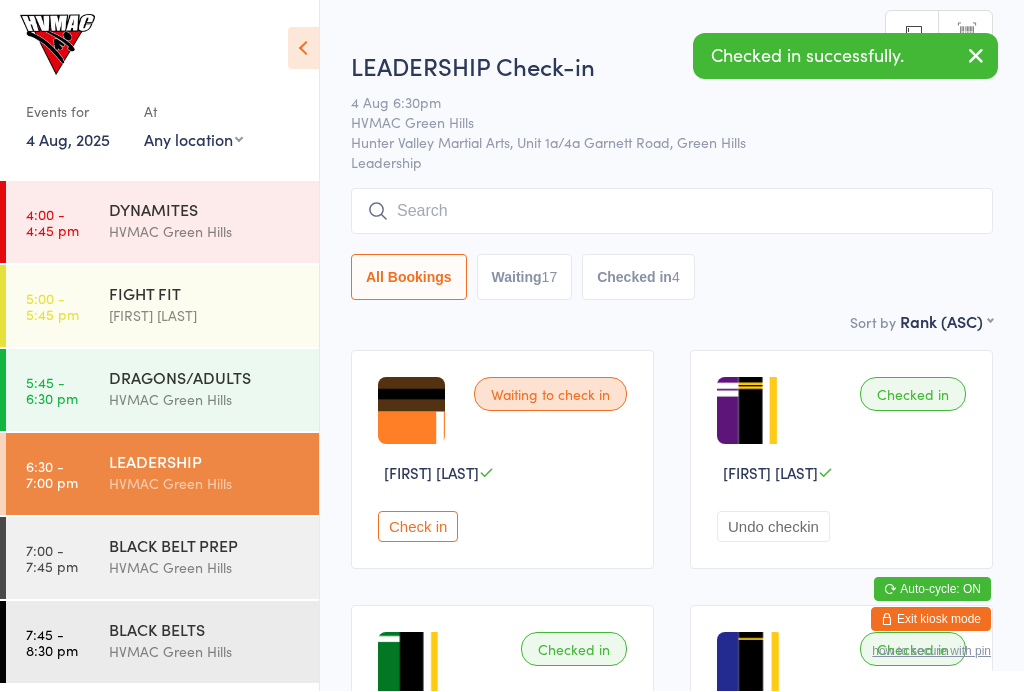 scroll, scrollTop: 1, scrollLeft: 0, axis: vertical 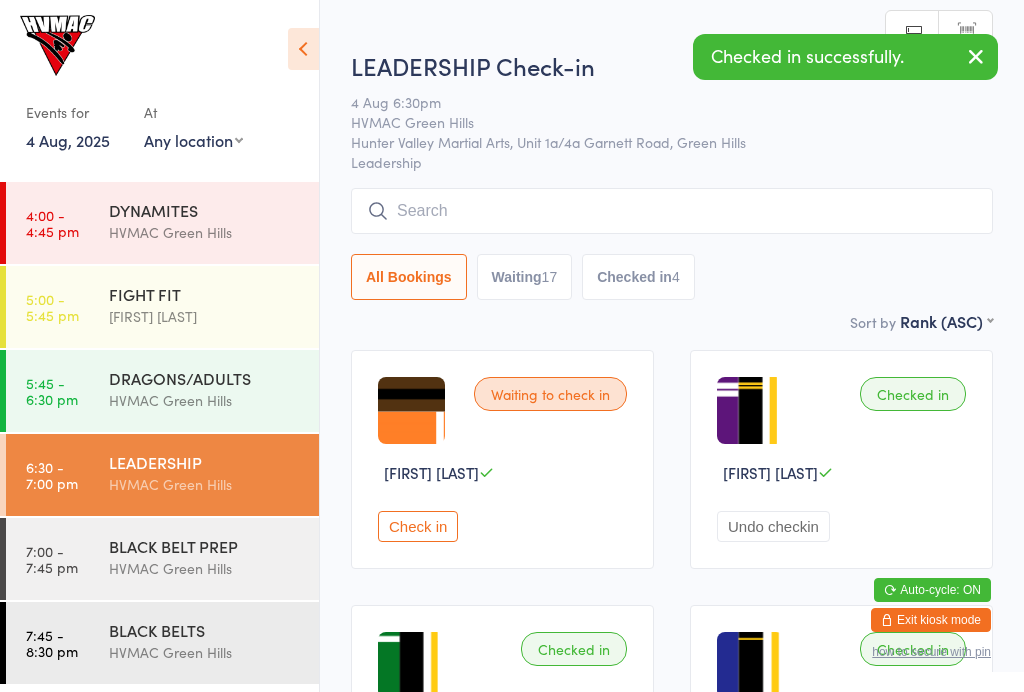 click on "BLACK BELT PREP" at bounding box center (205, 546) 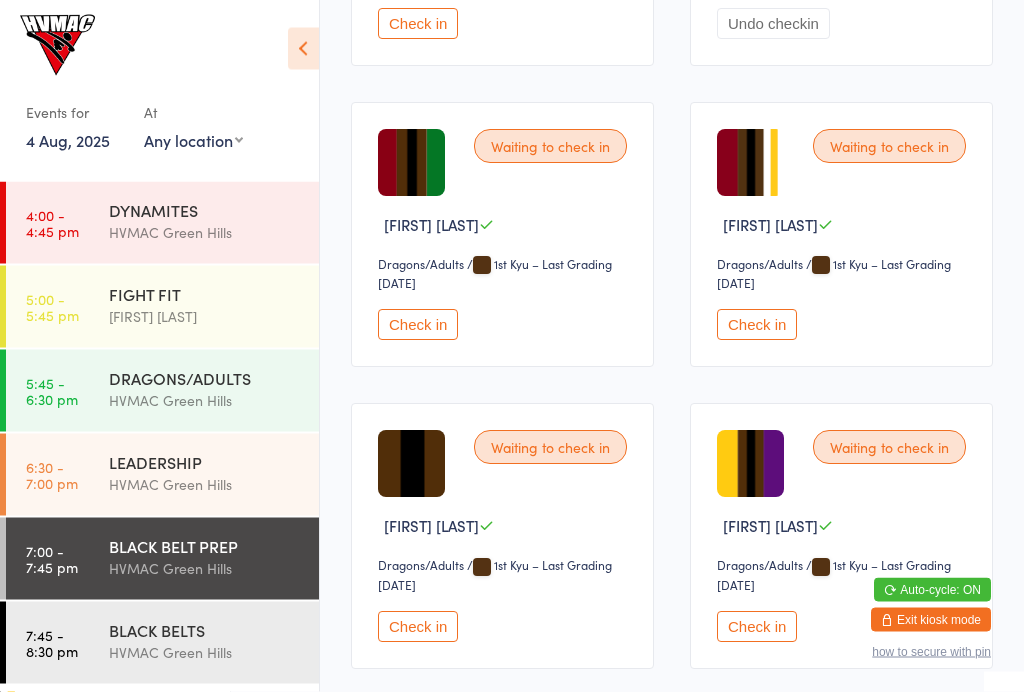 click on "Check in" at bounding box center (757, 325) 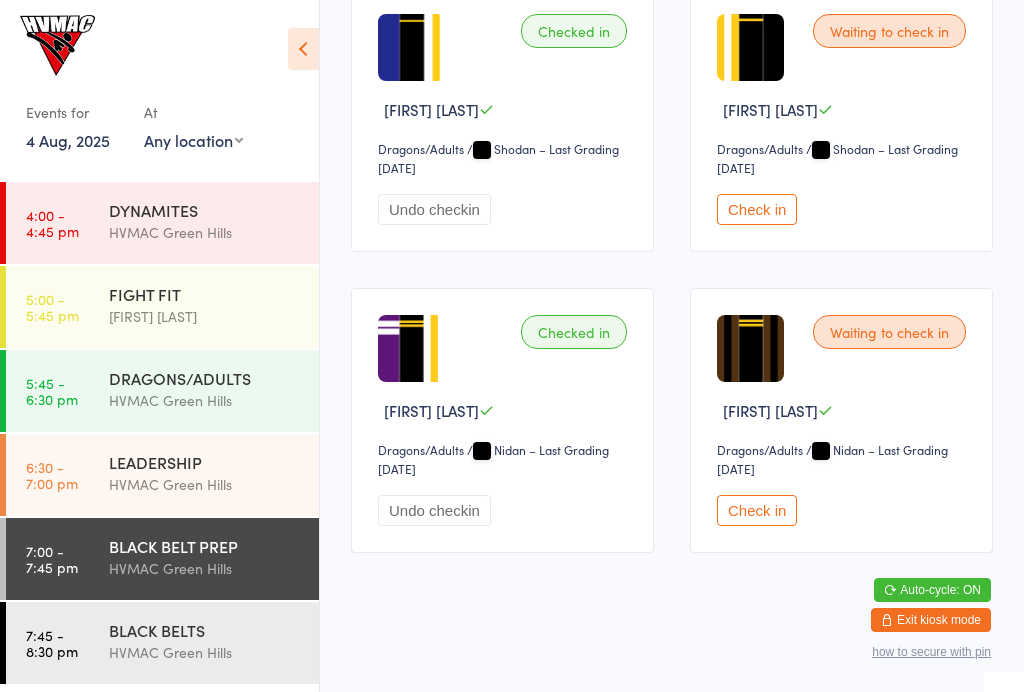 scroll, scrollTop: 2809, scrollLeft: 0, axis: vertical 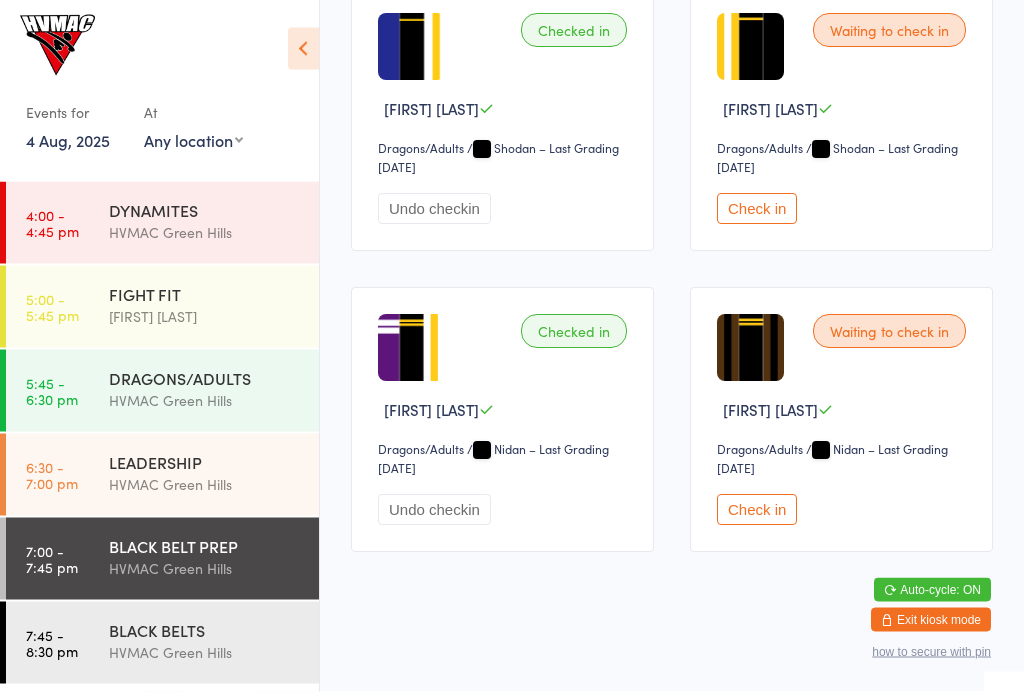 click on "FIGHT FIT" at bounding box center (205, 294) 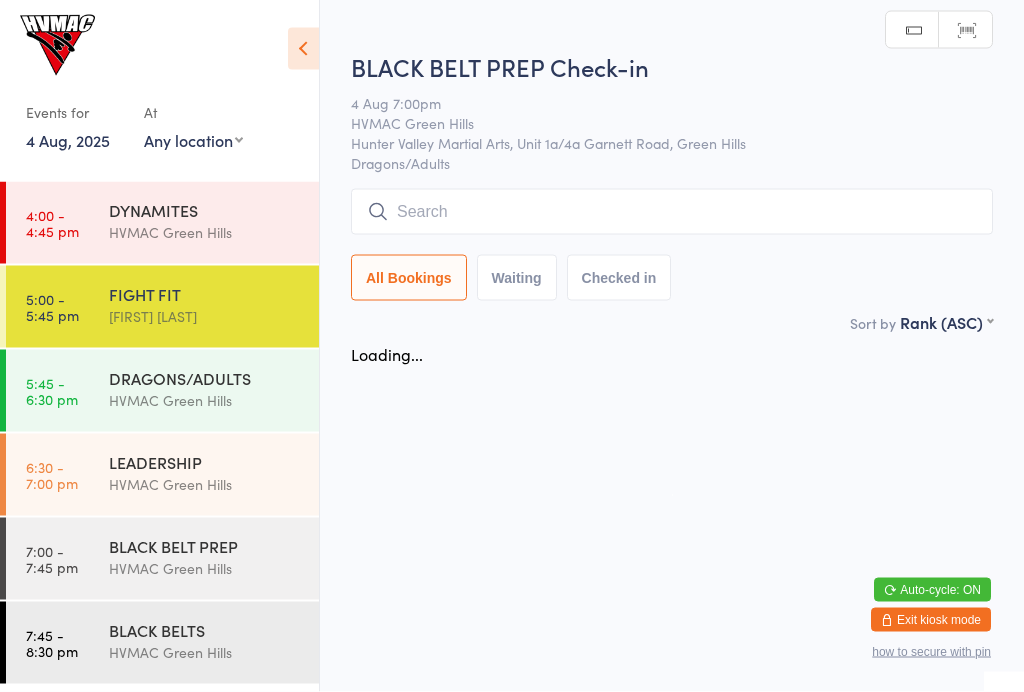 scroll, scrollTop: 0, scrollLeft: 0, axis: both 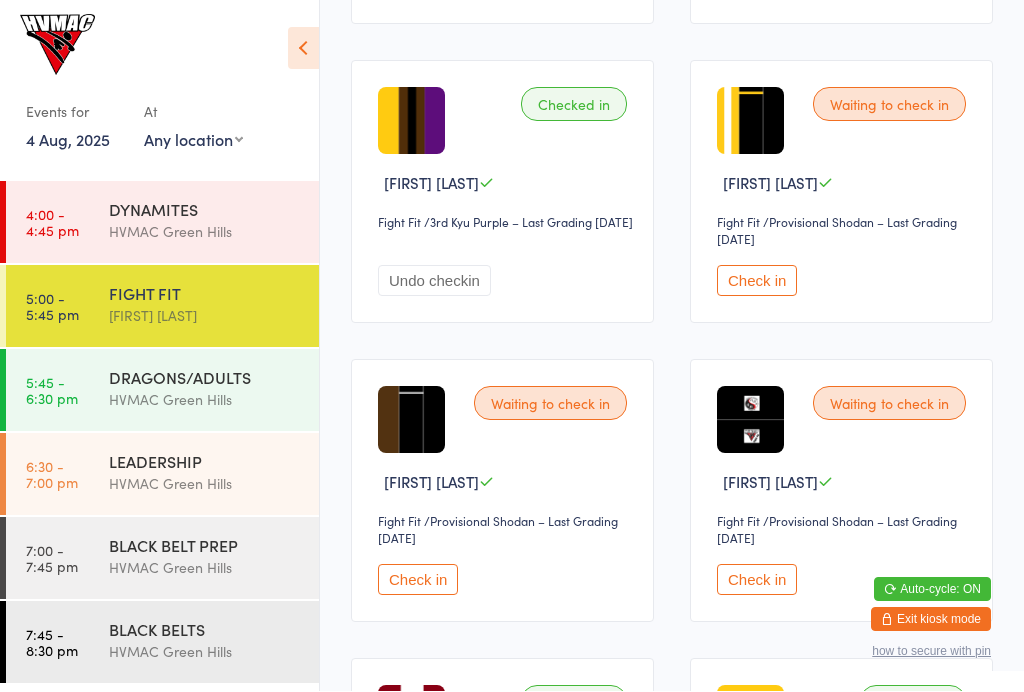 click on "Check in" at bounding box center (757, -18) 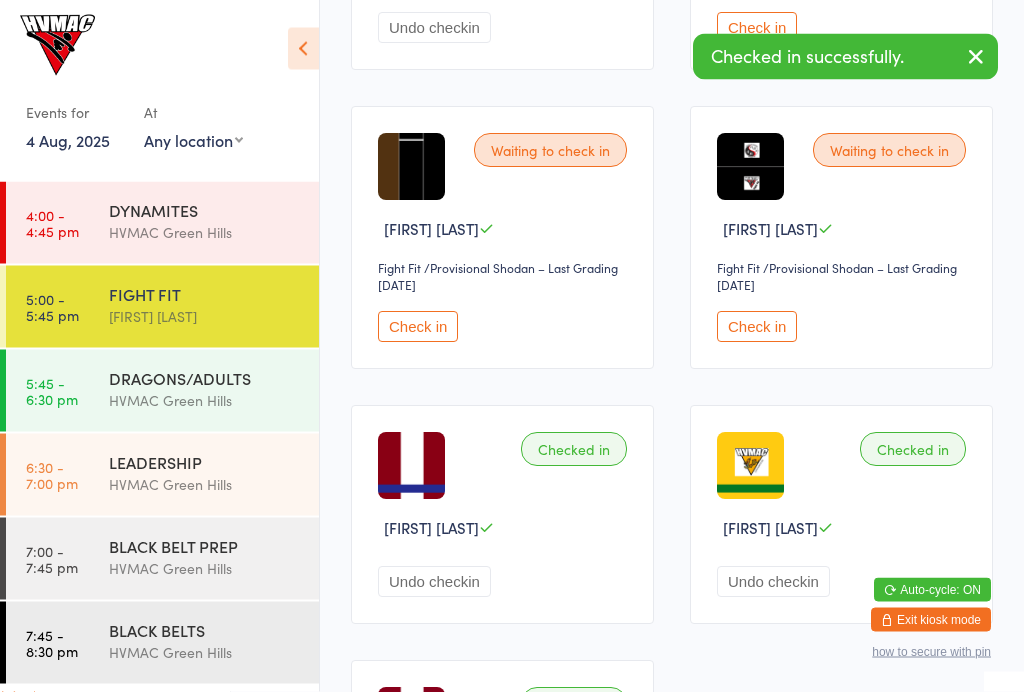 scroll, scrollTop: 3438, scrollLeft: 0, axis: vertical 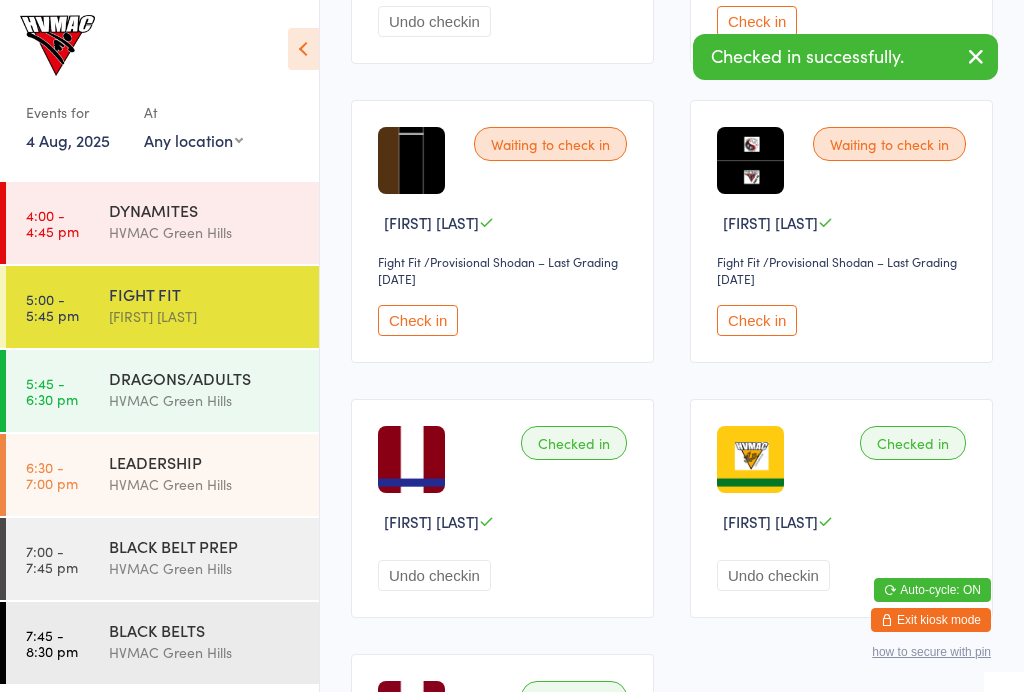 click on "Check in" at bounding box center [757, 320] 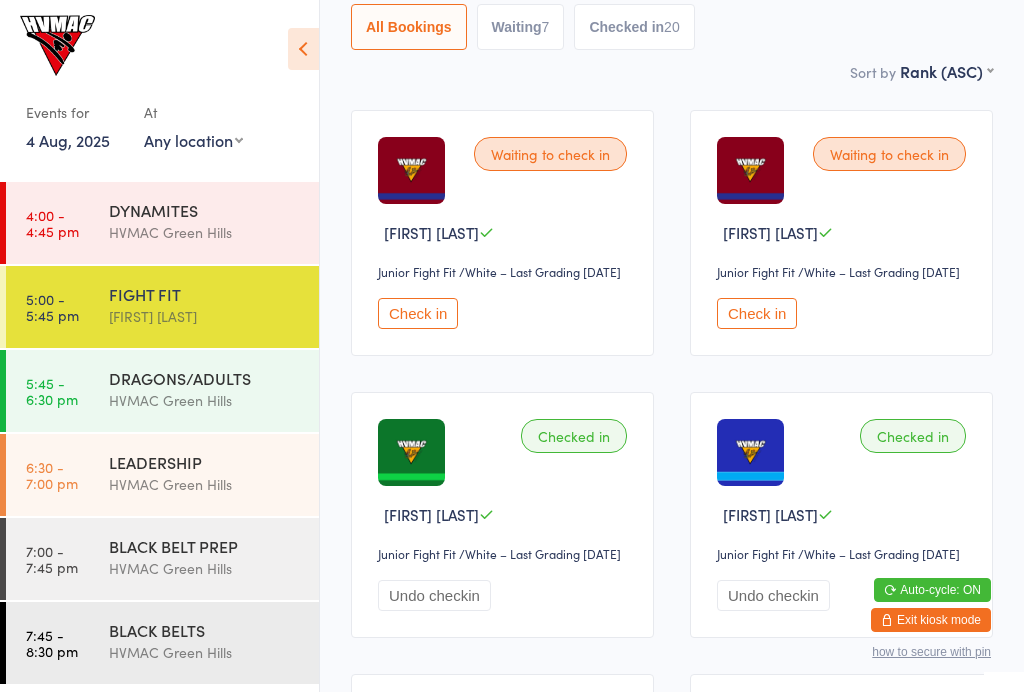 scroll, scrollTop: 0, scrollLeft: 0, axis: both 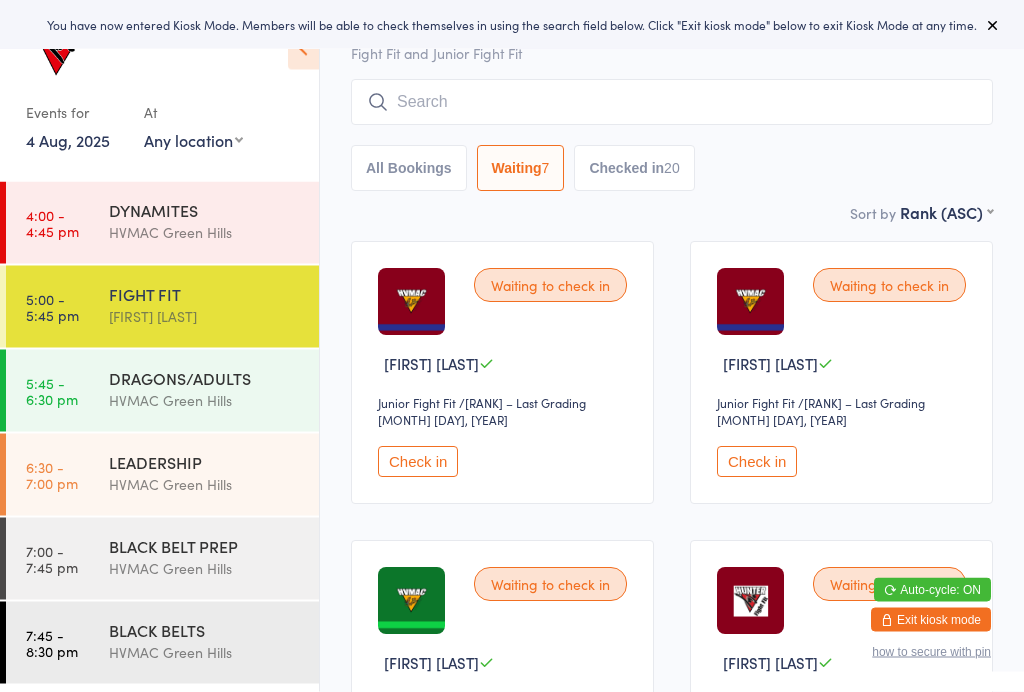 click on "Check in" at bounding box center (418, 462) 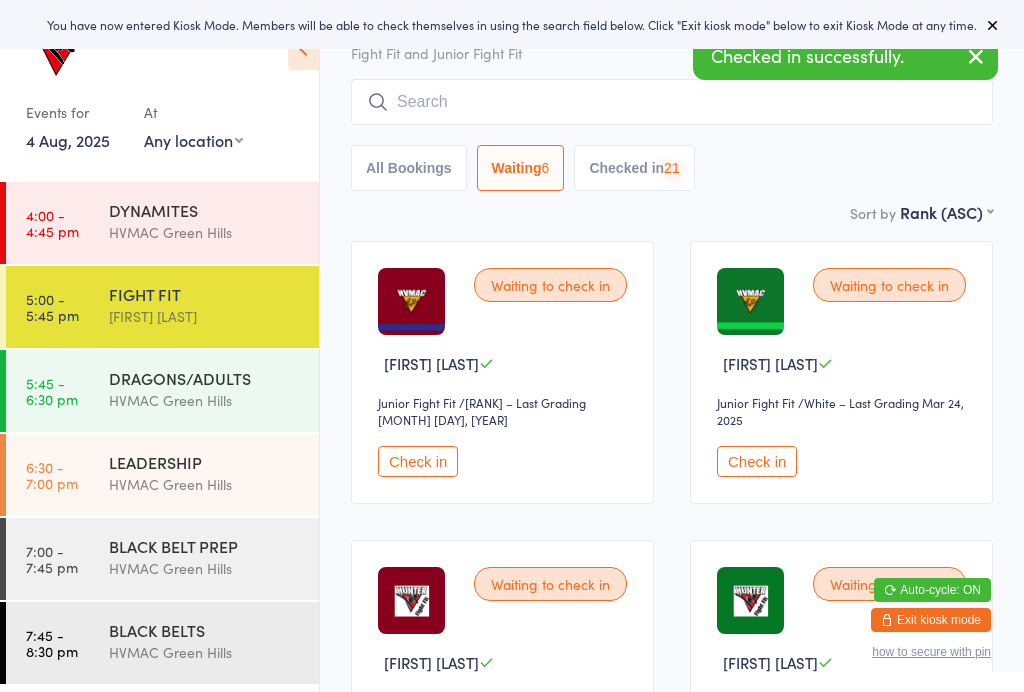 click on "Check in" at bounding box center [418, 461] 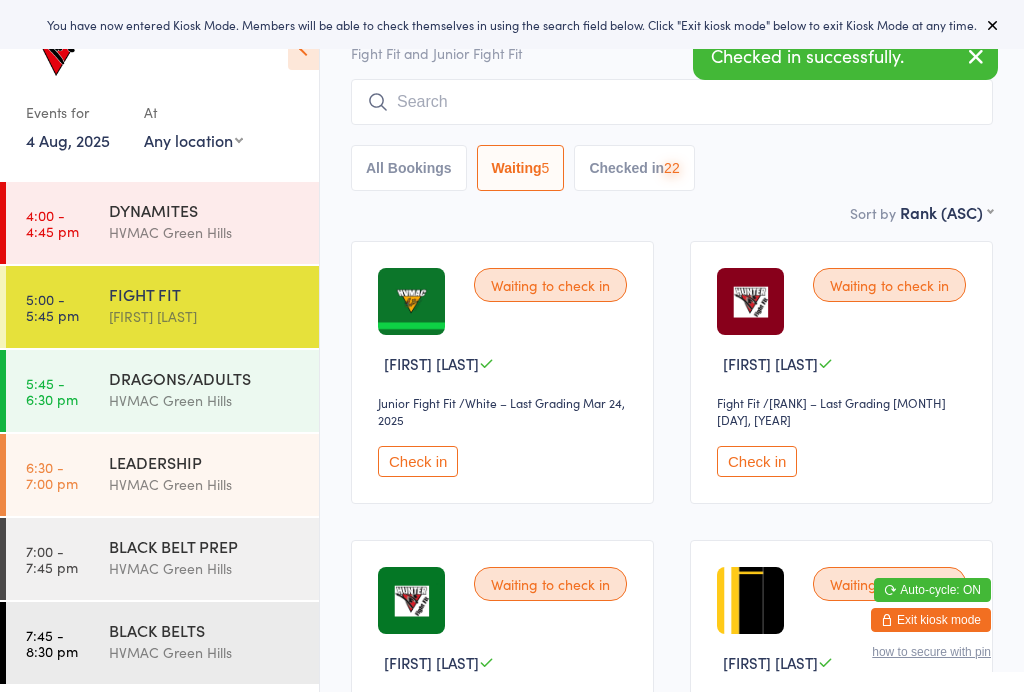 click on "Check in" at bounding box center (418, 461) 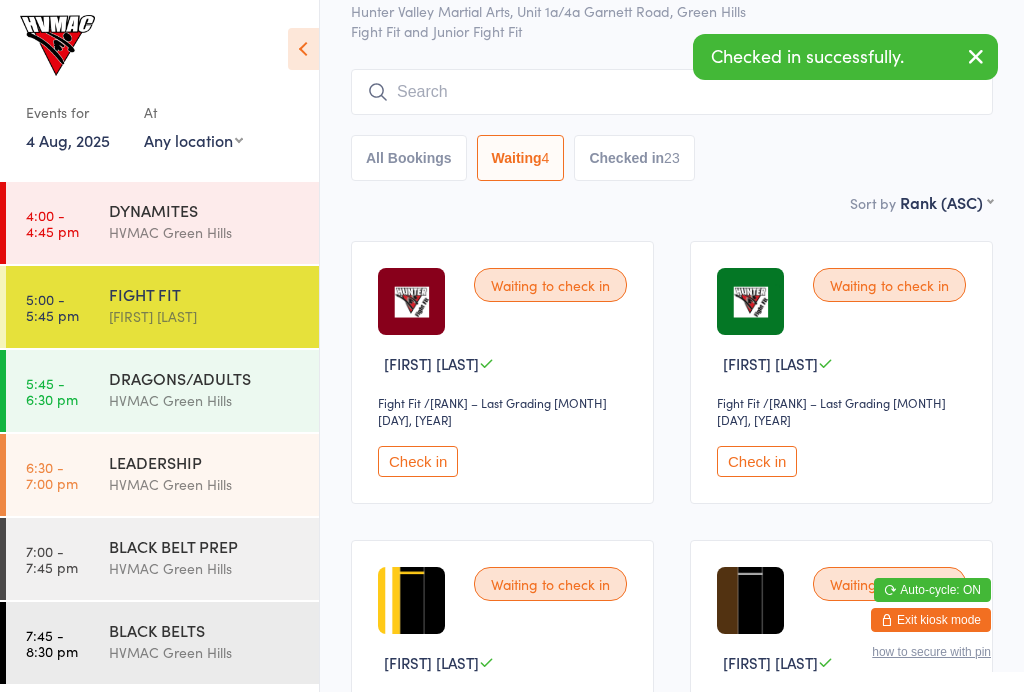 click on "Check in" at bounding box center [418, 461] 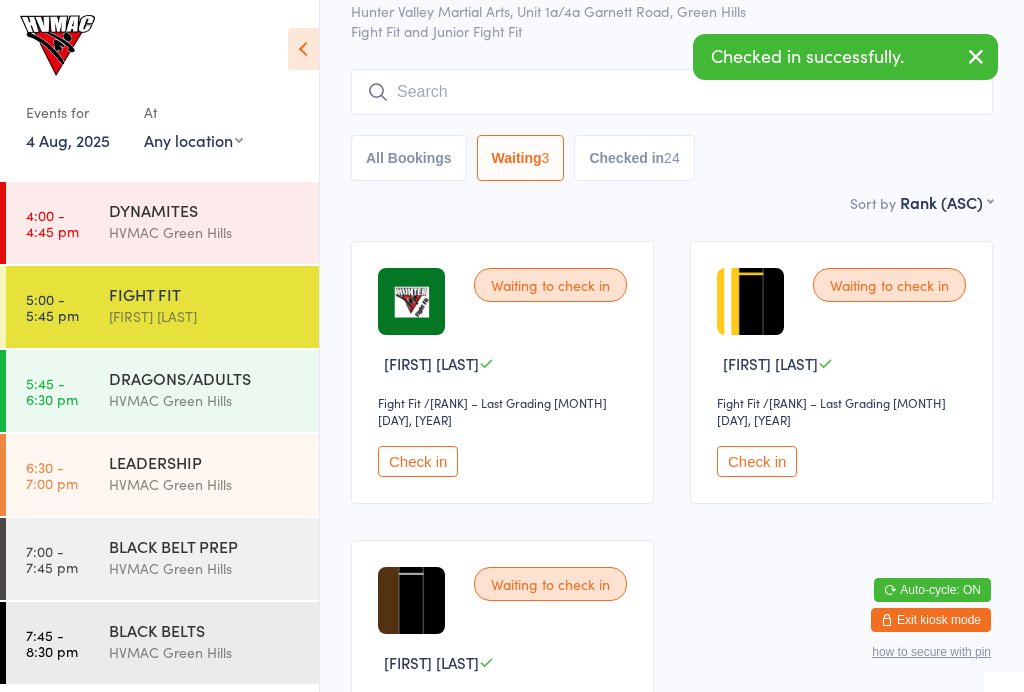 click on "Check in" at bounding box center (418, 461) 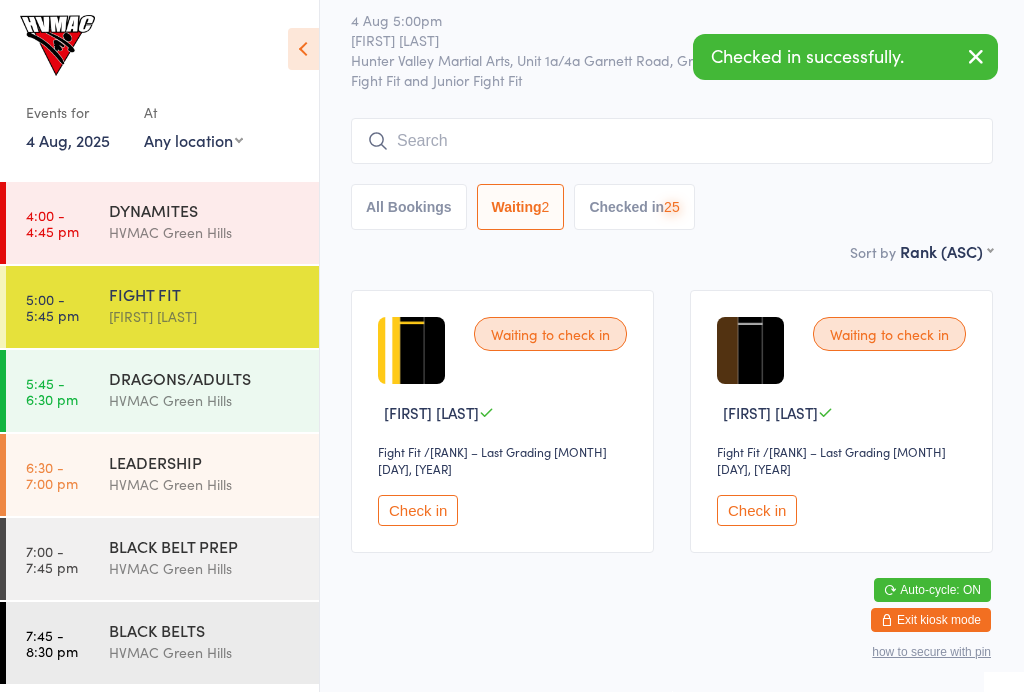 scroll, scrollTop: 52, scrollLeft: 0, axis: vertical 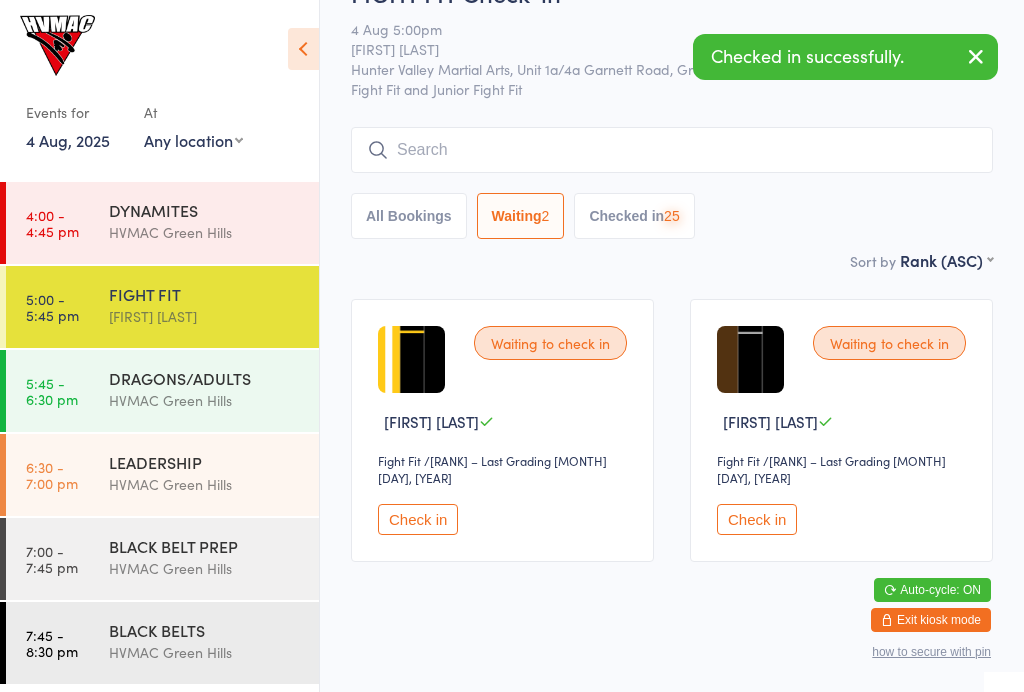 click on "Check in" at bounding box center [418, 519] 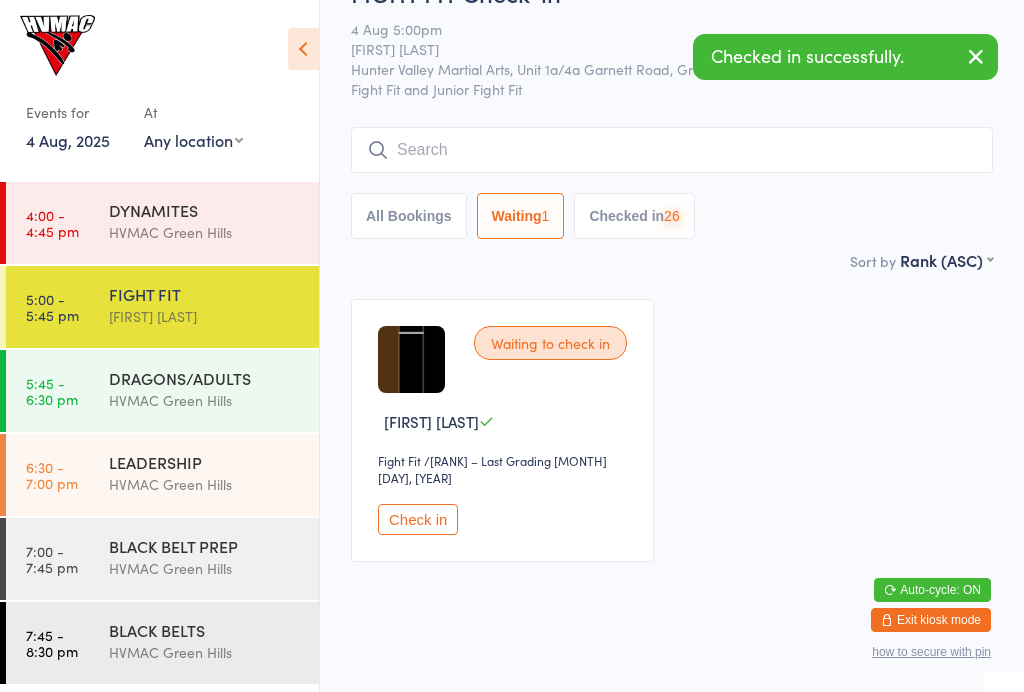 click on "Check in" at bounding box center (418, 519) 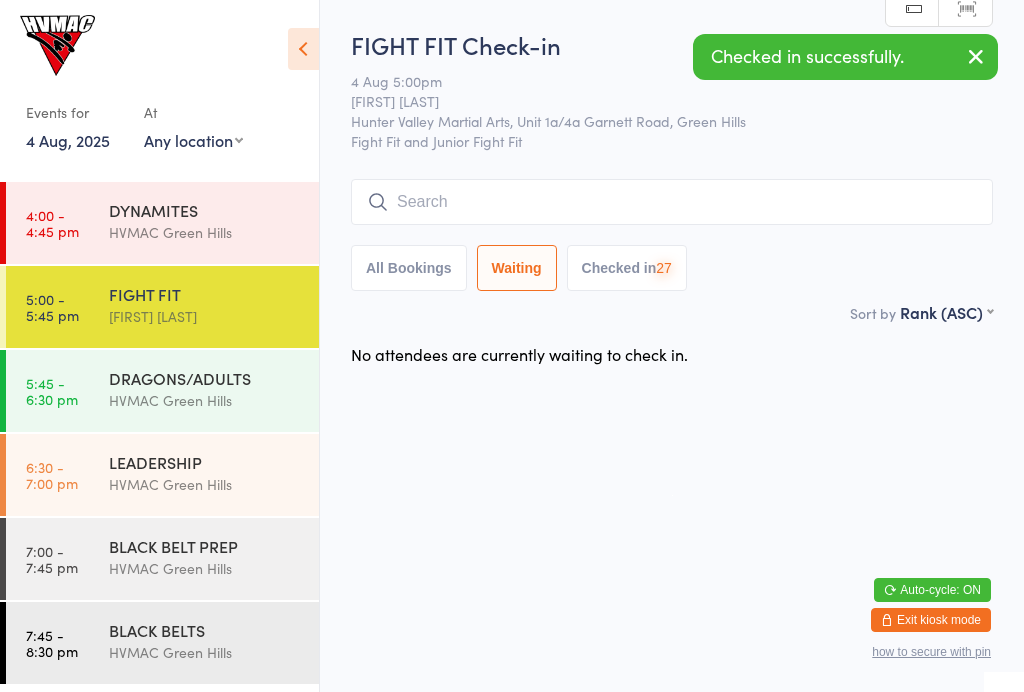 scroll, scrollTop: 0, scrollLeft: 0, axis: both 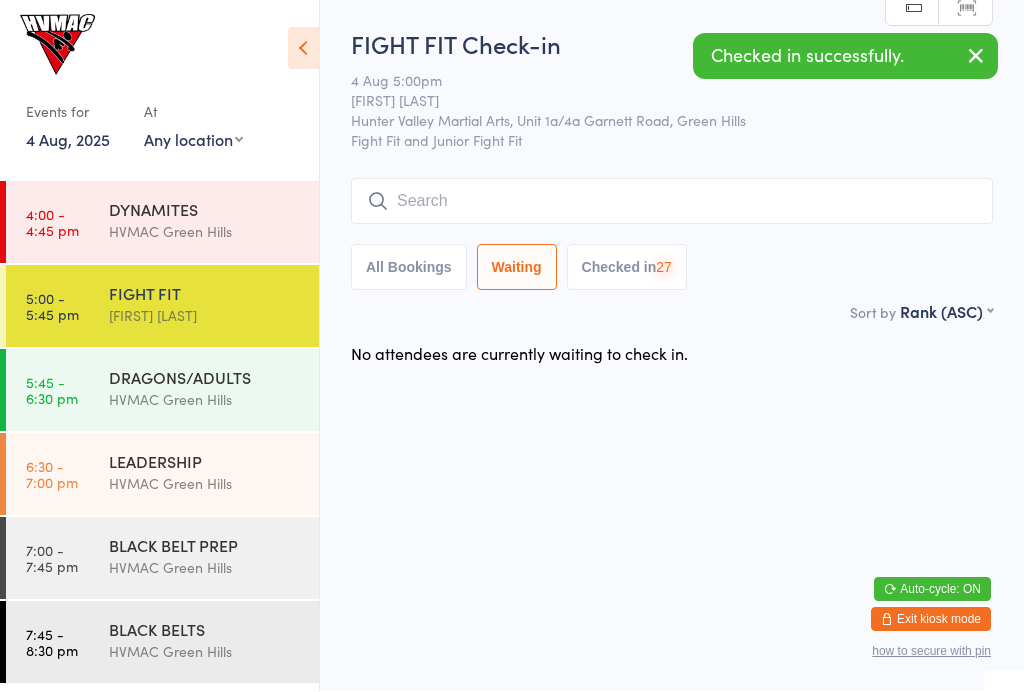 click on "Checked in  27" at bounding box center [627, 268] 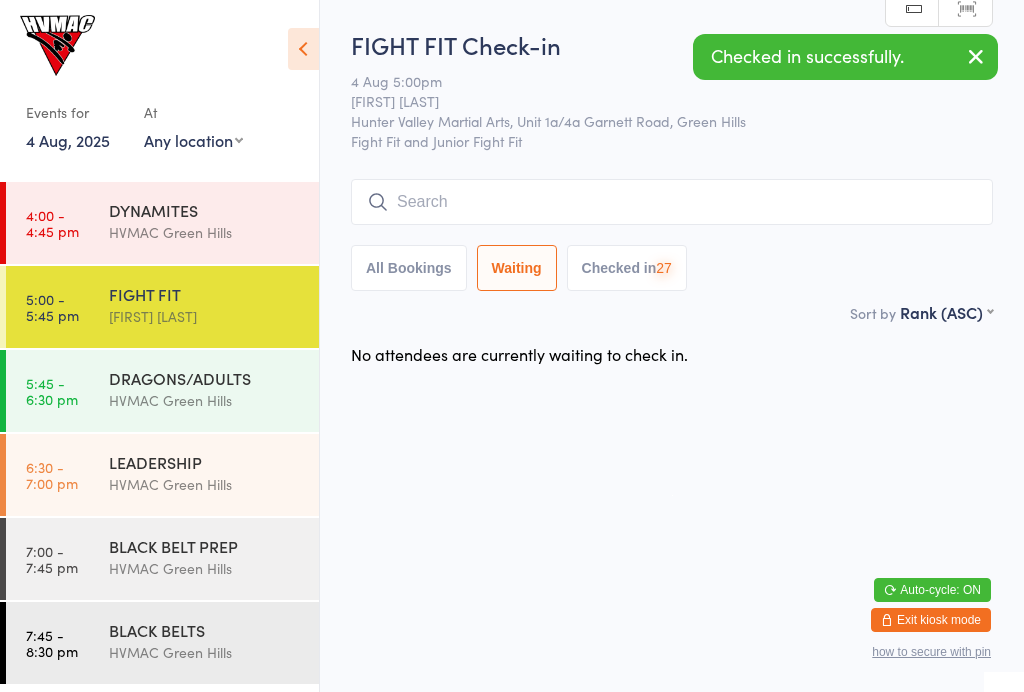select on "6" 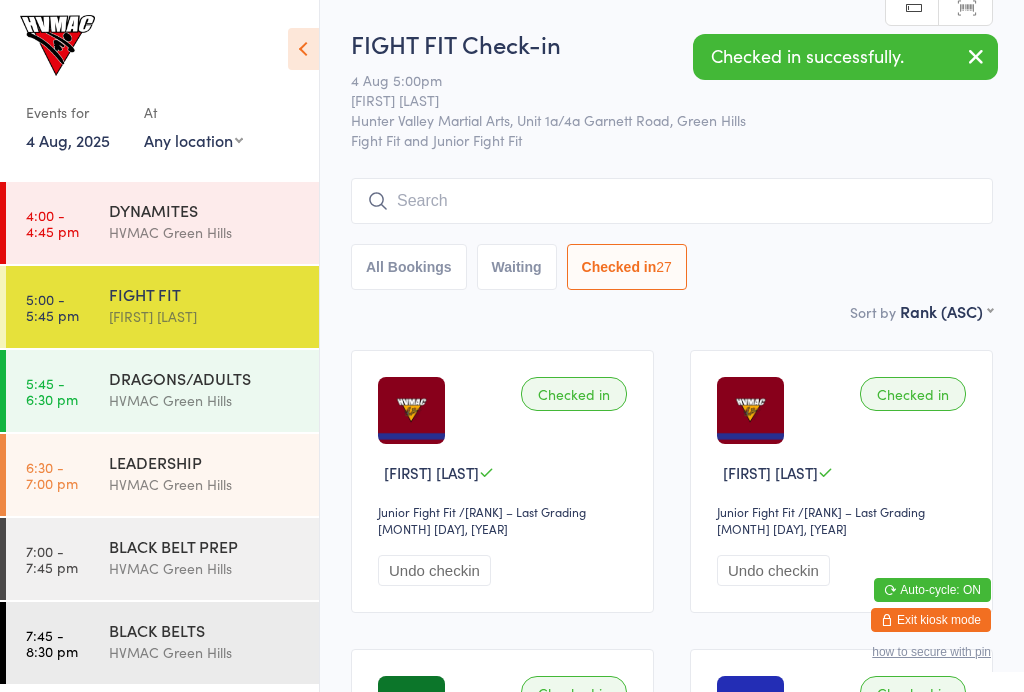 click at bounding box center [672, 201] 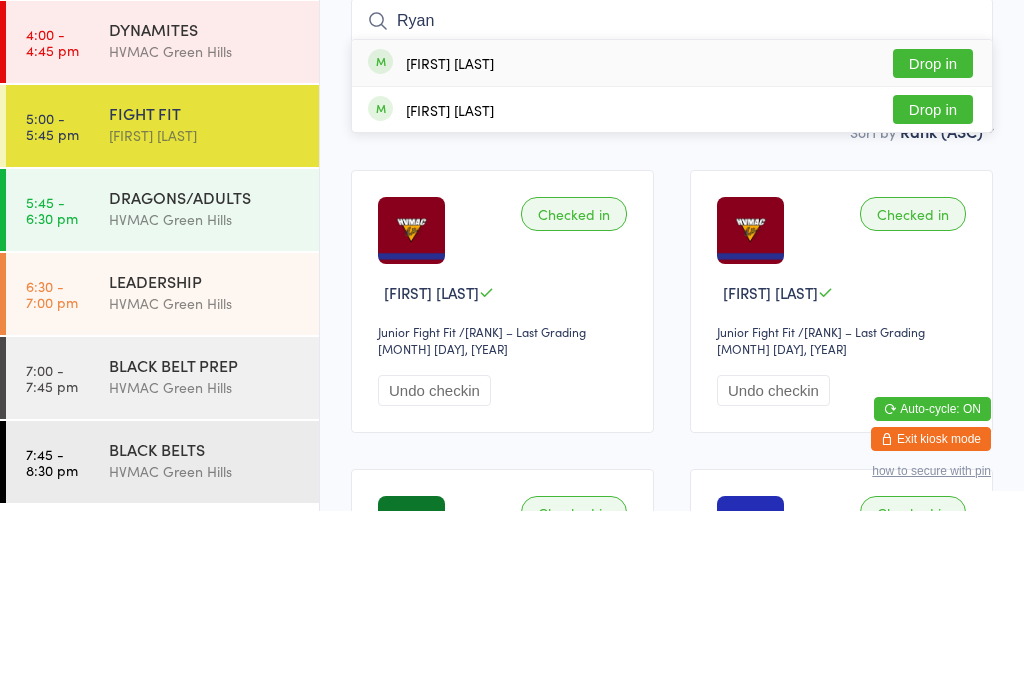 type on "Ryan" 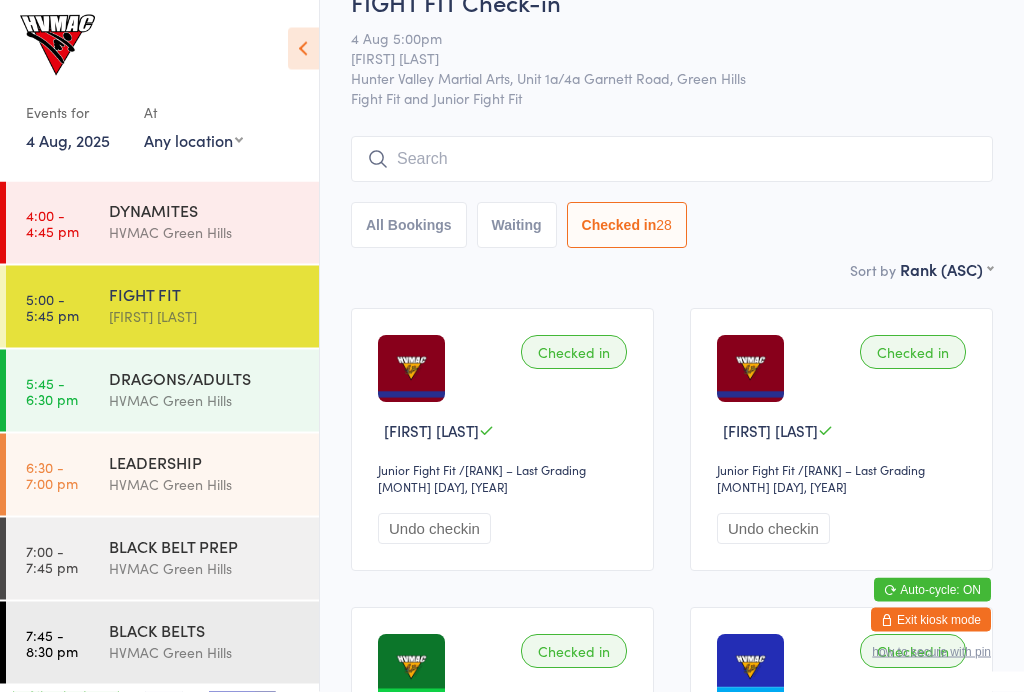 scroll, scrollTop: 0, scrollLeft: 0, axis: both 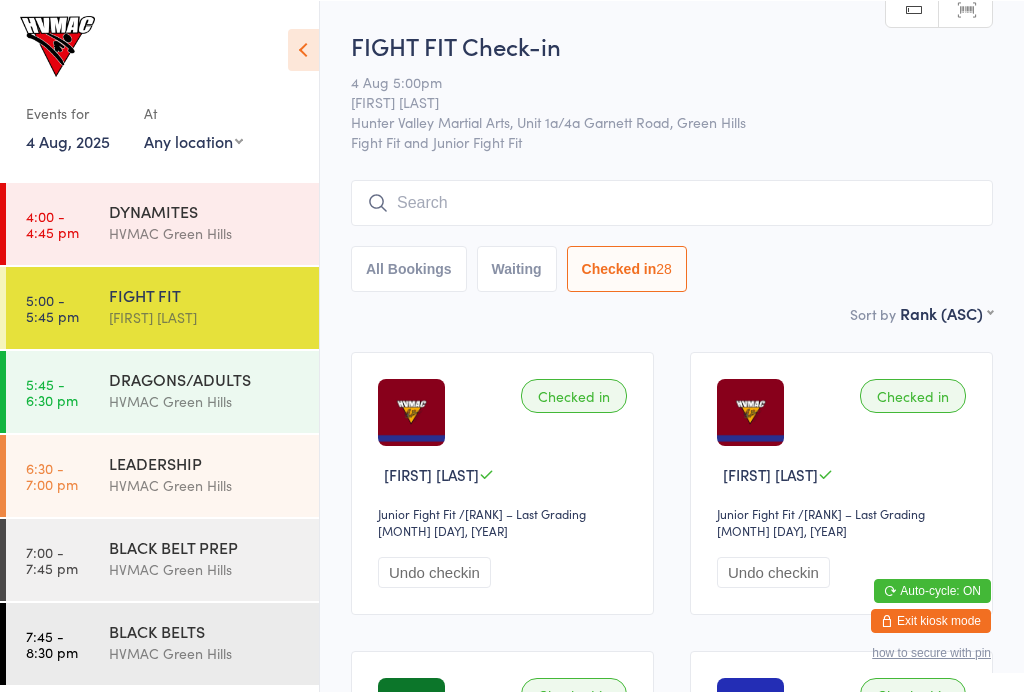 click at bounding box center (672, 202) 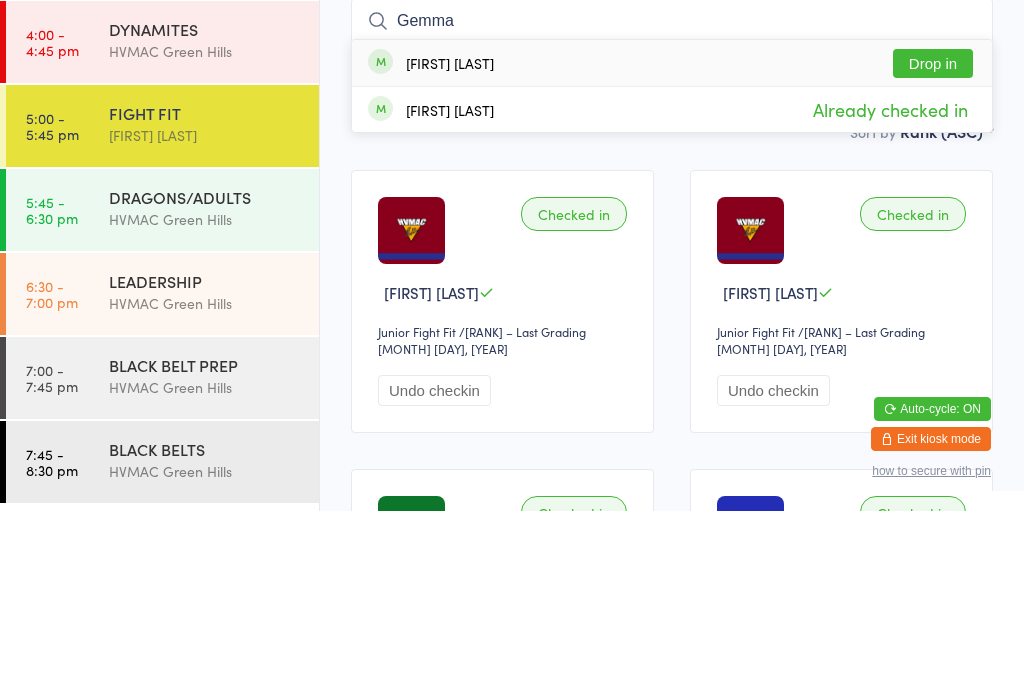 type on "Gemma" 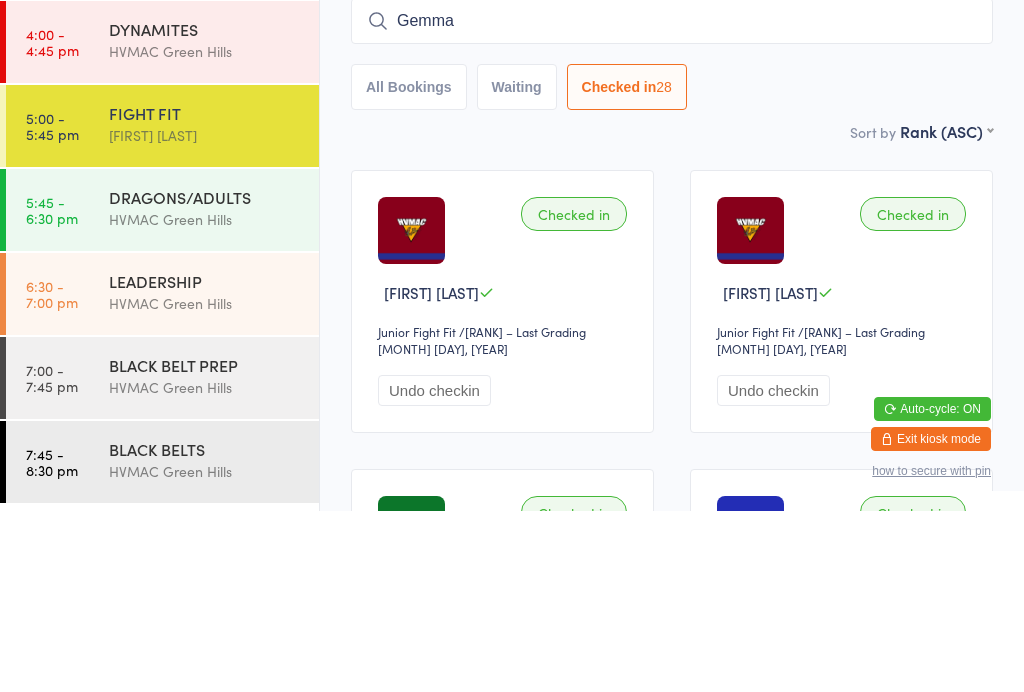 type 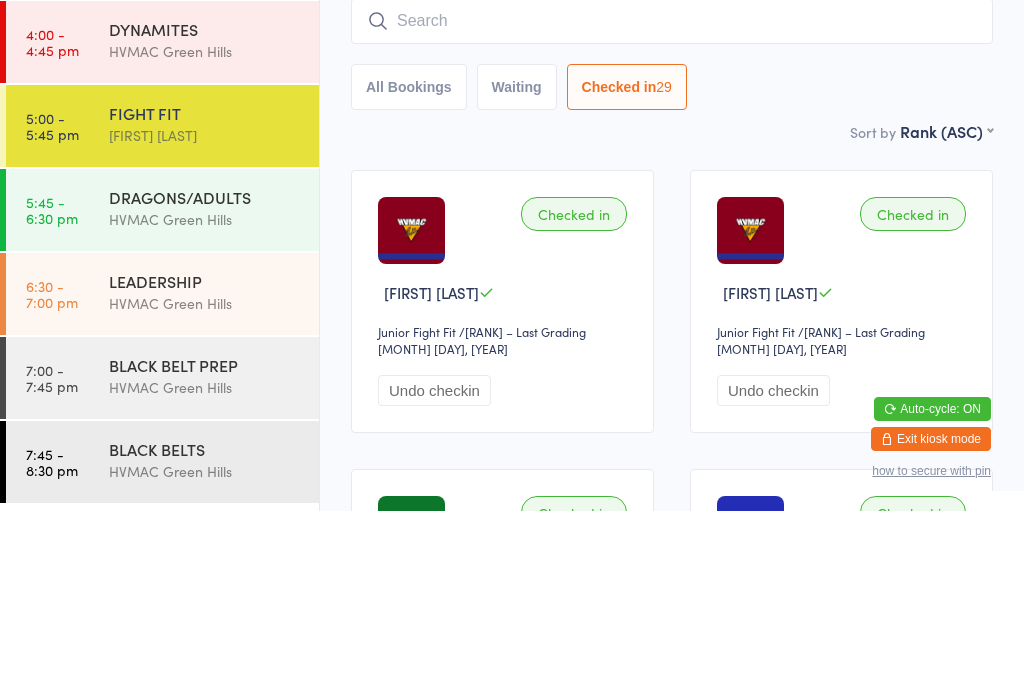scroll, scrollTop: 181, scrollLeft: 0, axis: vertical 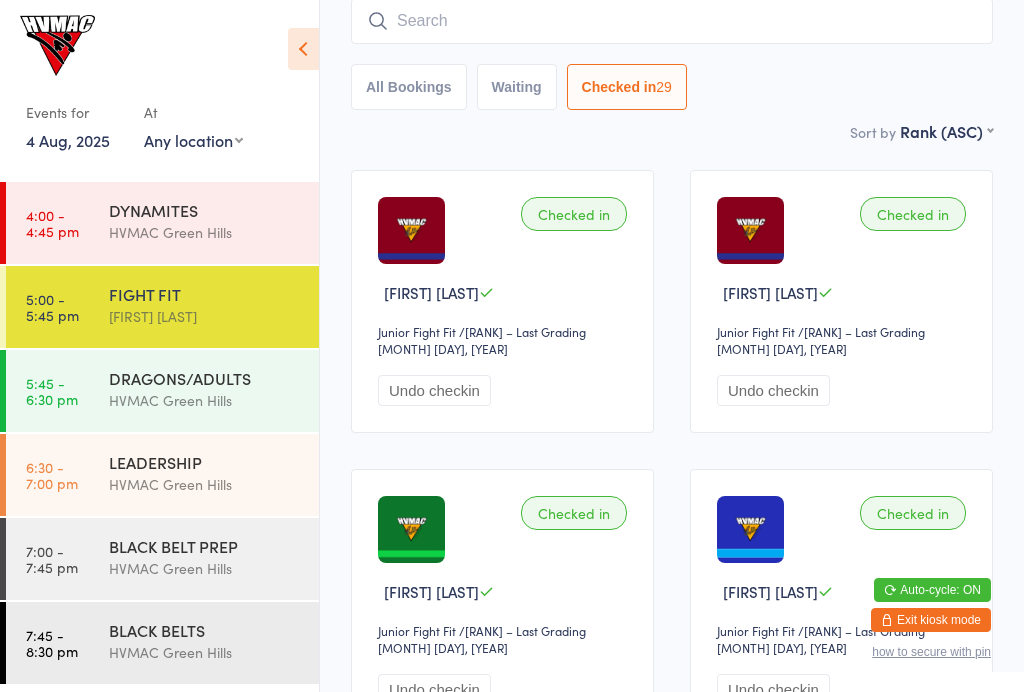 click on "Waiting" at bounding box center (517, 87) 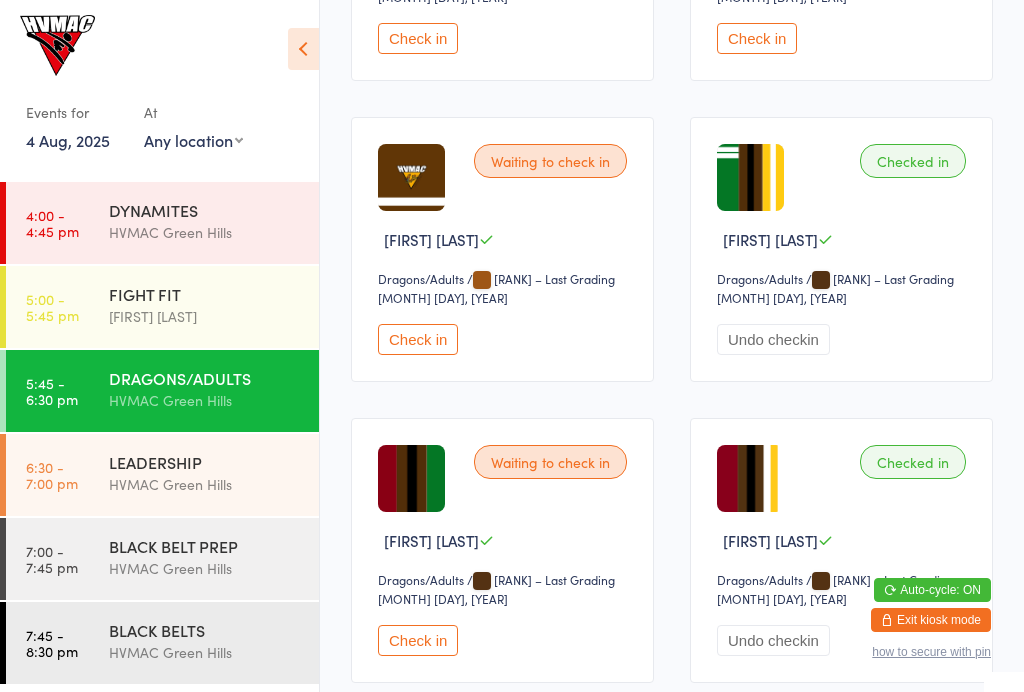 scroll, scrollTop: 2647, scrollLeft: 0, axis: vertical 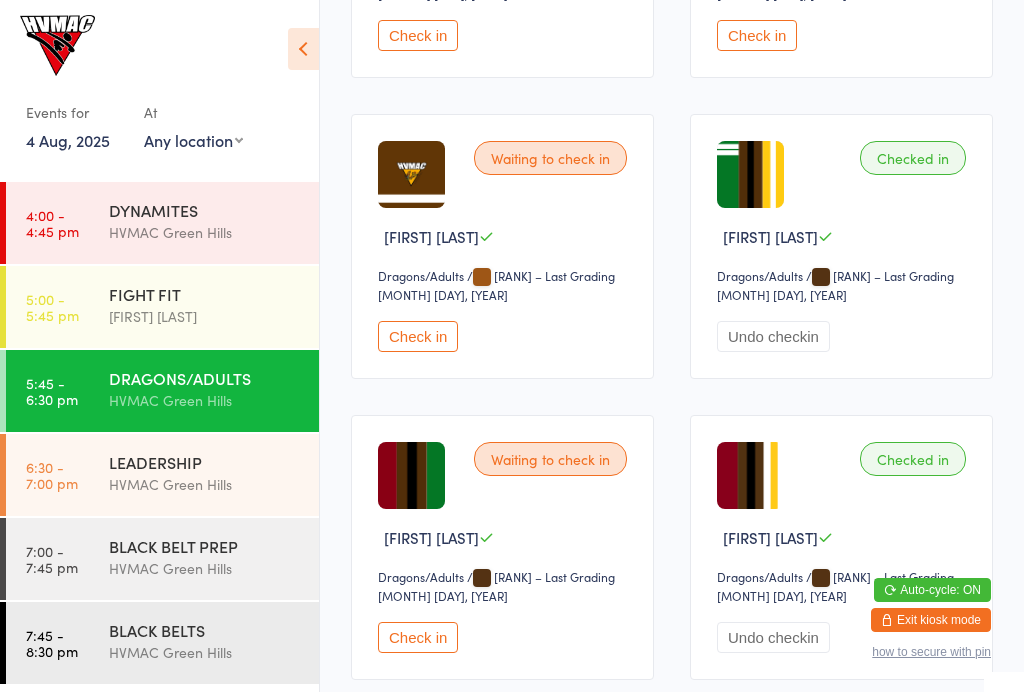 click on "Check in" at bounding box center (418, 336) 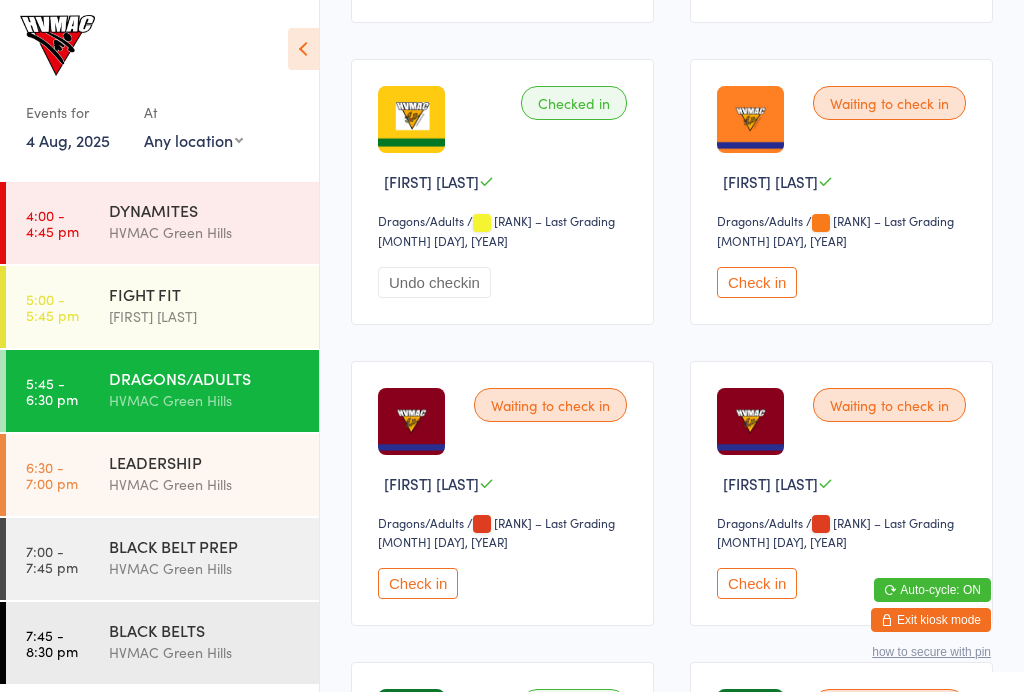 scroll, scrollTop: 827, scrollLeft: 0, axis: vertical 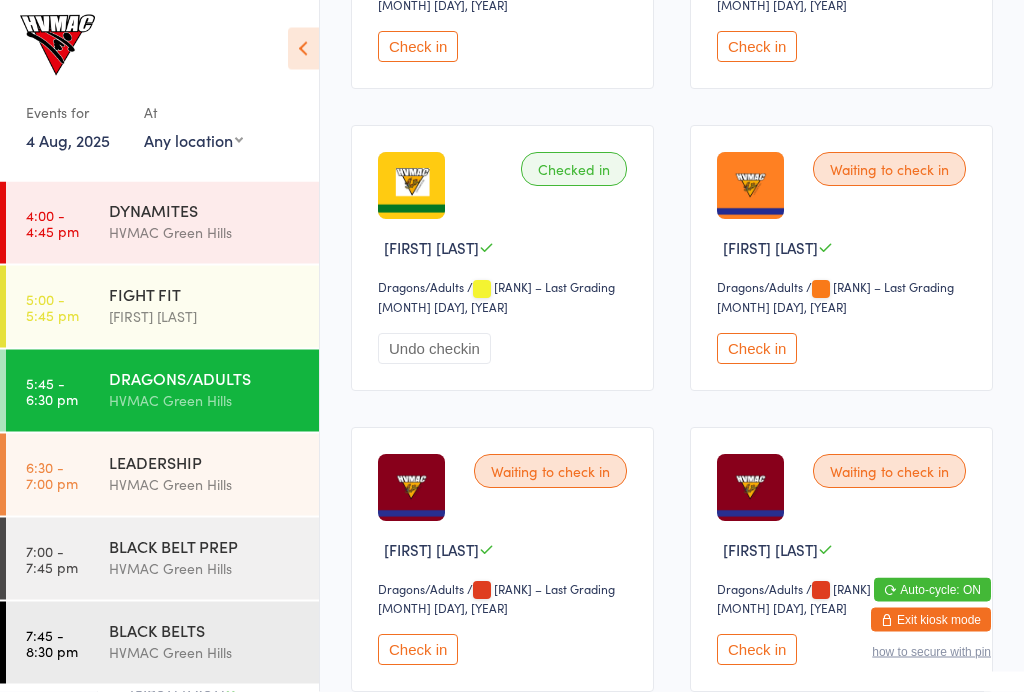 click on "Check in" at bounding box center (757, 349) 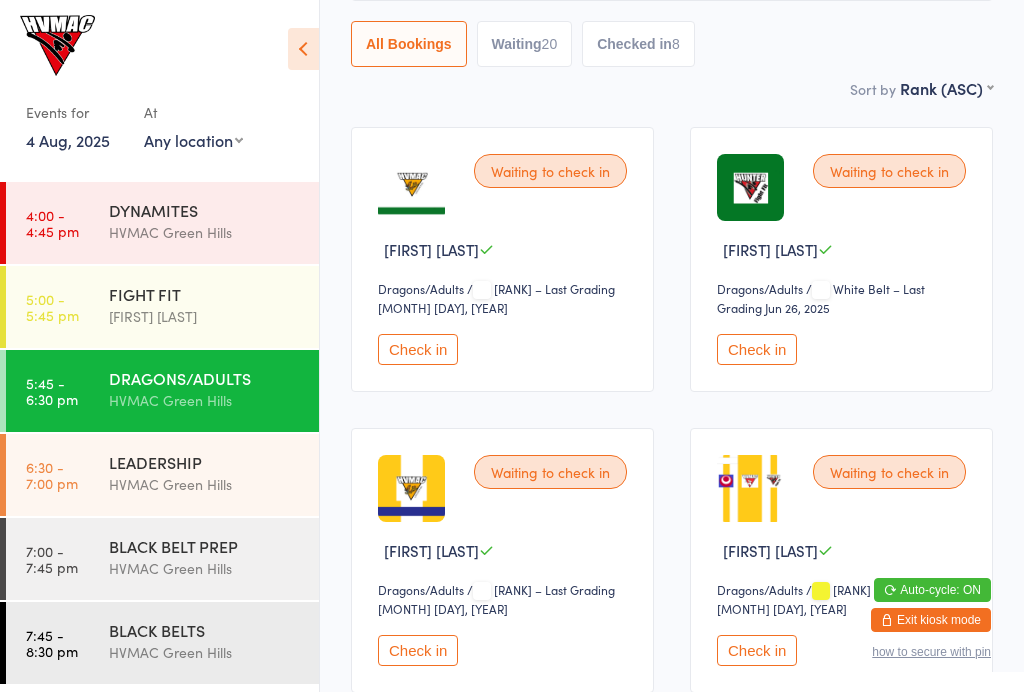 scroll, scrollTop: 226, scrollLeft: 0, axis: vertical 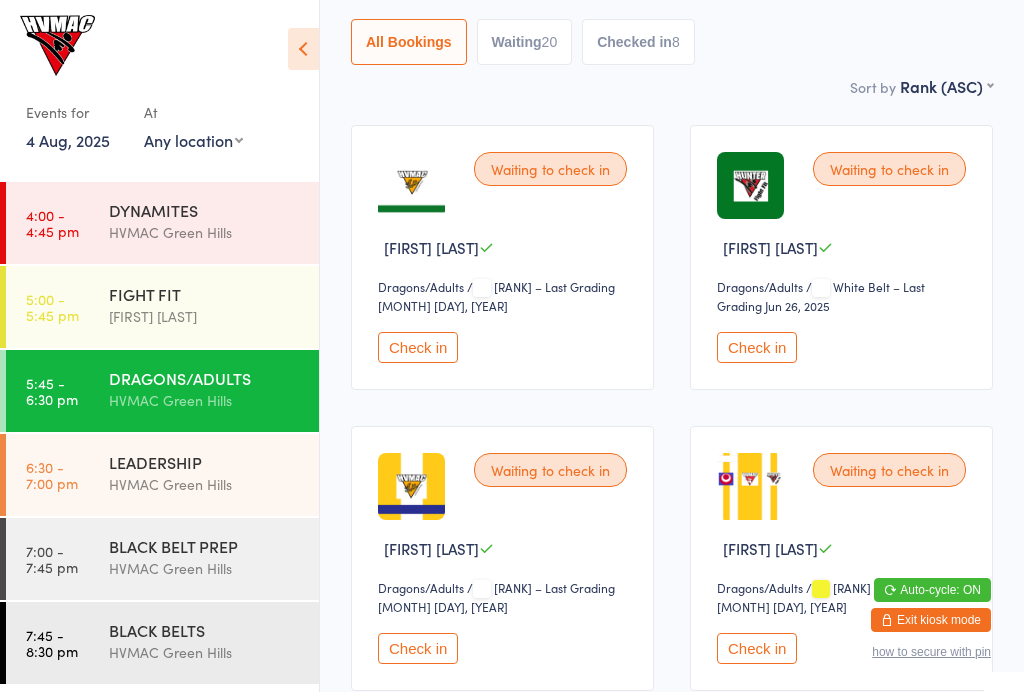 click on "Check in" at bounding box center (418, 347) 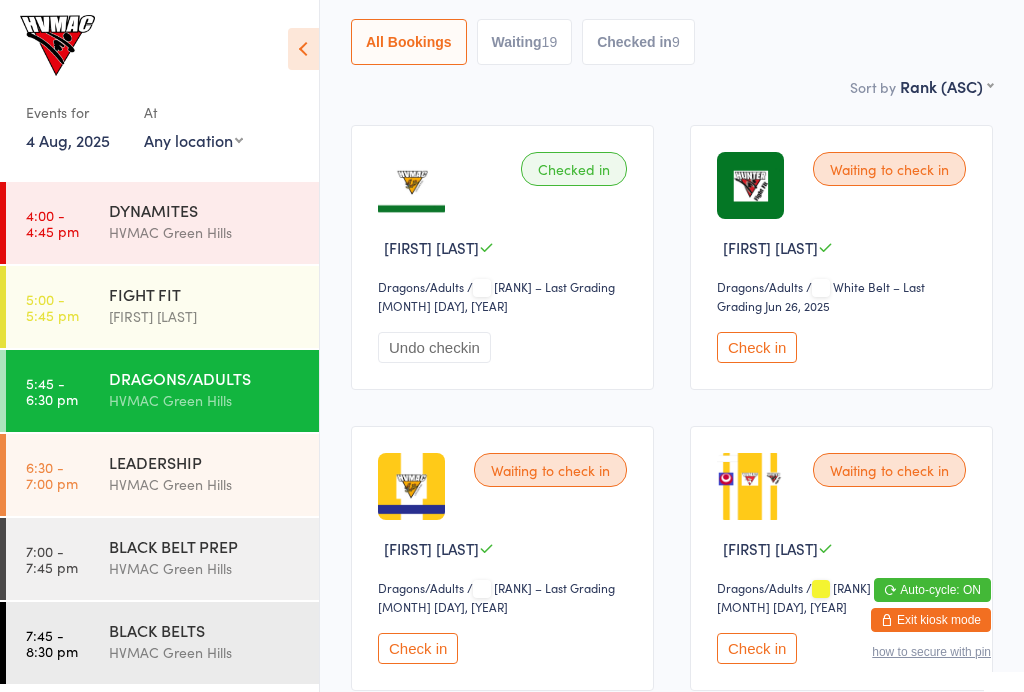 click on "Waiting  19" at bounding box center [525, 42] 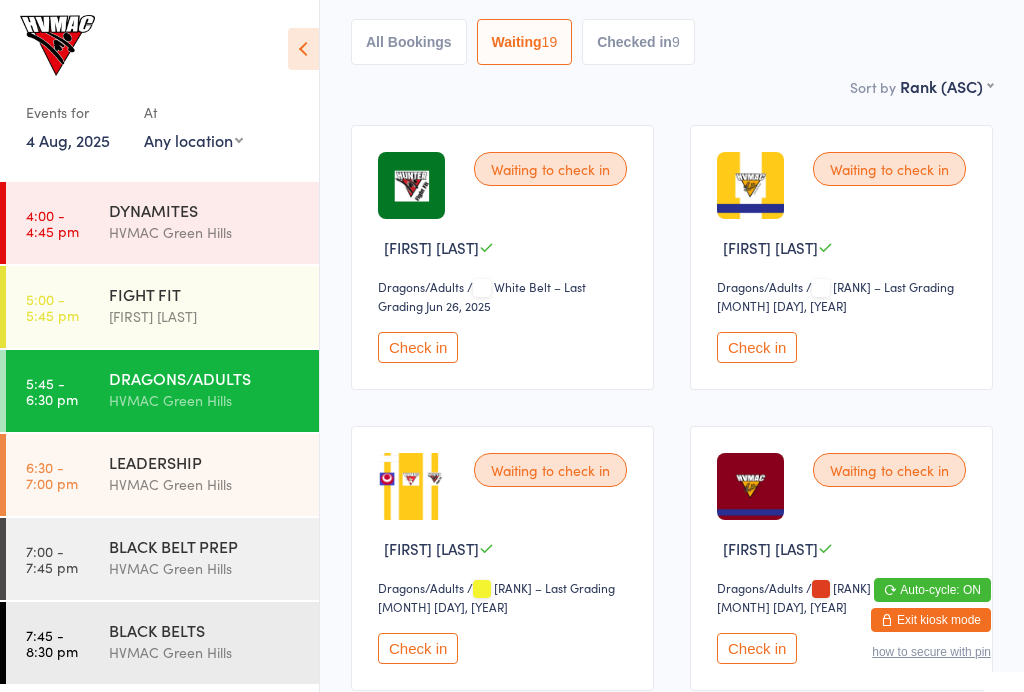 select on "4" 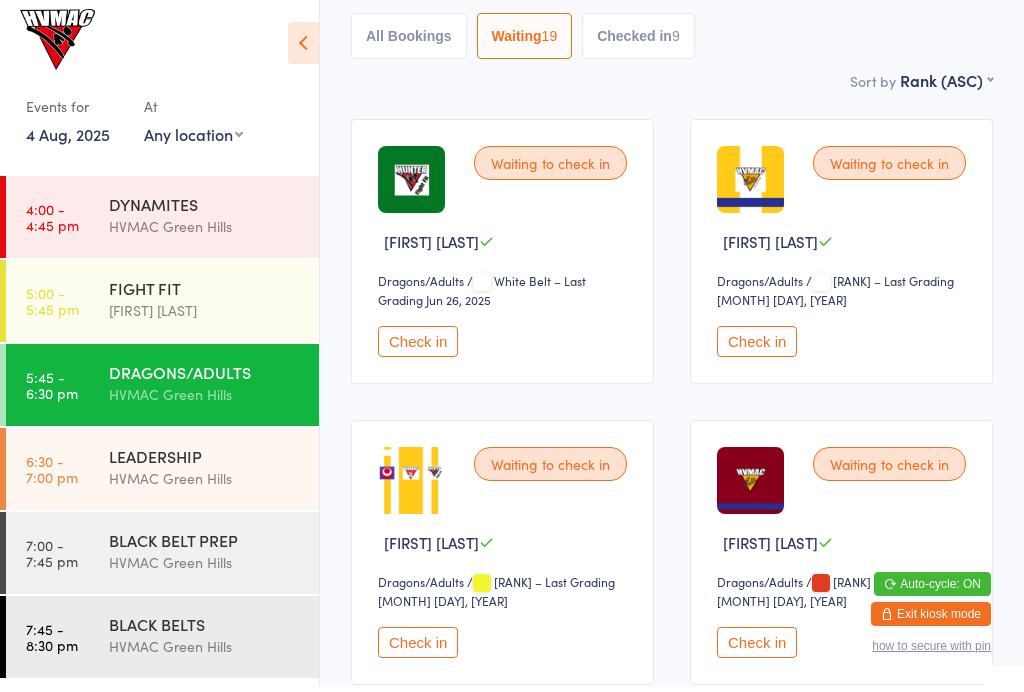 scroll, scrollTop: 229, scrollLeft: 0, axis: vertical 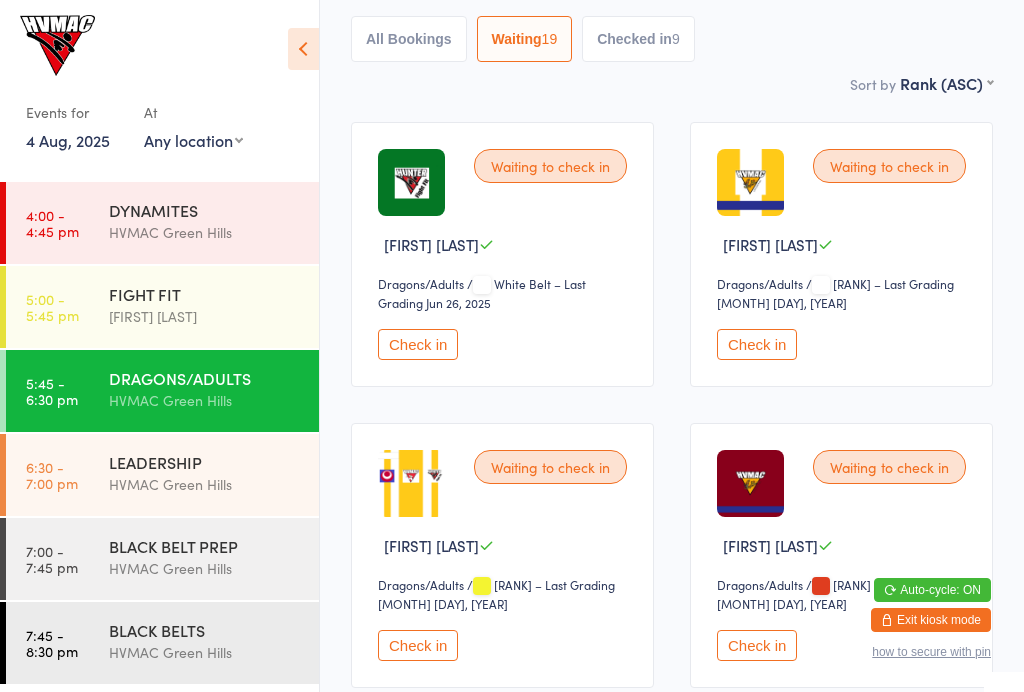 click on "Check in" at bounding box center [757, 344] 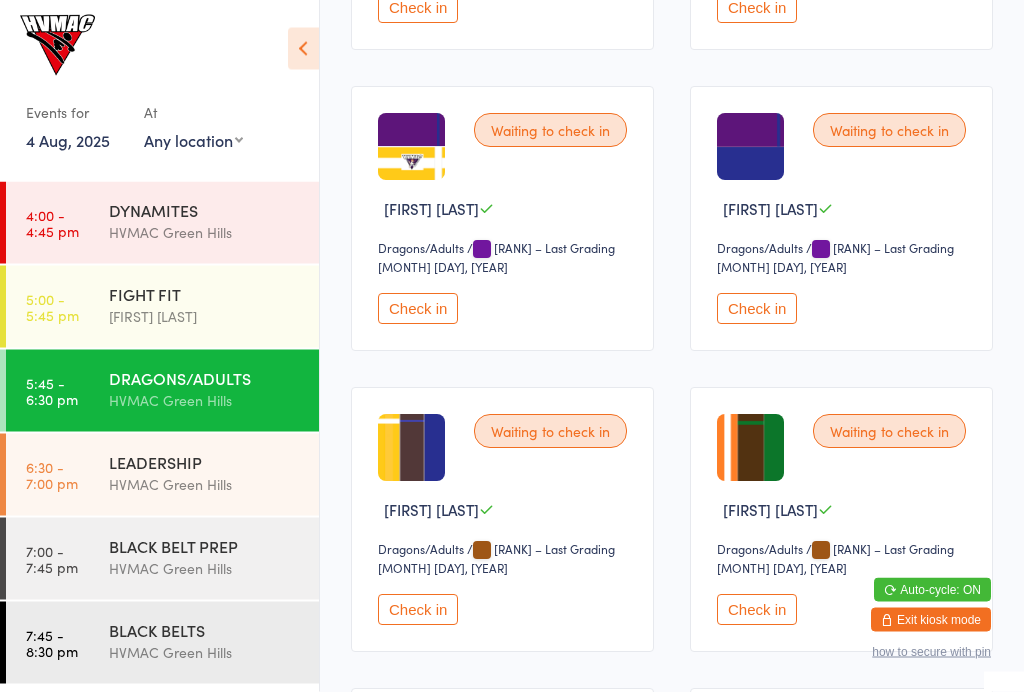 scroll, scrollTop: 1134, scrollLeft: 0, axis: vertical 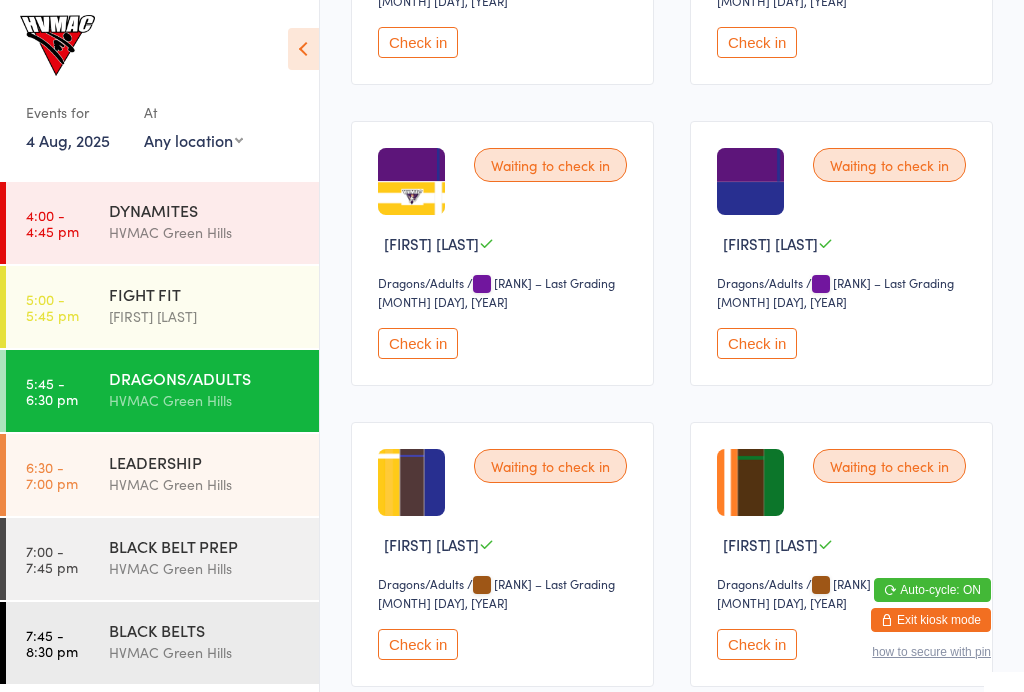 click on "Check in" at bounding box center [418, 343] 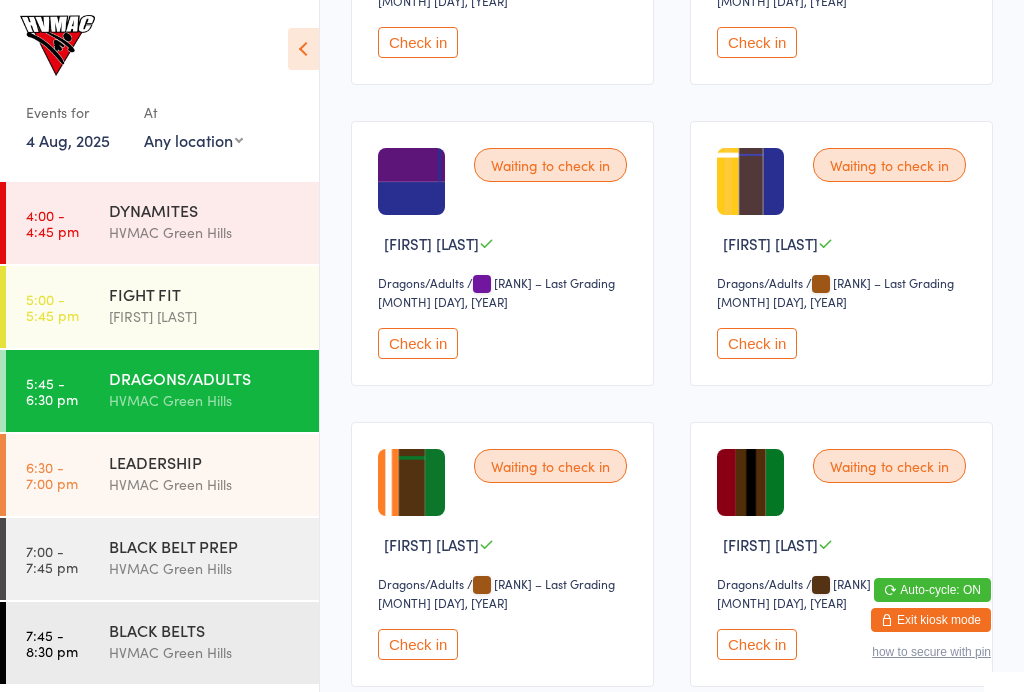 click on "Check in" at bounding box center (418, 343) 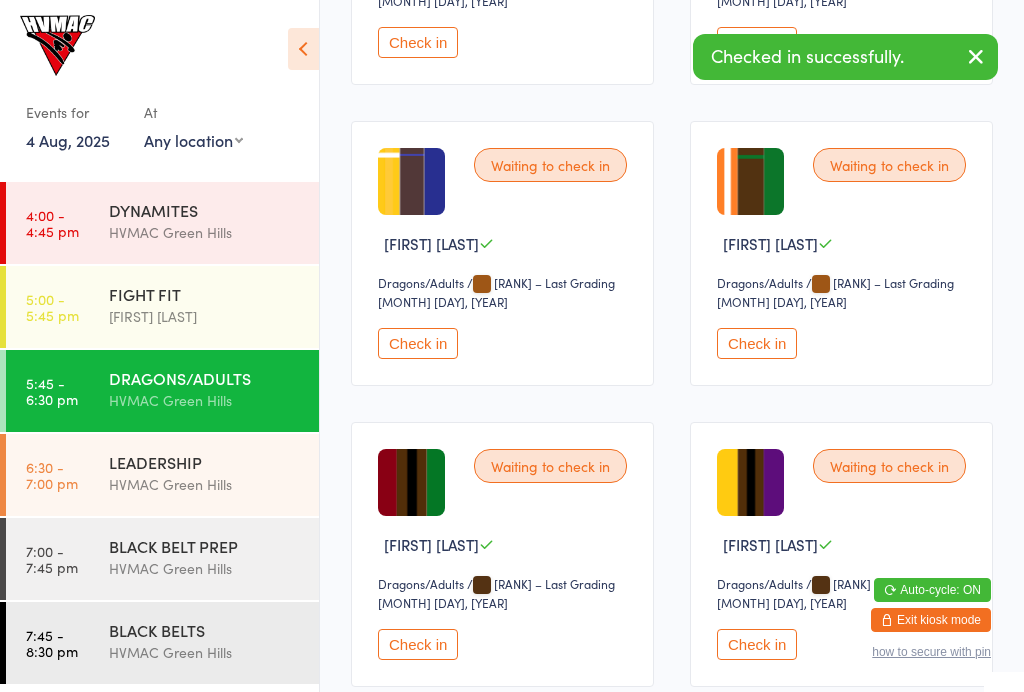 click on "Check in" at bounding box center (418, 343) 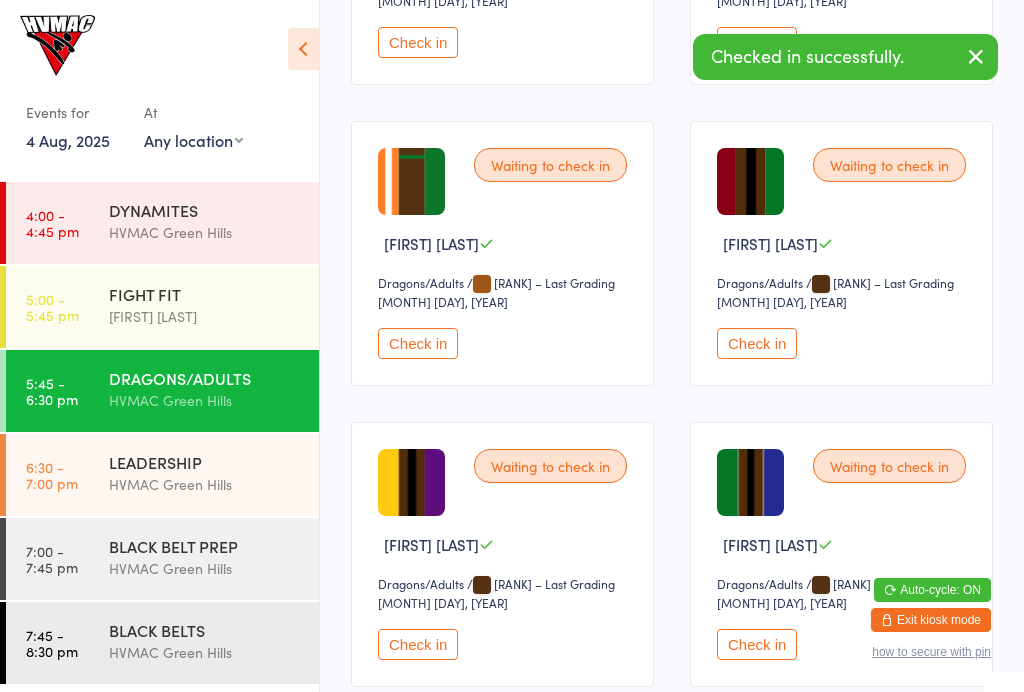 click on "Check in" at bounding box center [418, 343] 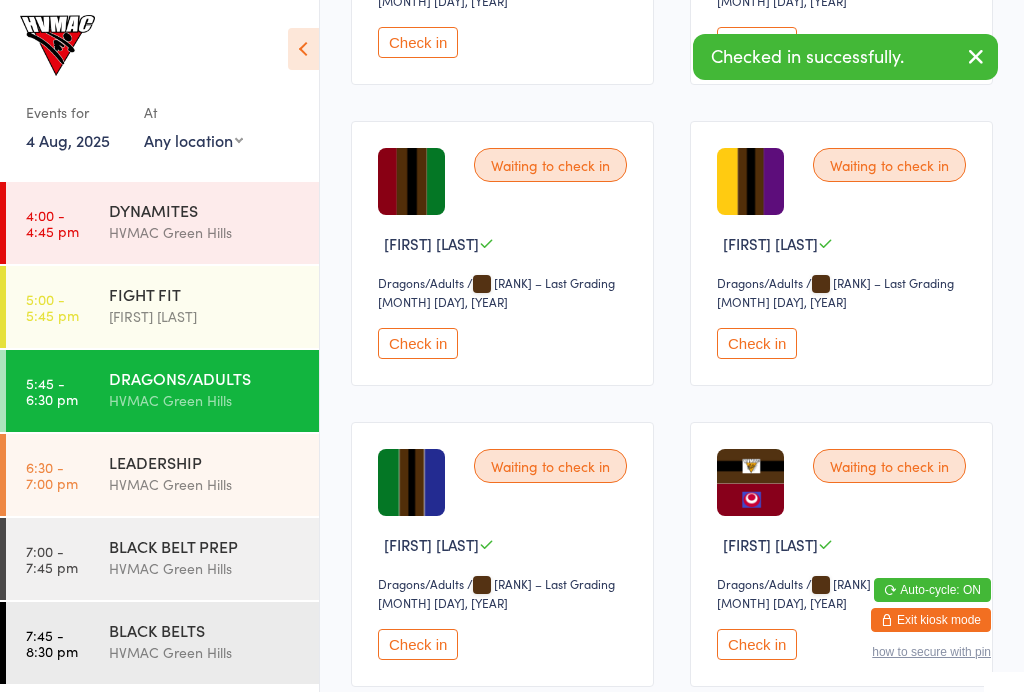 click on "Check in" at bounding box center (418, 343) 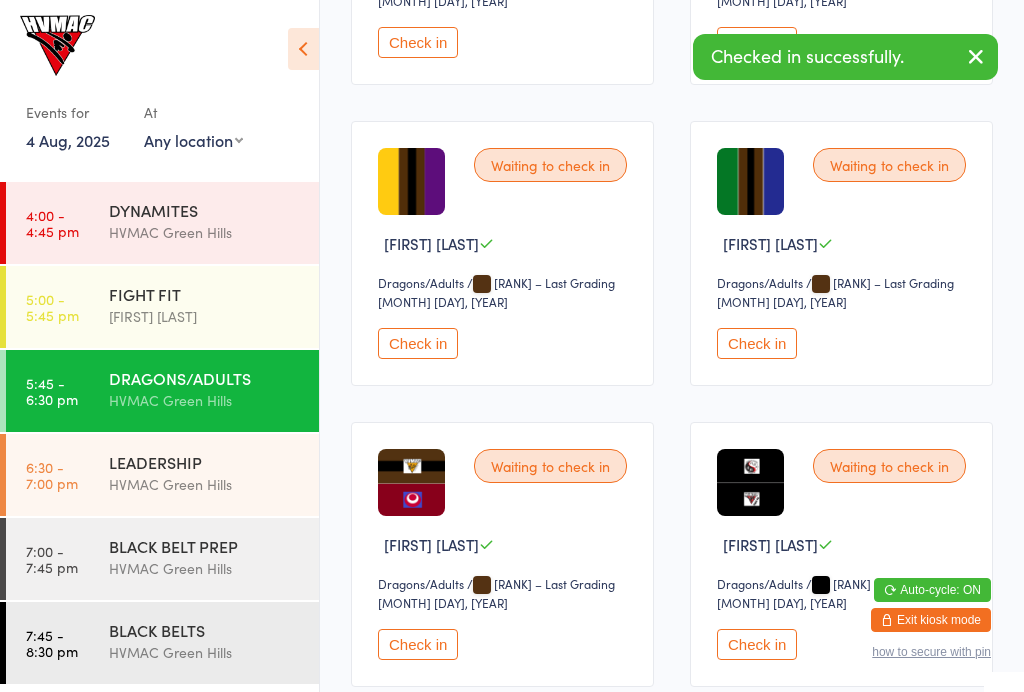 click on "Check in" at bounding box center [418, 343] 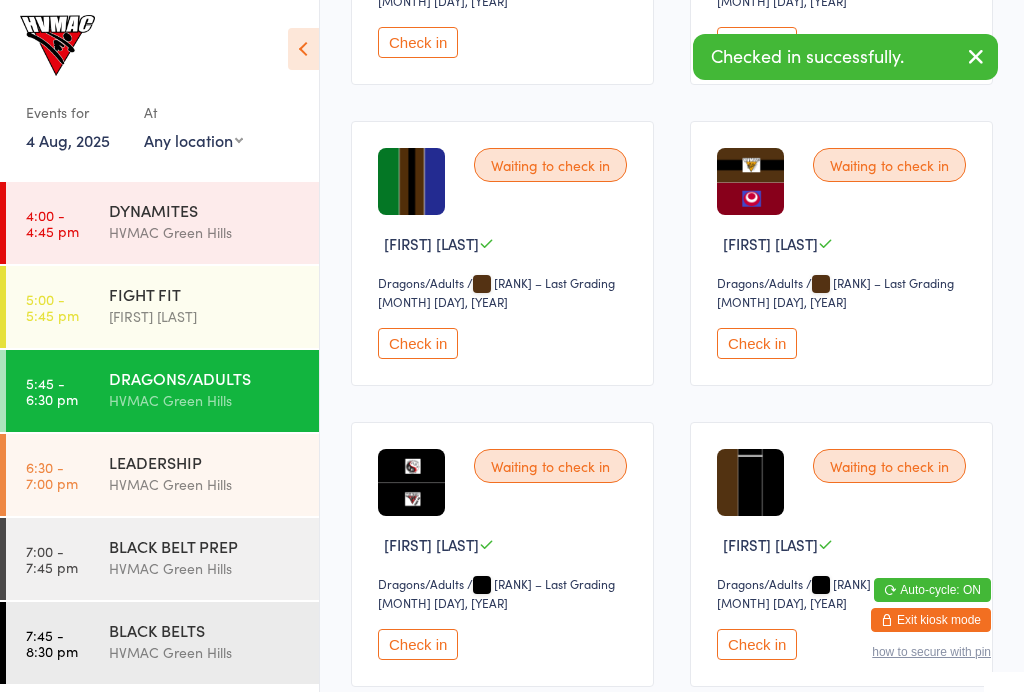 click on "Check in" at bounding box center [418, 343] 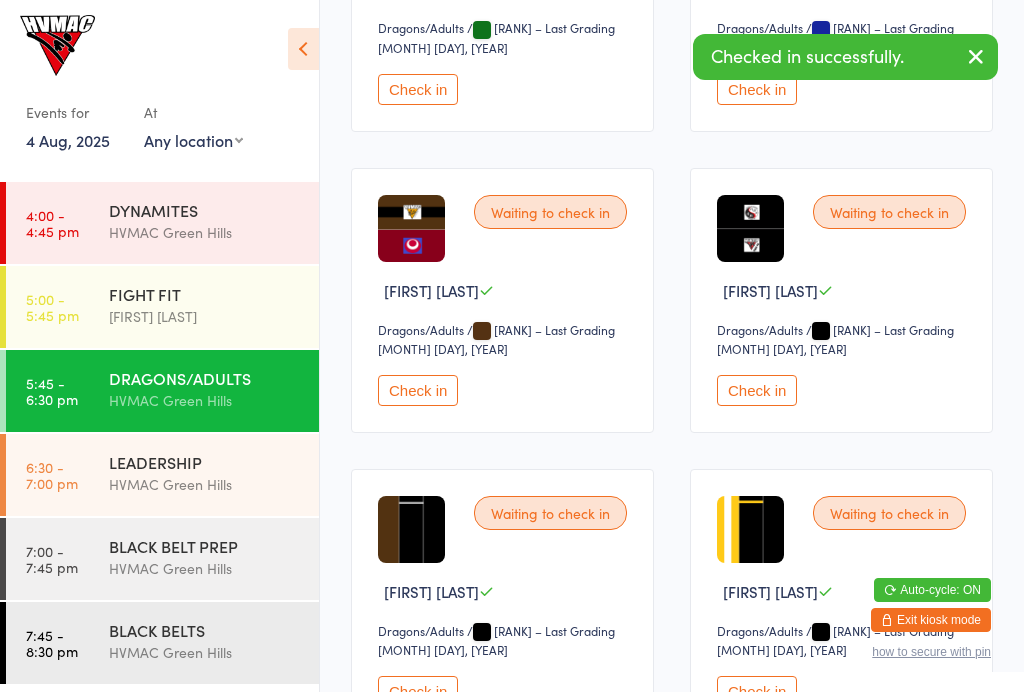 scroll, scrollTop: 1086, scrollLeft: 0, axis: vertical 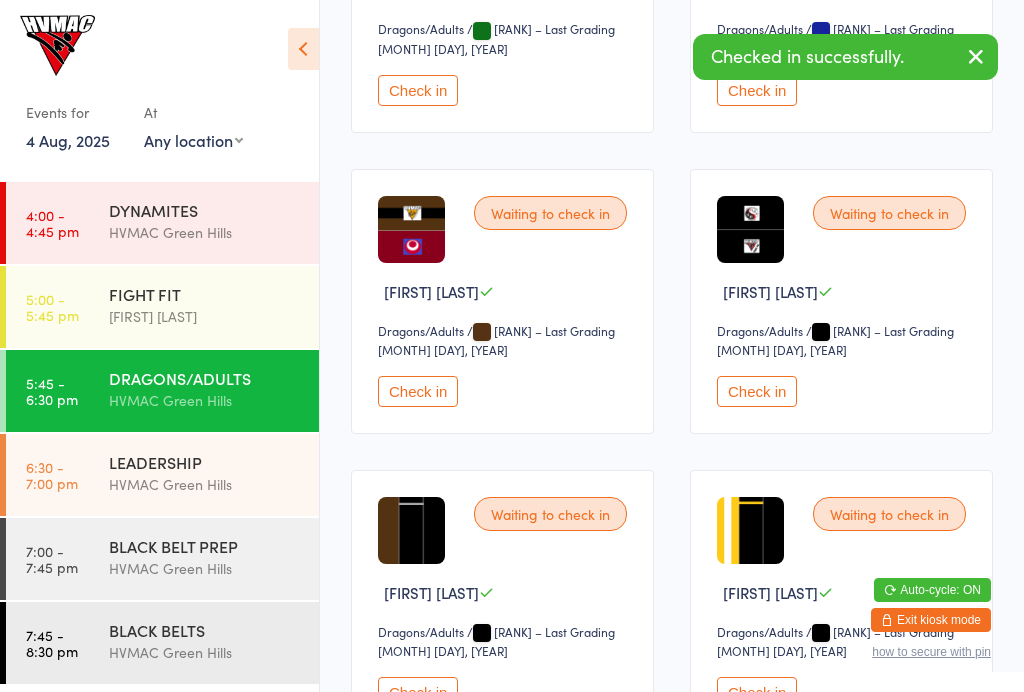 click on "Check in" at bounding box center (757, 391) 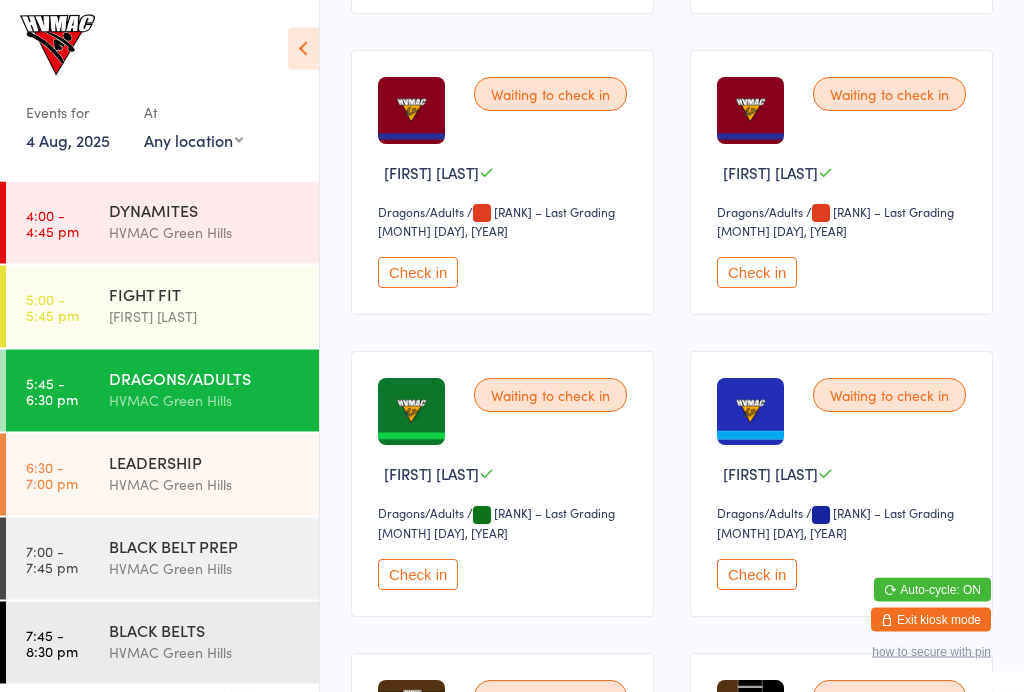 scroll, scrollTop: 602, scrollLeft: 0, axis: vertical 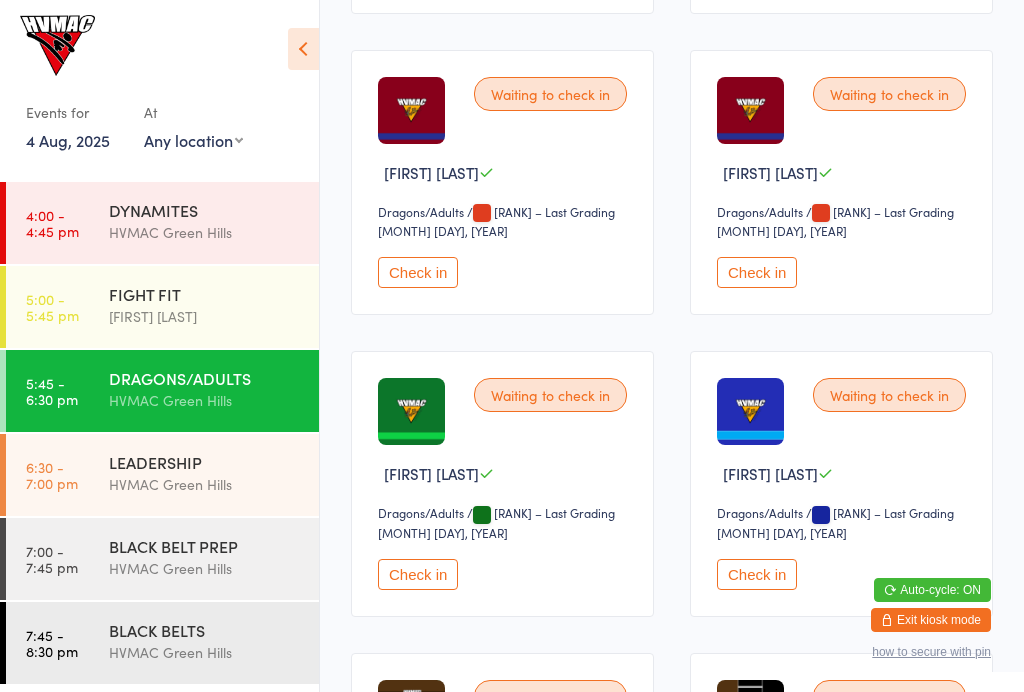 click on "Check in" at bounding box center (418, 574) 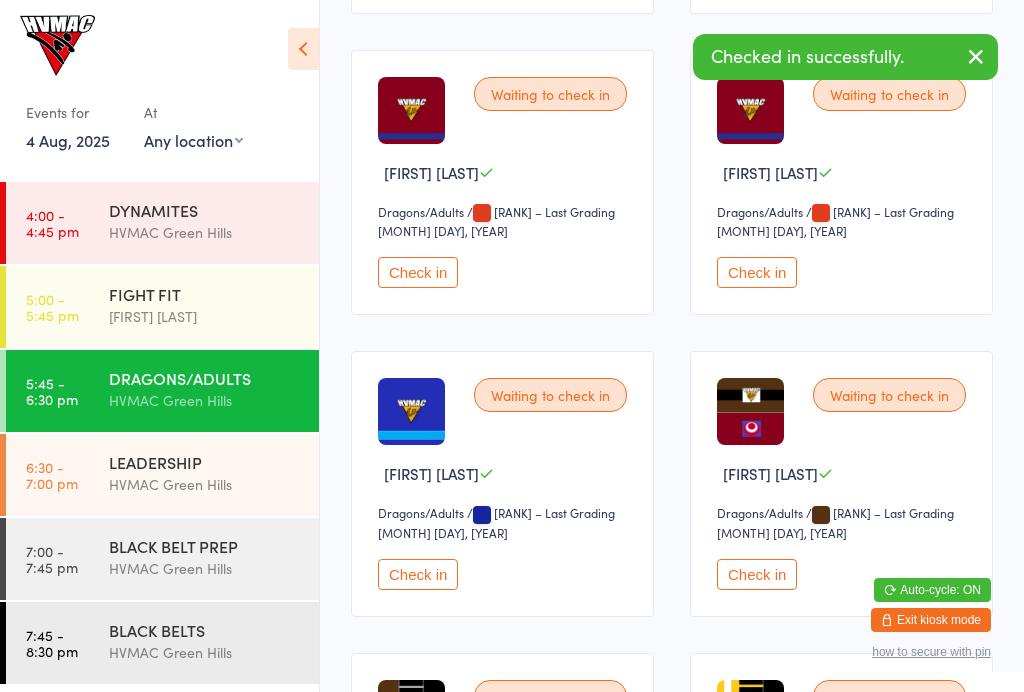 click on "Check in" at bounding box center [418, 272] 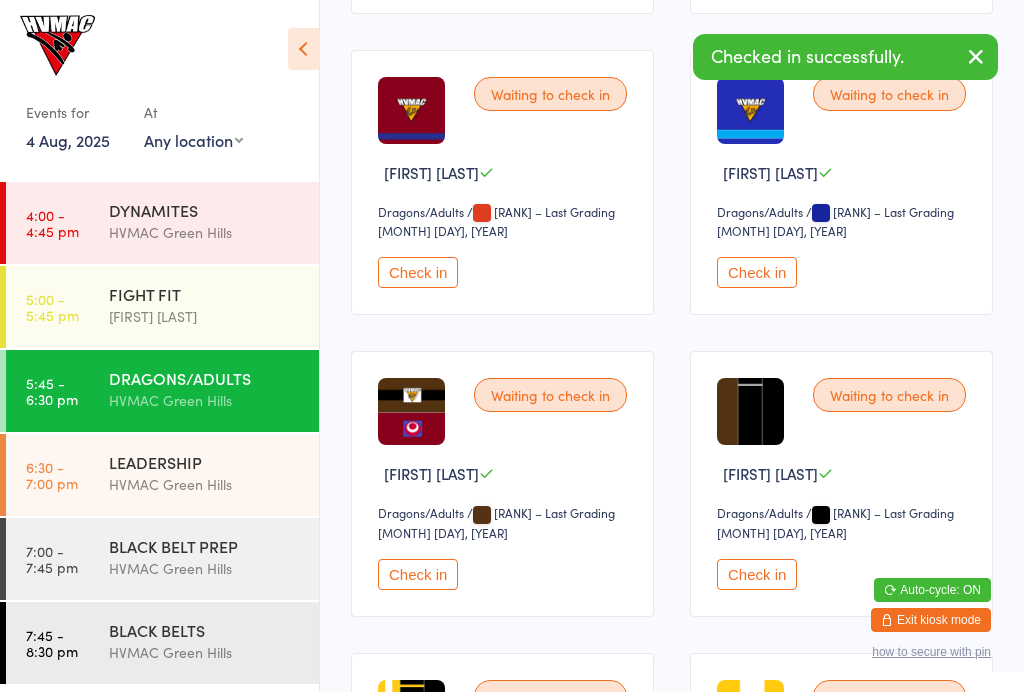 click on "Check in" at bounding box center (418, 272) 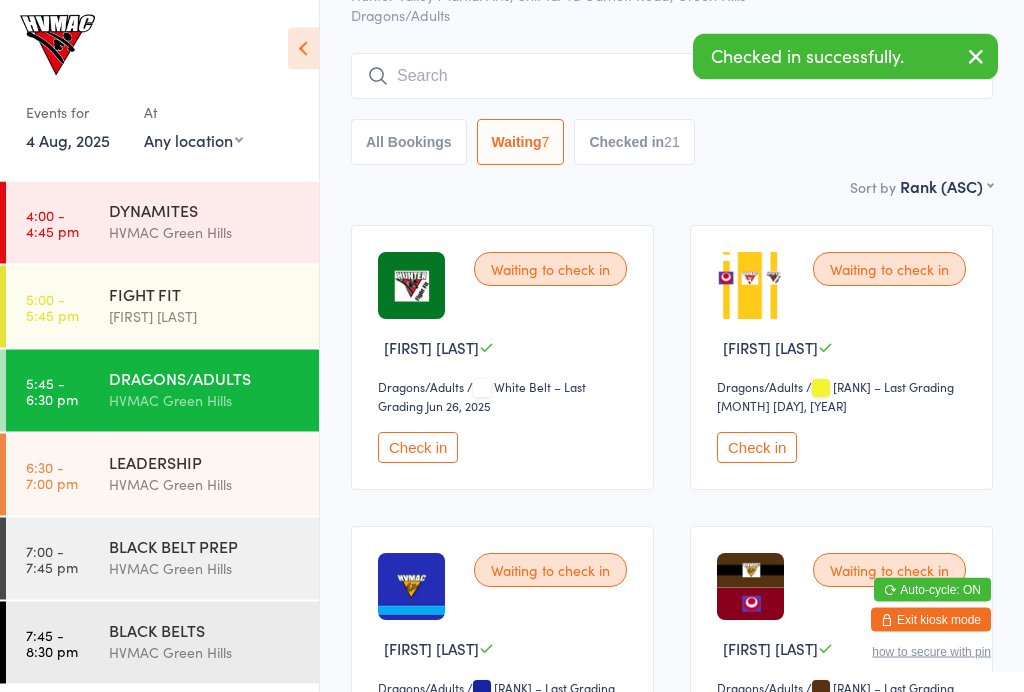 scroll, scrollTop: 124, scrollLeft: 0, axis: vertical 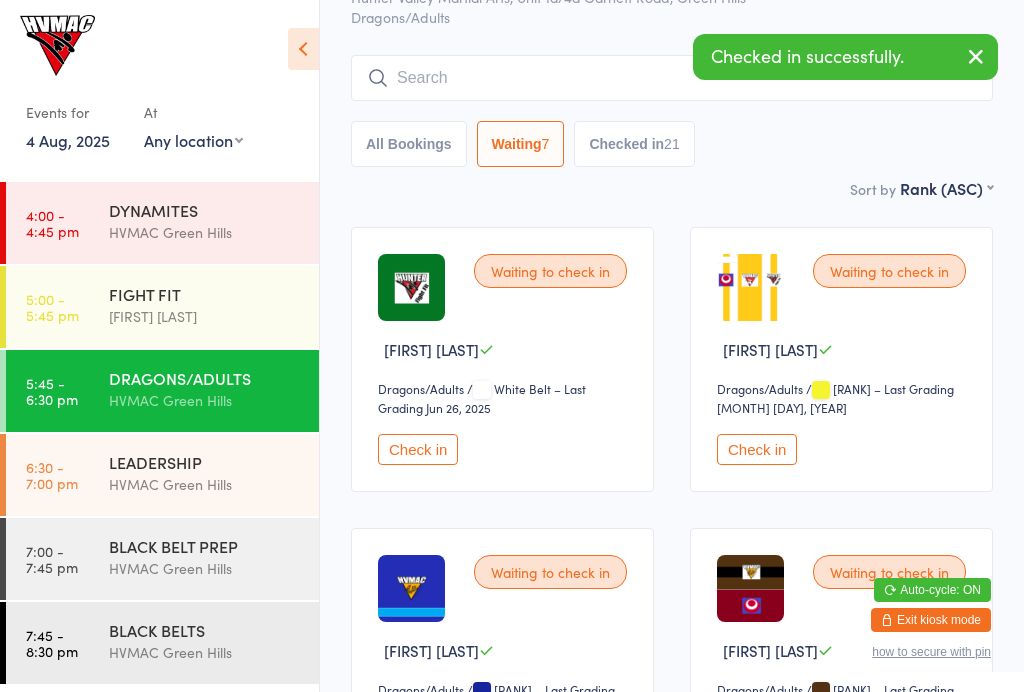 click on "Check in" at bounding box center [418, 449] 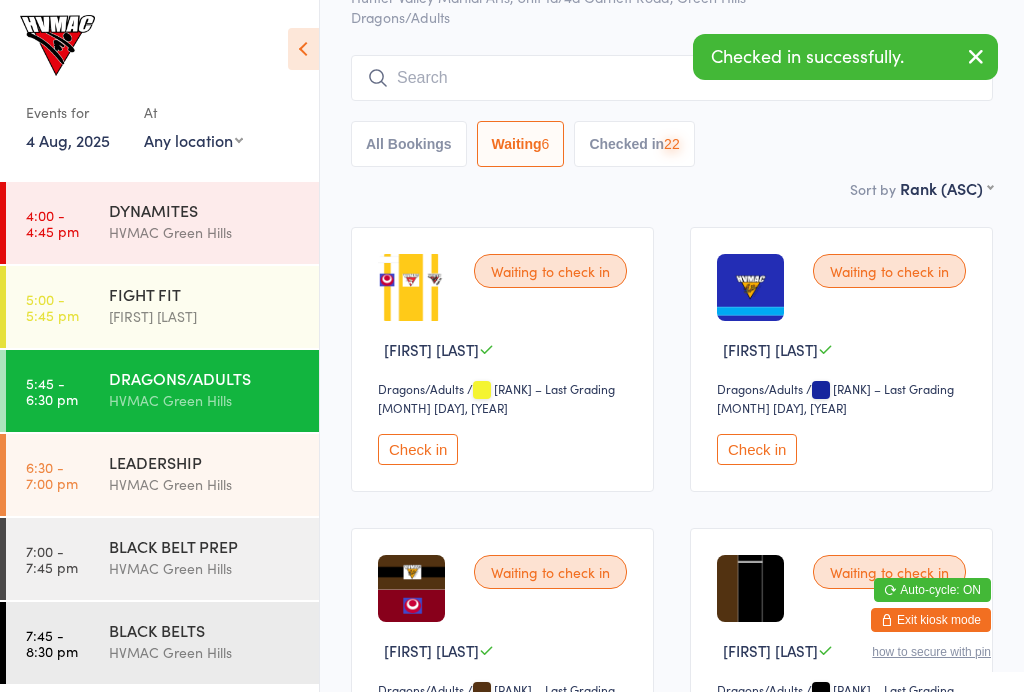 click on "Check in" at bounding box center [418, 449] 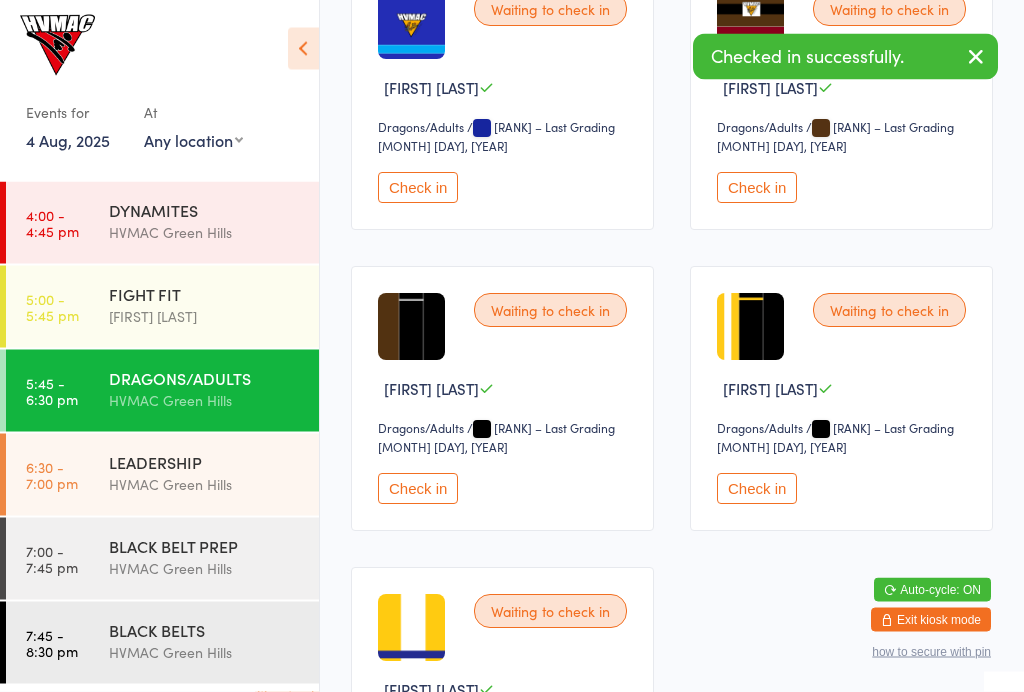 scroll, scrollTop: 480, scrollLeft: 0, axis: vertical 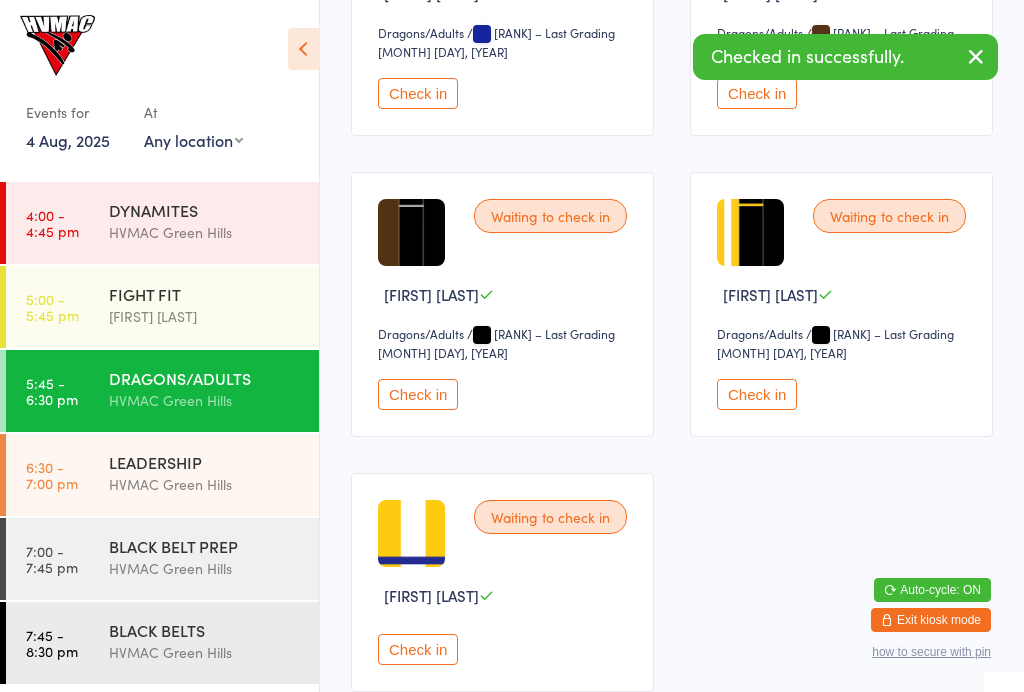 click on "Check in" at bounding box center (757, 394) 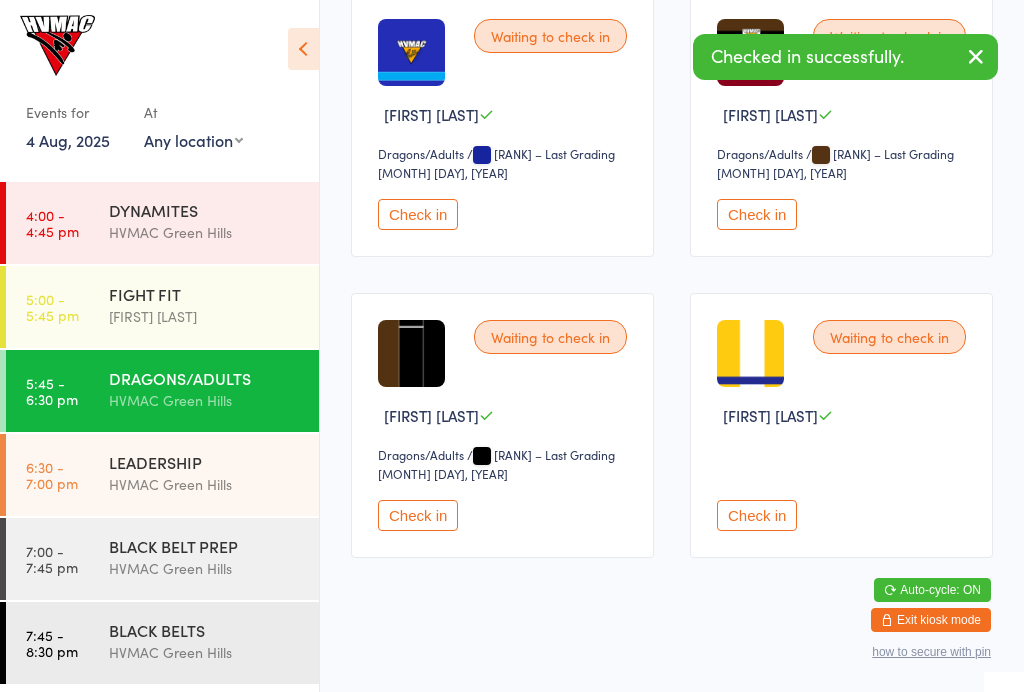 click on "Check in" at bounding box center [418, 515] 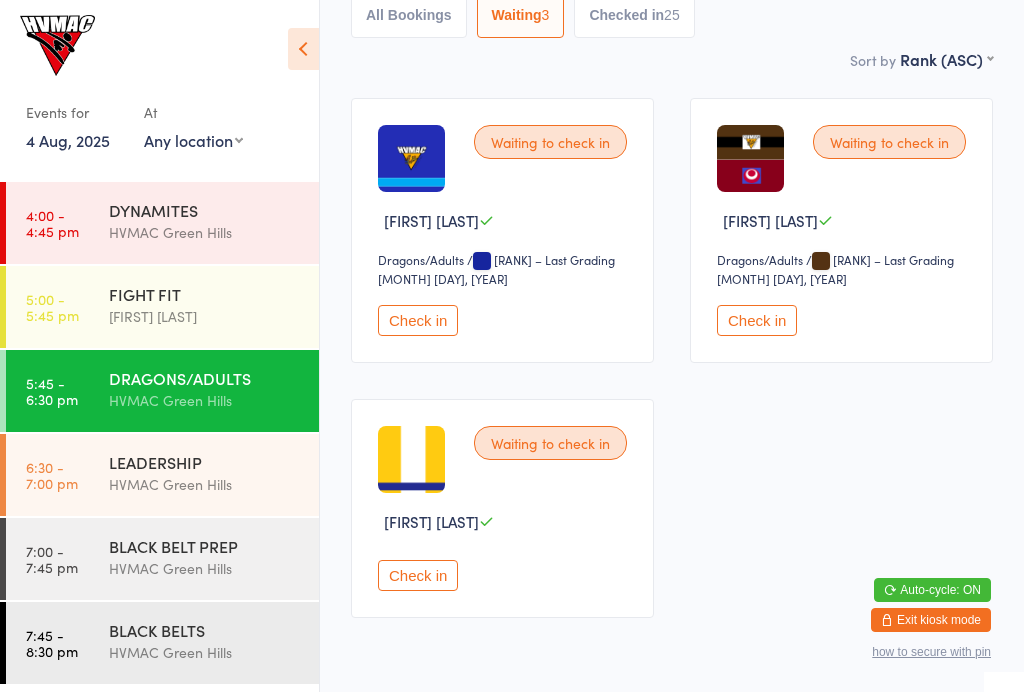 scroll, scrollTop: 276, scrollLeft: 0, axis: vertical 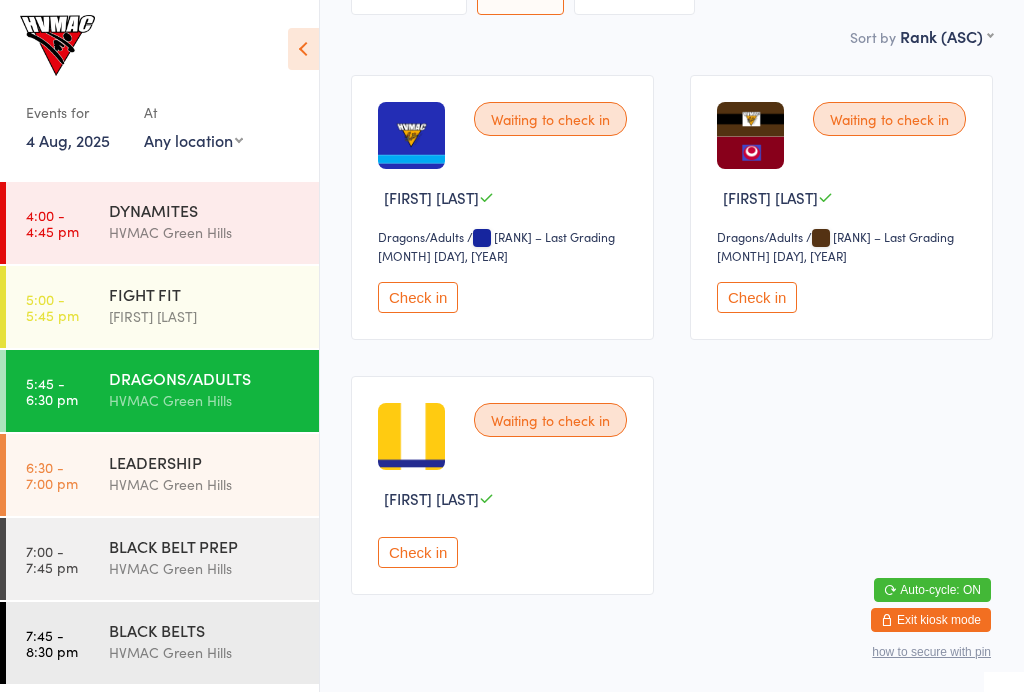 click on "Check in" at bounding box center (418, 552) 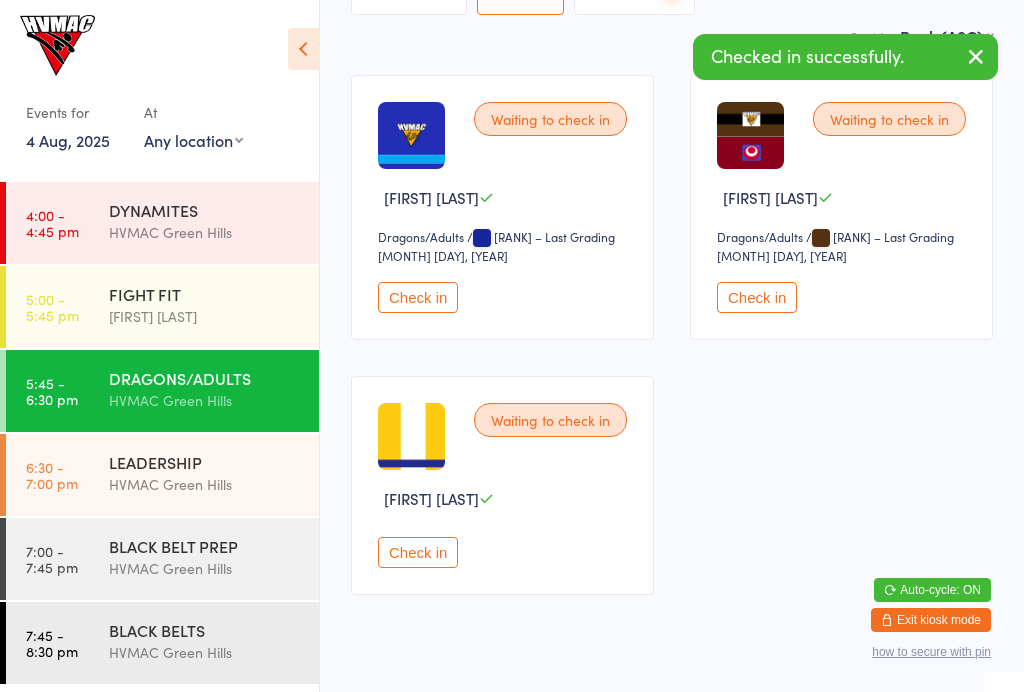 scroll, scrollTop: 53, scrollLeft: 0, axis: vertical 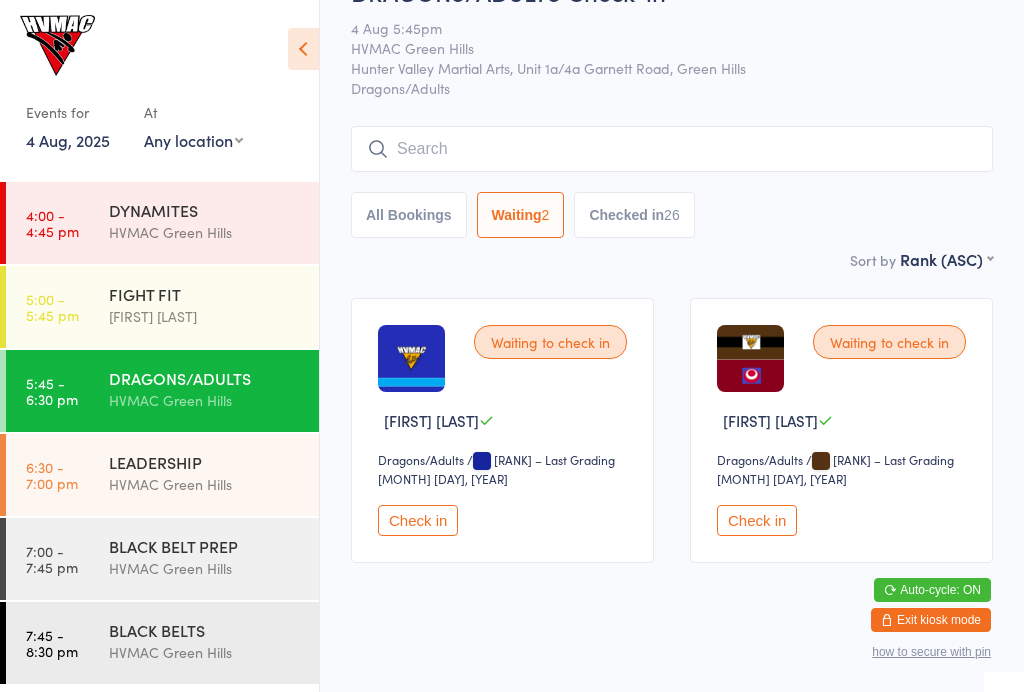 click on "Check in" at bounding box center [418, 520] 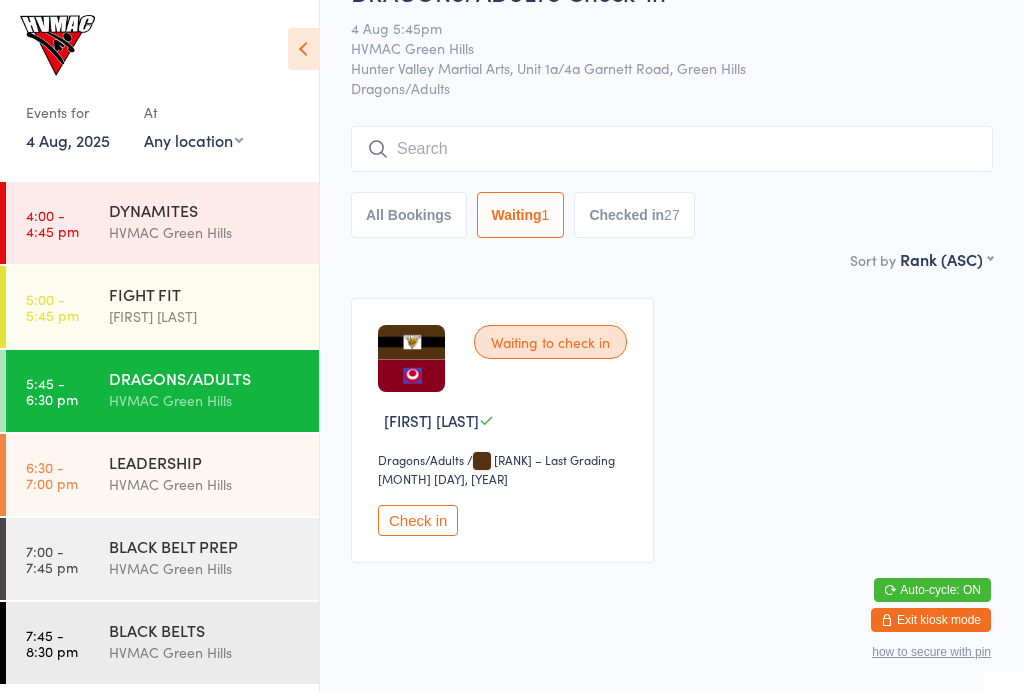 click on "Check in" at bounding box center (418, 520) 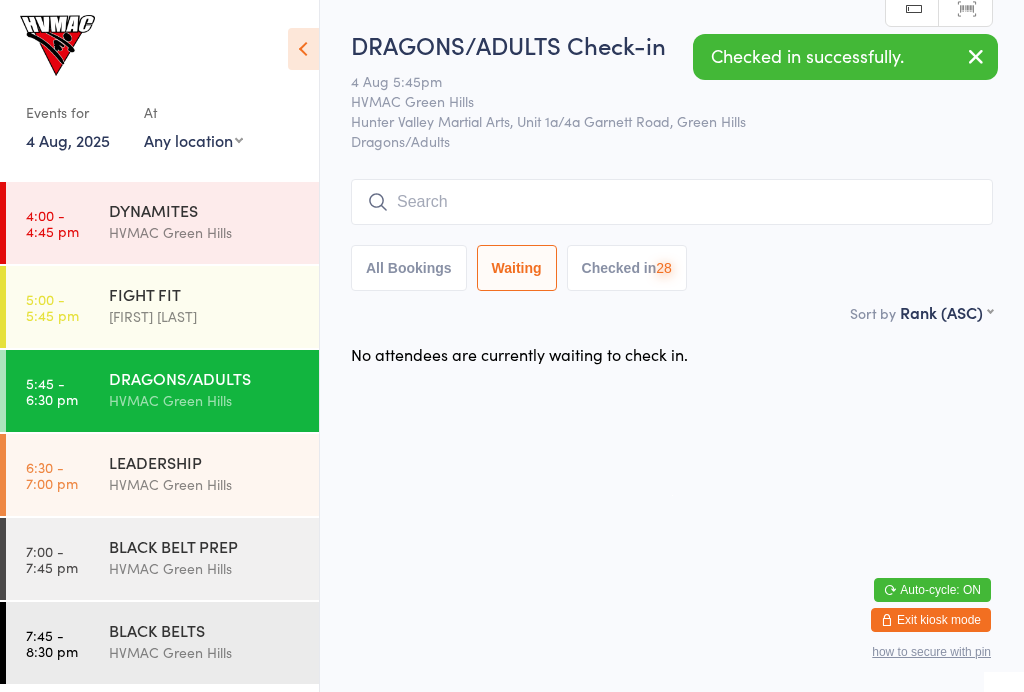 scroll, scrollTop: 0, scrollLeft: 0, axis: both 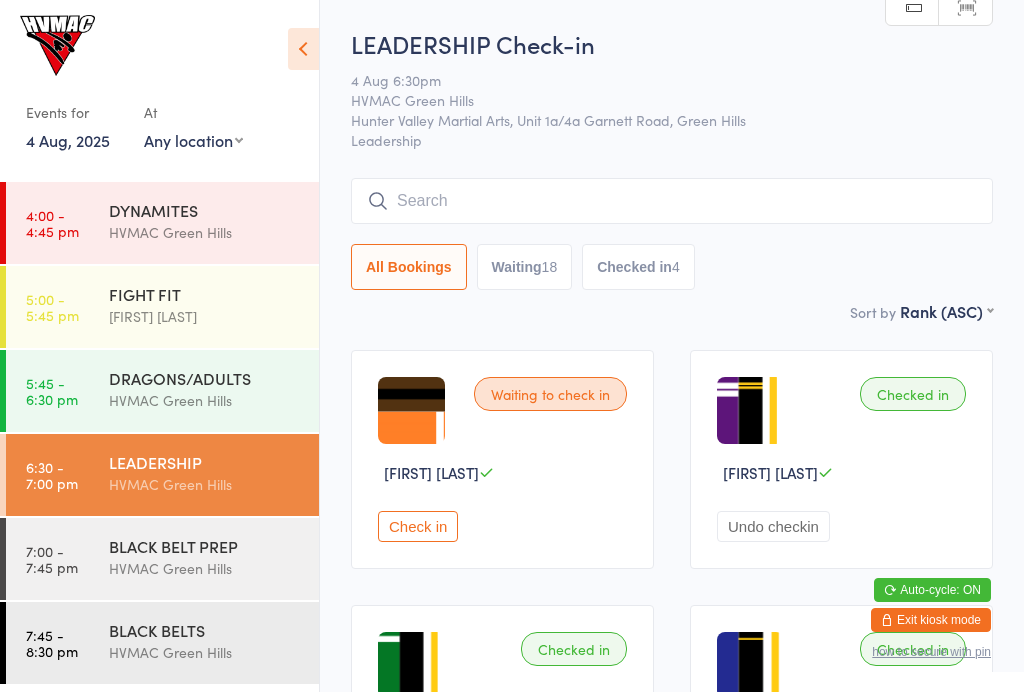 click on "DRAGONS/ADULTS" at bounding box center (205, 378) 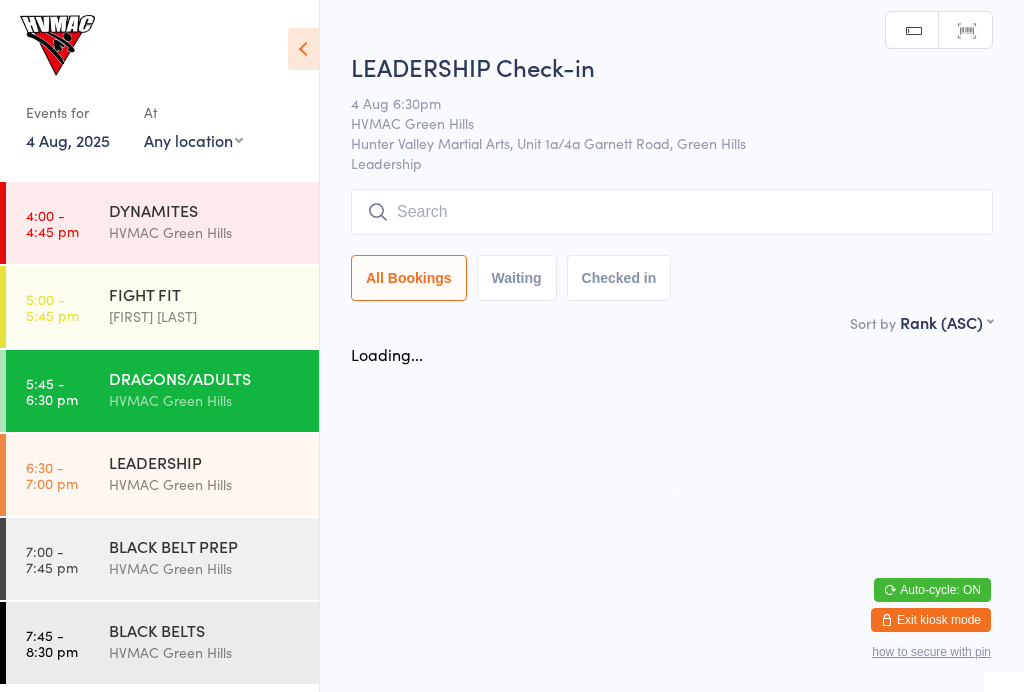 scroll, scrollTop: 0, scrollLeft: 0, axis: both 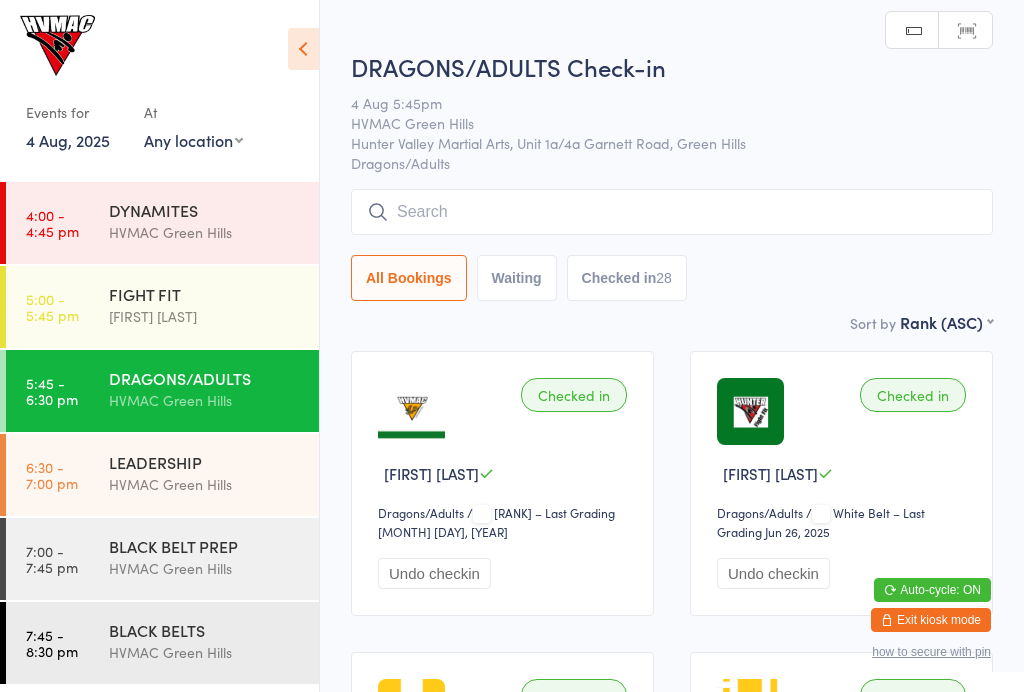 click on "HVMAC Green Hills" at bounding box center [205, 484] 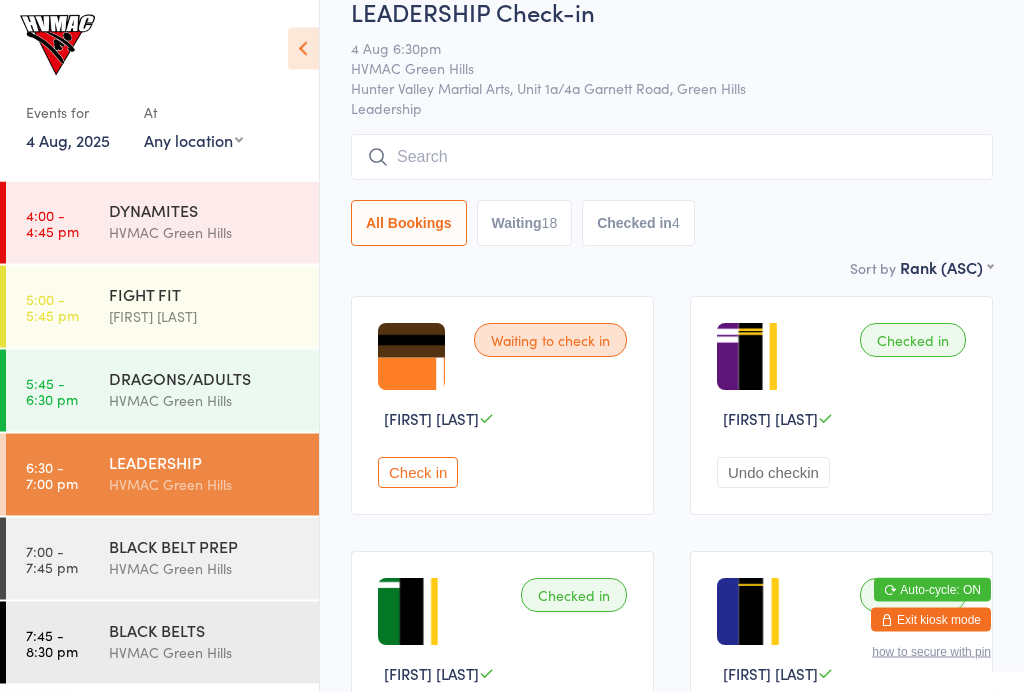 scroll, scrollTop: 56, scrollLeft: 0, axis: vertical 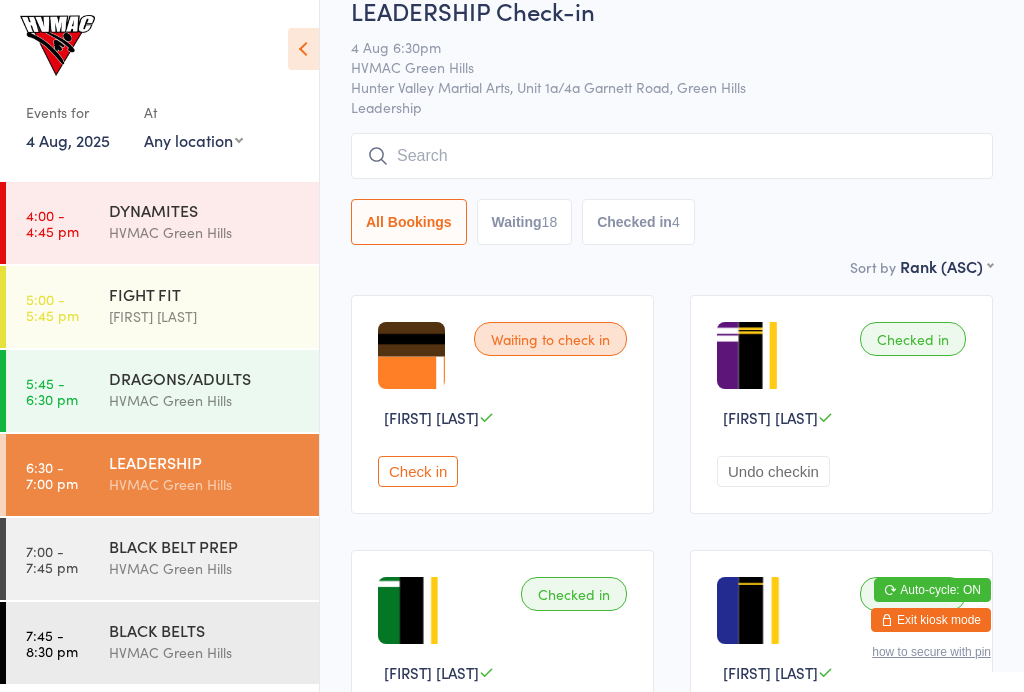 click on "DRAGONS/ADULTS" at bounding box center [205, 378] 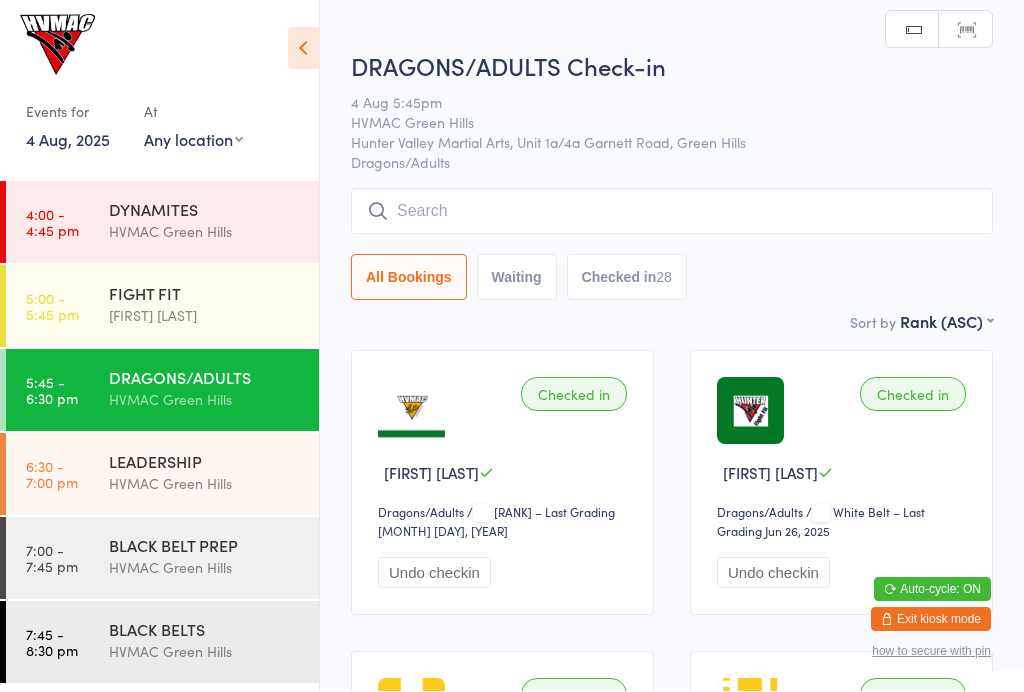 scroll, scrollTop: 1, scrollLeft: 0, axis: vertical 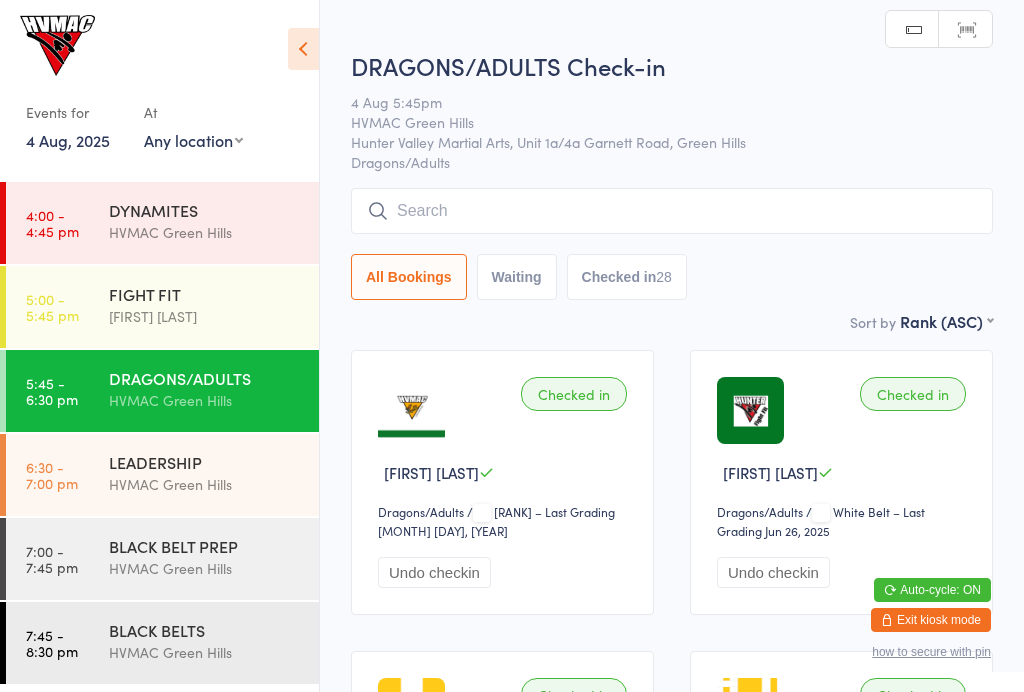 click on "Waiting" at bounding box center (517, 277) 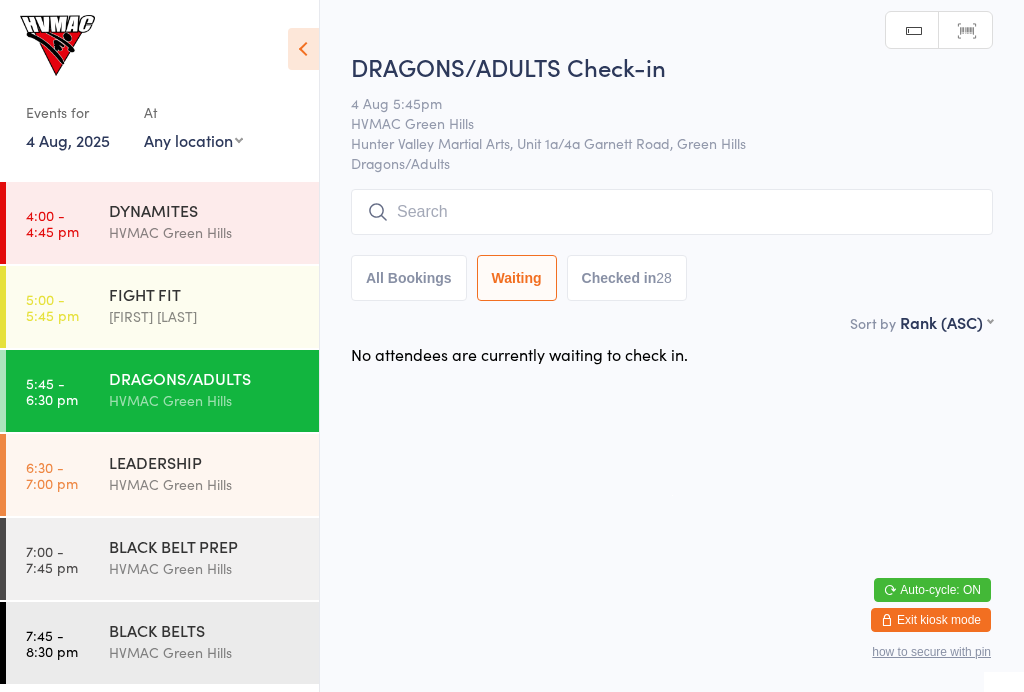 click on "Checked in  28" at bounding box center [627, 278] 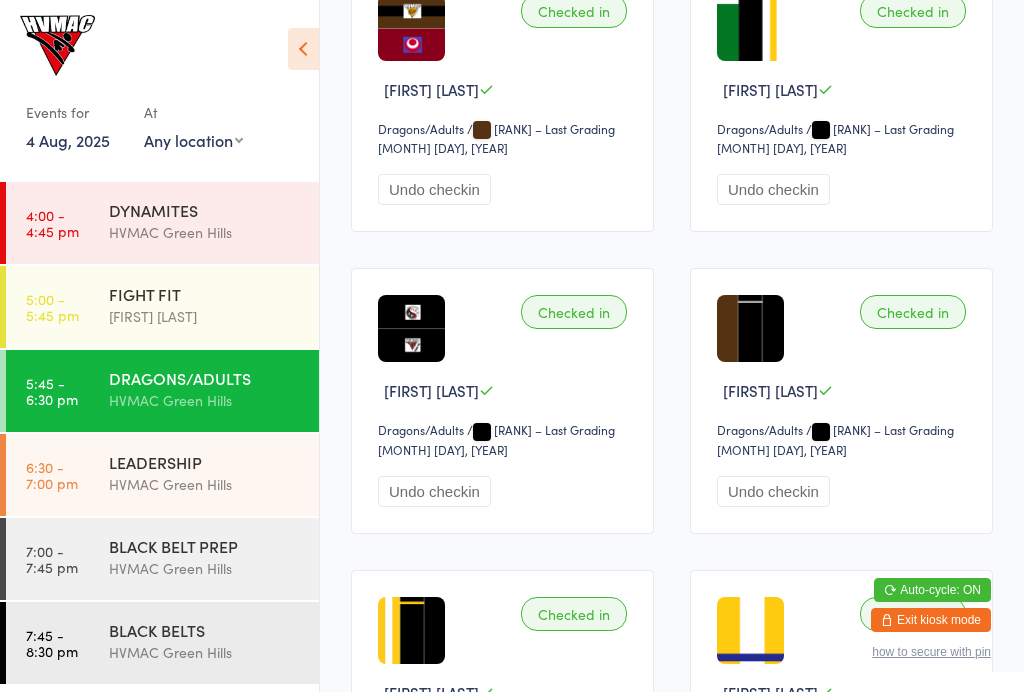 scroll, scrollTop: 3712, scrollLeft: 0, axis: vertical 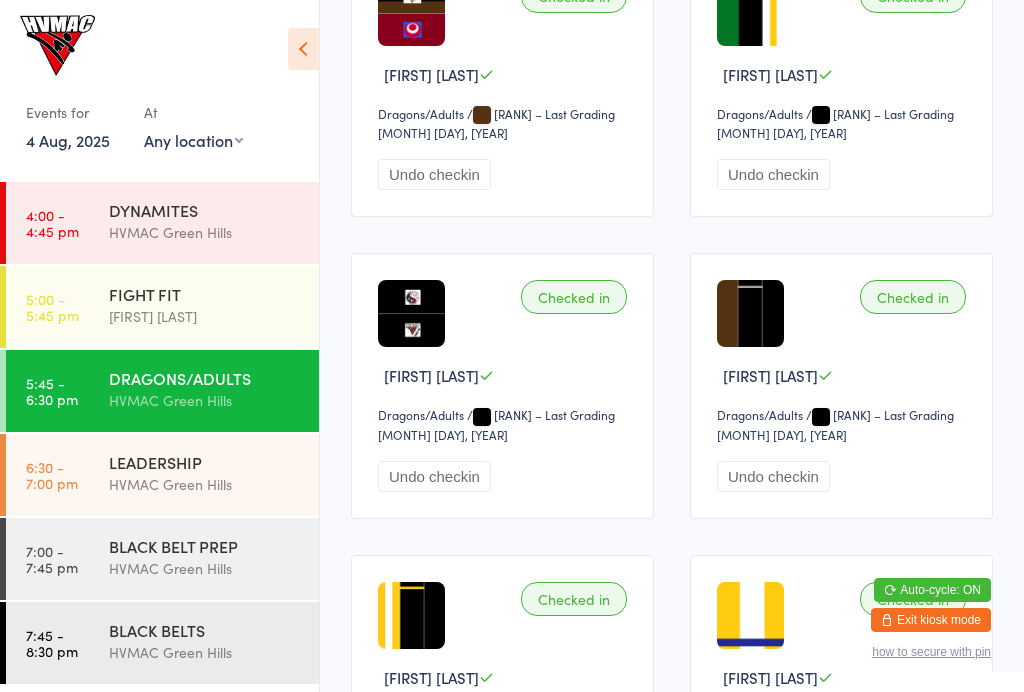 click on "HVMAC Green Hills" at bounding box center (205, 484) 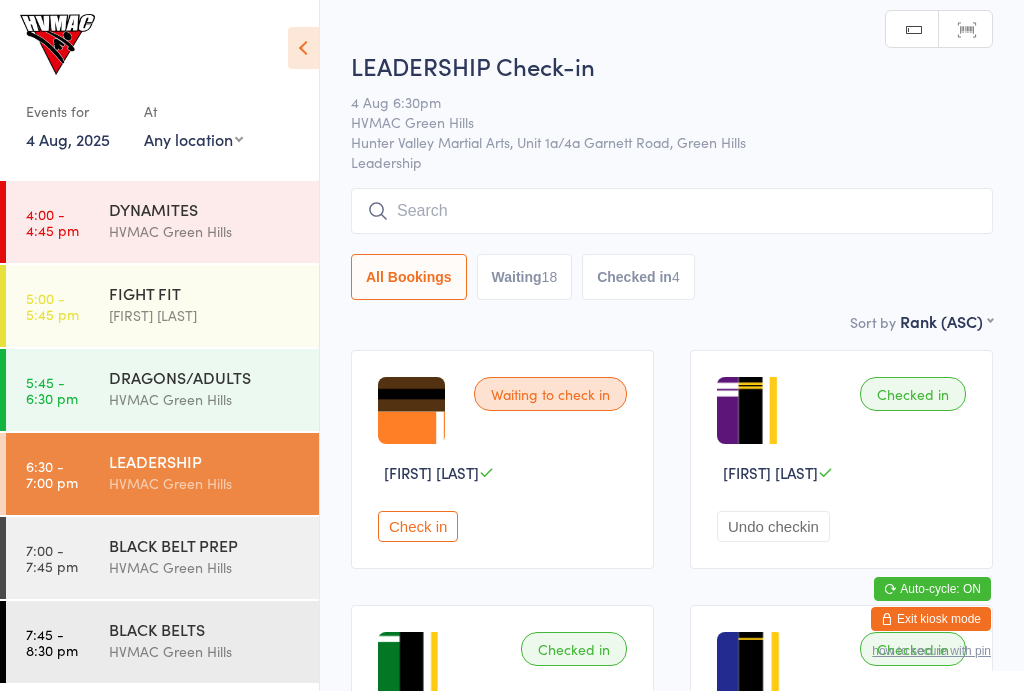 scroll, scrollTop: 1, scrollLeft: 0, axis: vertical 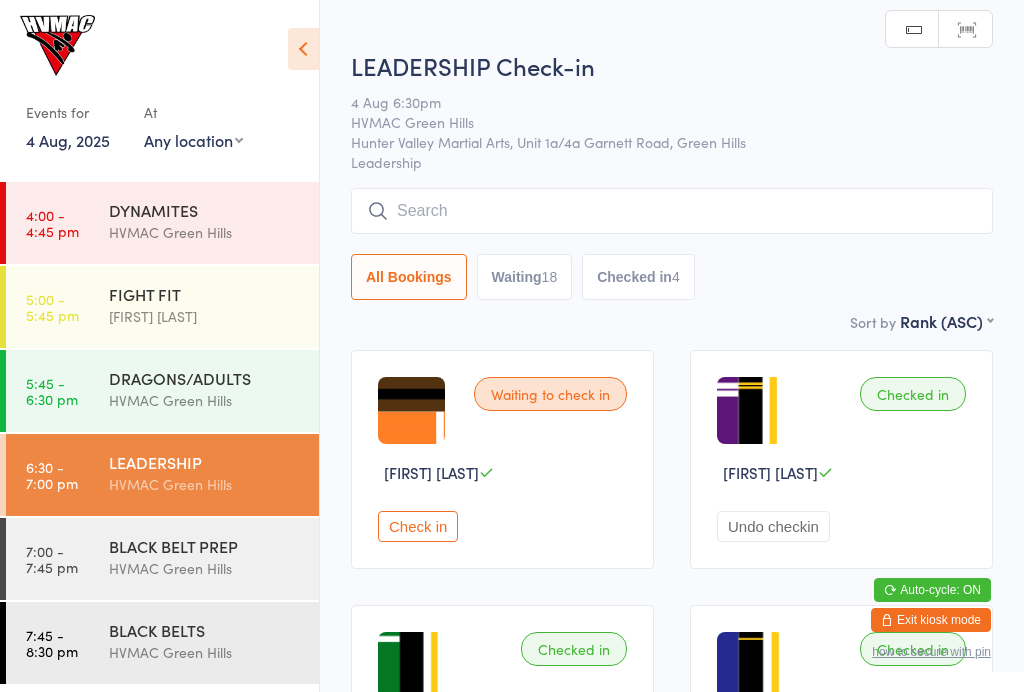 click on "18" at bounding box center (550, 277) 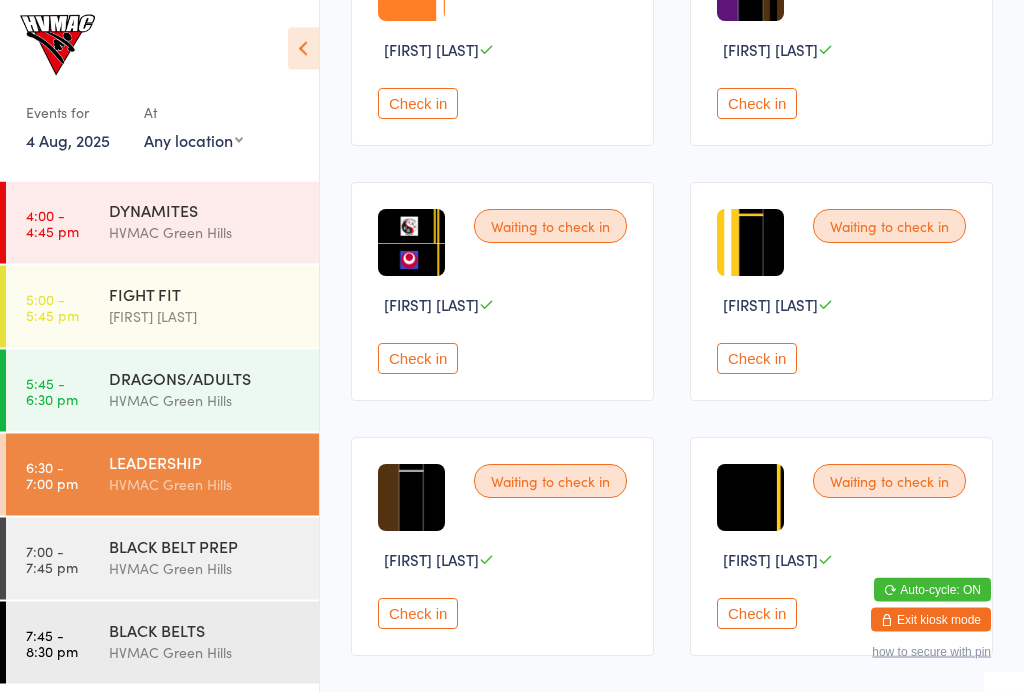 click on "Check in" at bounding box center (418, 359) 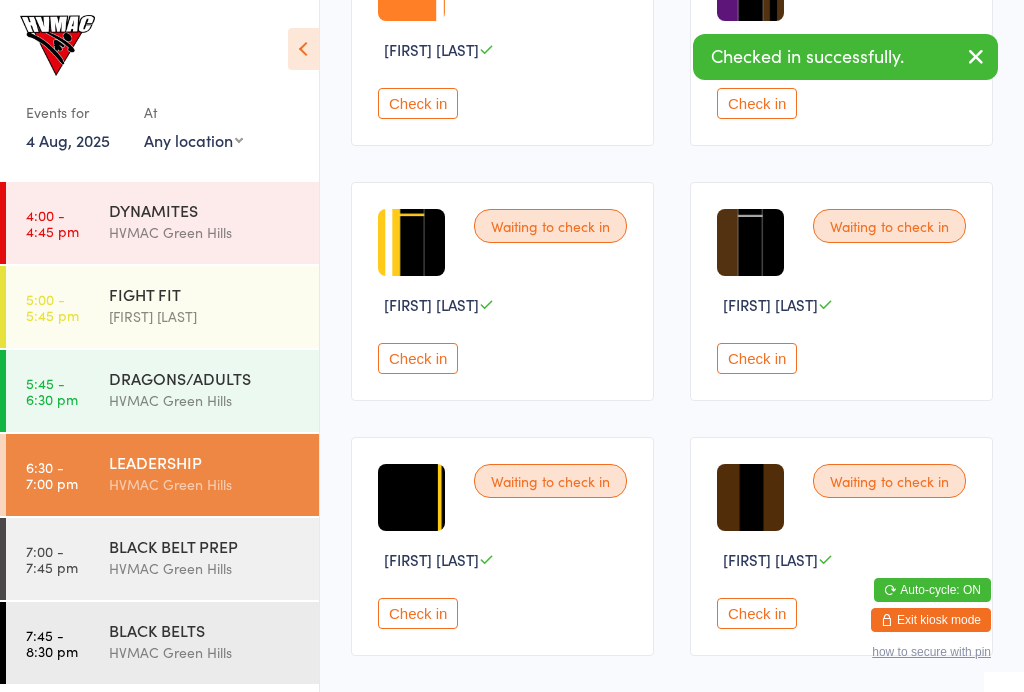 click on "Check in" at bounding box center [418, 358] 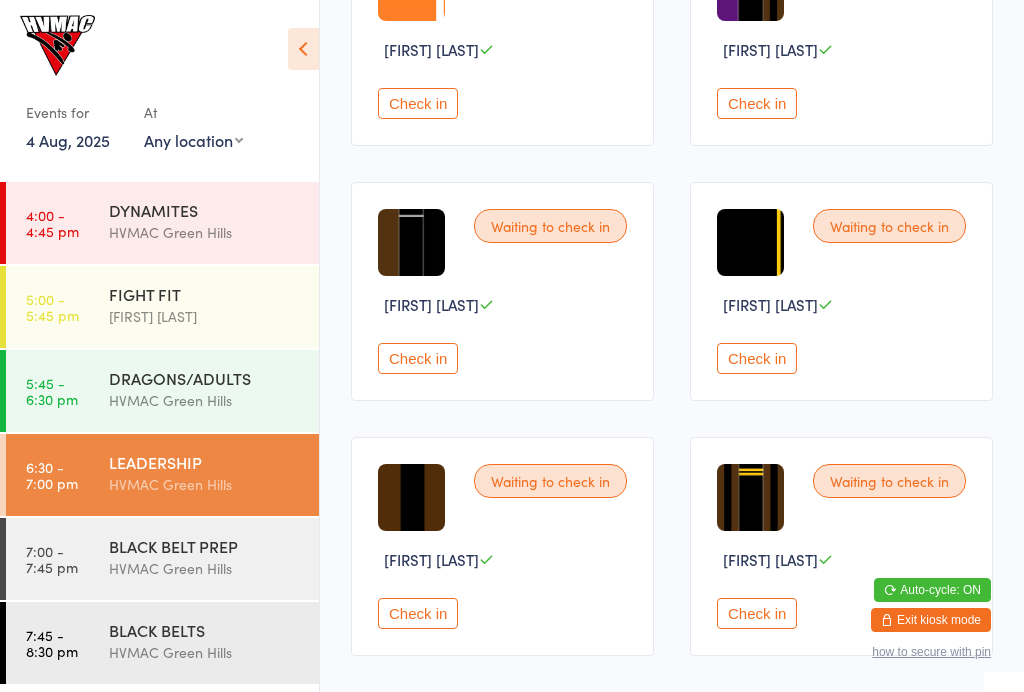 click on "Check in" at bounding box center [418, 358] 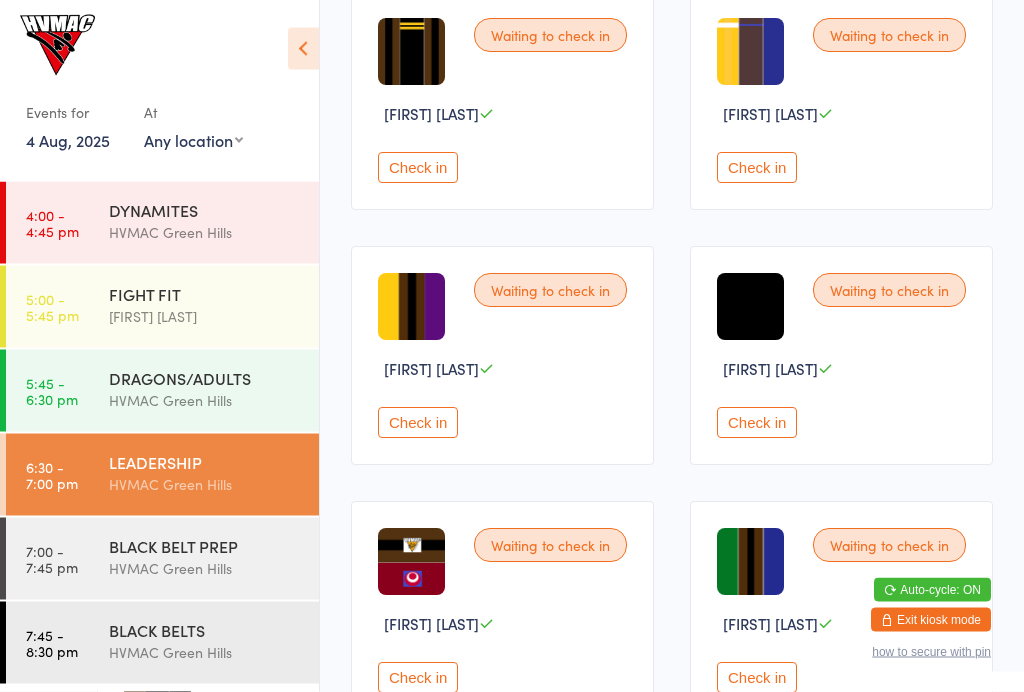 scroll, scrollTop: 878, scrollLeft: 0, axis: vertical 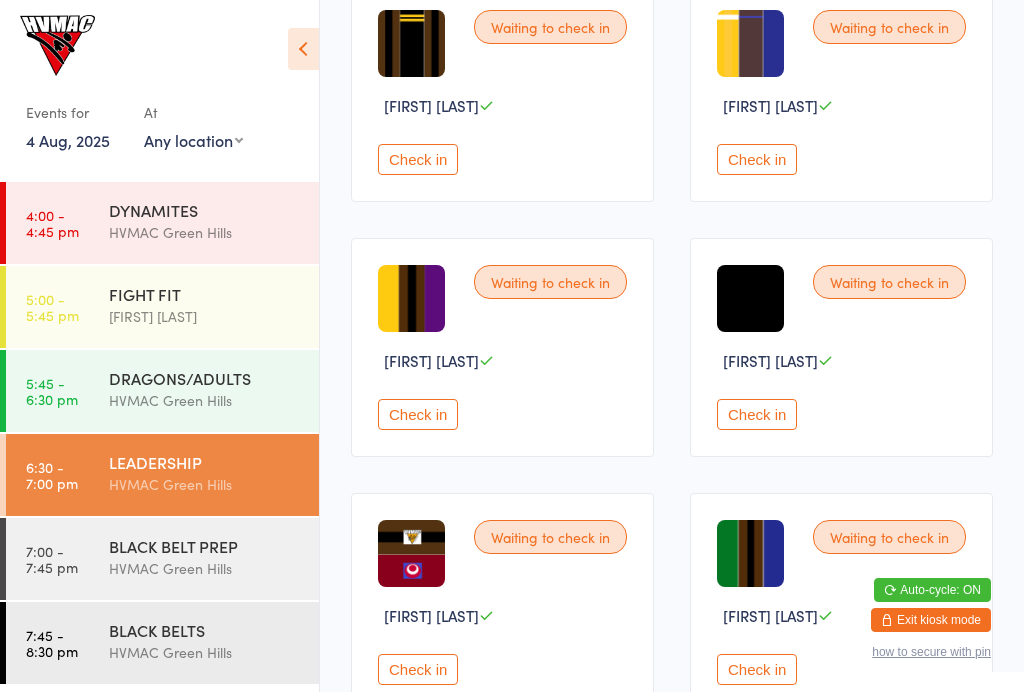 click on "Check in" at bounding box center [757, 159] 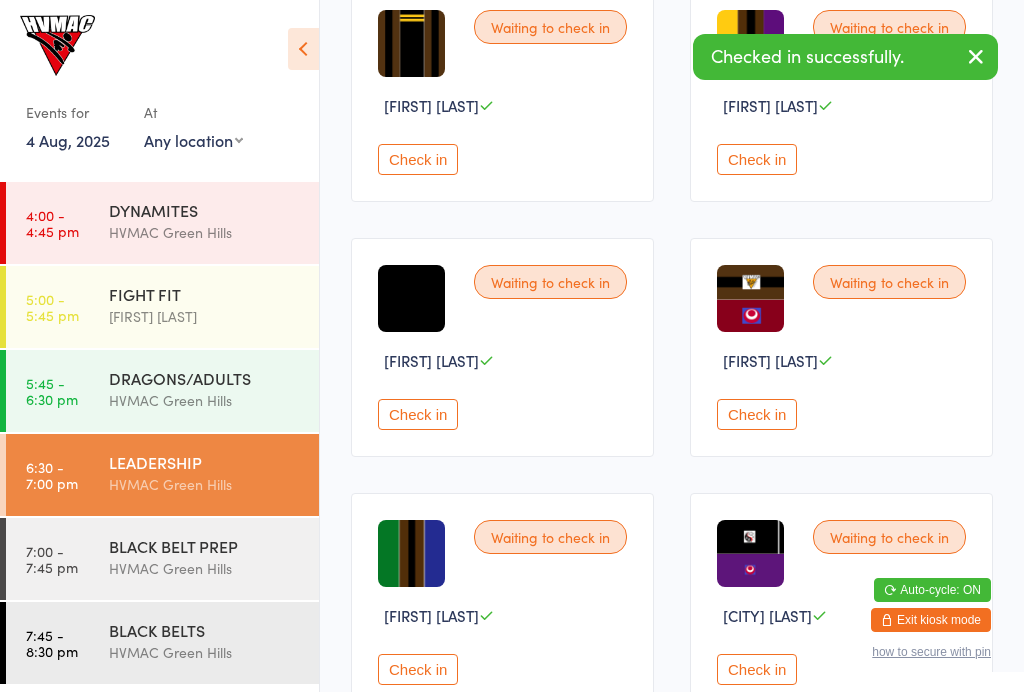 click on "Check in" at bounding box center [757, 159] 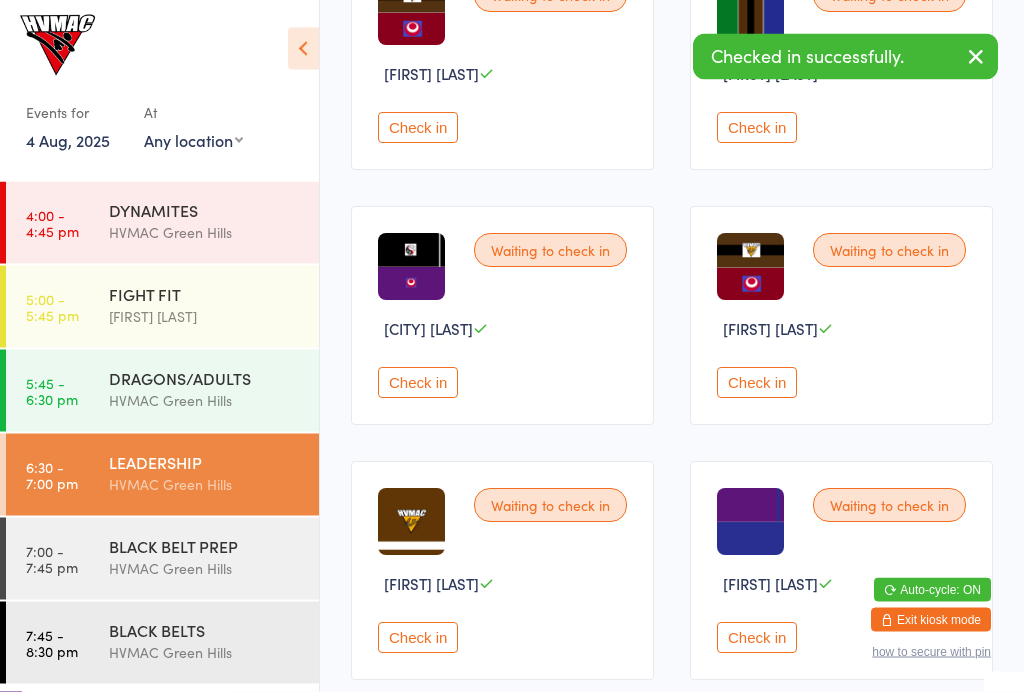 scroll, scrollTop: 1165, scrollLeft: 0, axis: vertical 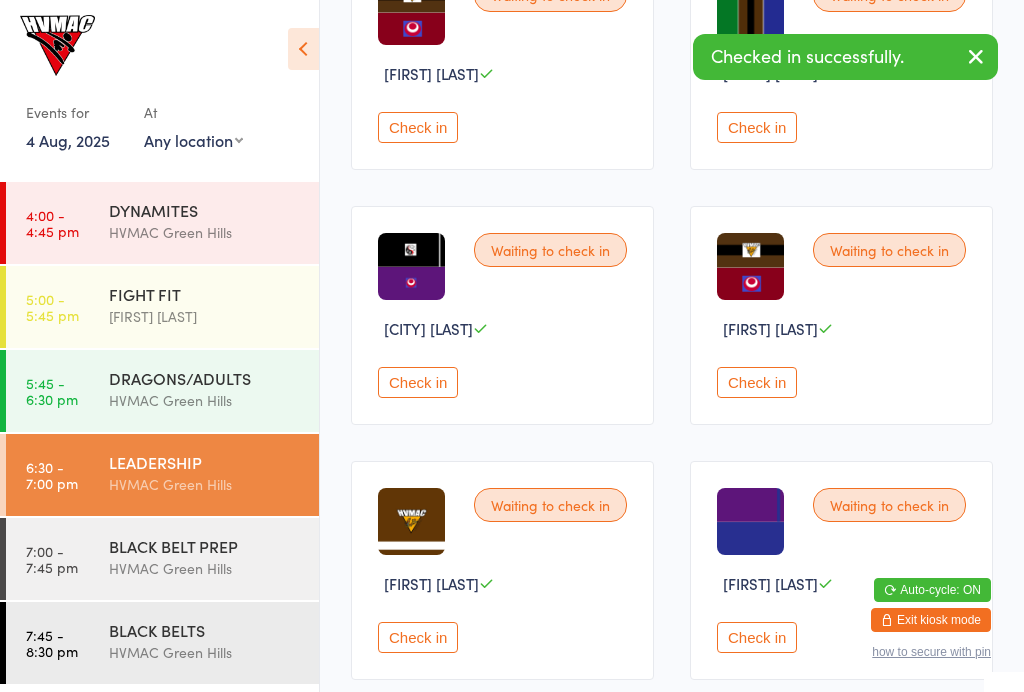 click on "Check in" at bounding box center [757, 127] 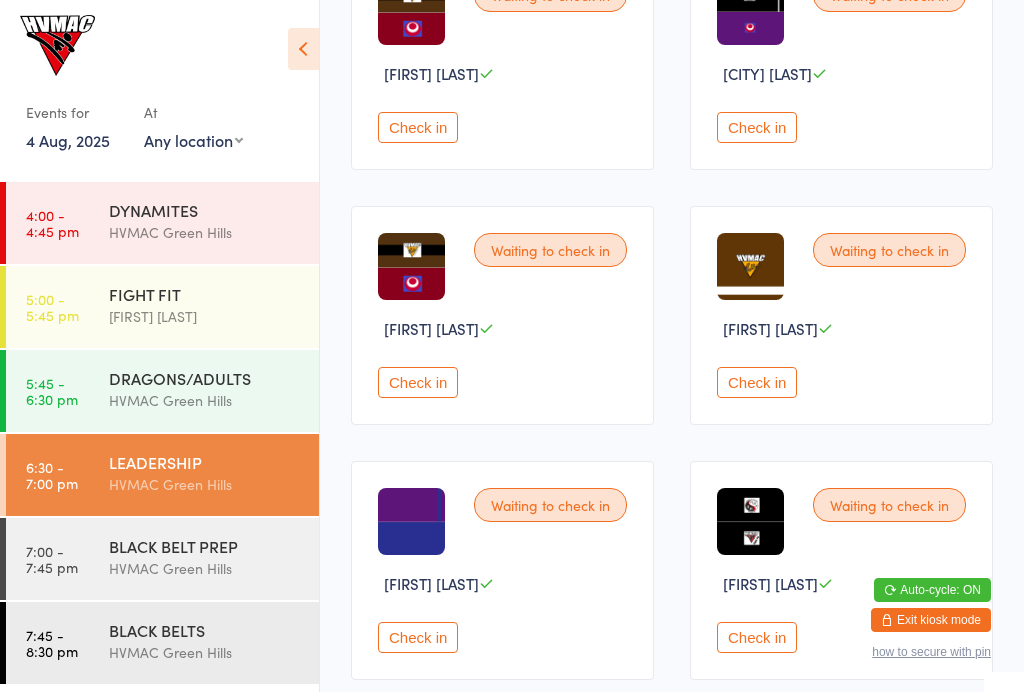 click on "Waiting to check in Logan Stuart    Check in" at bounding box center [502, 315] 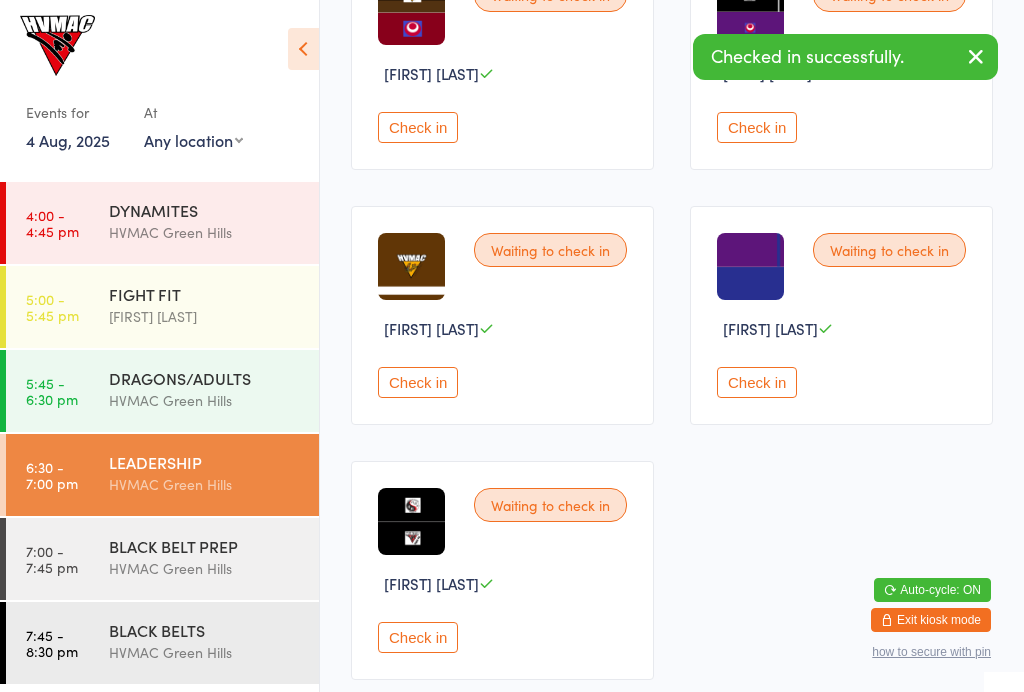click on "Check in" at bounding box center (418, 382) 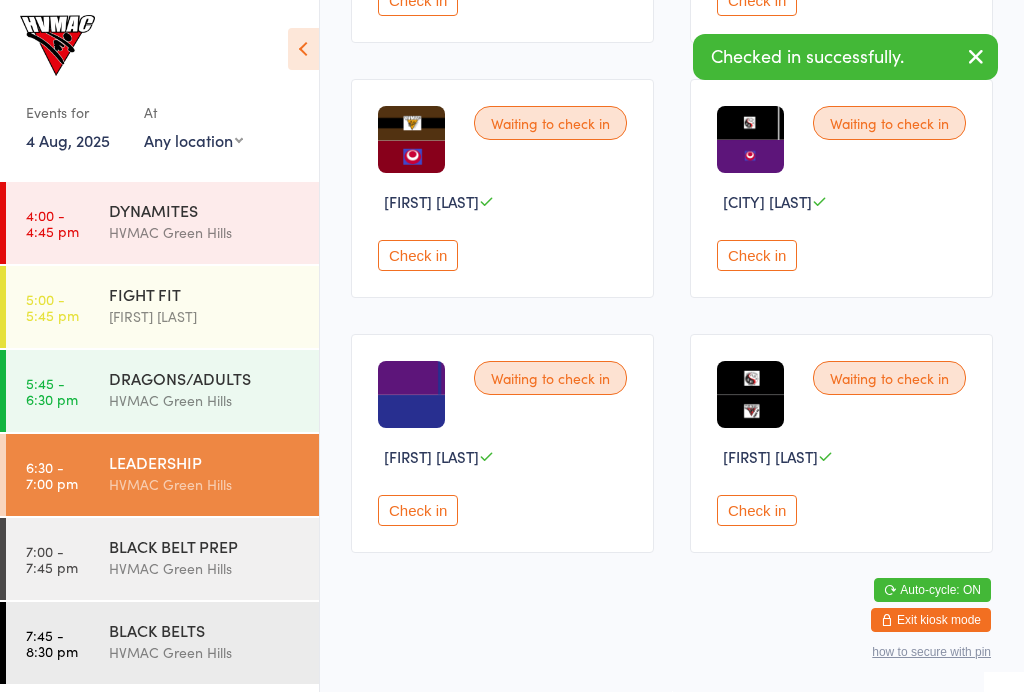 scroll, scrollTop: 1042, scrollLeft: 0, axis: vertical 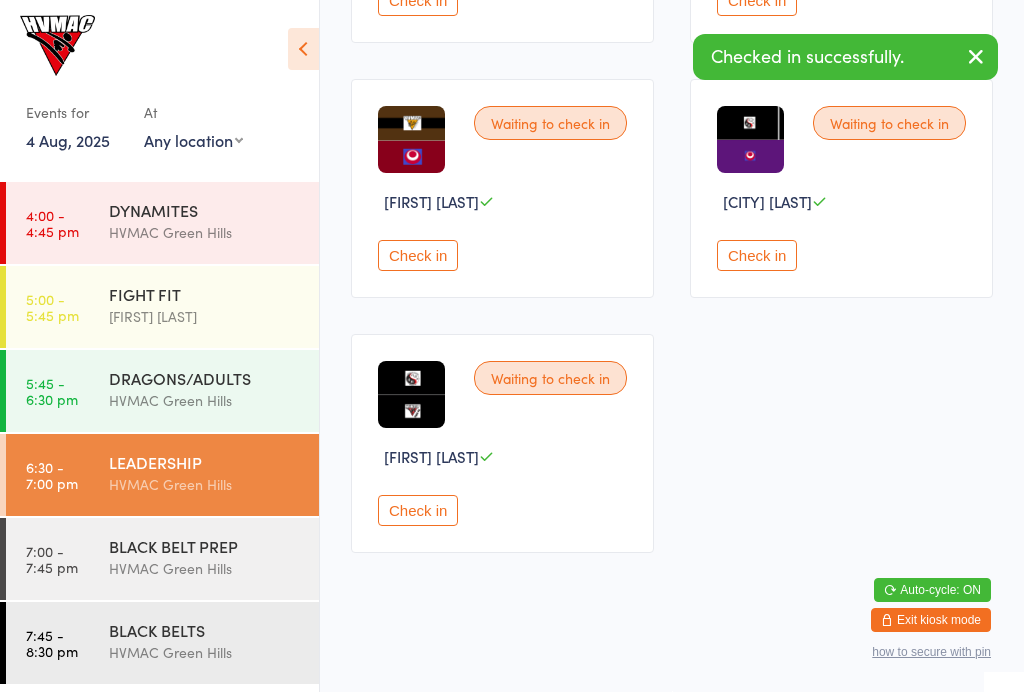click on "Check in" at bounding box center (418, 510) 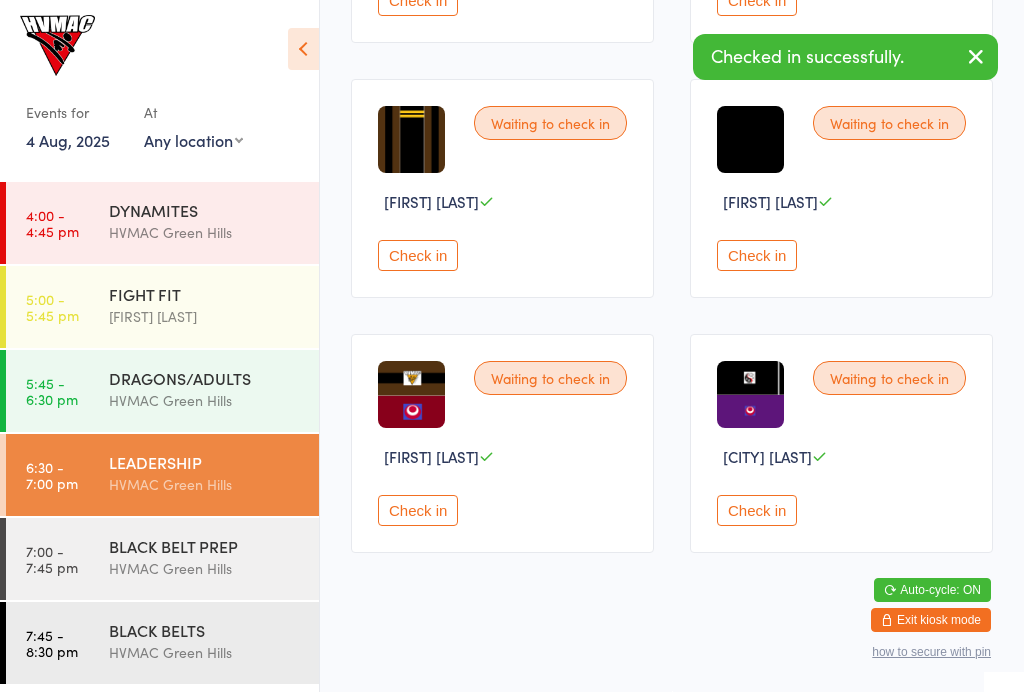 scroll, scrollTop: 783, scrollLeft: 0, axis: vertical 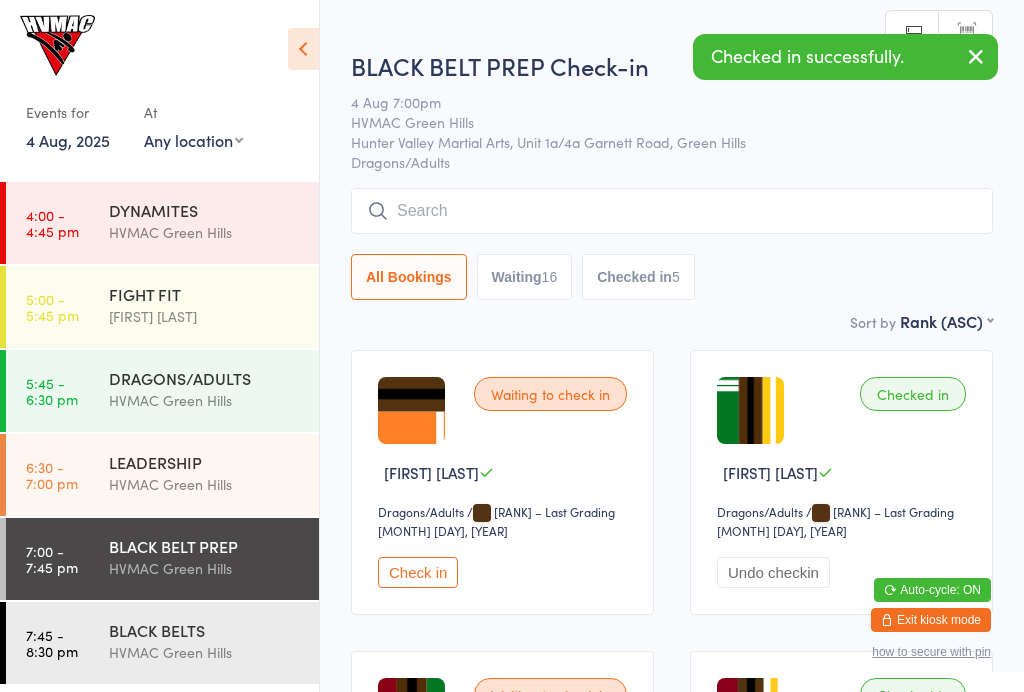 click on "Waiting  16" at bounding box center (525, 277) 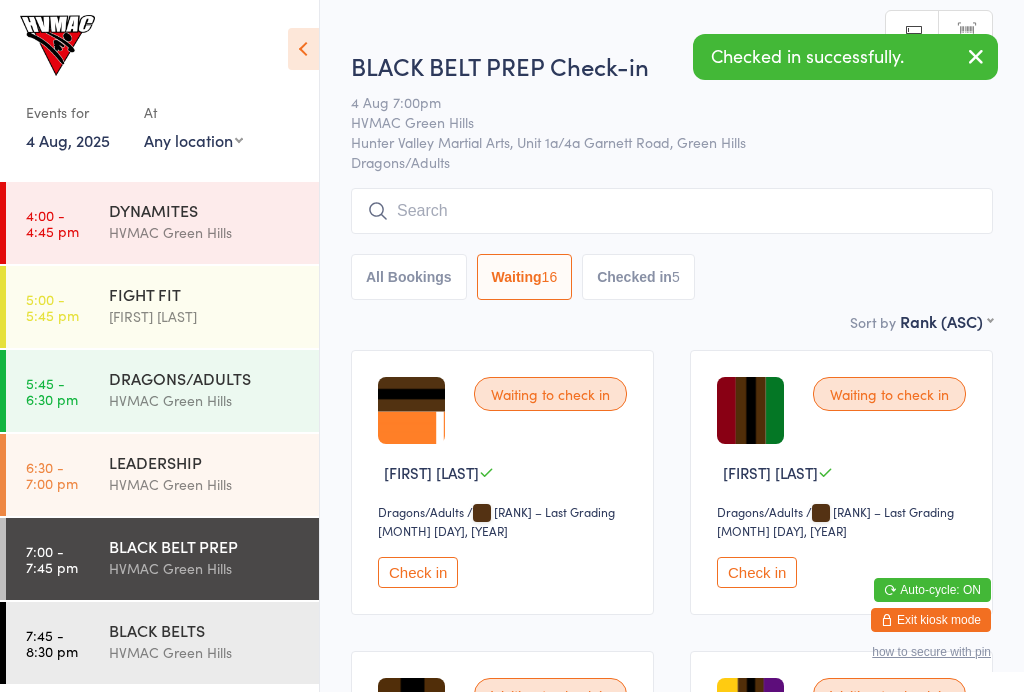 select on "4" 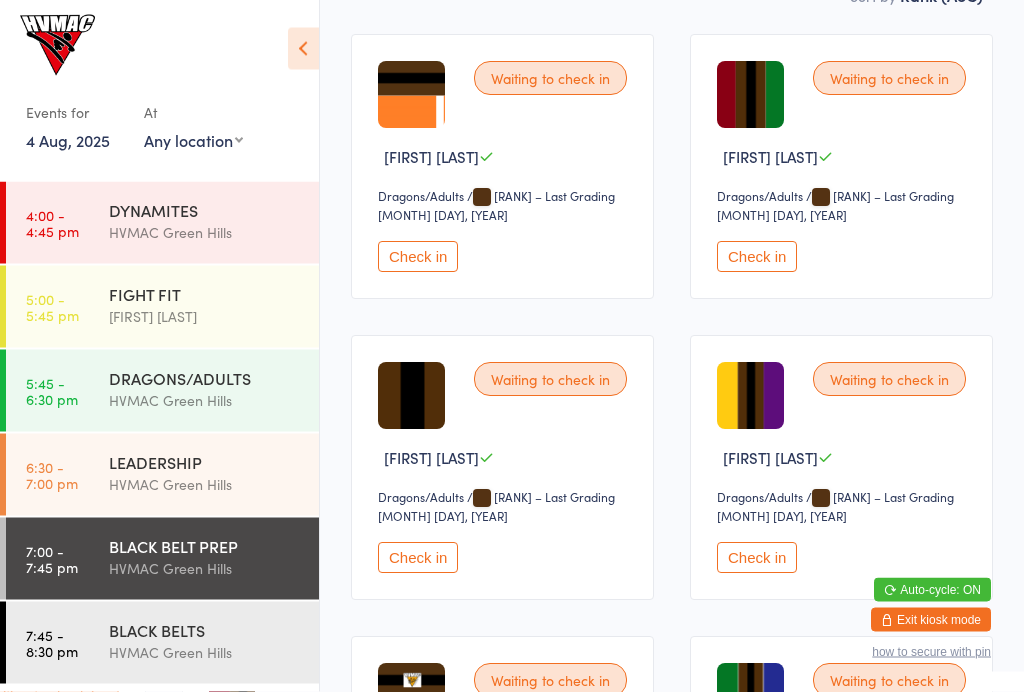 scroll, scrollTop: 322, scrollLeft: 0, axis: vertical 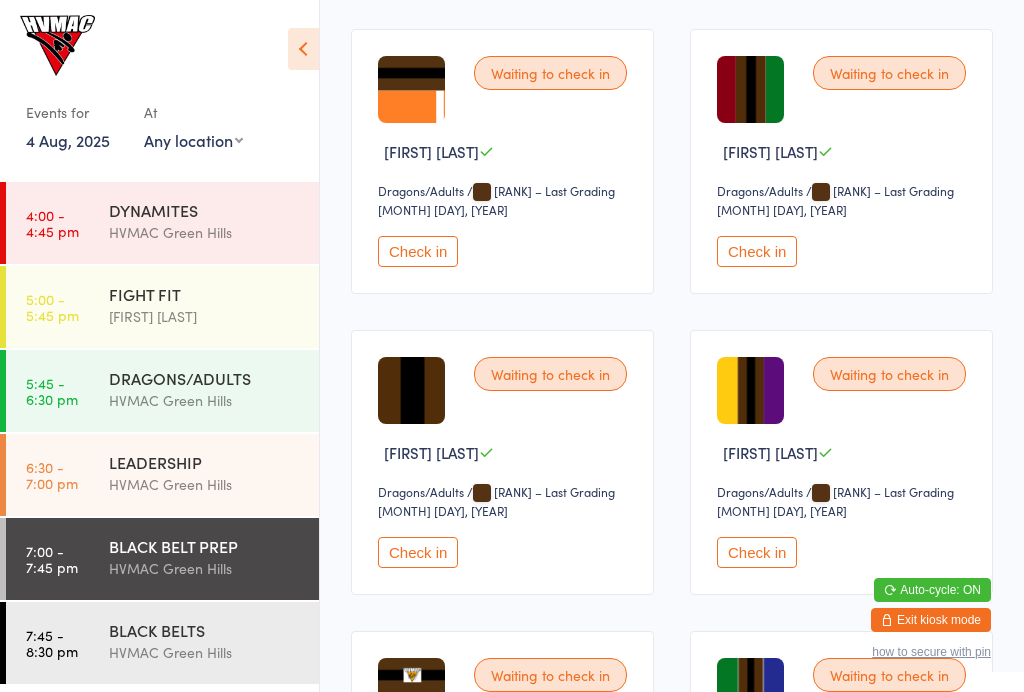 click on "Check in" at bounding box center [757, 251] 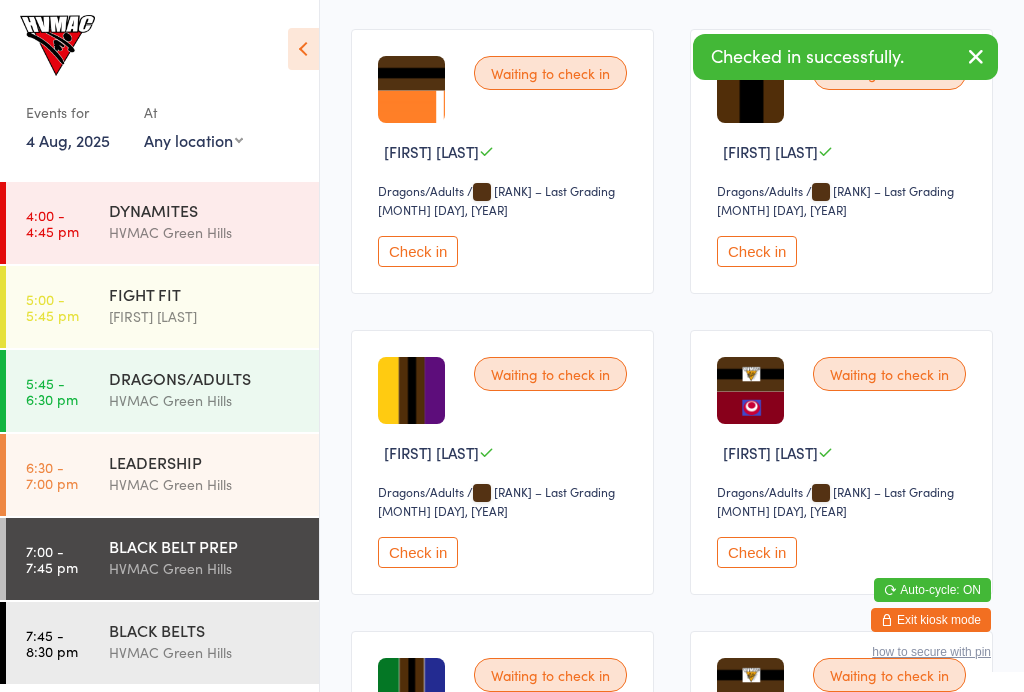 click on "Check in" at bounding box center (418, 552) 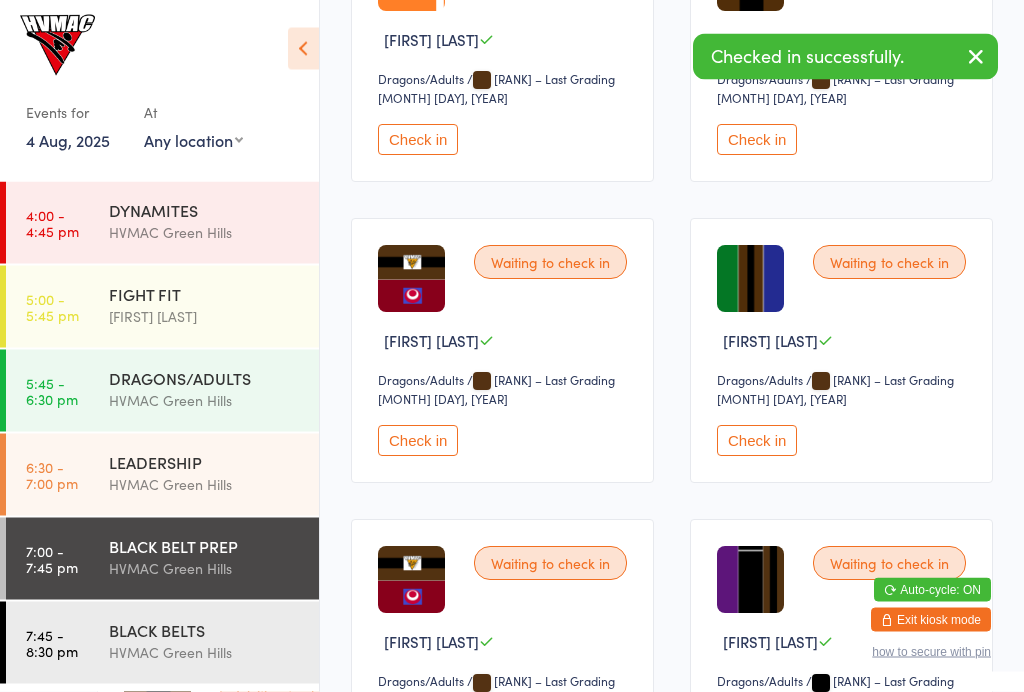 click on "Dragons/Adults" at bounding box center [774, 381] 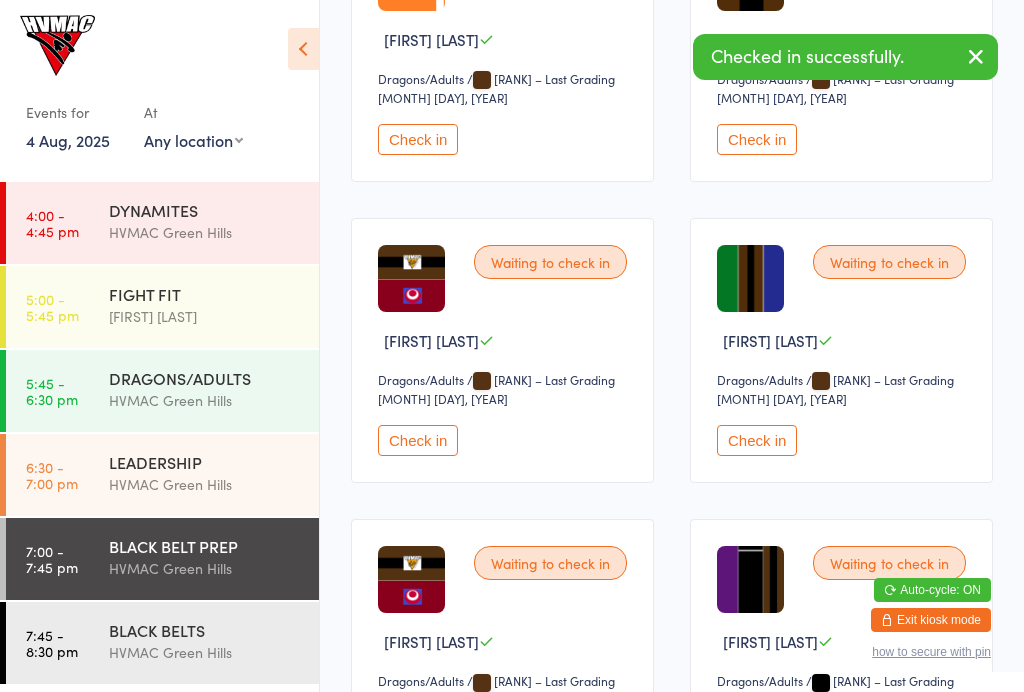 click on "Check in" at bounding box center (757, 440) 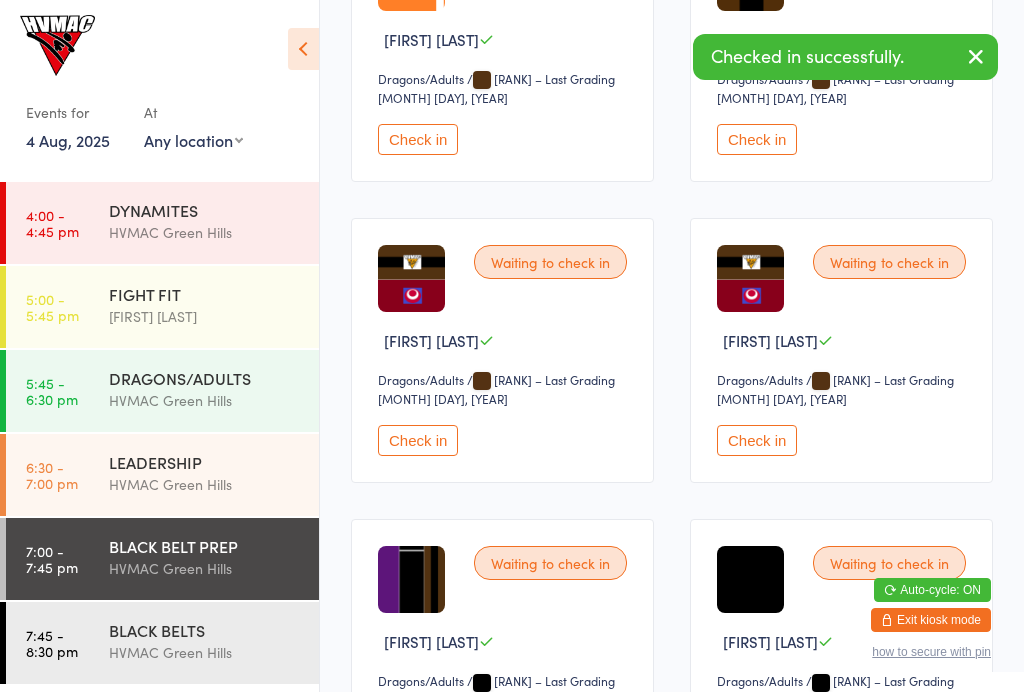 click on "Check in" at bounding box center (757, 440) 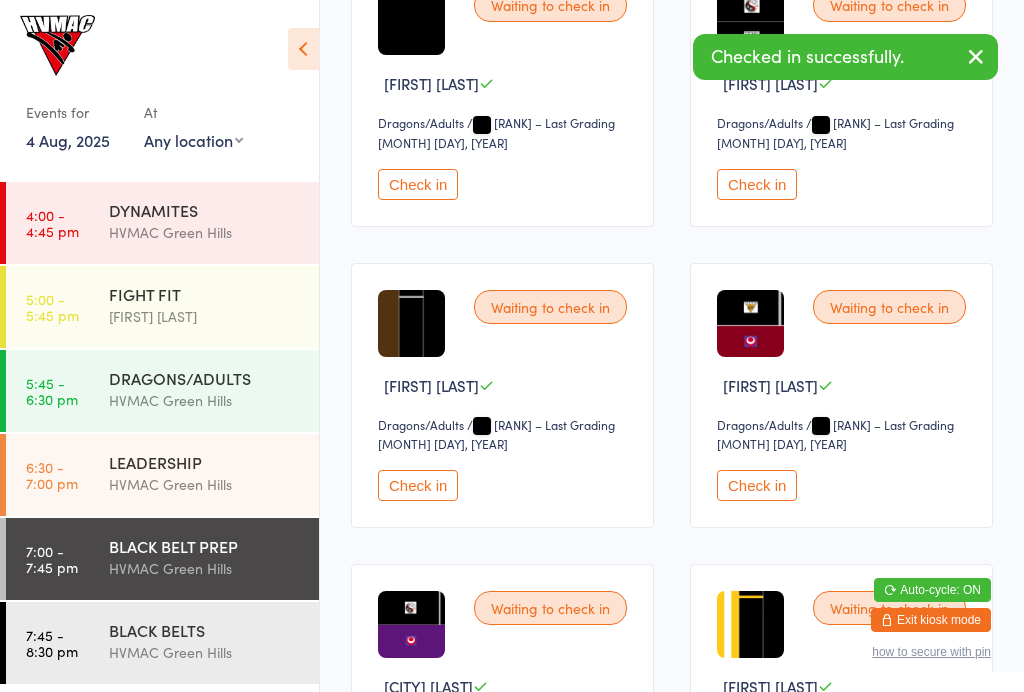 scroll, scrollTop: 1004, scrollLeft: 0, axis: vertical 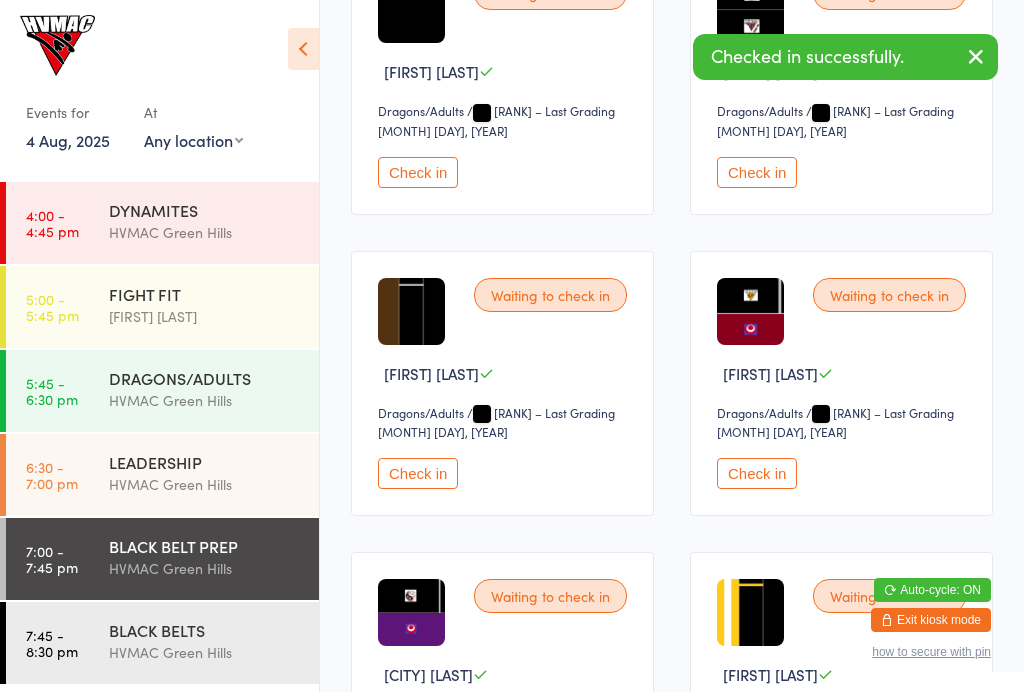 click on "Check in" at bounding box center (757, 172) 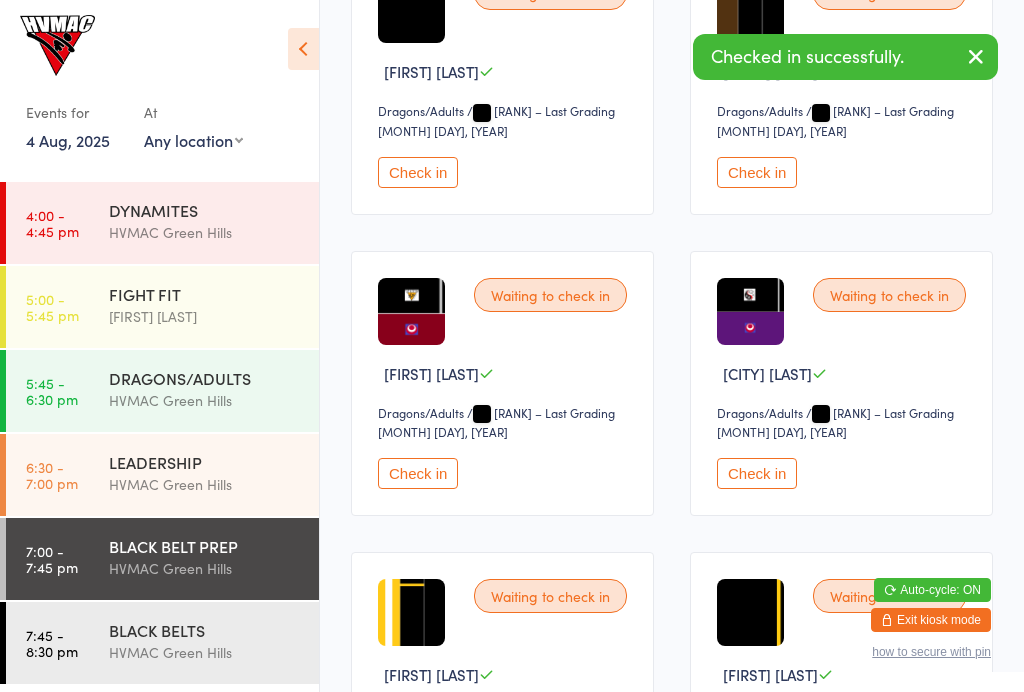 click on "Check in" at bounding box center [757, 172] 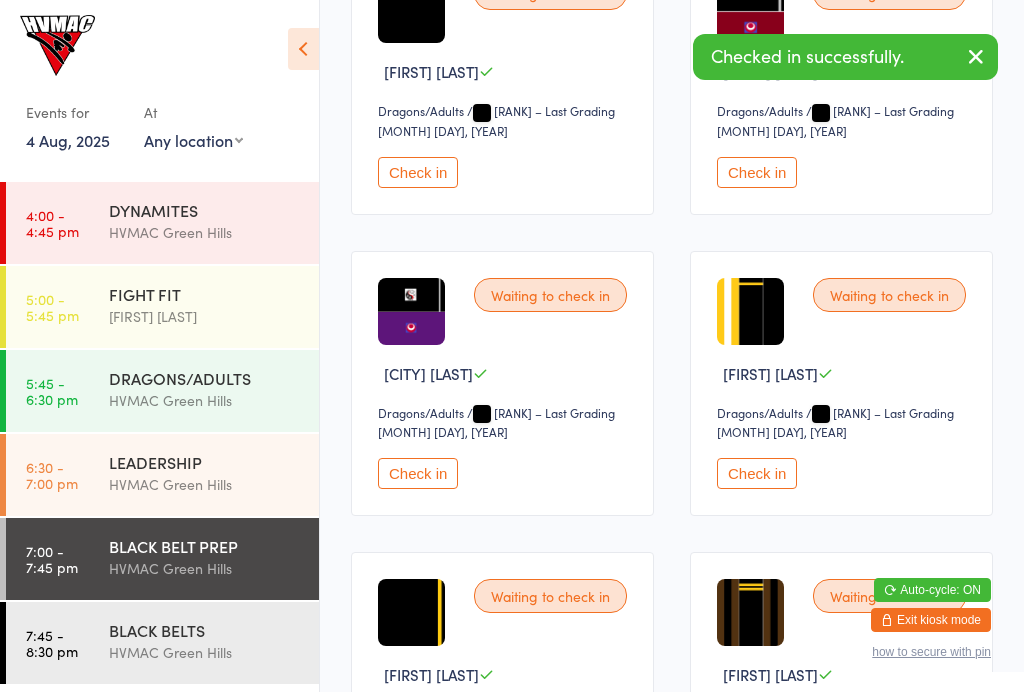 click on "Check in" at bounding box center [757, 473] 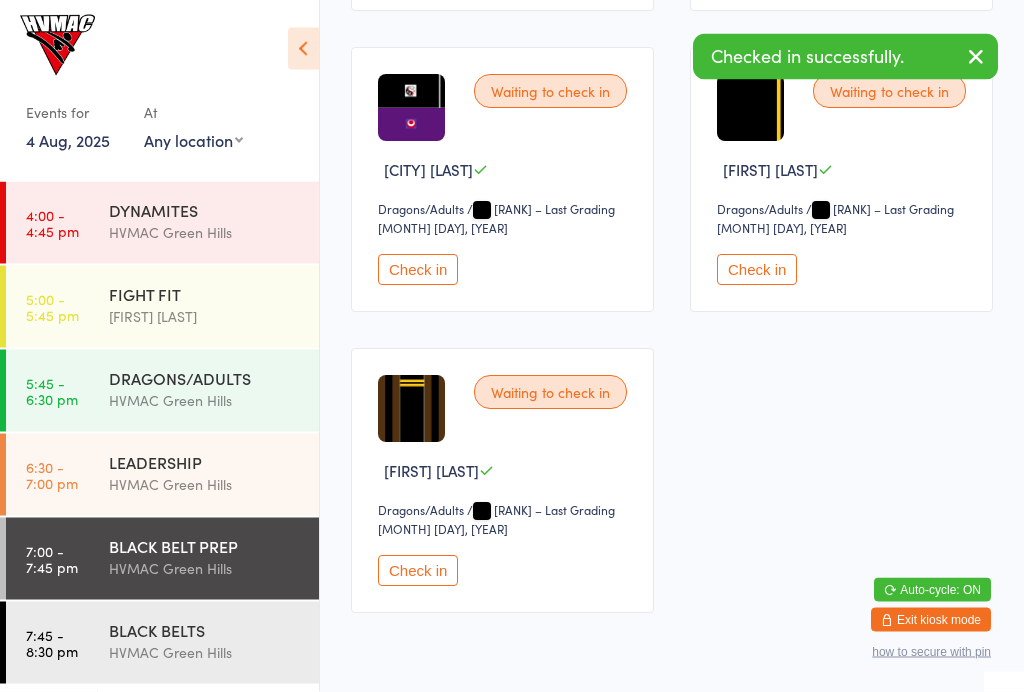 scroll, scrollTop: 1209, scrollLeft: 0, axis: vertical 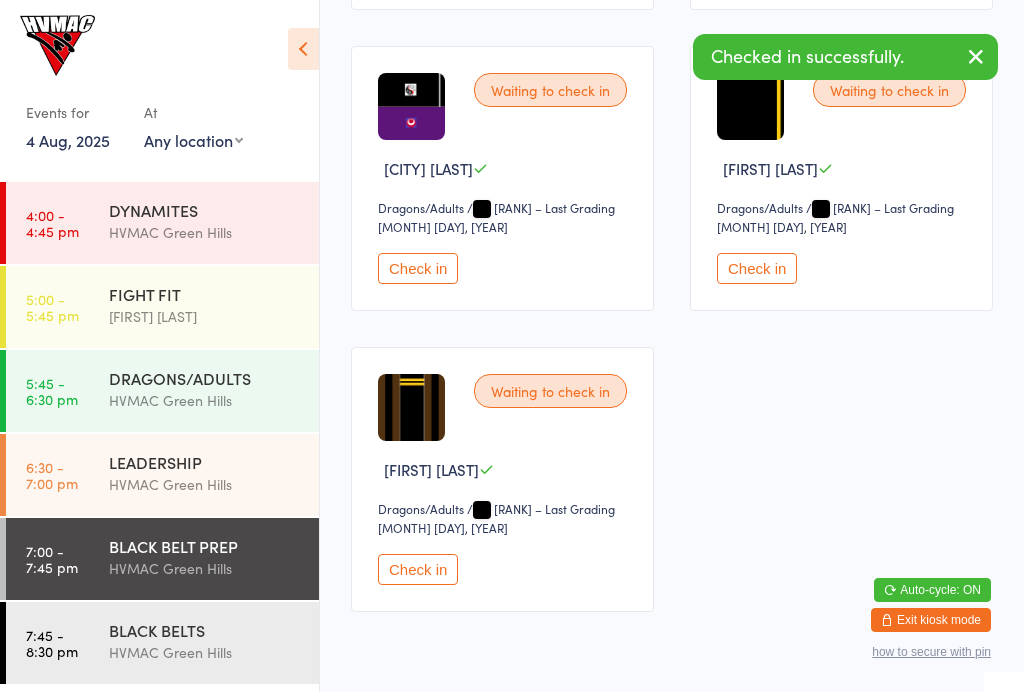 click on "HVMAC Green Hills" at bounding box center [205, 484] 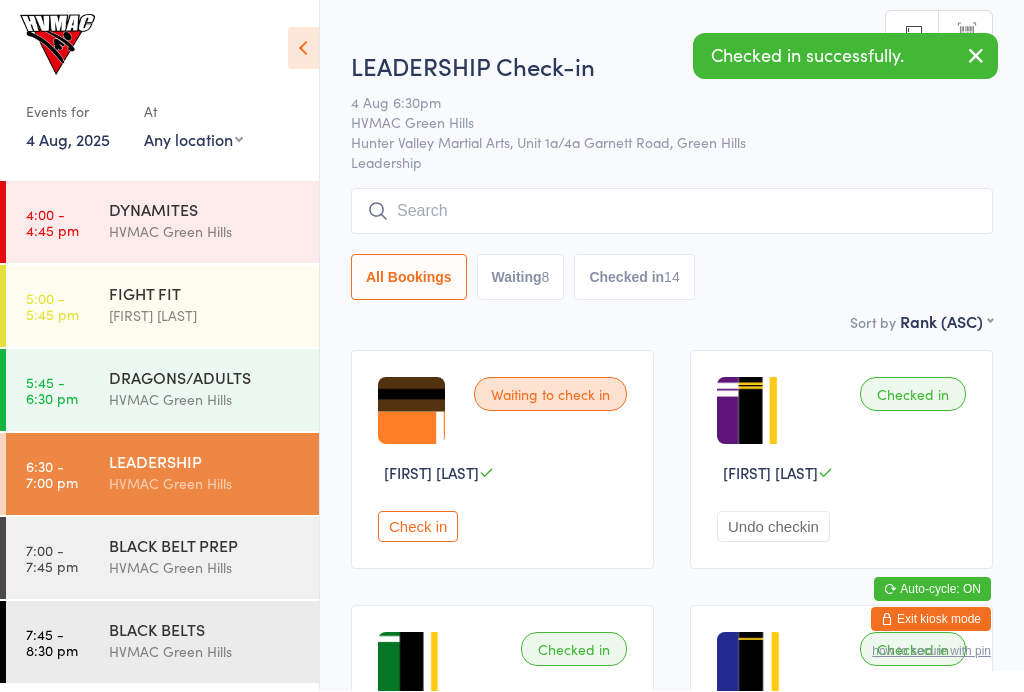 scroll, scrollTop: 1, scrollLeft: 0, axis: vertical 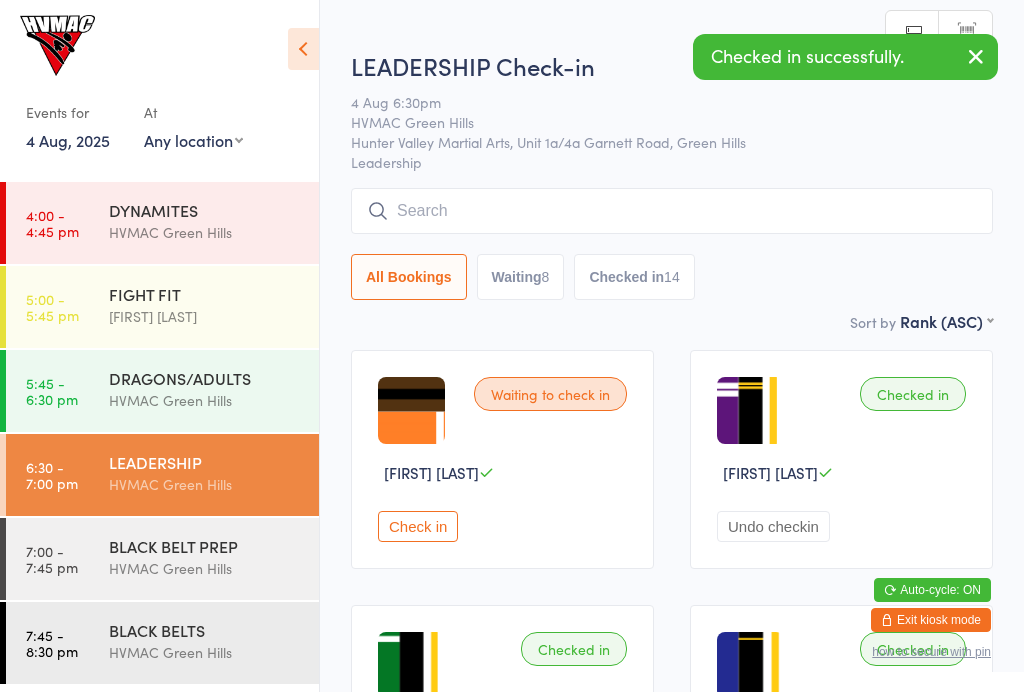 click on "Waiting  8" at bounding box center [521, 277] 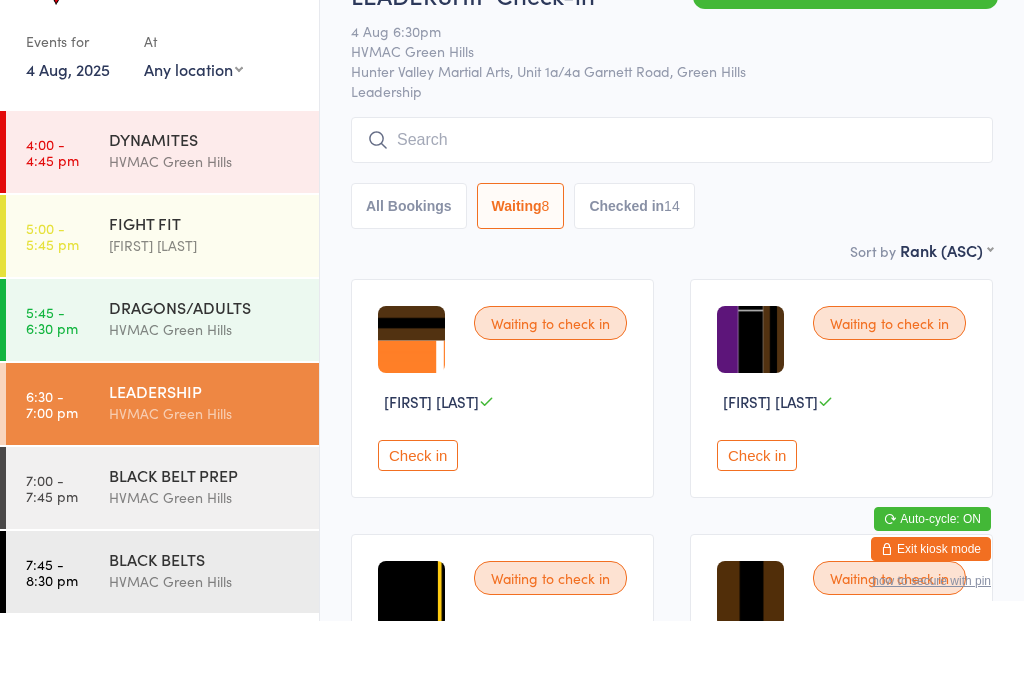 scroll, scrollTop: 96, scrollLeft: 0, axis: vertical 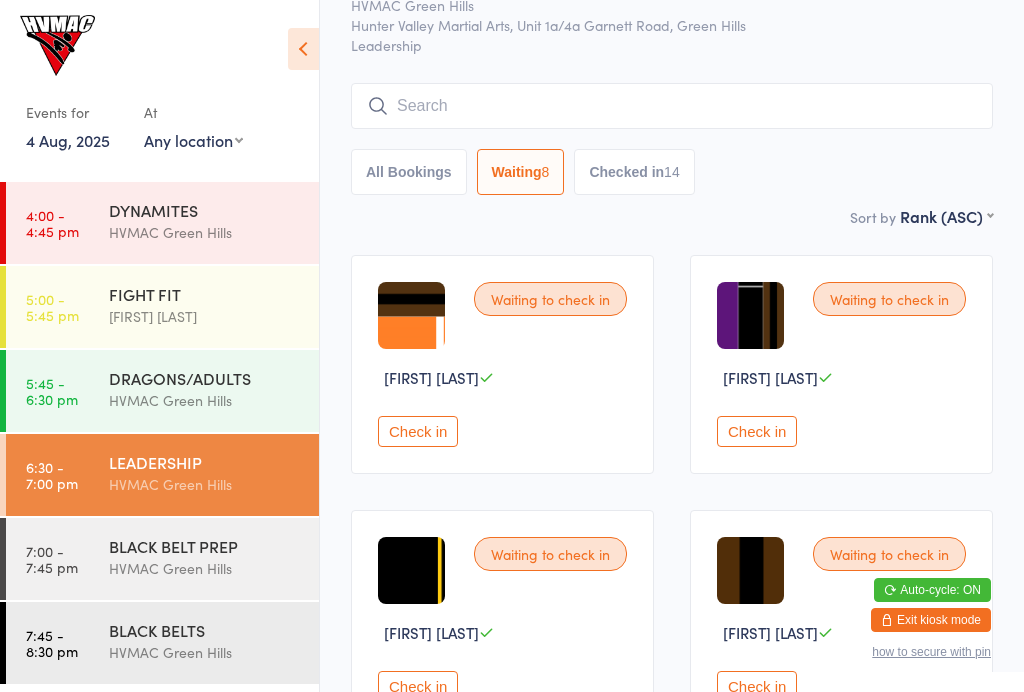 click on "Check in" at bounding box center [418, 431] 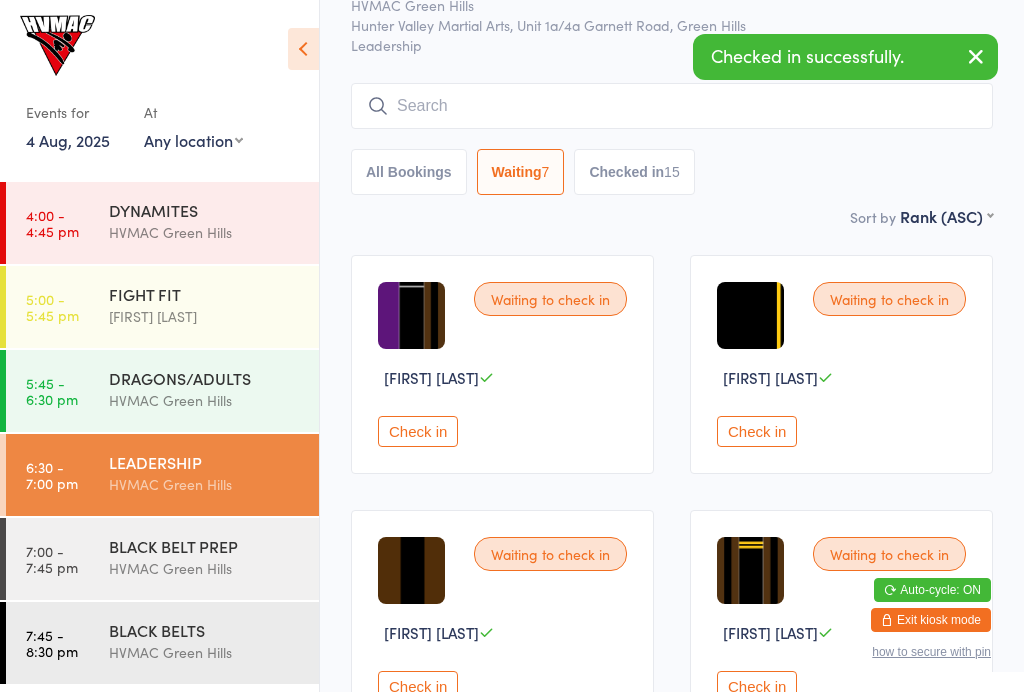 click on "BLACK BELT PREP" at bounding box center (205, 546) 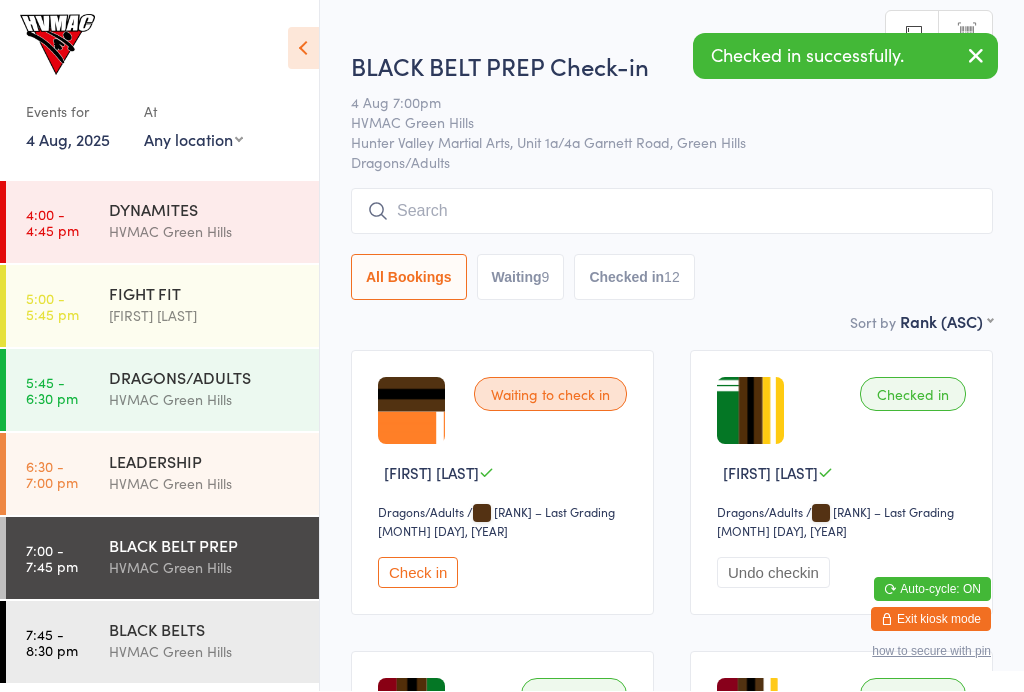 scroll, scrollTop: 1, scrollLeft: 0, axis: vertical 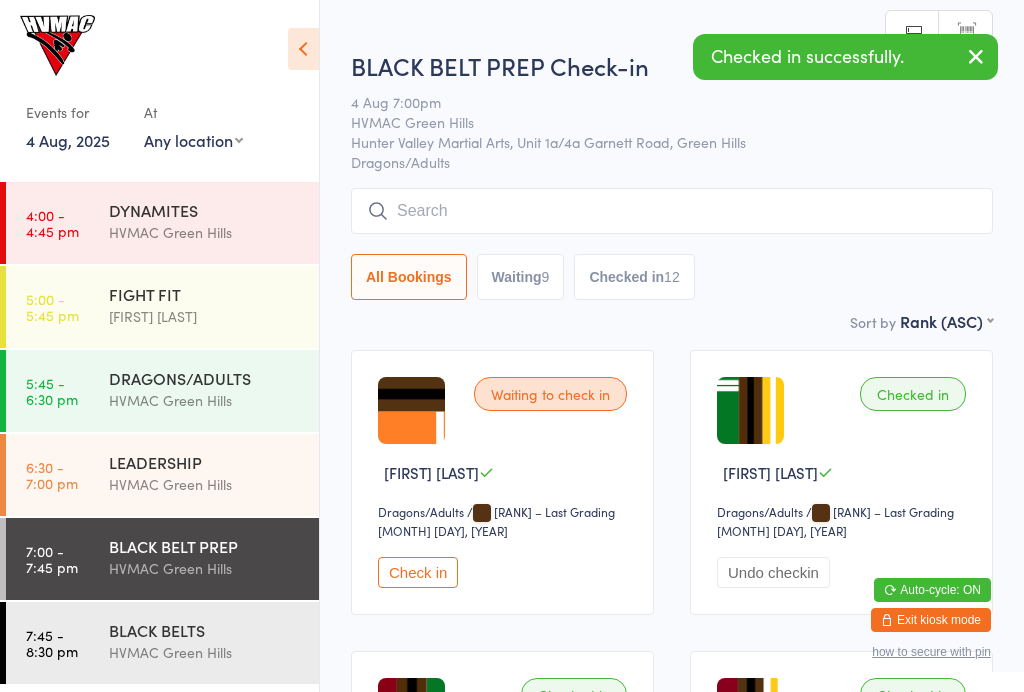 click on "Check in" at bounding box center (418, 572) 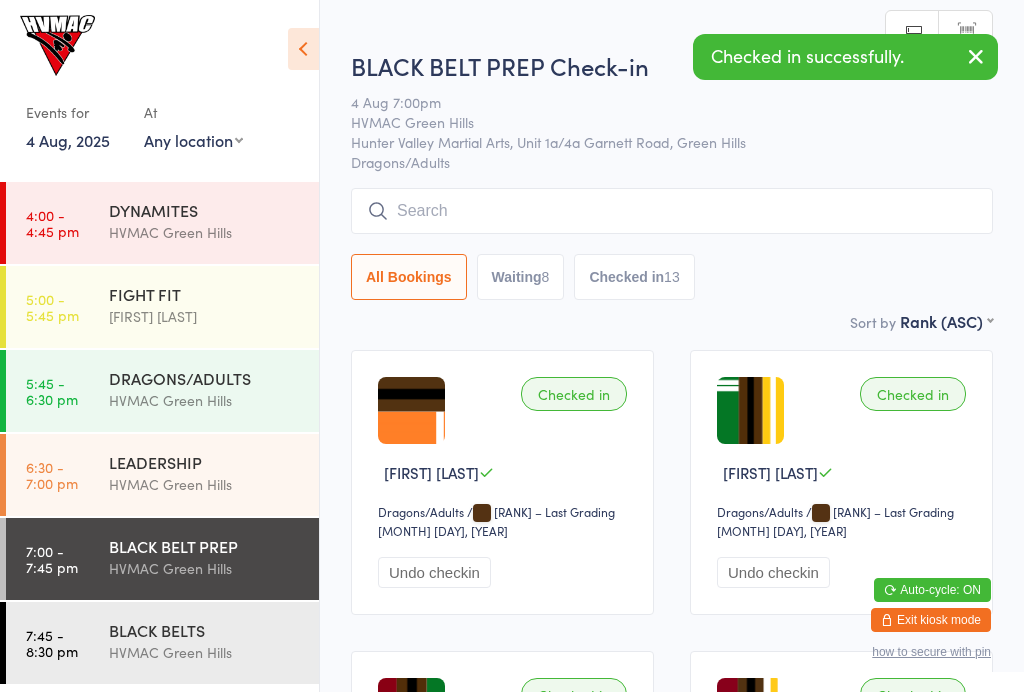 click on "LEADERSHIP" at bounding box center (205, 462) 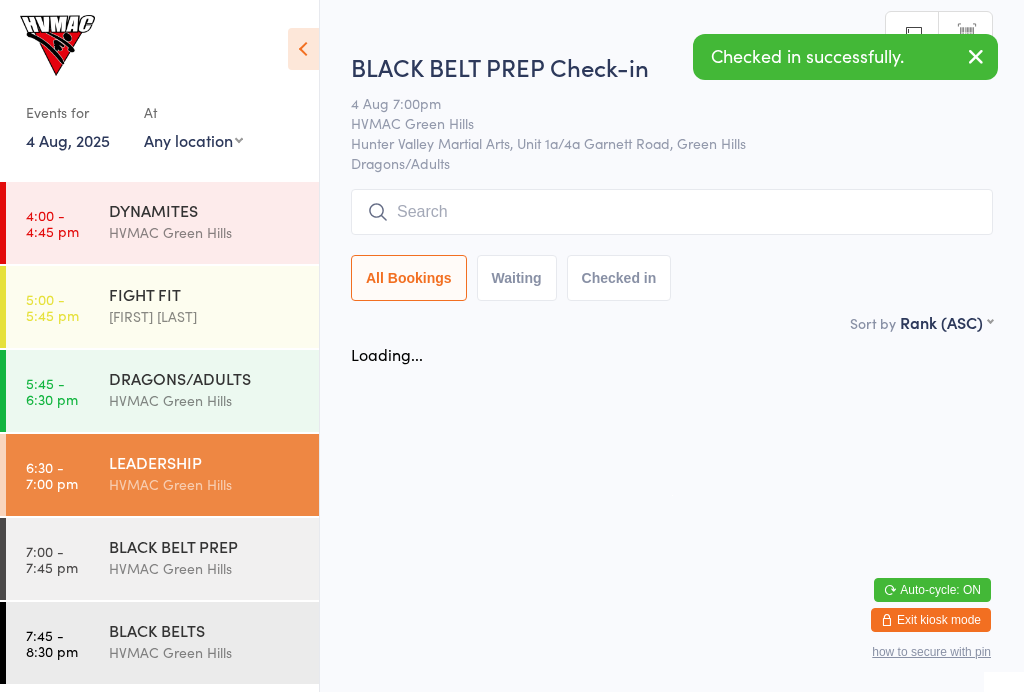 scroll, scrollTop: 0, scrollLeft: 0, axis: both 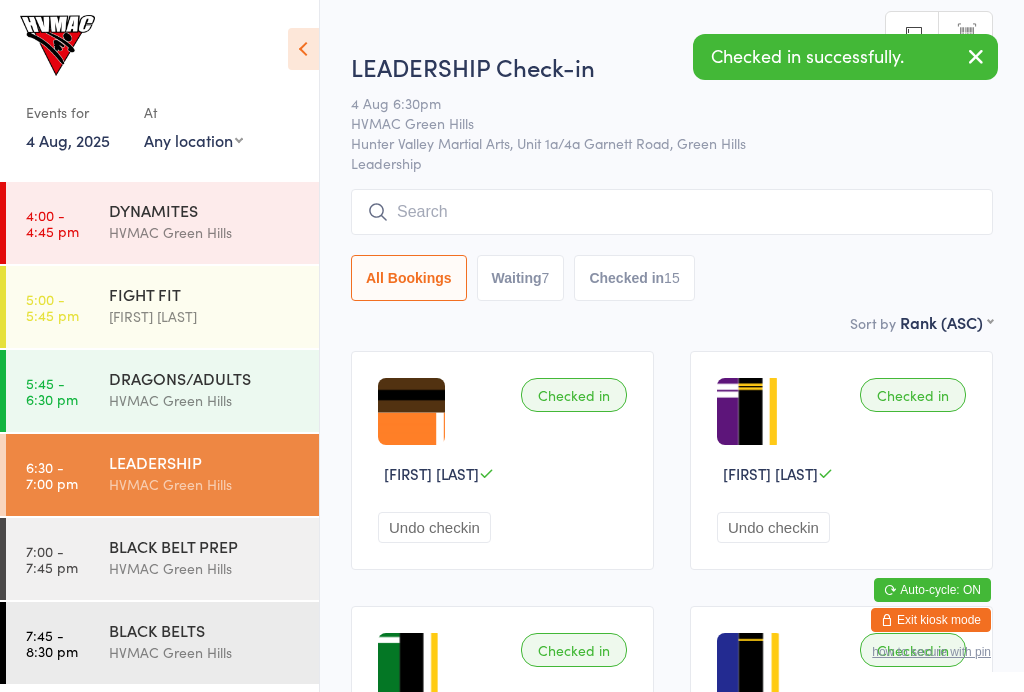 click at bounding box center (303, 49) 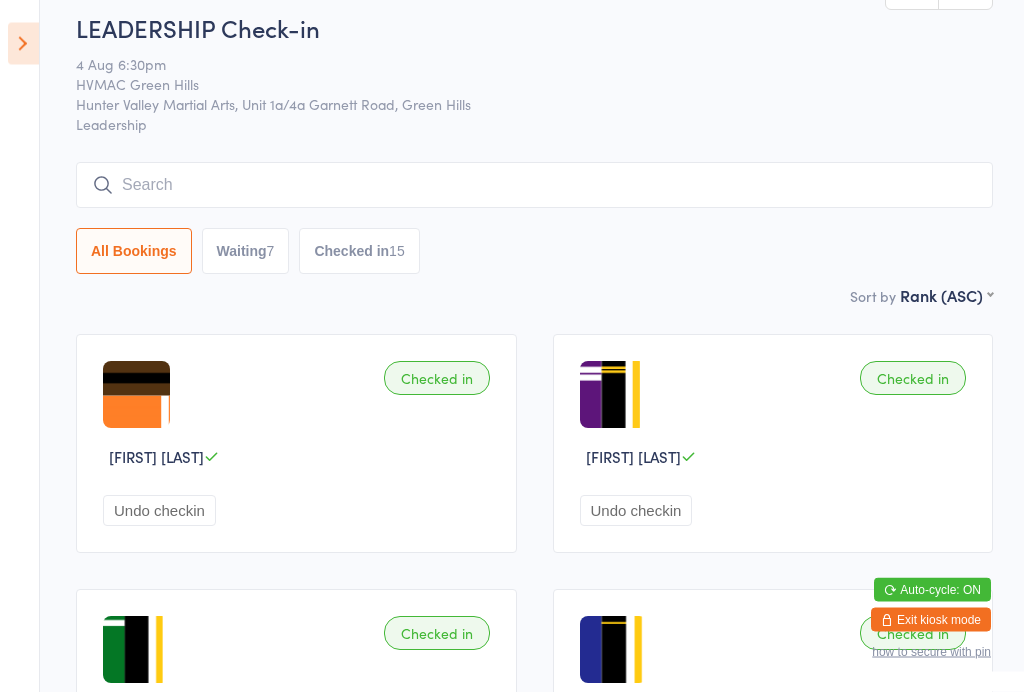 scroll, scrollTop: 0, scrollLeft: 0, axis: both 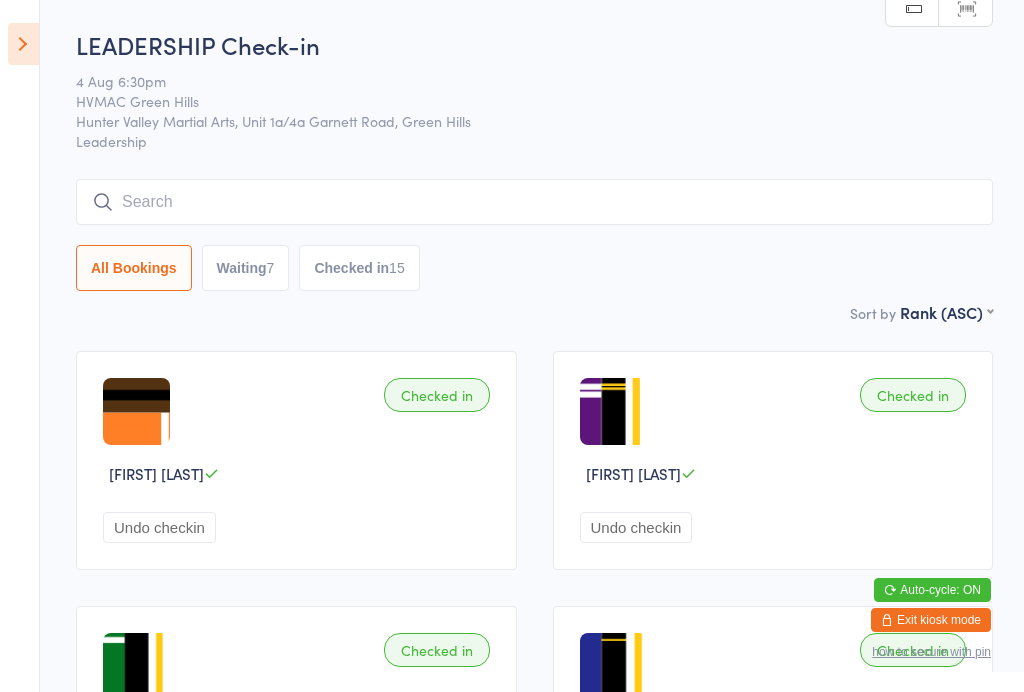 click on "Waiting  7" at bounding box center (246, 268) 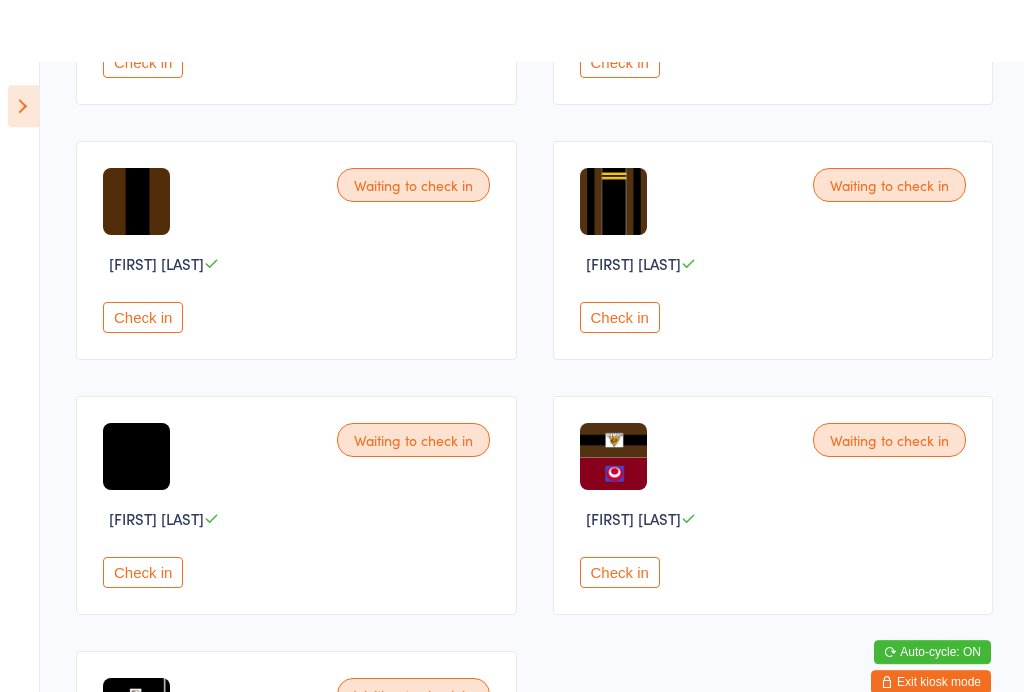 scroll, scrollTop: 0, scrollLeft: 0, axis: both 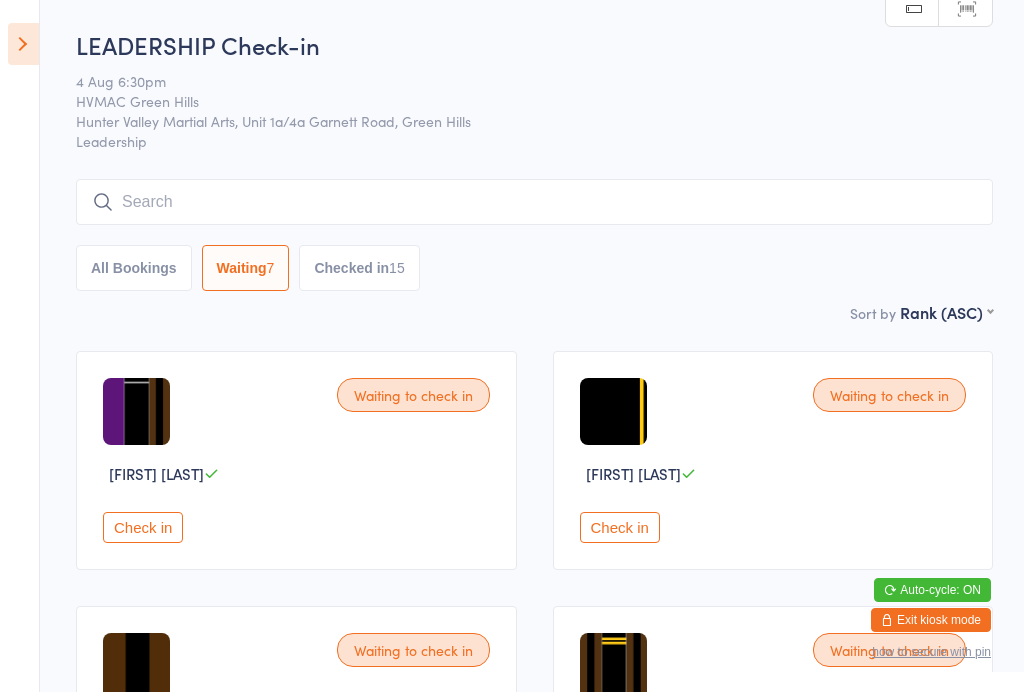 click on "All Bookings" at bounding box center [134, 268] 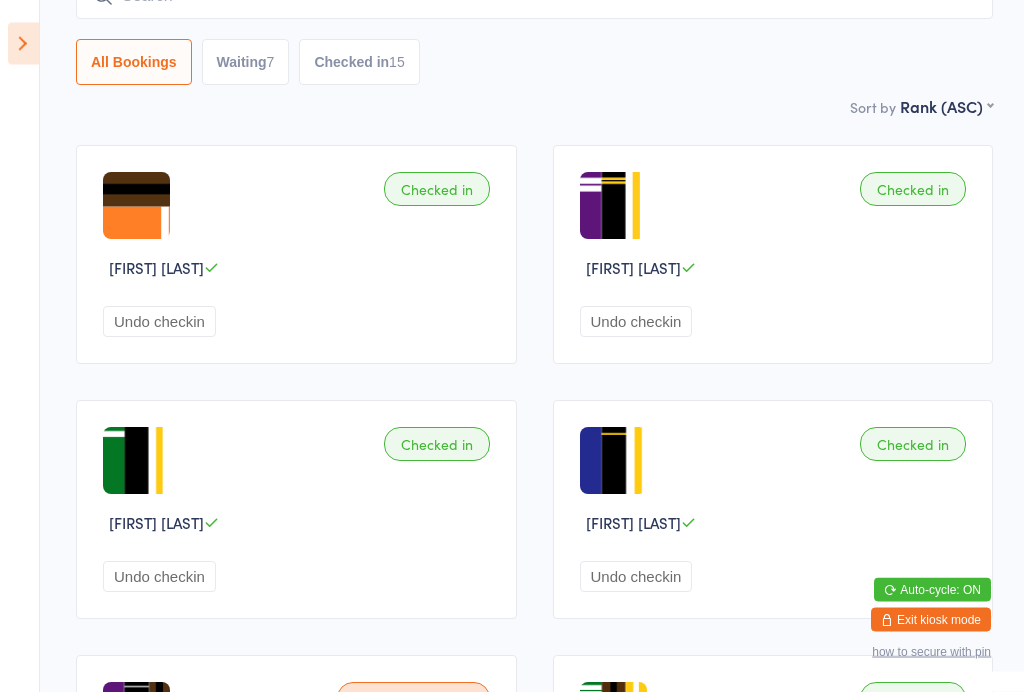 scroll, scrollTop: 0, scrollLeft: 0, axis: both 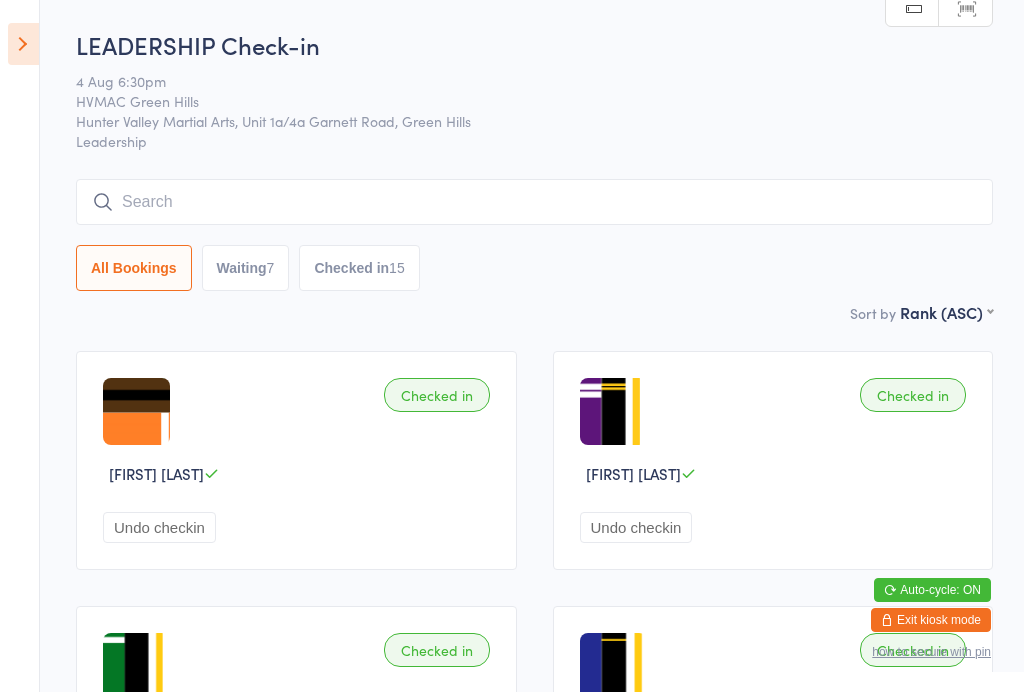 click on "Waiting  7" at bounding box center [246, 268] 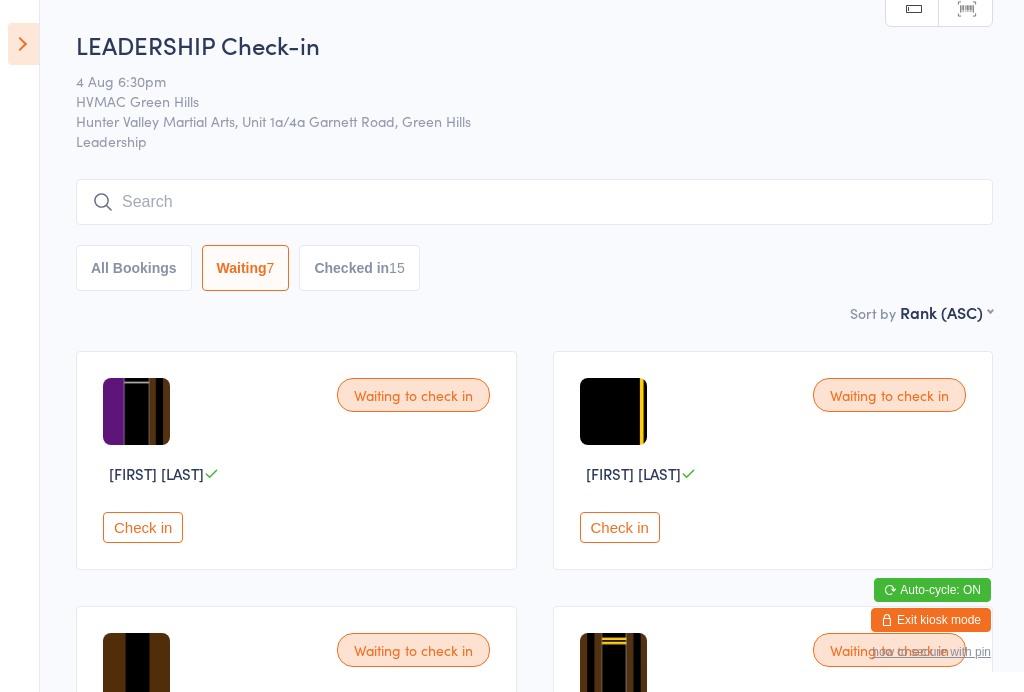 click on "All Bookings" at bounding box center [134, 268] 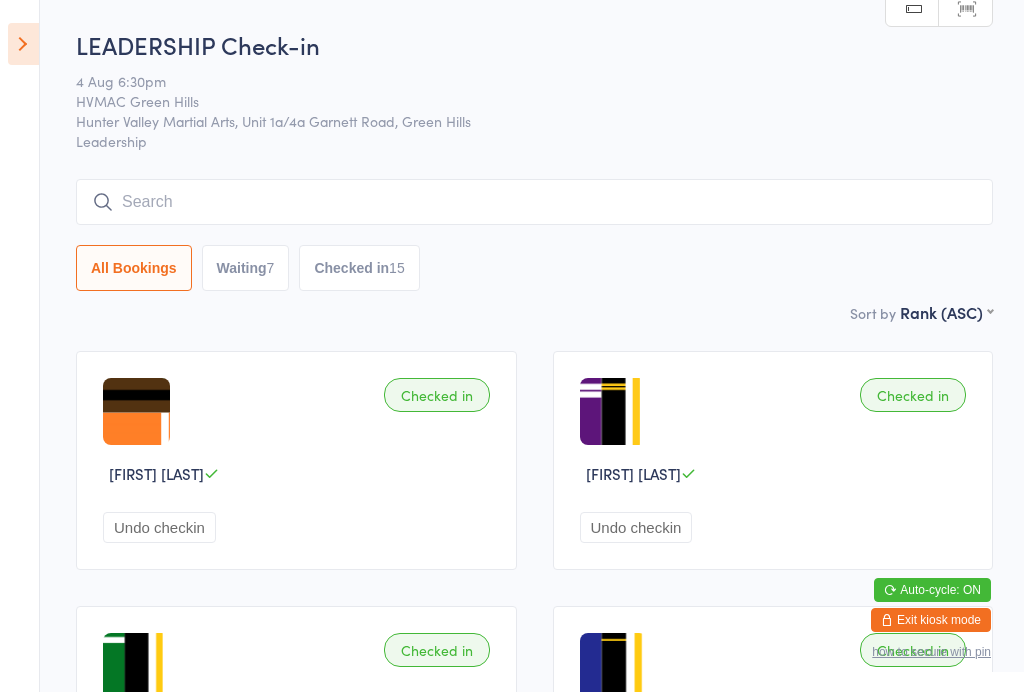 click on "Waiting  7" at bounding box center (246, 268) 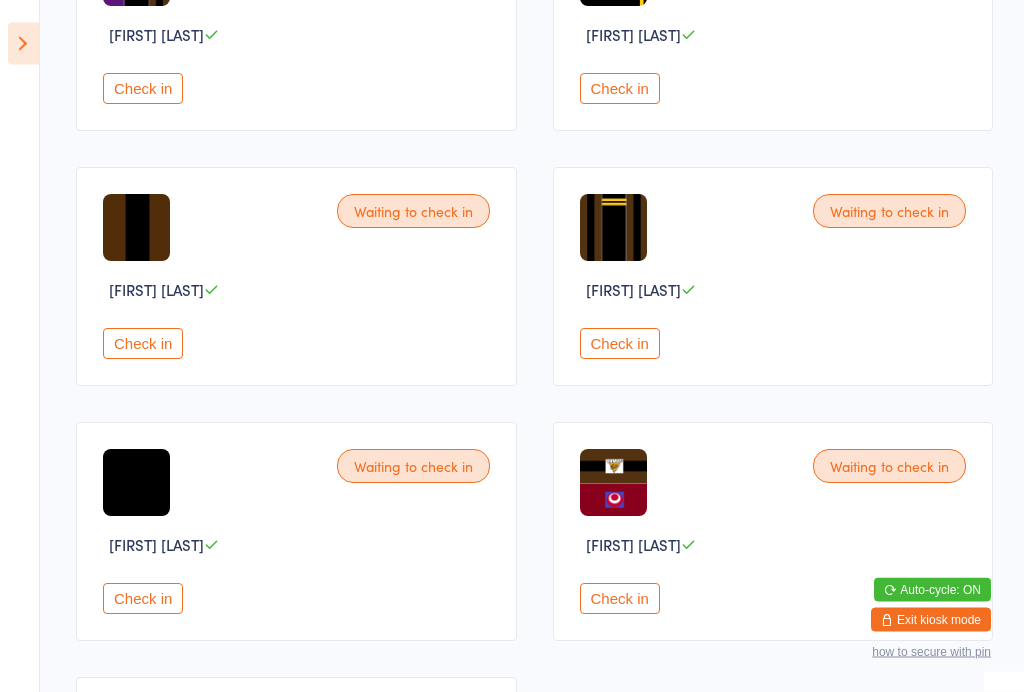 scroll, scrollTop: 576, scrollLeft: 0, axis: vertical 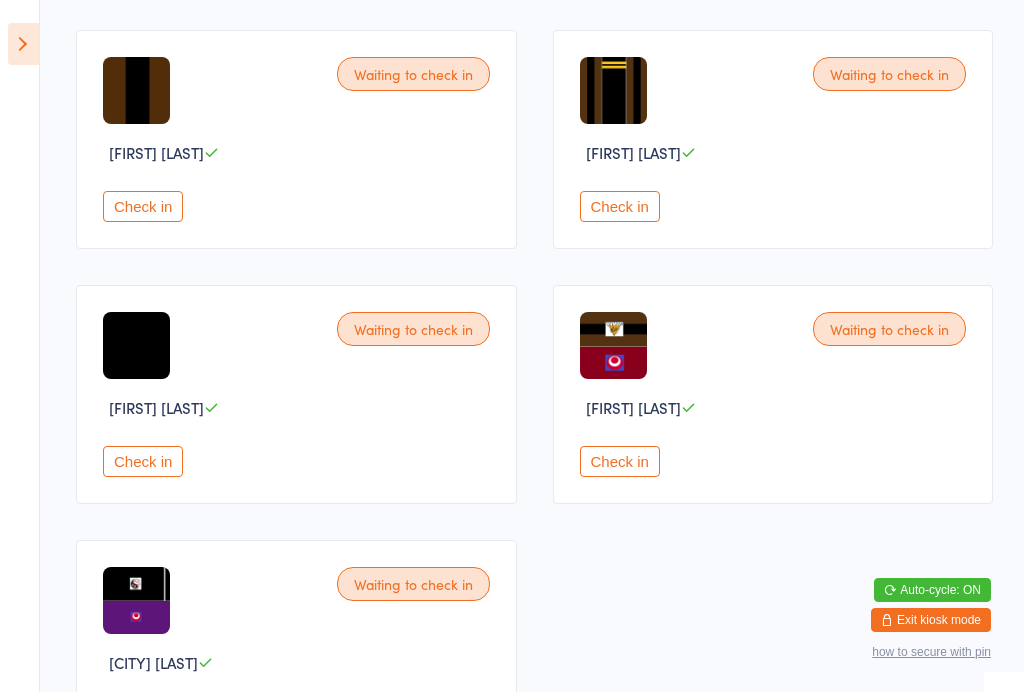 click on "Check in" at bounding box center (620, 206) 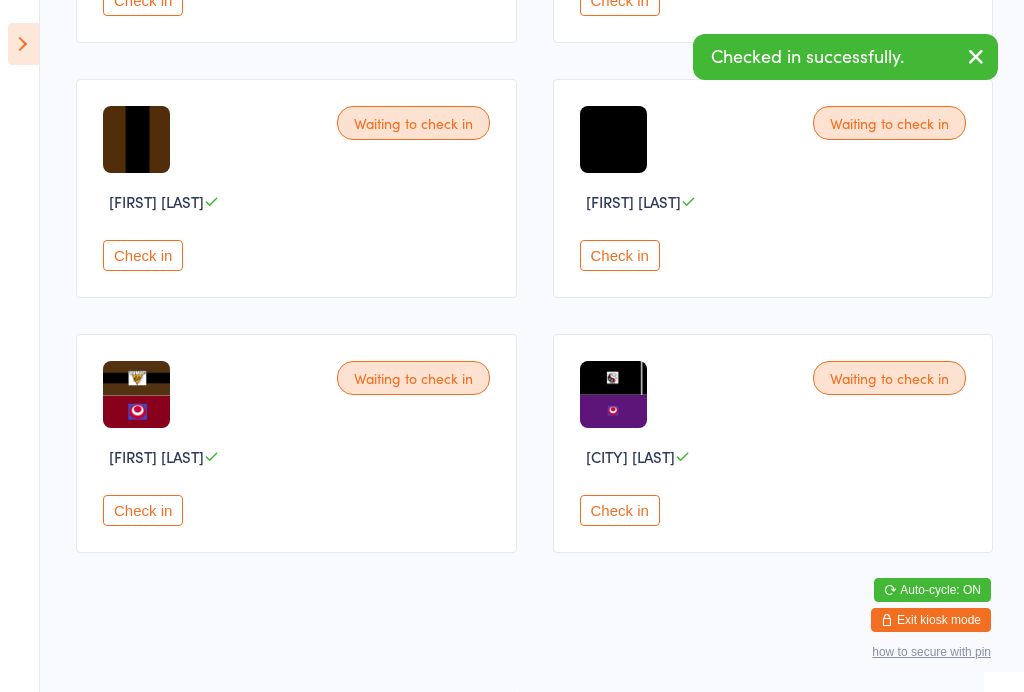 scroll, scrollTop: 524, scrollLeft: 0, axis: vertical 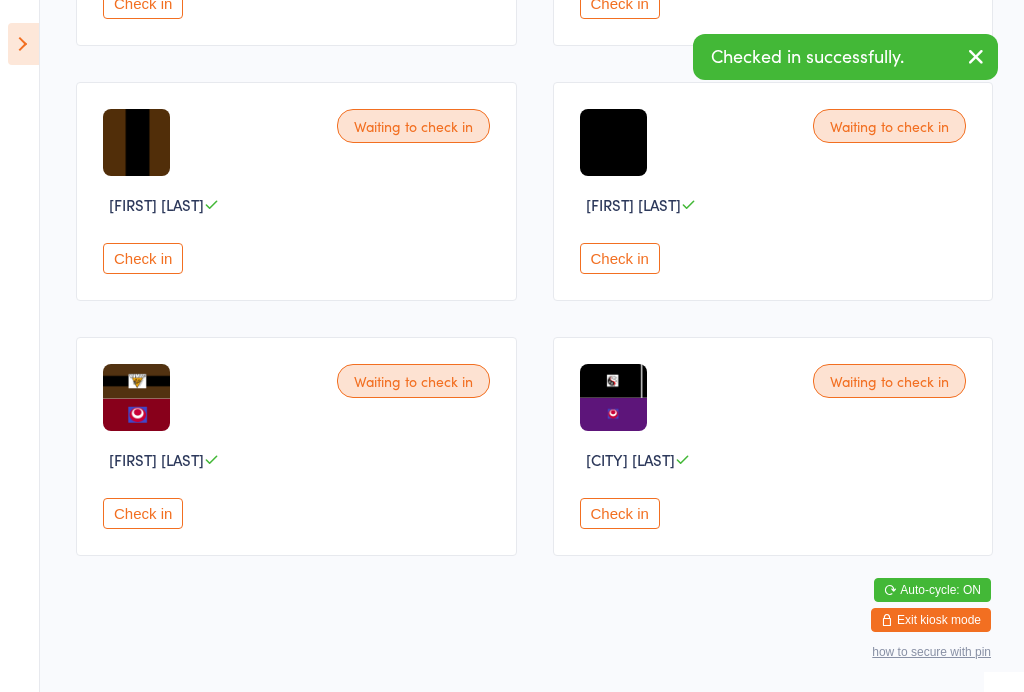 click at bounding box center (23, 44) 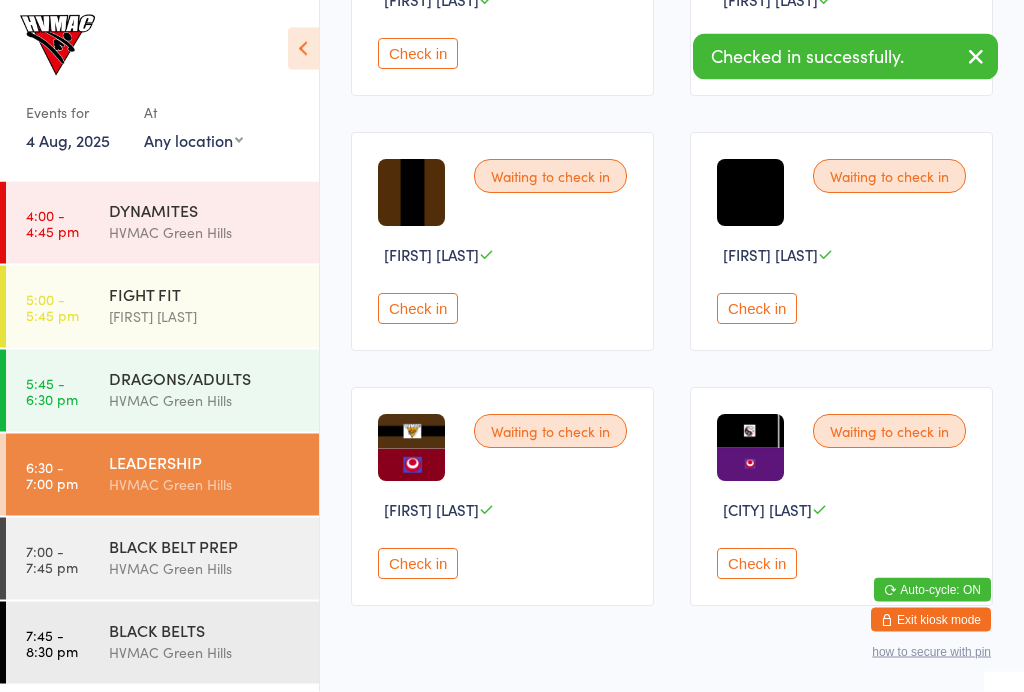 scroll, scrollTop: 471, scrollLeft: 0, axis: vertical 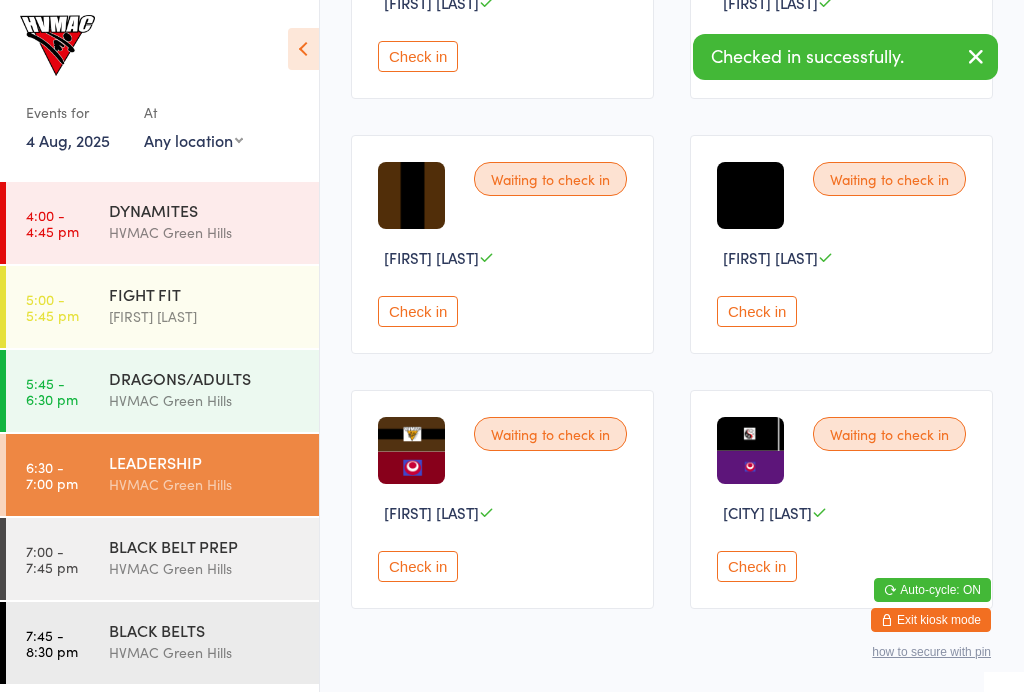 click on "BLACK BELT PREP" at bounding box center [205, 546] 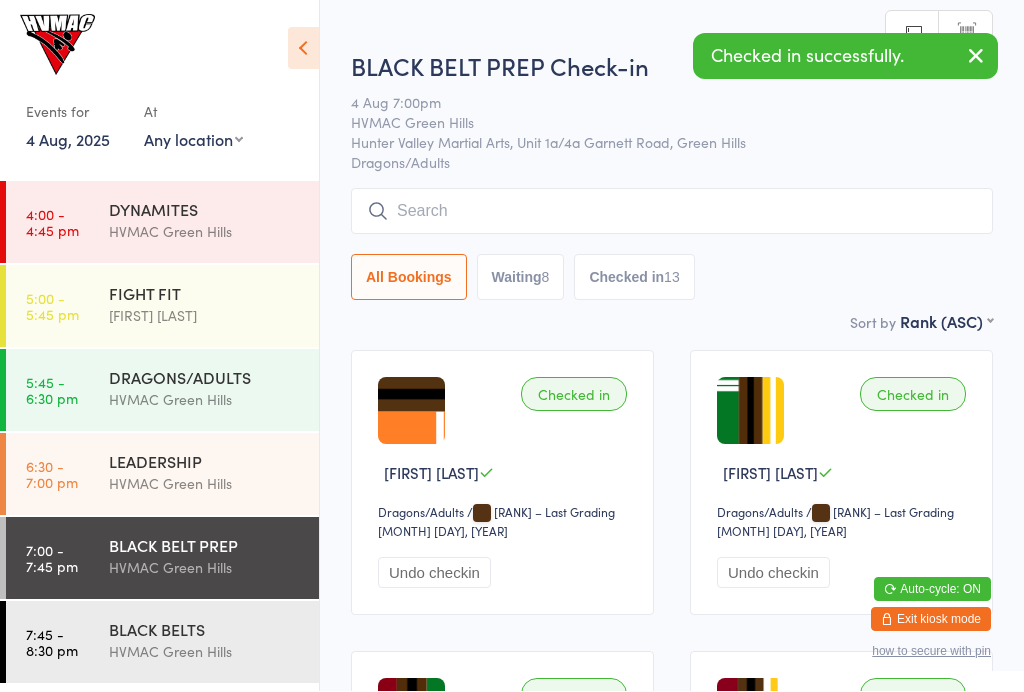 scroll, scrollTop: 1, scrollLeft: 0, axis: vertical 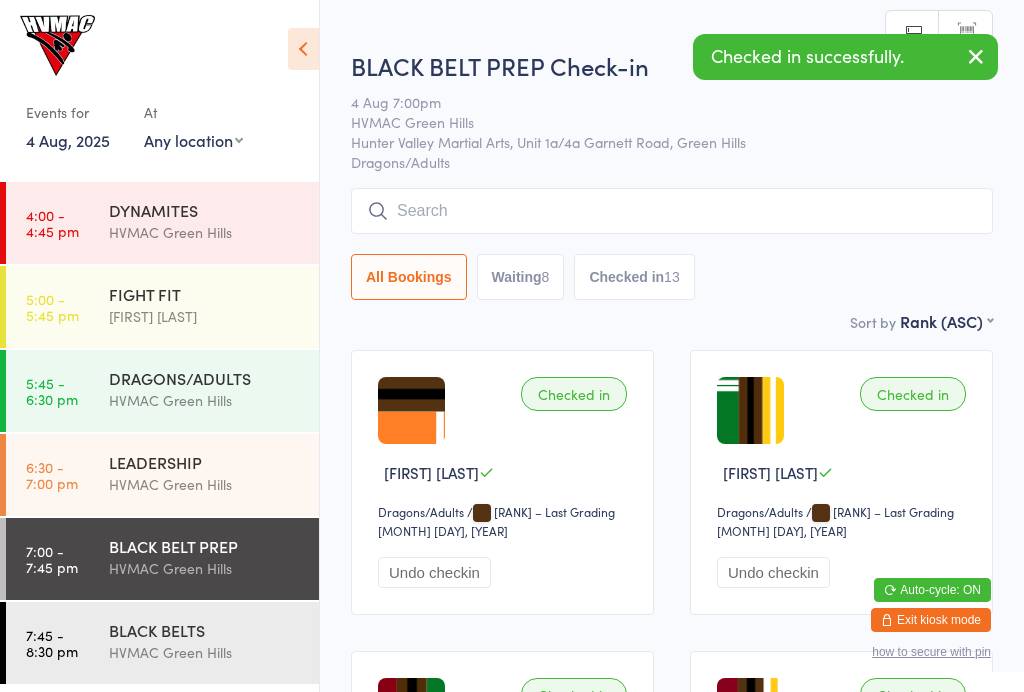 click at bounding box center (303, 49) 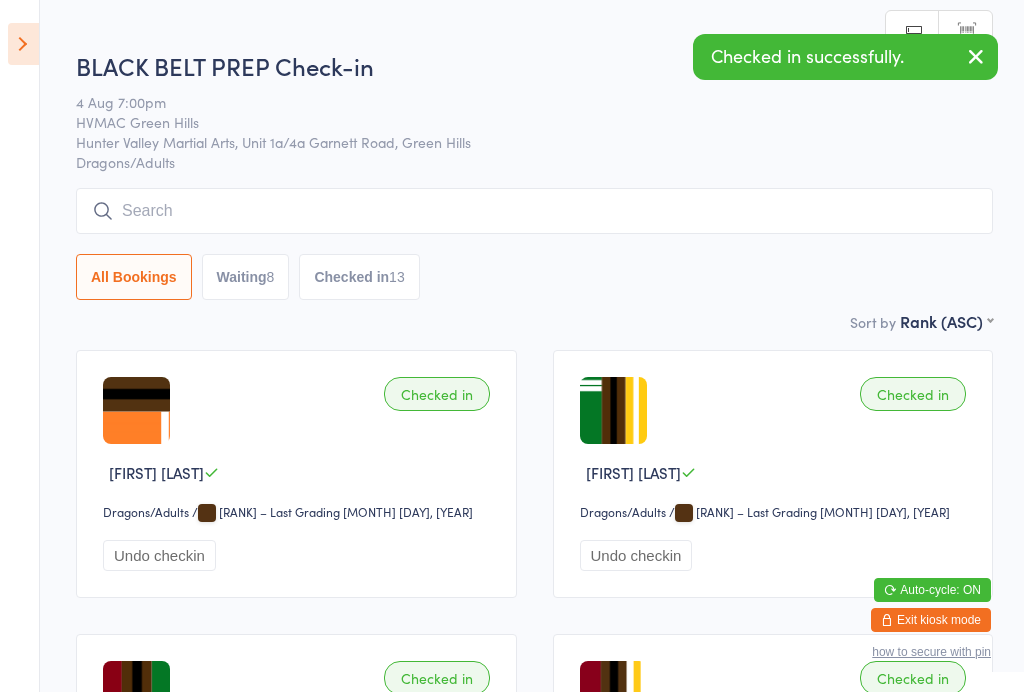 click on "Waiting  8" at bounding box center (246, 277) 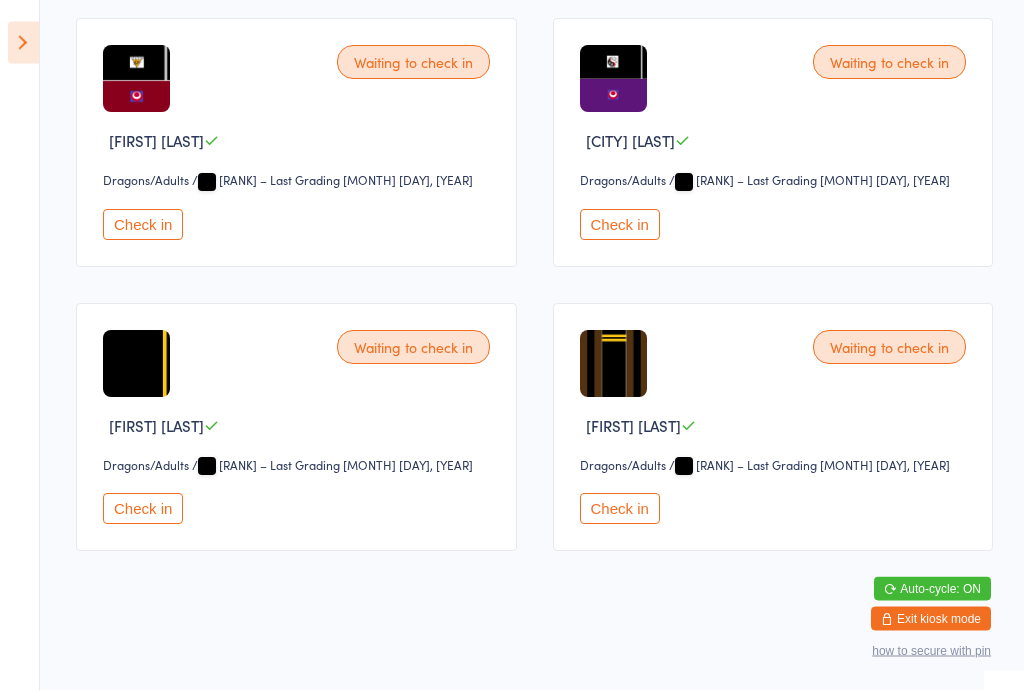 scroll, scrollTop: 900, scrollLeft: 0, axis: vertical 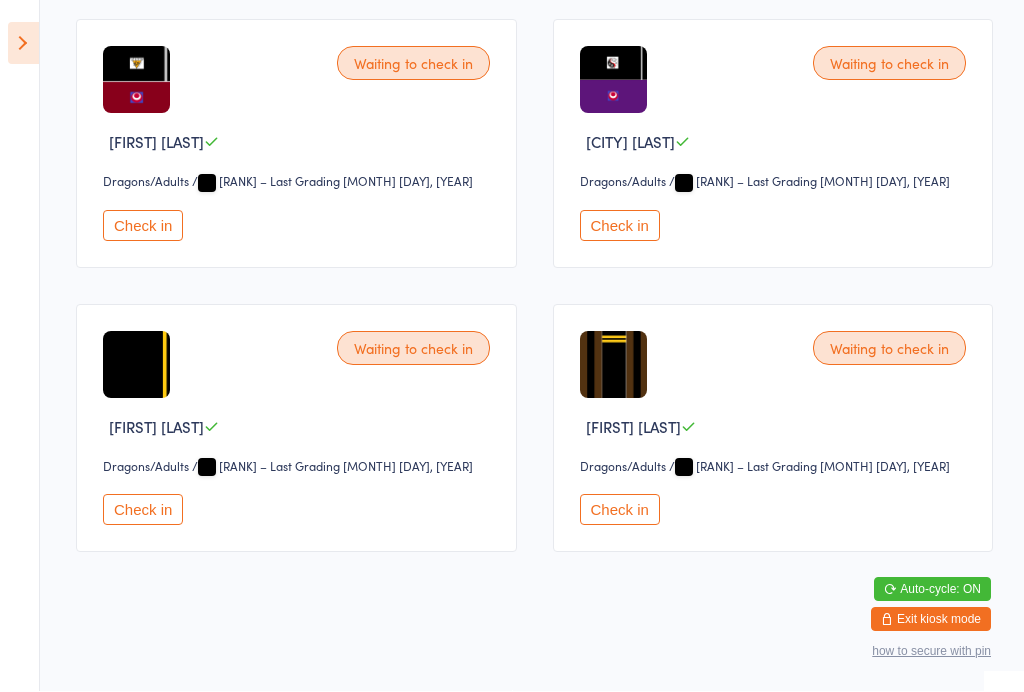 click on "Check in" at bounding box center [620, 510] 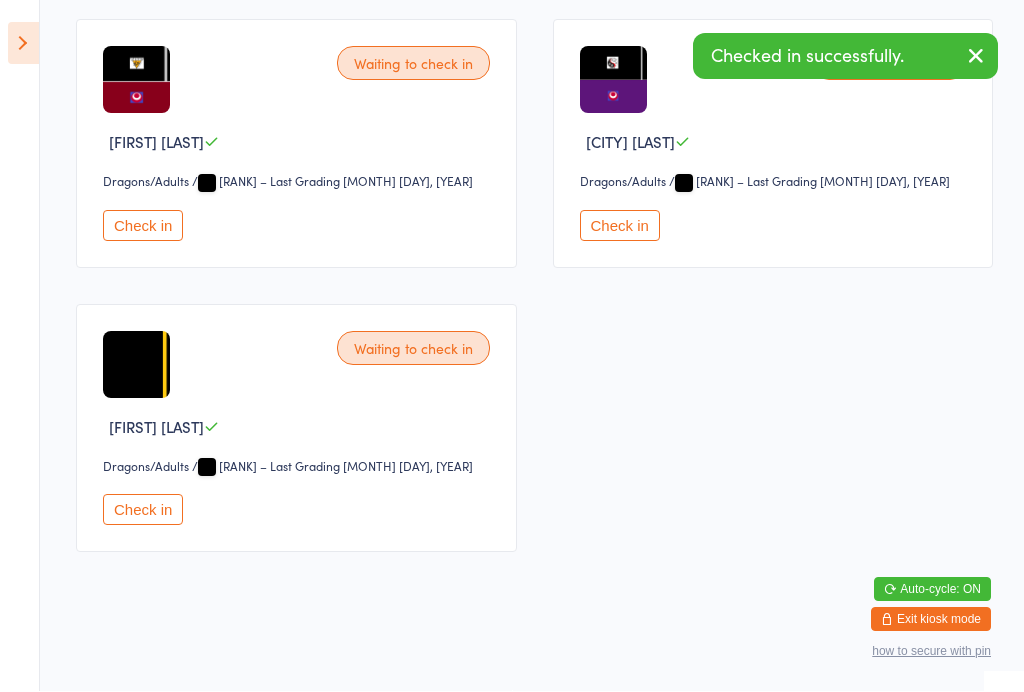 click at bounding box center [23, 44] 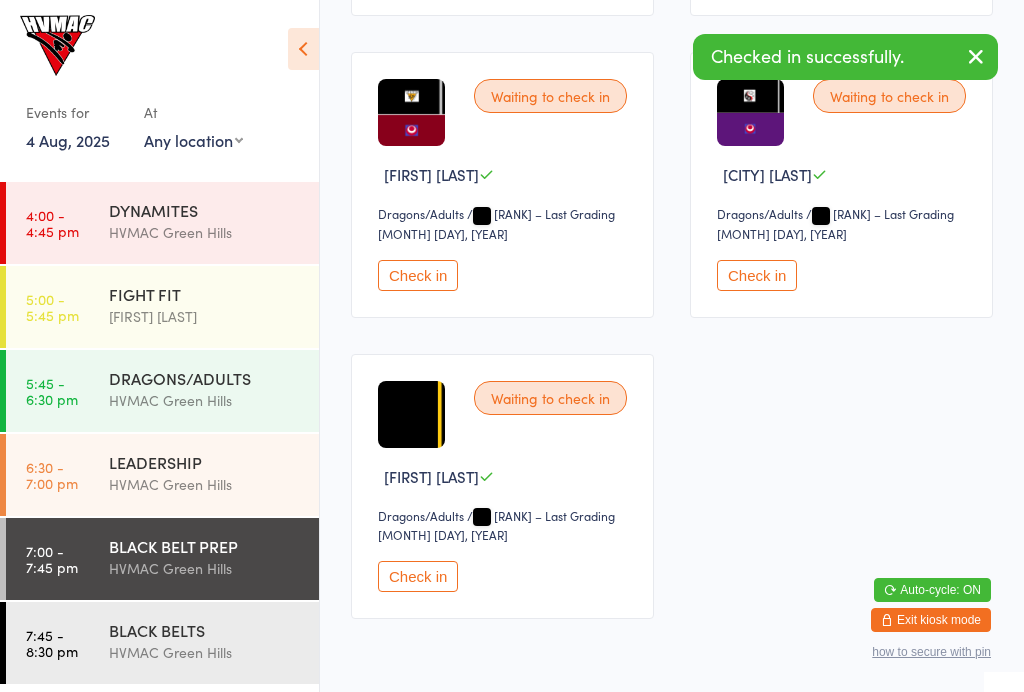 click on "BLACK BELTS" at bounding box center (205, 630) 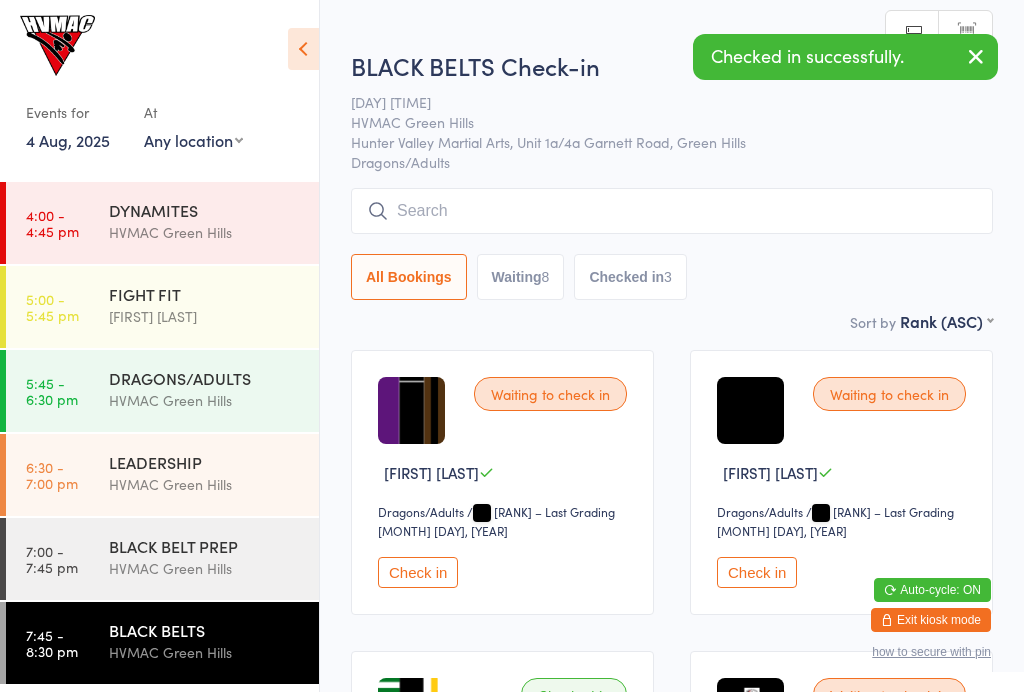 scroll, scrollTop: 0, scrollLeft: 0, axis: both 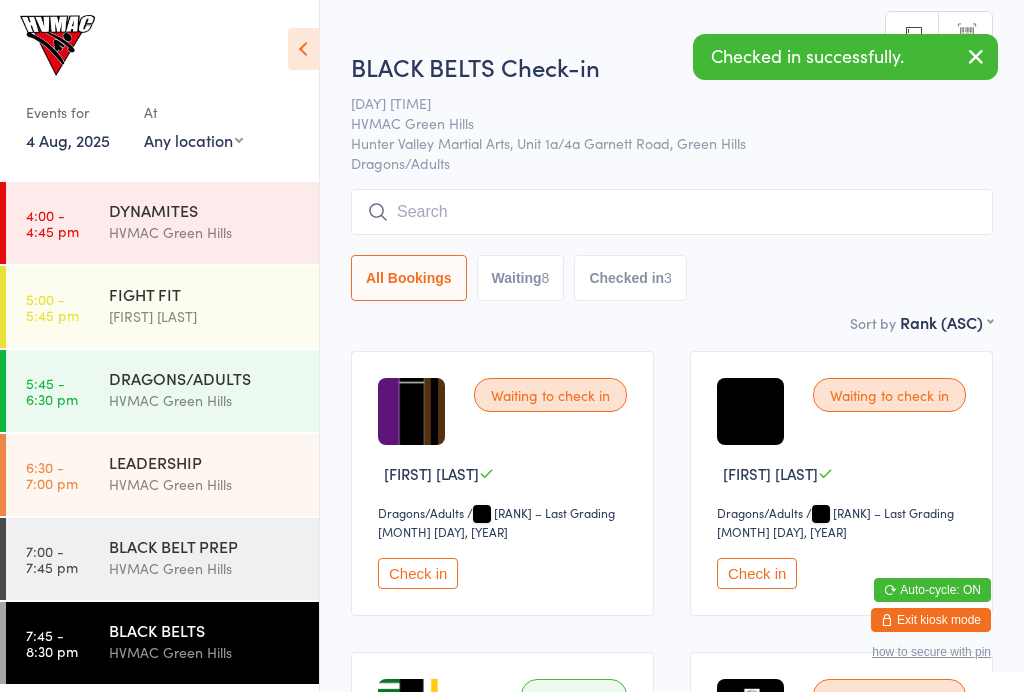 click at bounding box center (303, 49) 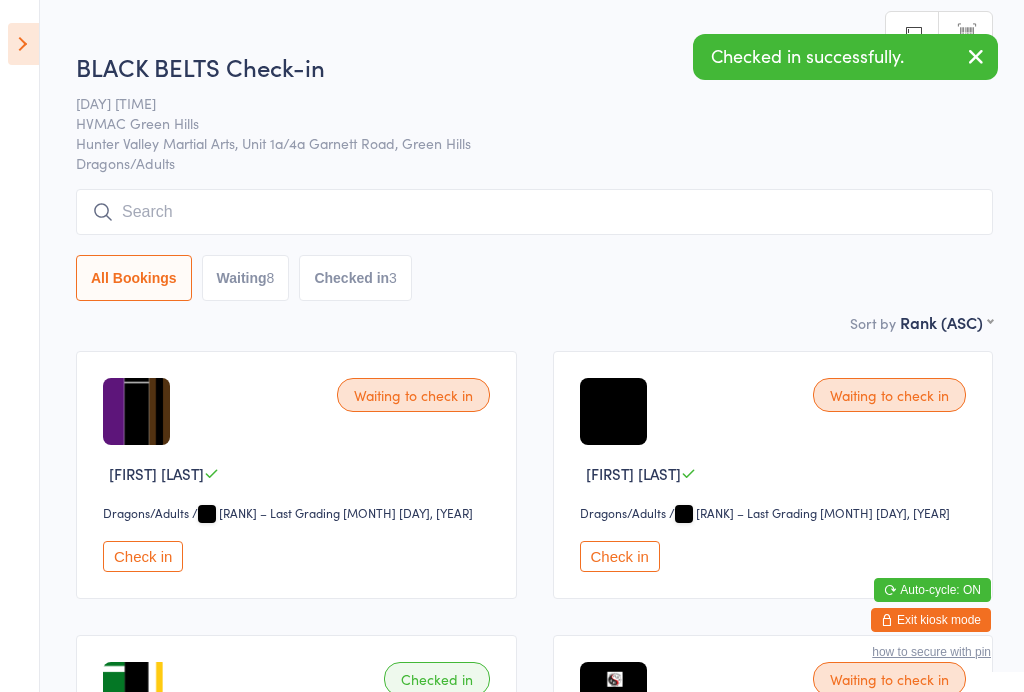 click on "Waiting  8" at bounding box center [246, 278] 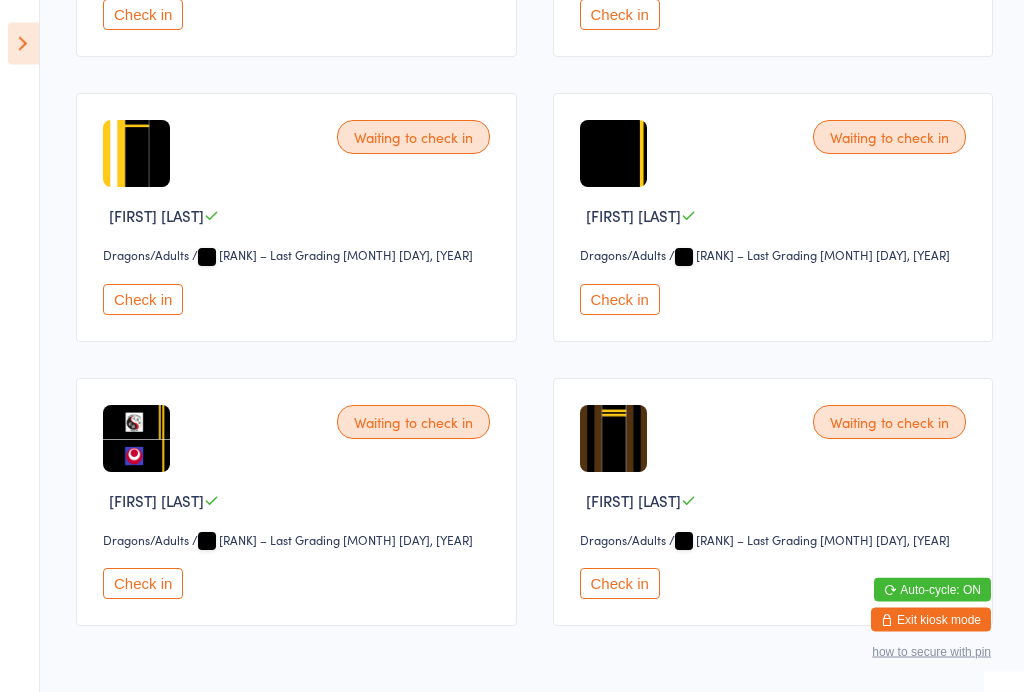 click on "Check in" at bounding box center [620, 584] 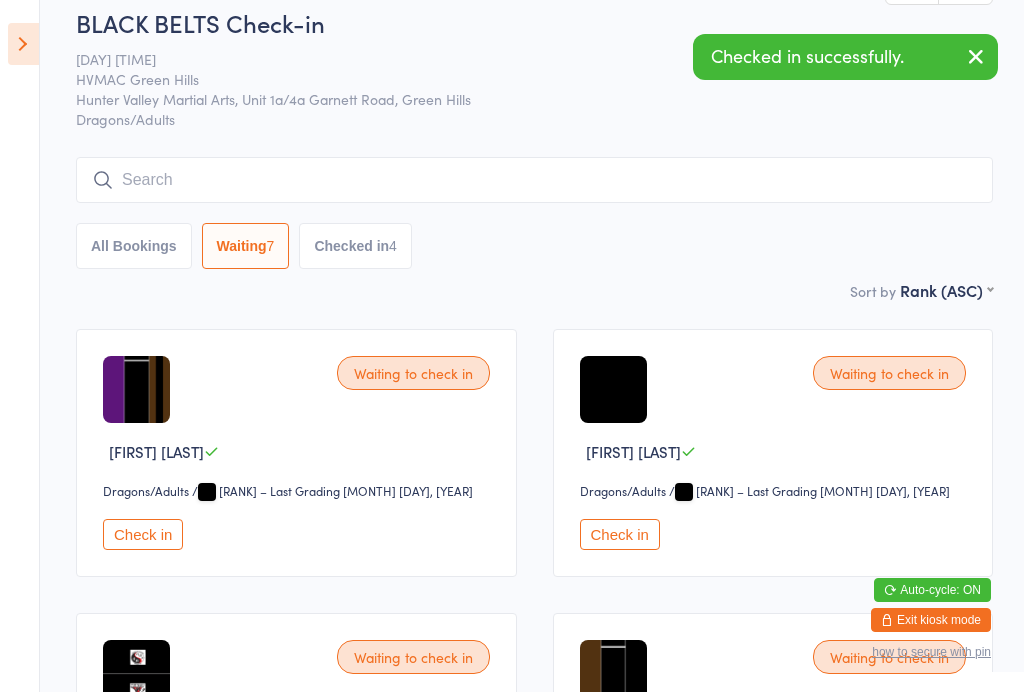 scroll, scrollTop: 0, scrollLeft: 0, axis: both 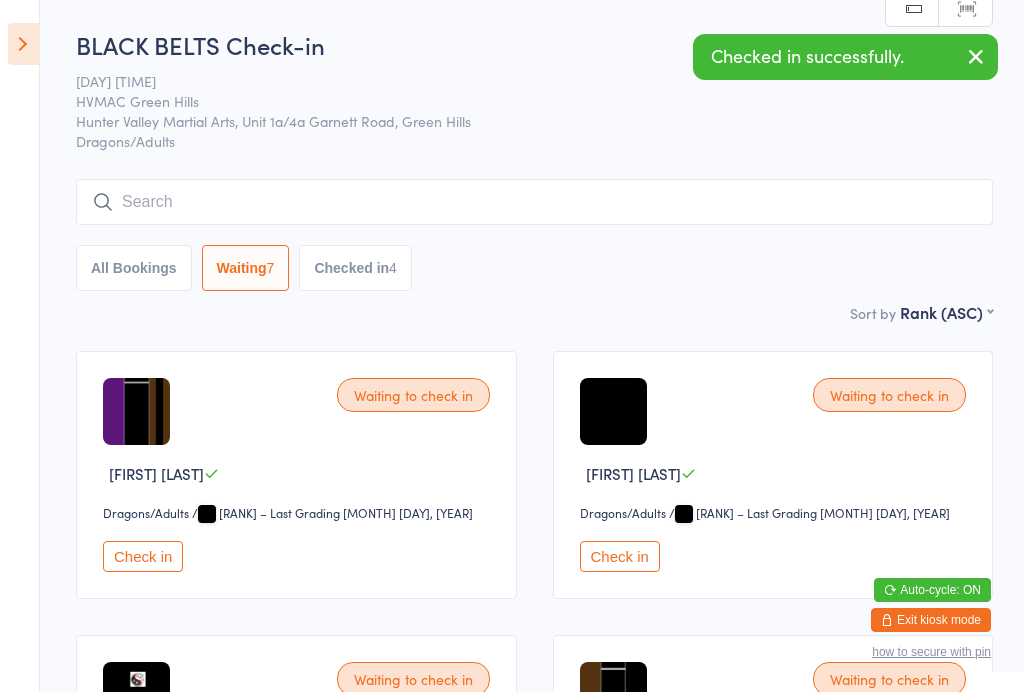 click at bounding box center [23, 44] 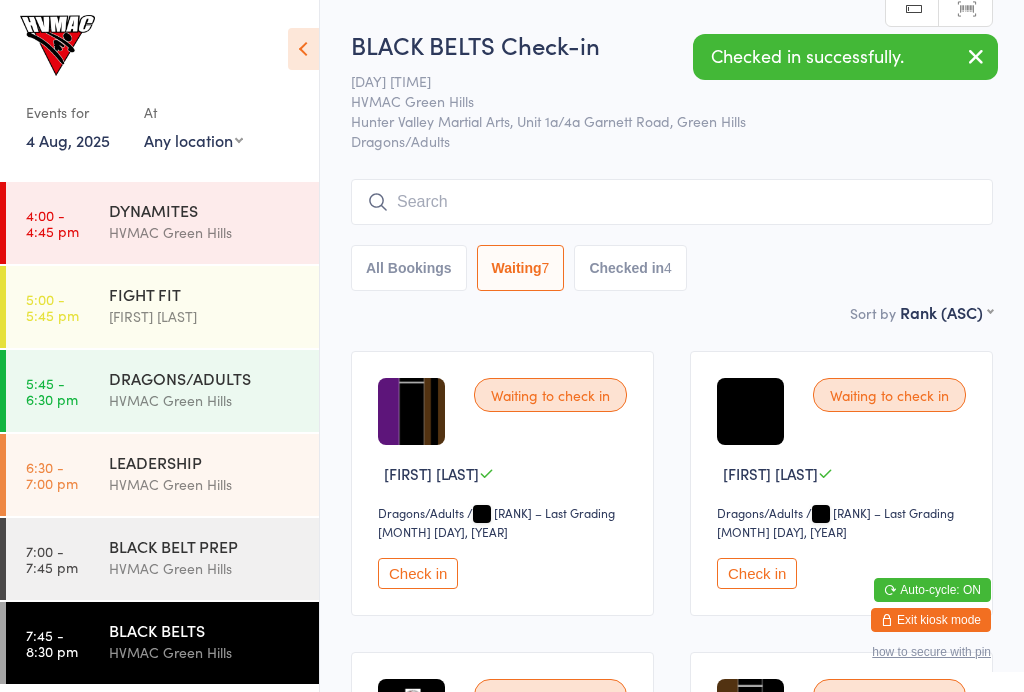 click on "HVMAC Green Hills" at bounding box center (205, 484) 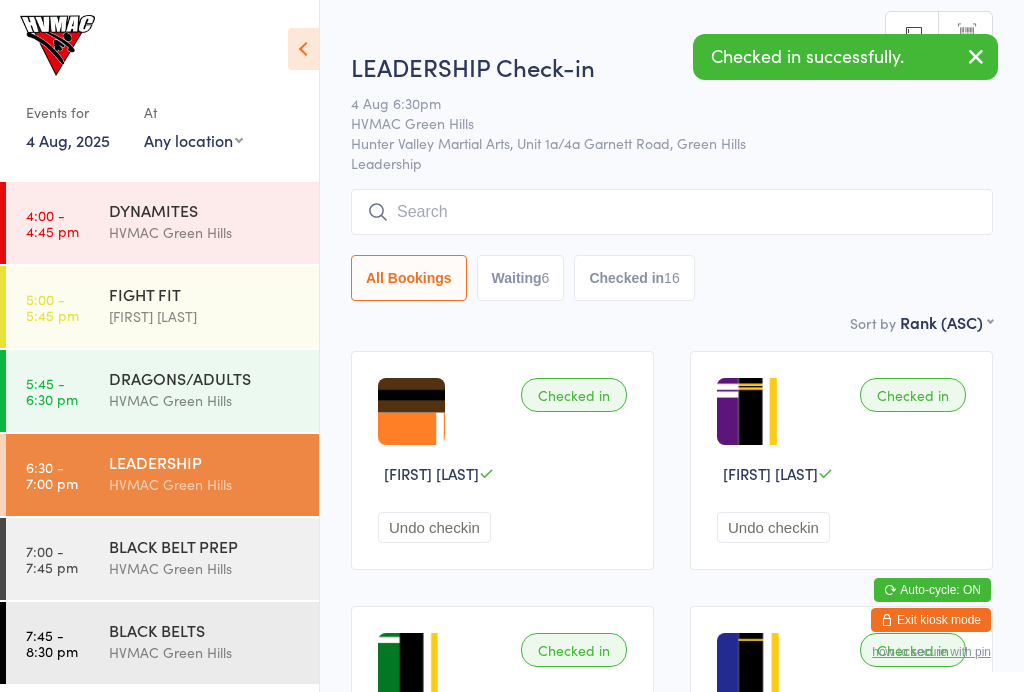 click on "Waiting  6" at bounding box center (521, 278) 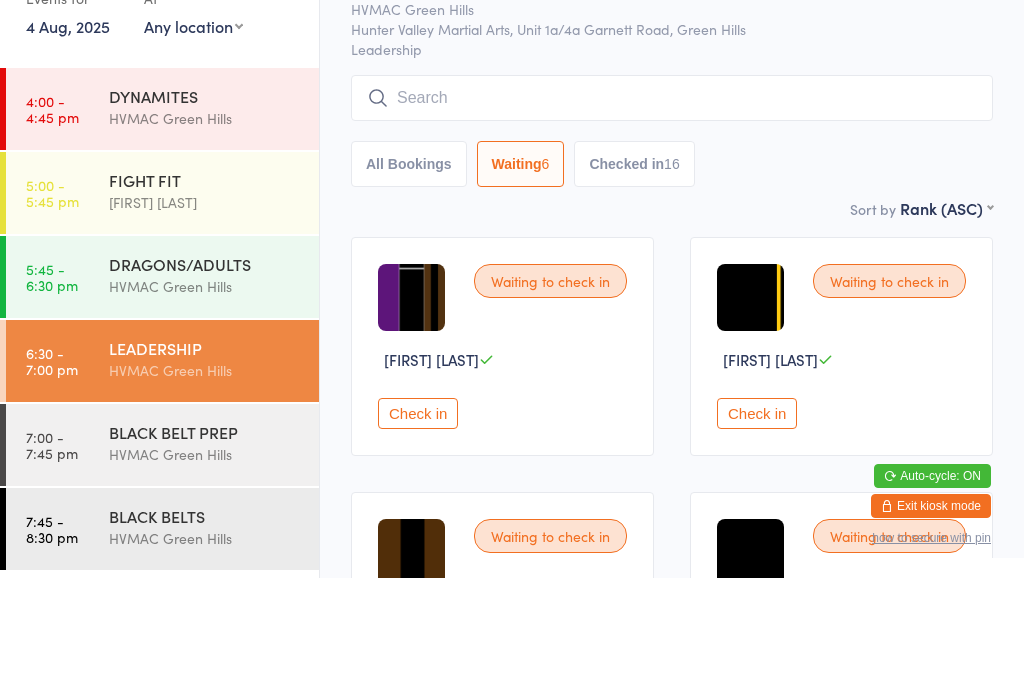 scroll, scrollTop: 524, scrollLeft: 0, axis: vertical 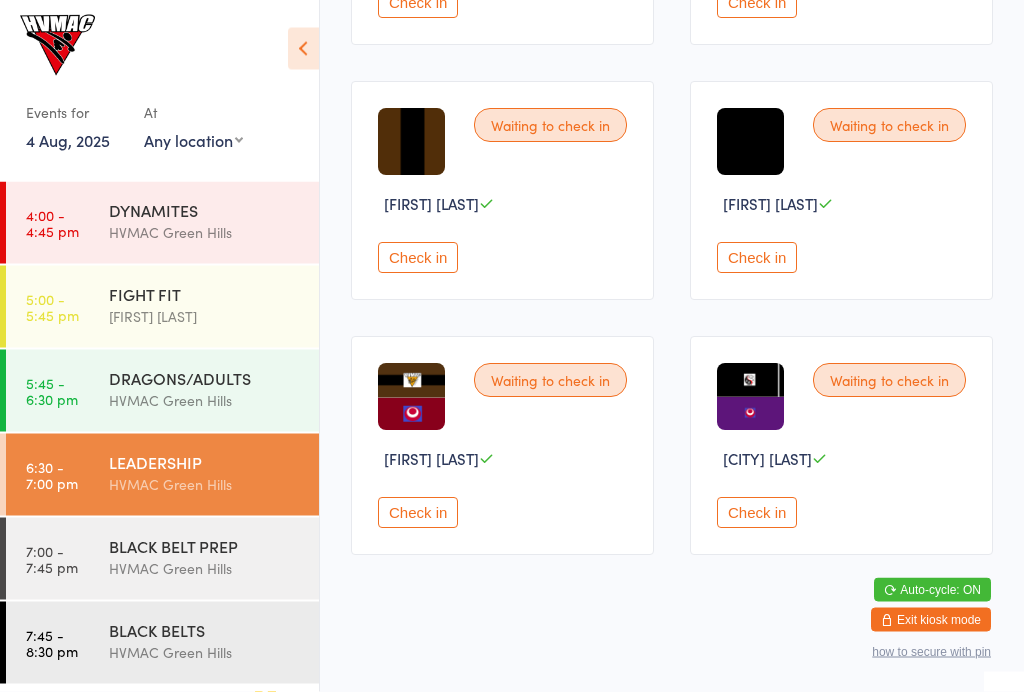 click on "BLACK BELT PREP" at bounding box center [205, 546] 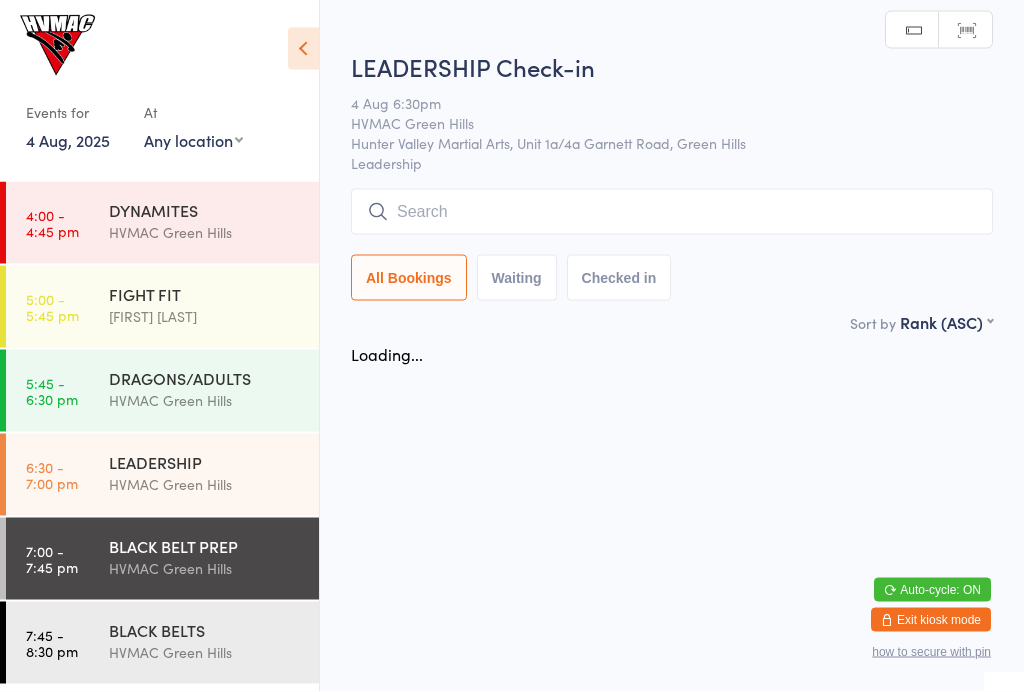 scroll, scrollTop: 0, scrollLeft: 0, axis: both 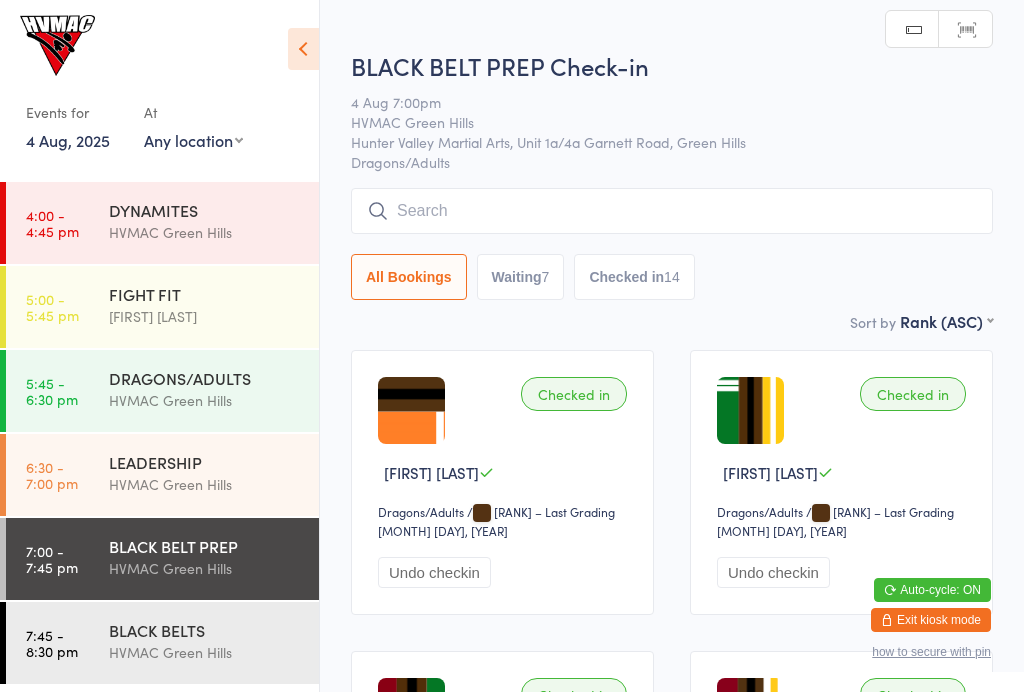 click on "Waiting  7" at bounding box center (521, 277) 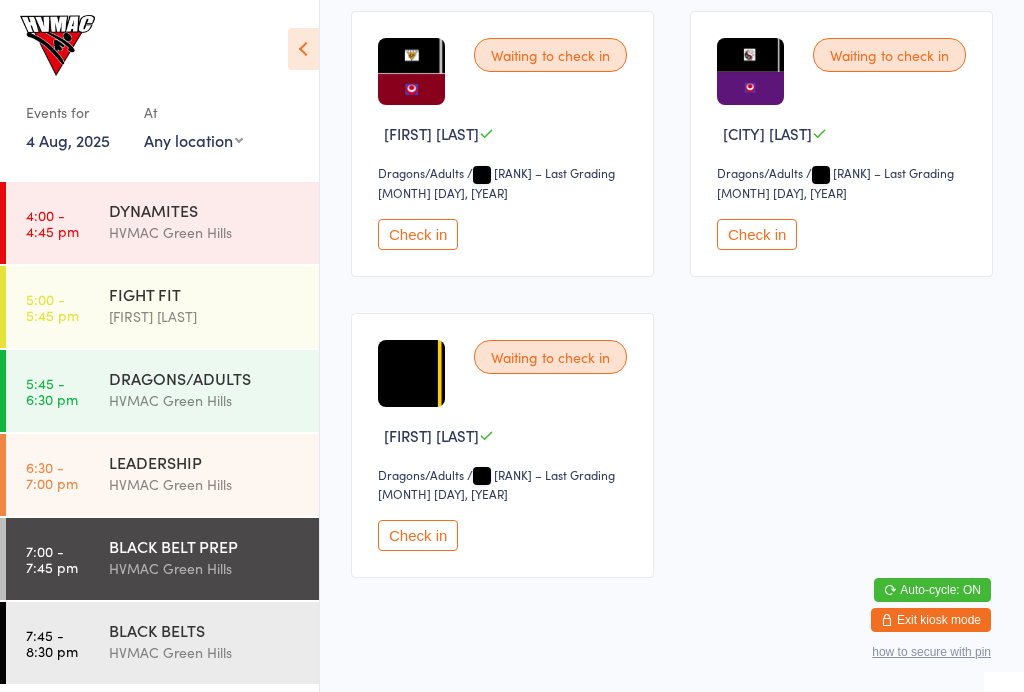 scroll, scrollTop: 943, scrollLeft: 0, axis: vertical 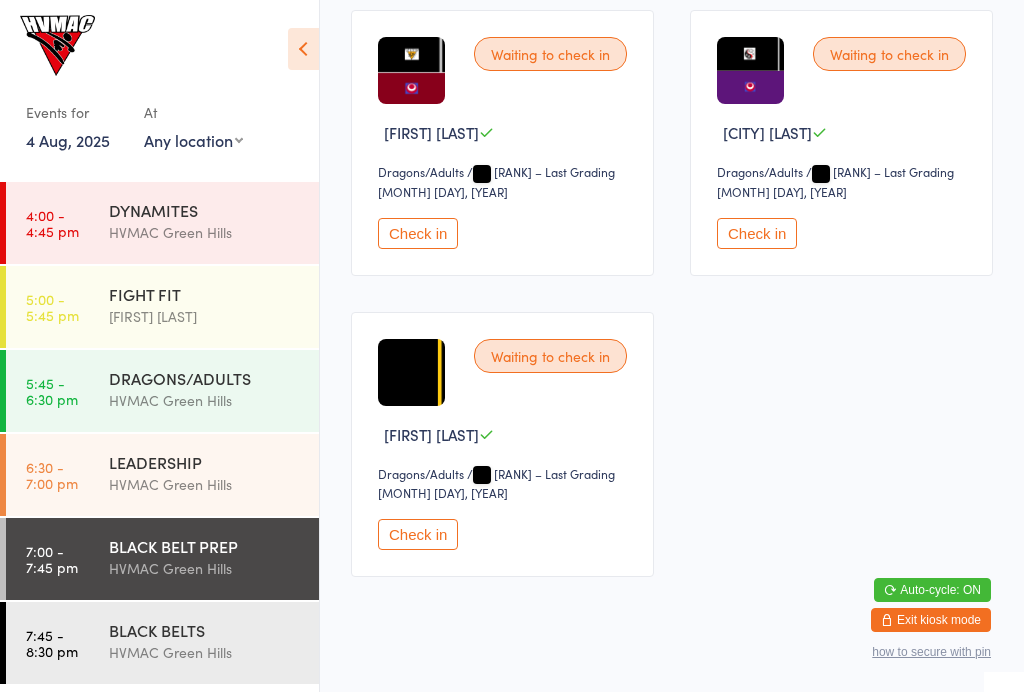 click on "HVMAC Green Hills" at bounding box center [205, 652] 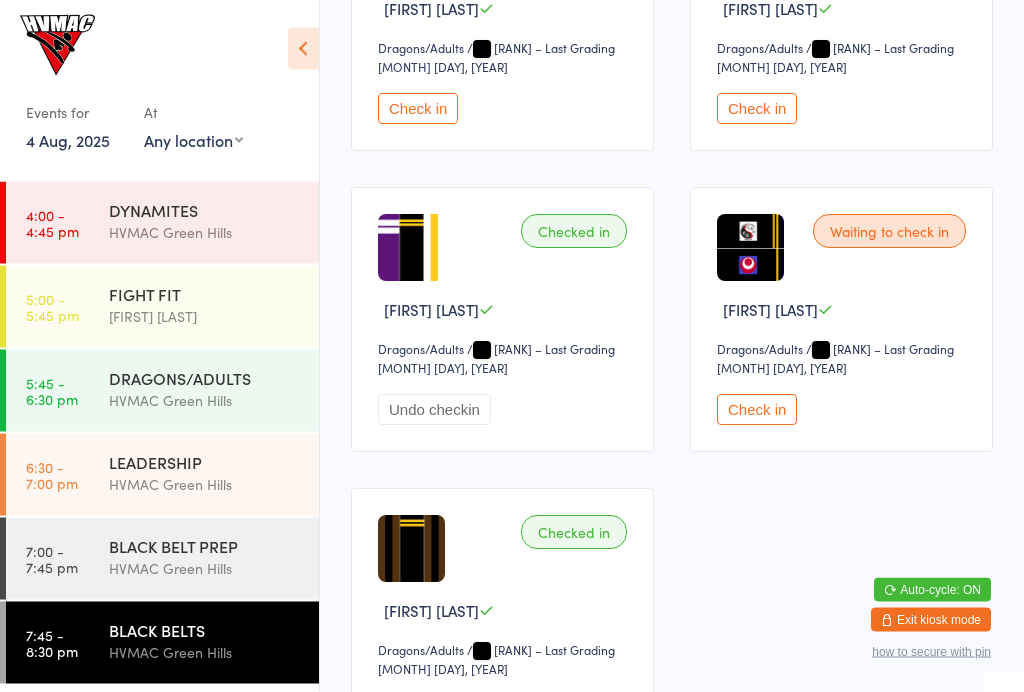 scroll, scrollTop: 1369, scrollLeft: 0, axis: vertical 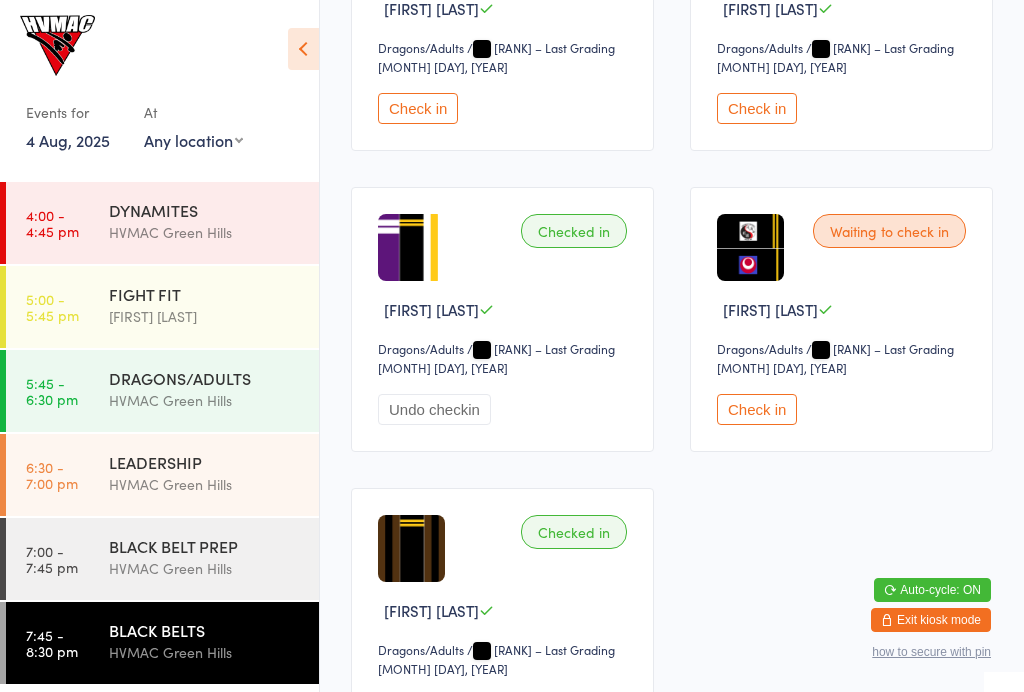 click on "Check in" at bounding box center [757, 409] 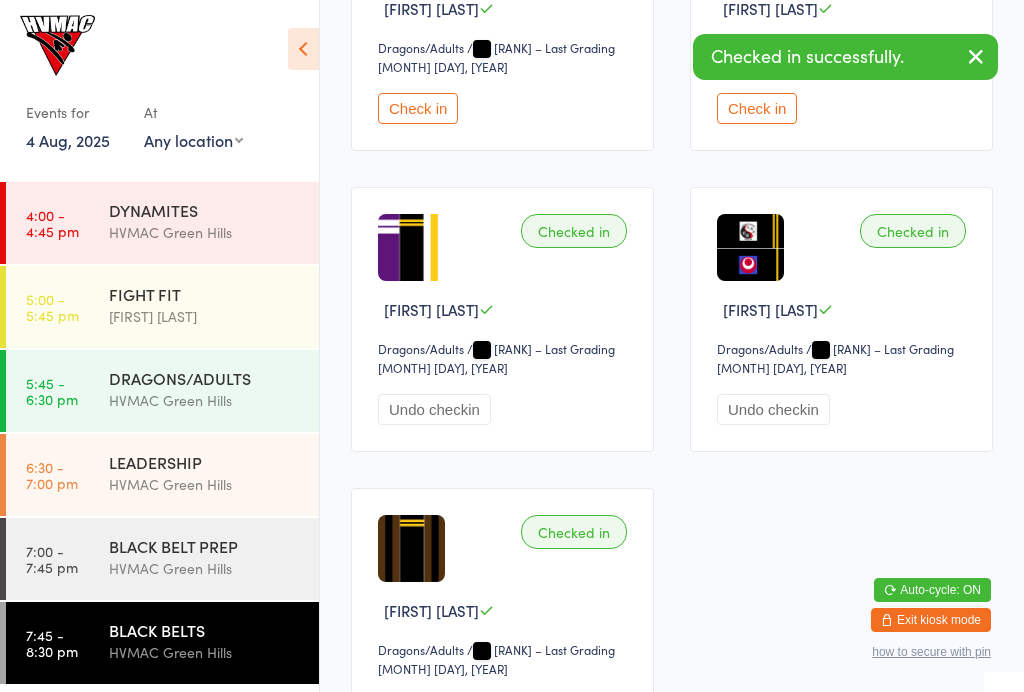 click on "LEADERSHIP" at bounding box center [205, 462] 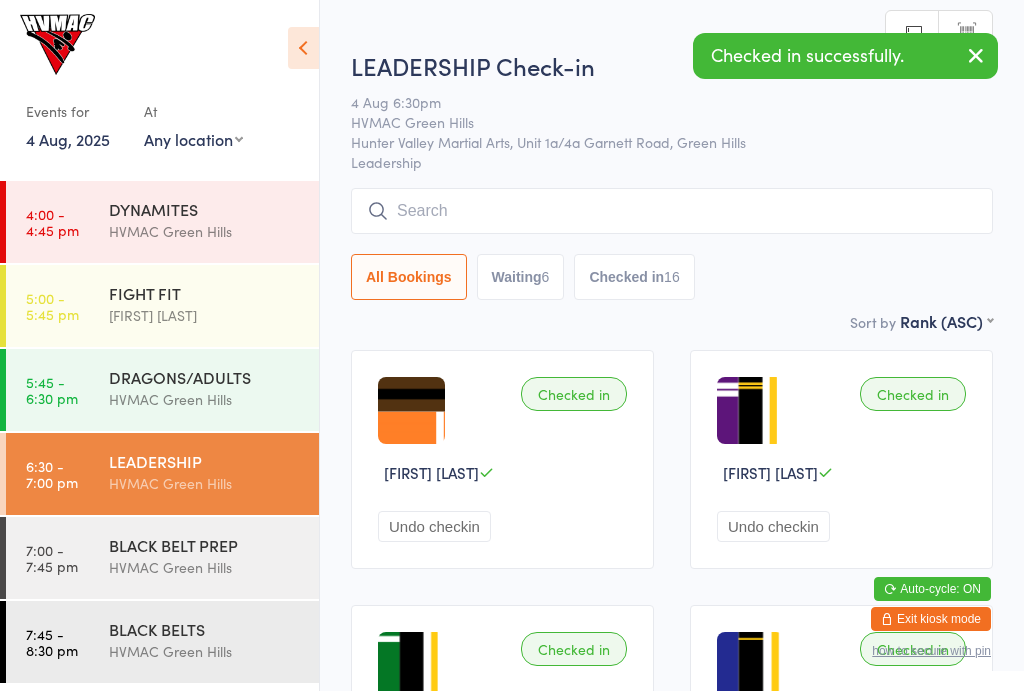 scroll, scrollTop: 1, scrollLeft: 0, axis: vertical 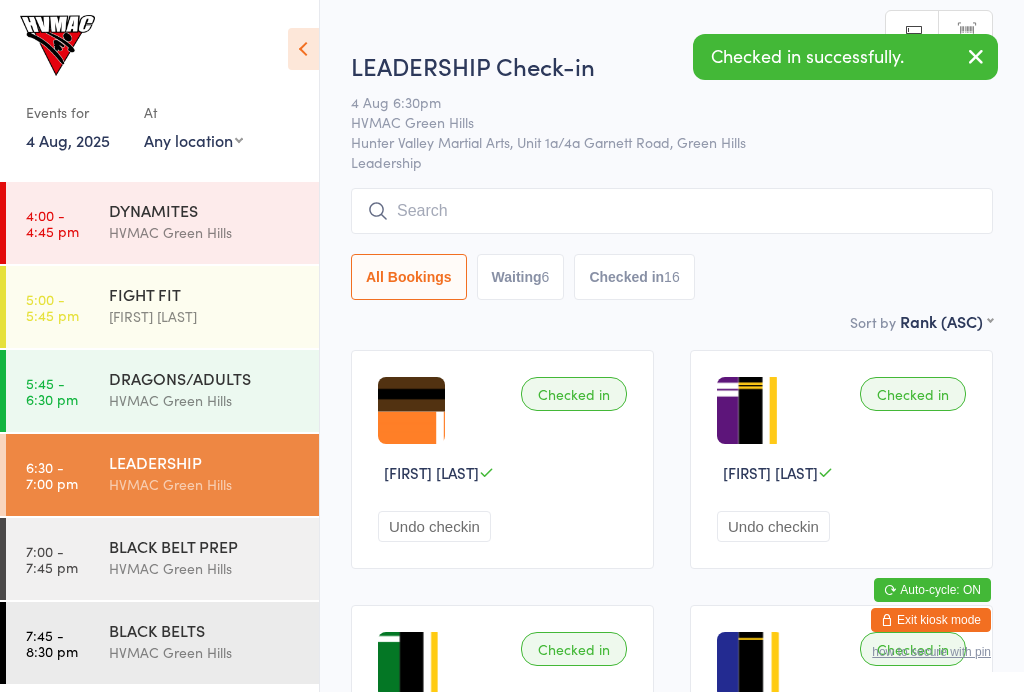 click at bounding box center [303, 49] 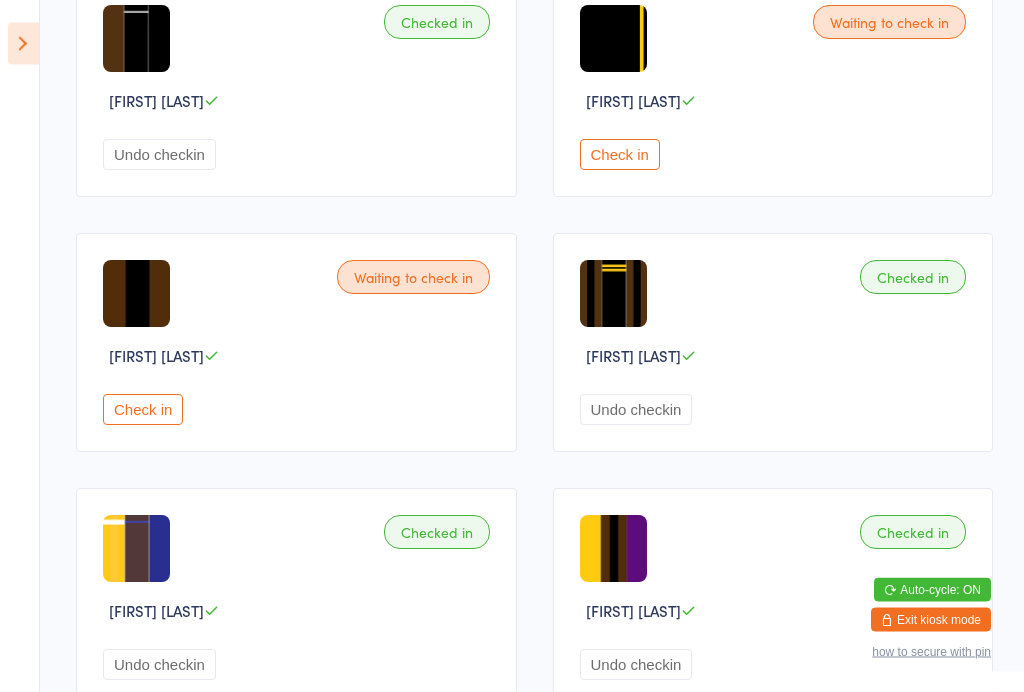 click on "Check in" at bounding box center [143, 410] 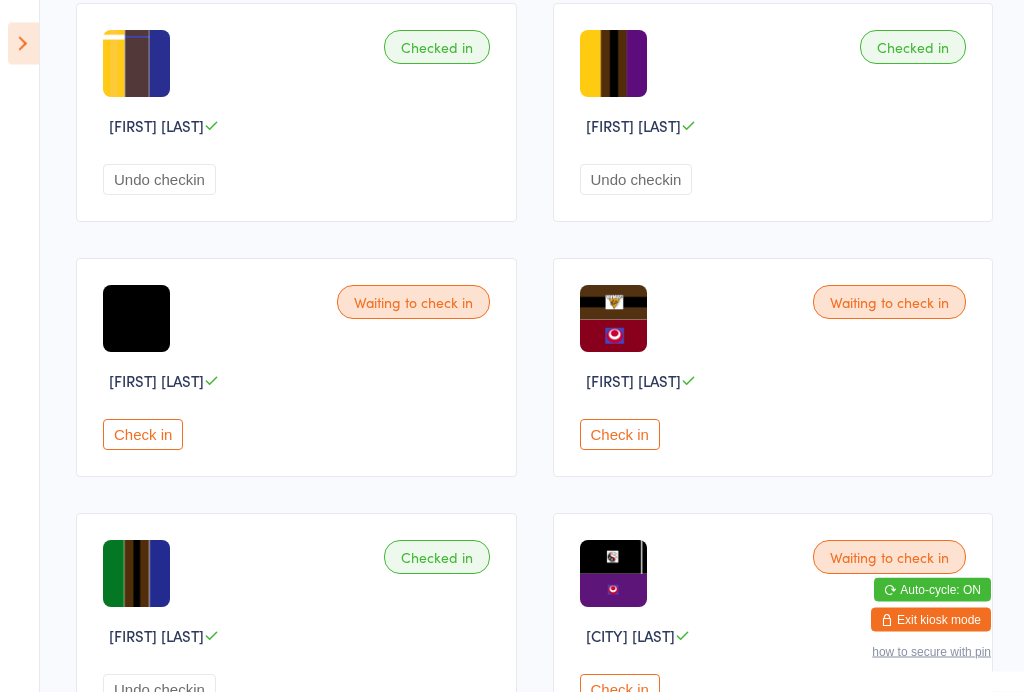 scroll, scrollTop: 1880, scrollLeft: 0, axis: vertical 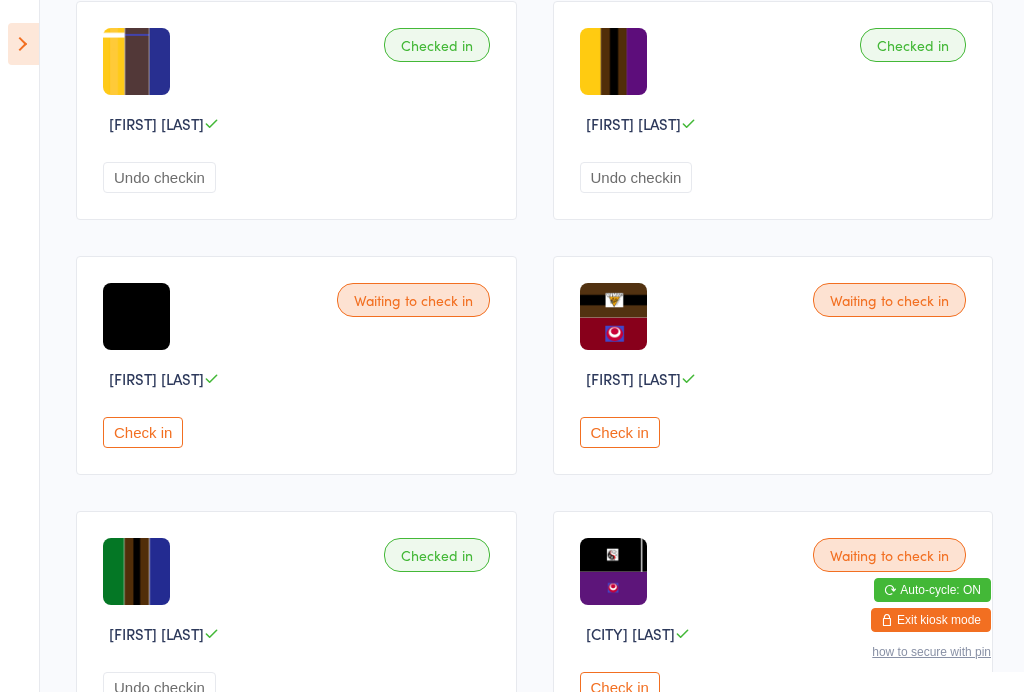 click on "Check in" at bounding box center (143, 432) 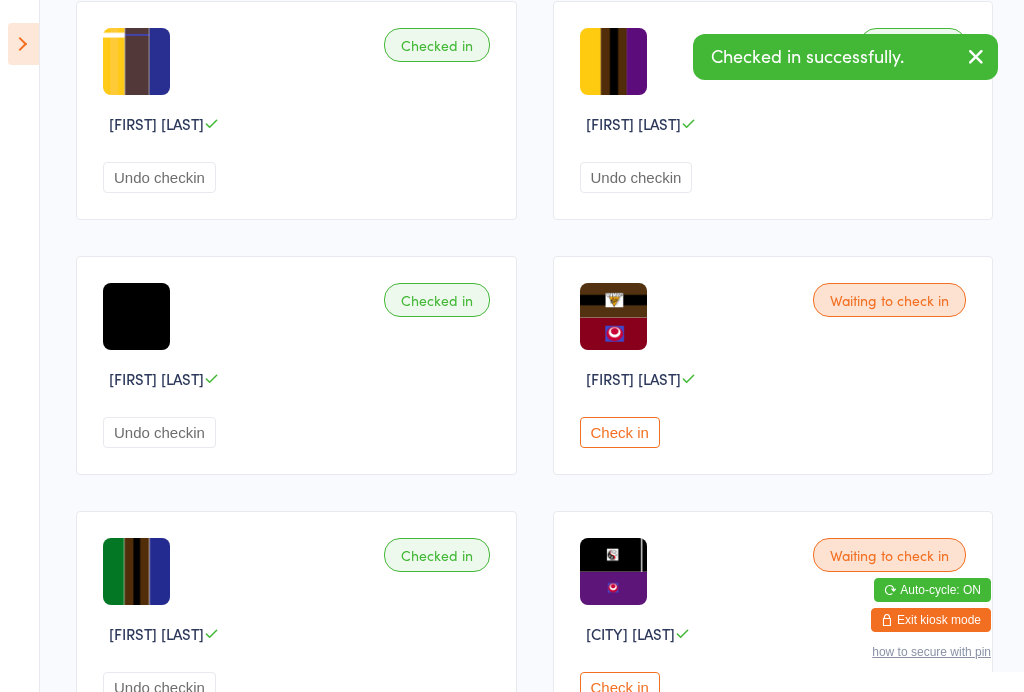 click on "Check in" at bounding box center [620, 432] 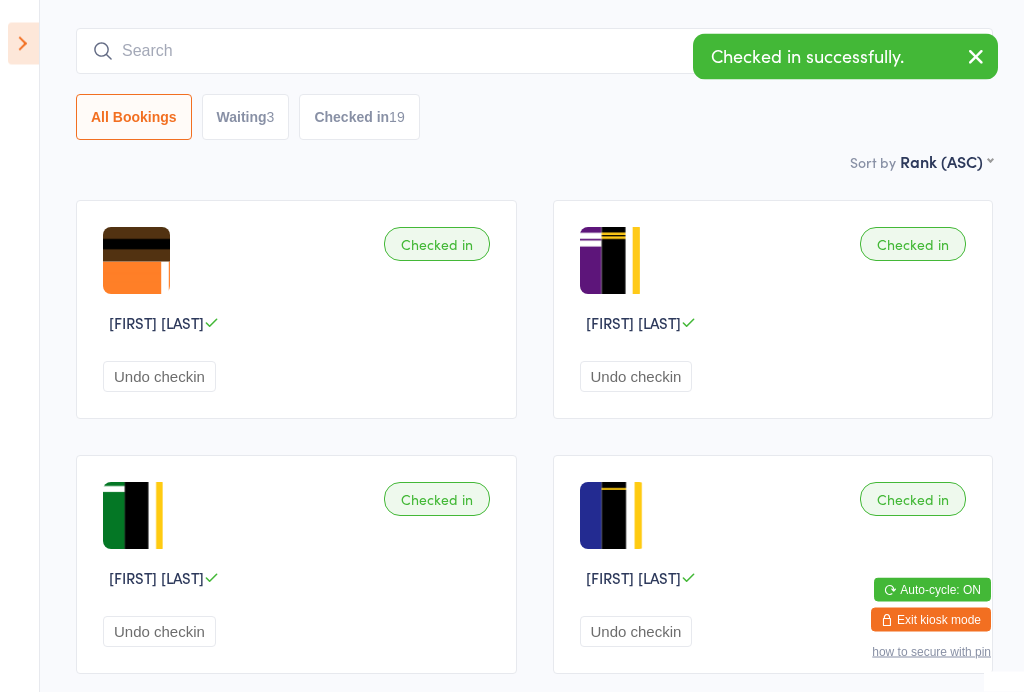 scroll, scrollTop: 0, scrollLeft: 0, axis: both 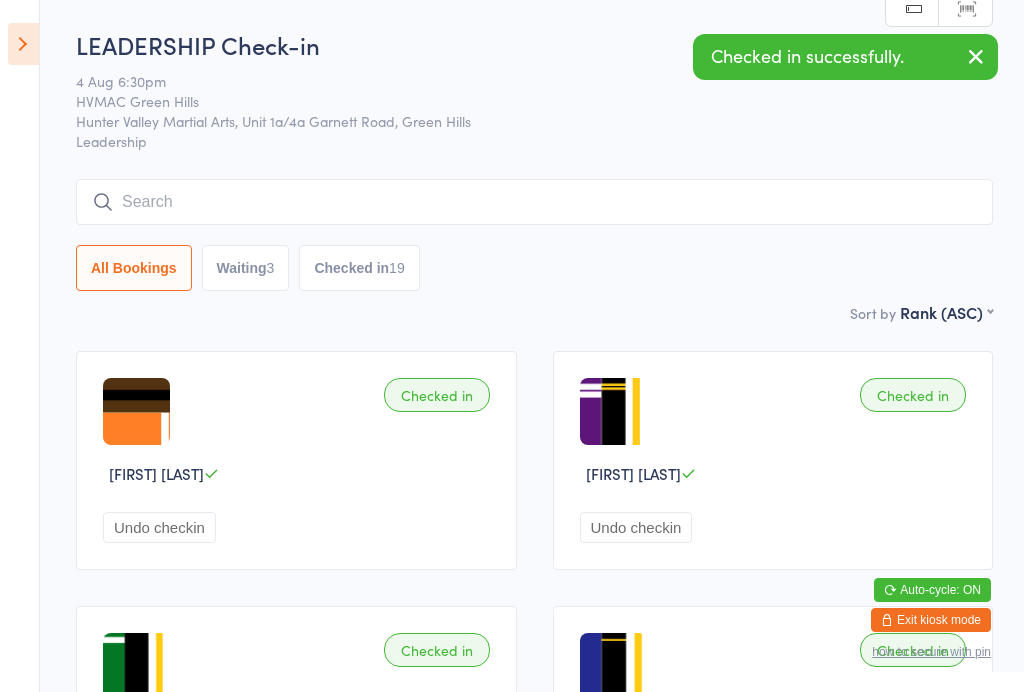 click at bounding box center (23, 44) 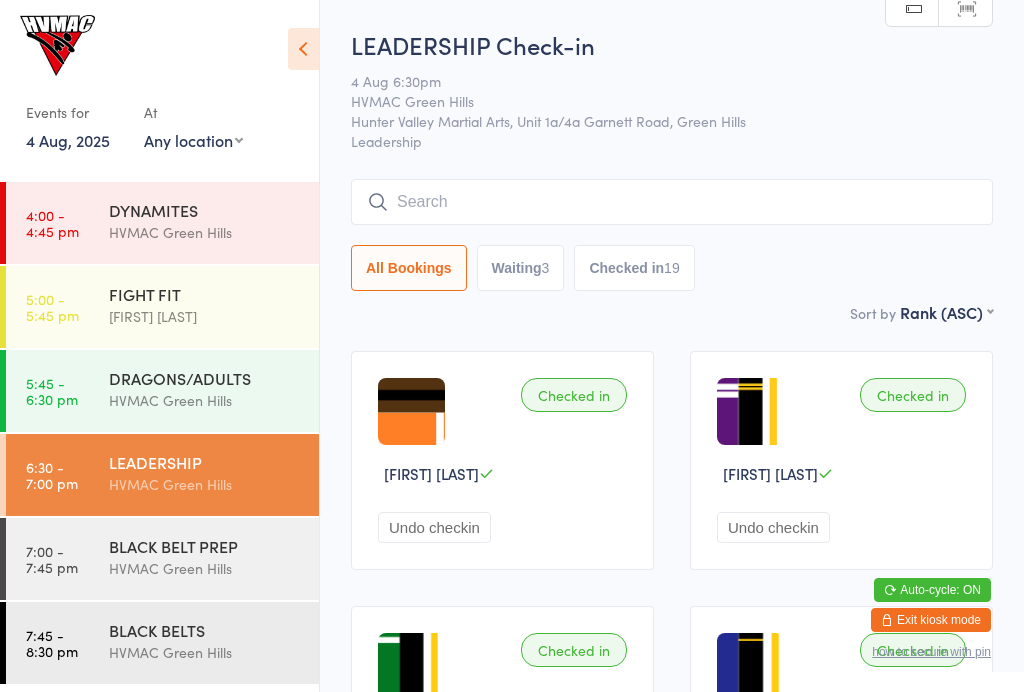 click on "BLACK BELT PREP HVMAC Green Hills" at bounding box center (214, 557) 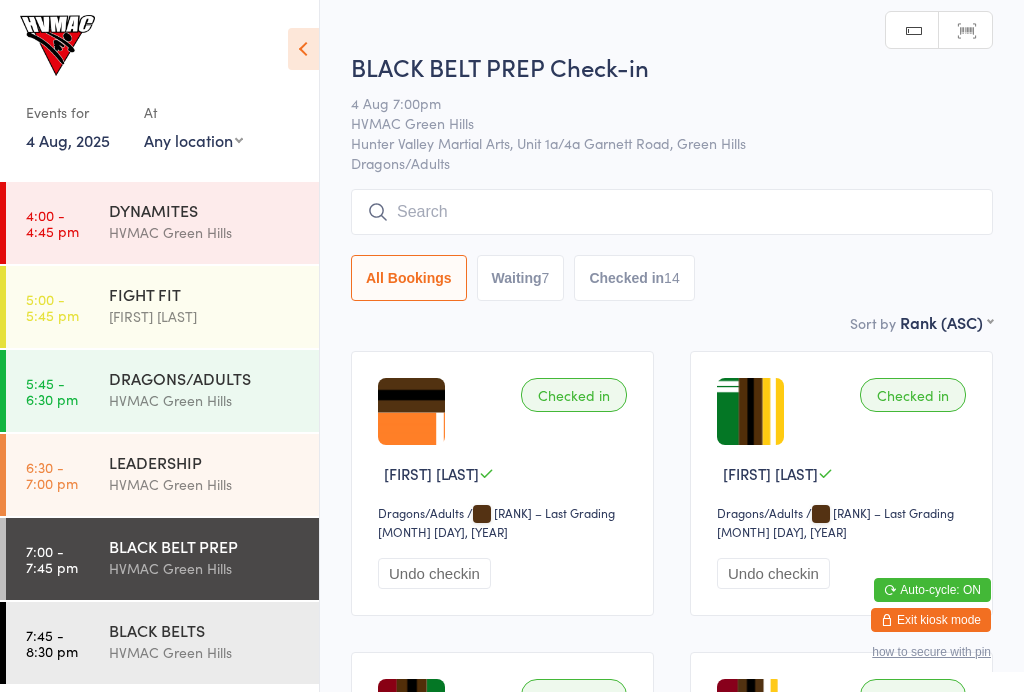 click at bounding box center (303, 49) 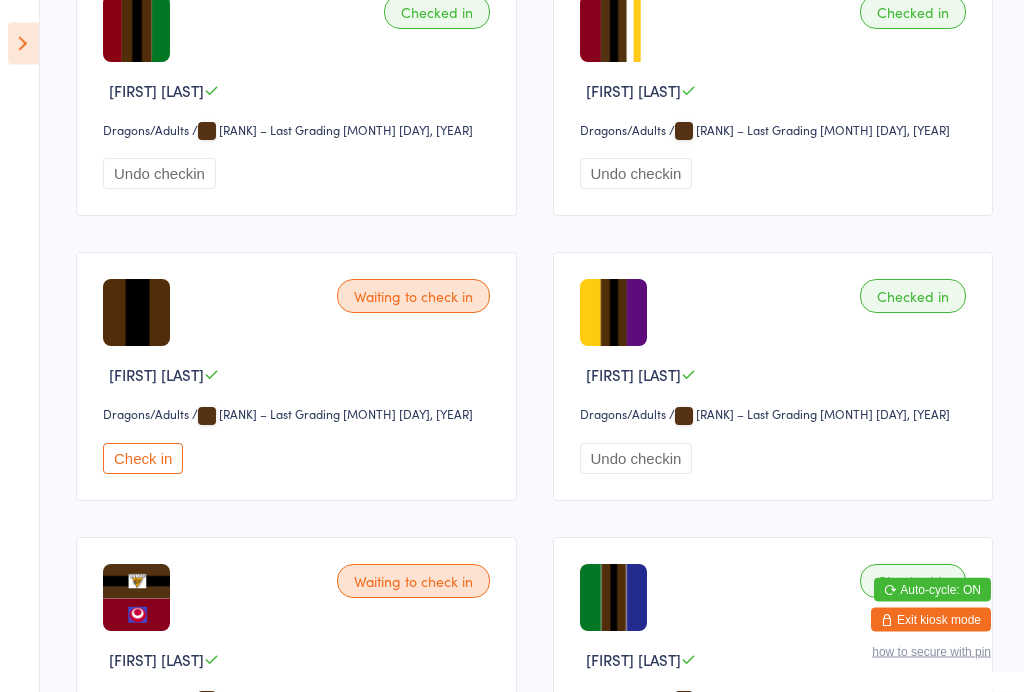 scroll, scrollTop: 667, scrollLeft: 0, axis: vertical 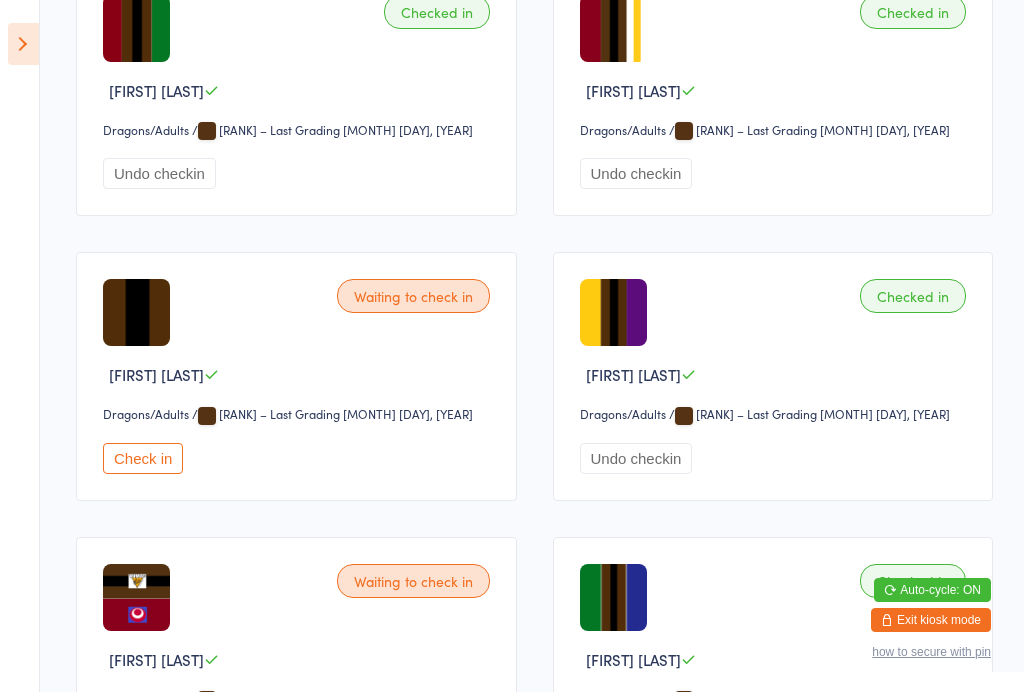 click on "Check in" at bounding box center (143, 458) 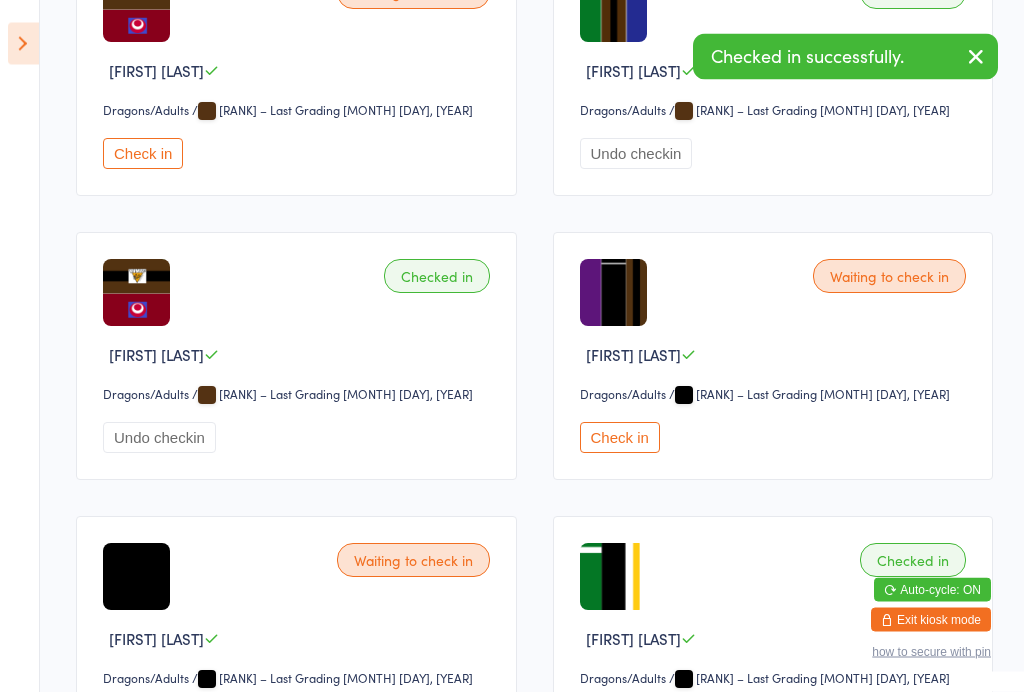 click on "Check in" at bounding box center (143, 154) 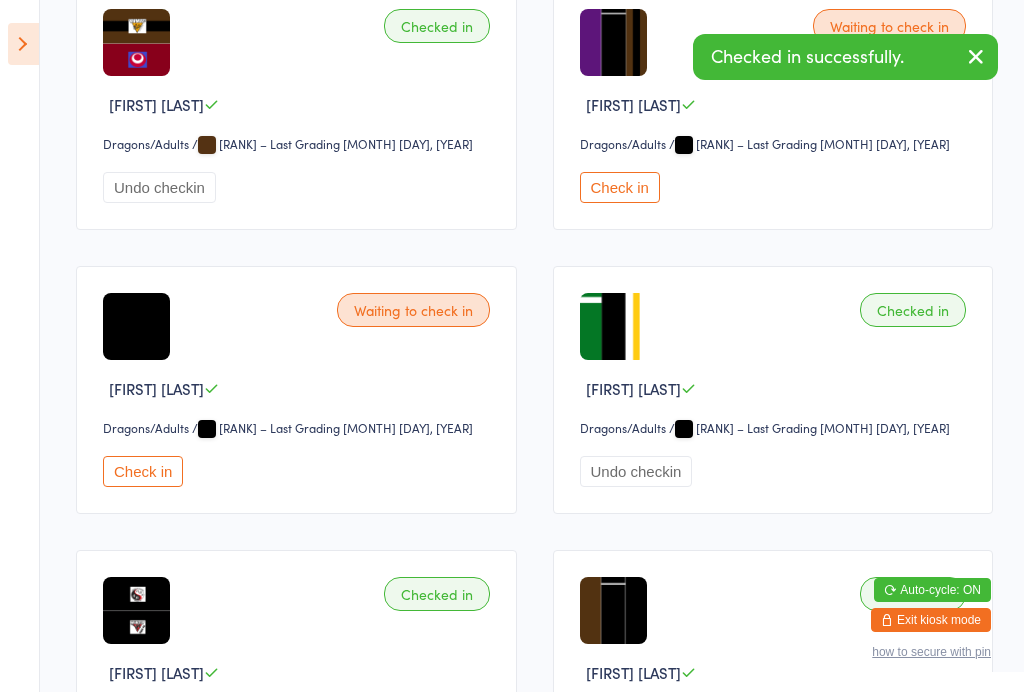 scroll, scrollTop: 1538, scrollLeft: 0, axis: vertical 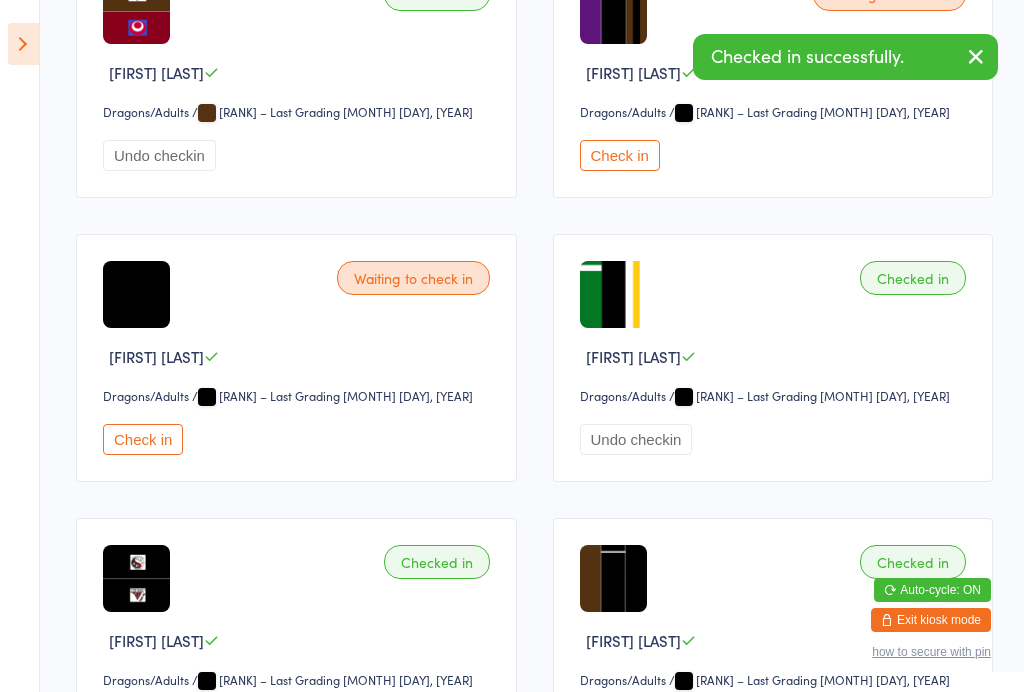 click on "Check in" at bounding box center (143, 439) 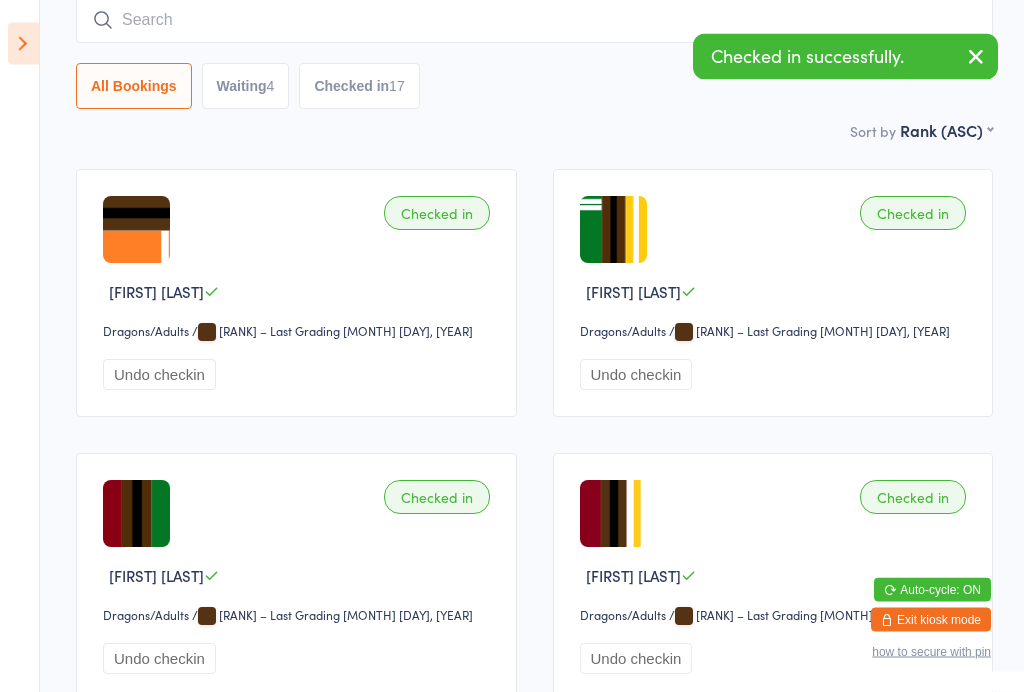 scroll, scrollTop: 0, scrollLeft: 0, axis: both 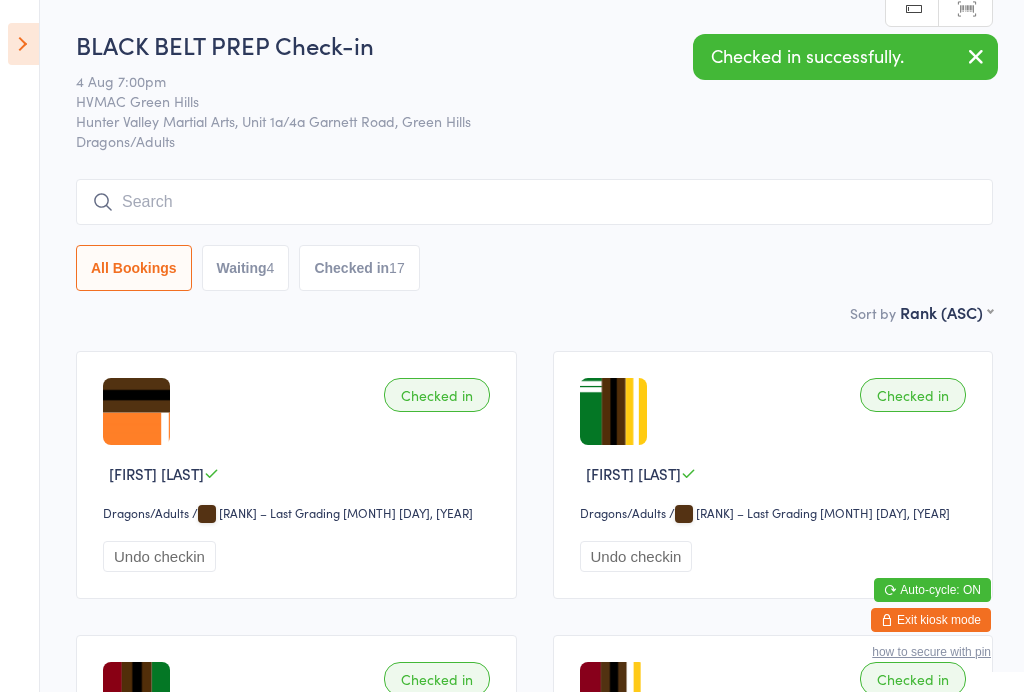 click at bounding box center (23, 44) 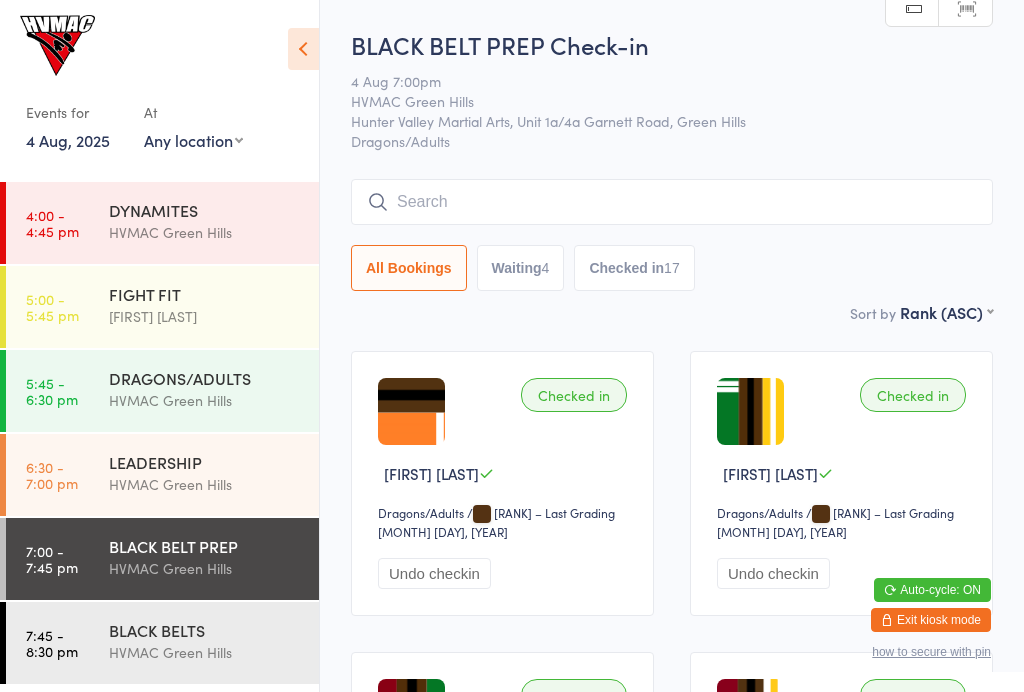 click on "BLACK BELTS" at bounding box center [205, 630] 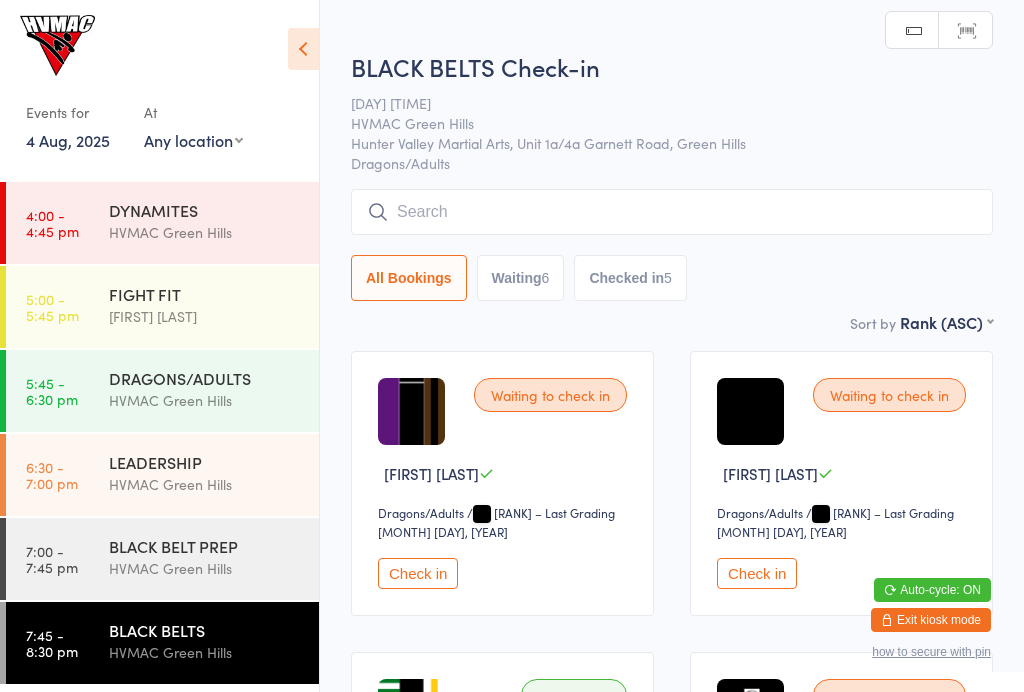 click on "Check in" at bounding box center [757, 573] 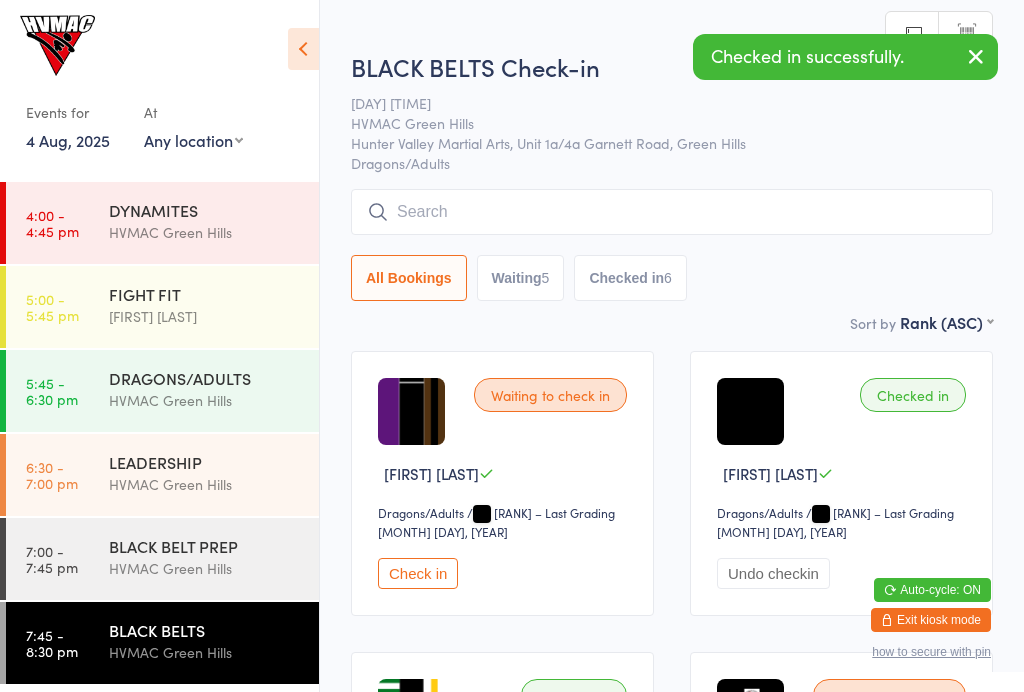 click on "BLACK BELT PREP" at bounding box center [205, 546] 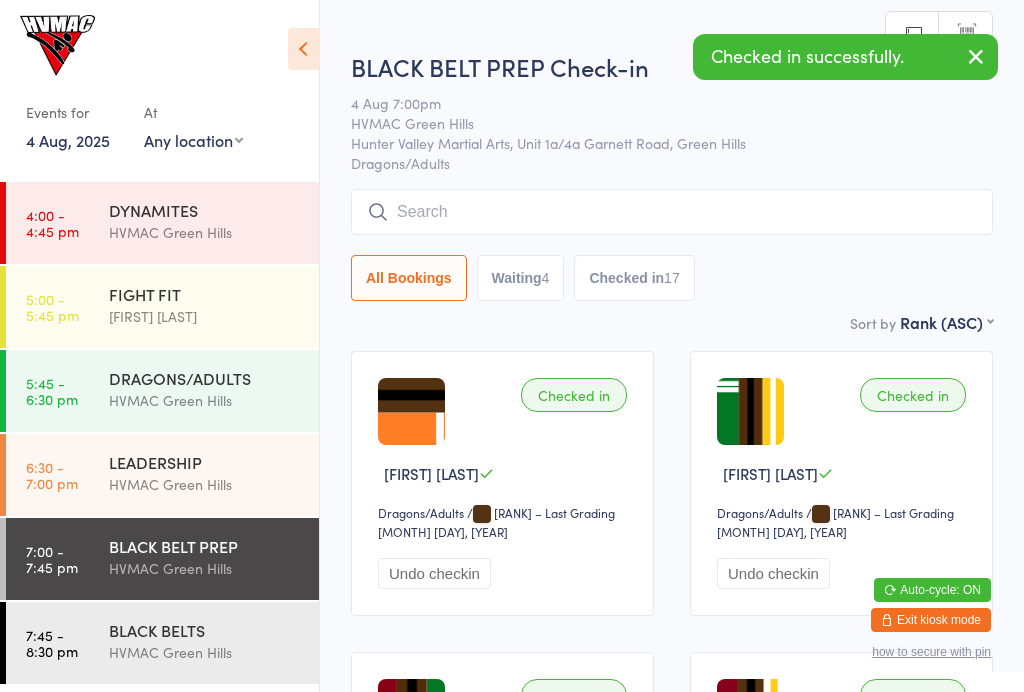 click on "LEADERSHIP" at bounding box center (205, 462) 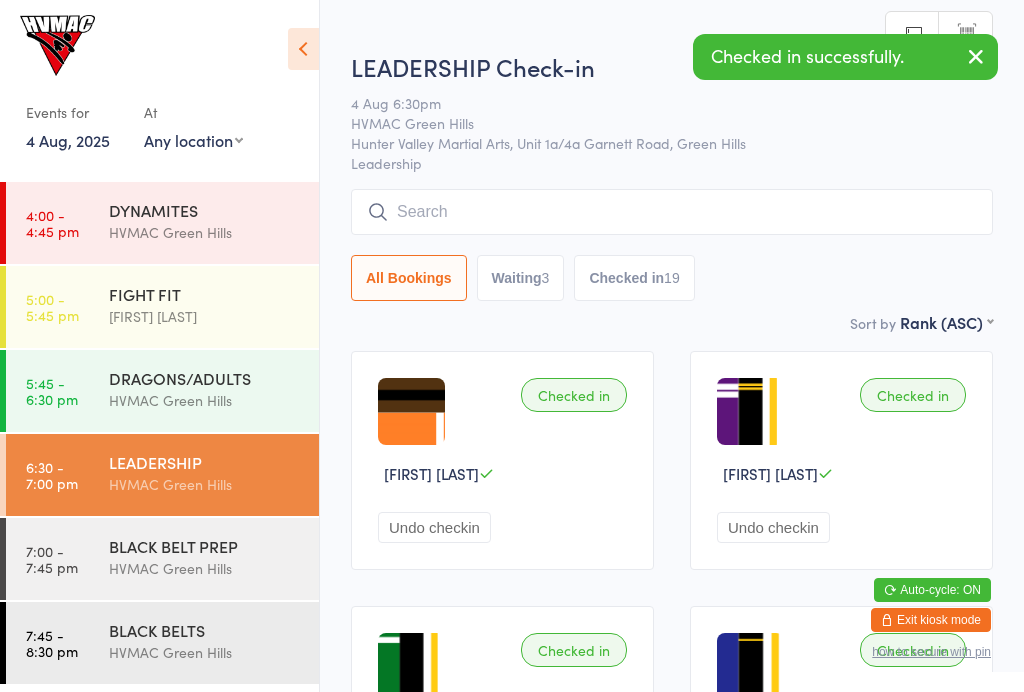 click at bounding box center [303, 49] 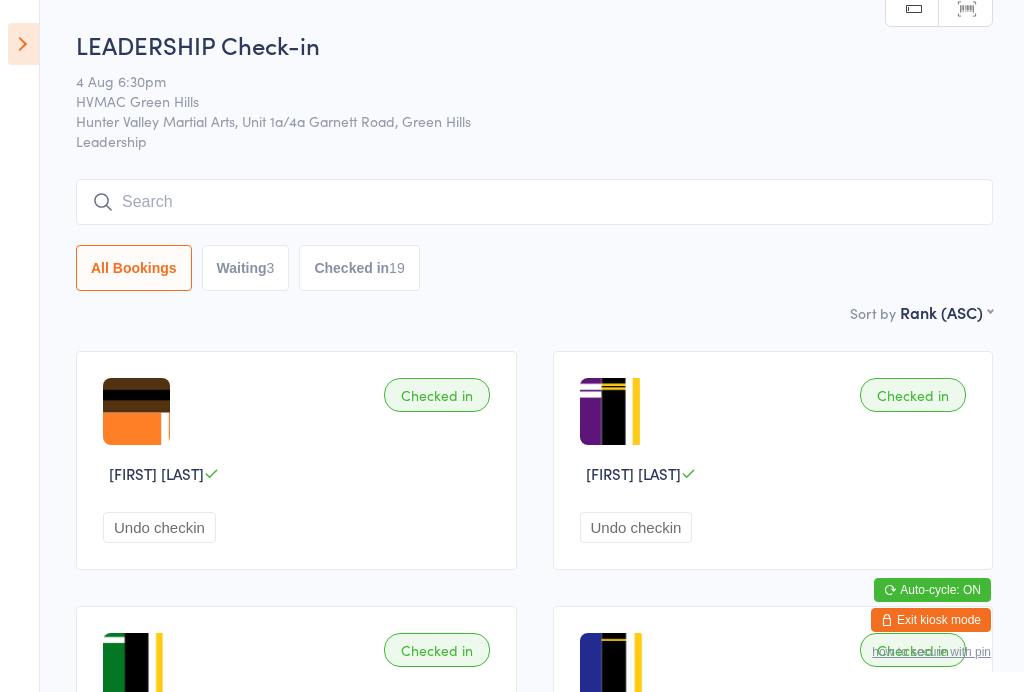 click on "Waiting  3" at bounding box center [246, 268] 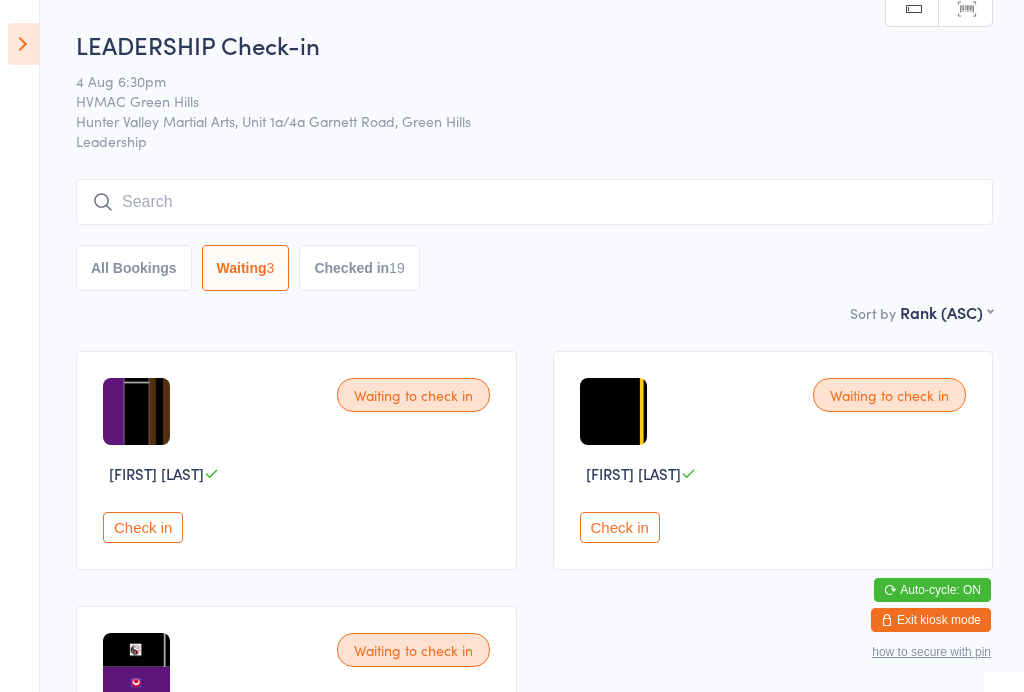 click on "Check in" at bounding box center [620, 527] 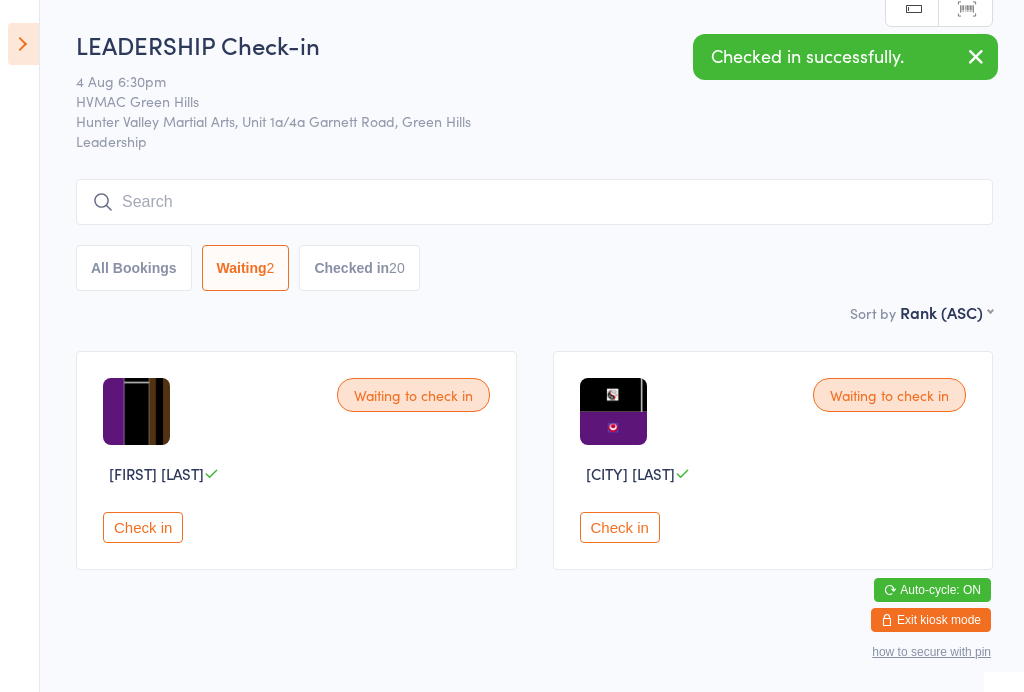 click at bounding box center (23, 44) 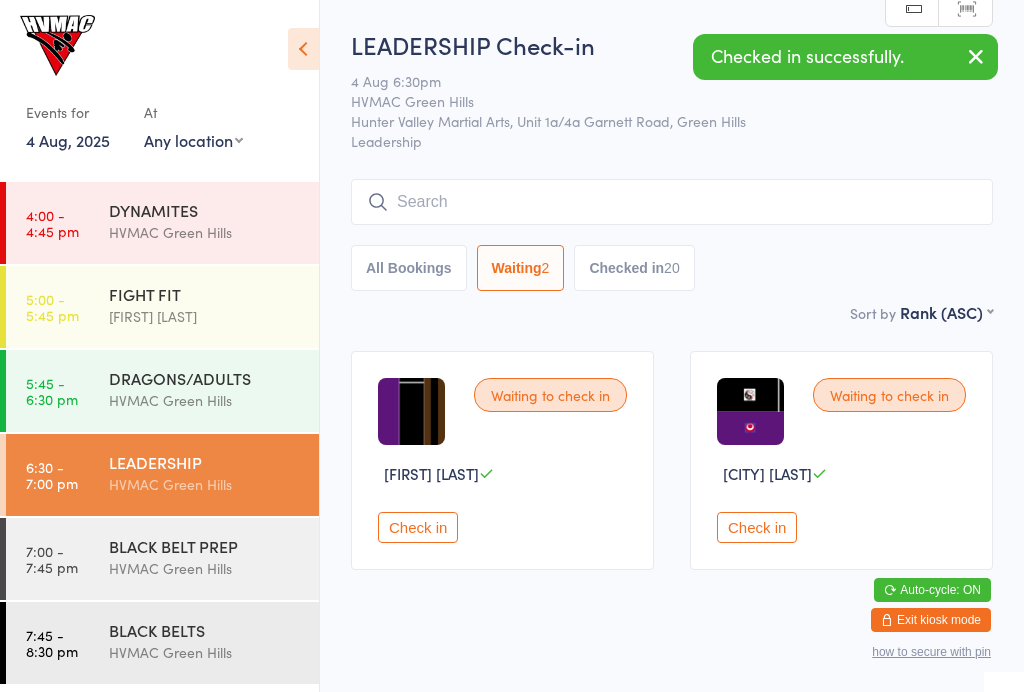 click on "BLACK BELT PREP" at bounding box center (205, 546) 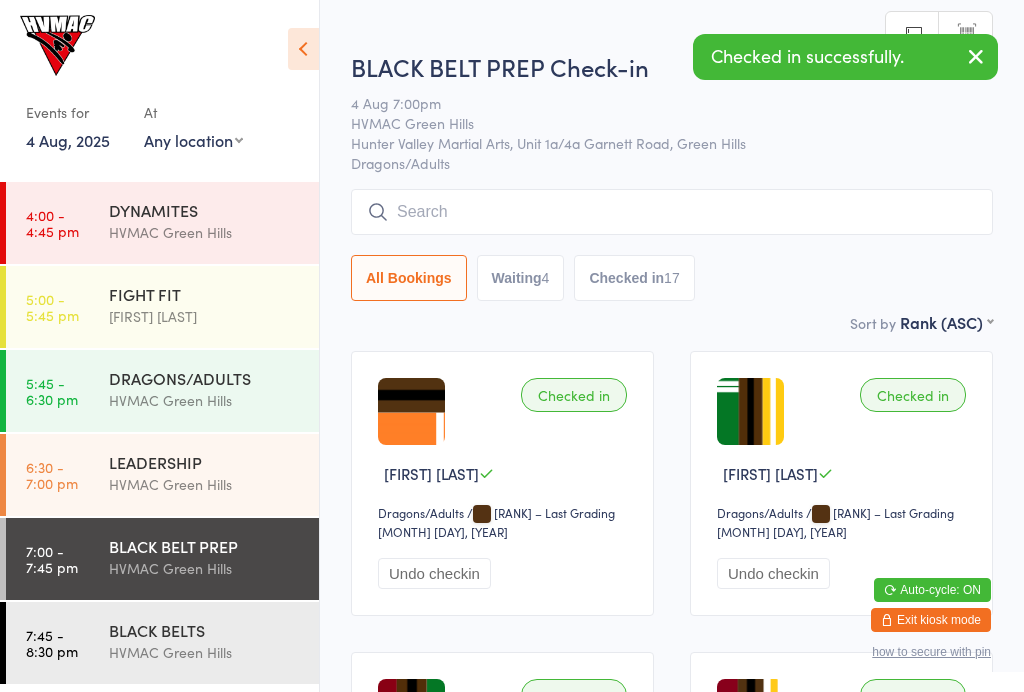click on "Waiting  4" at bounding box center (521, 278) 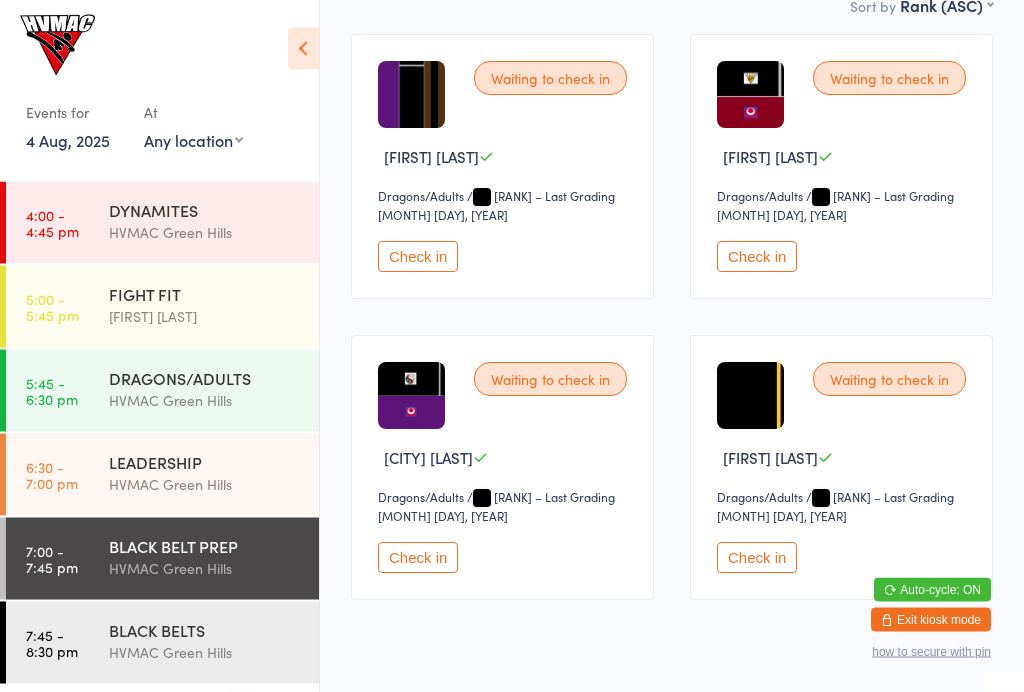 scroll, scrollTop: 359, scrollLeft: 0, axis: vertical 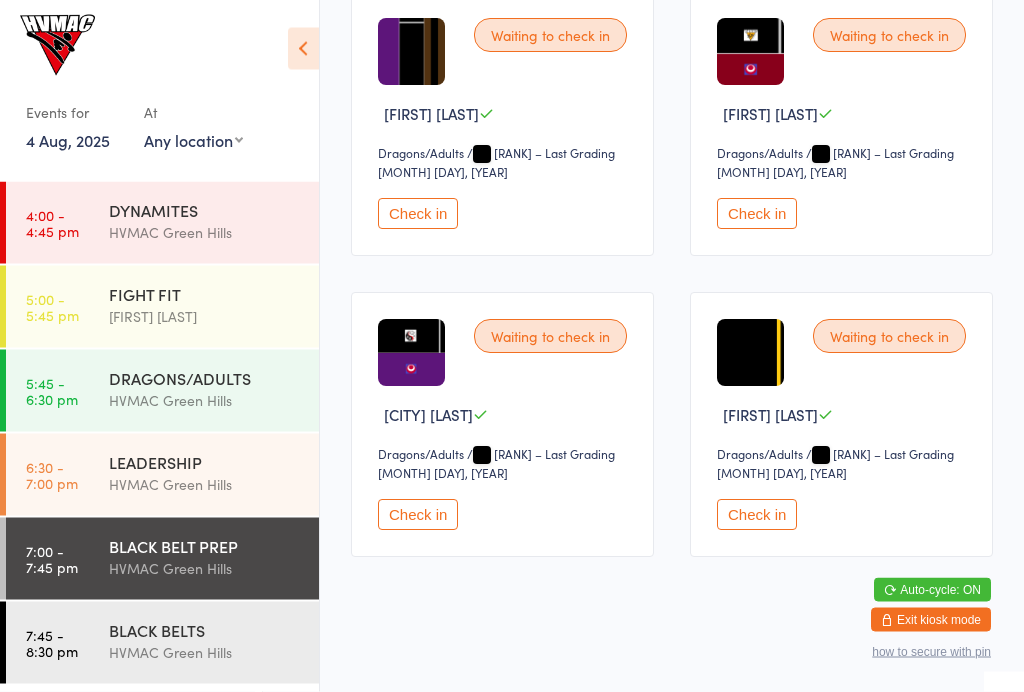 click on "Check in" at bounding box center (757, 515) 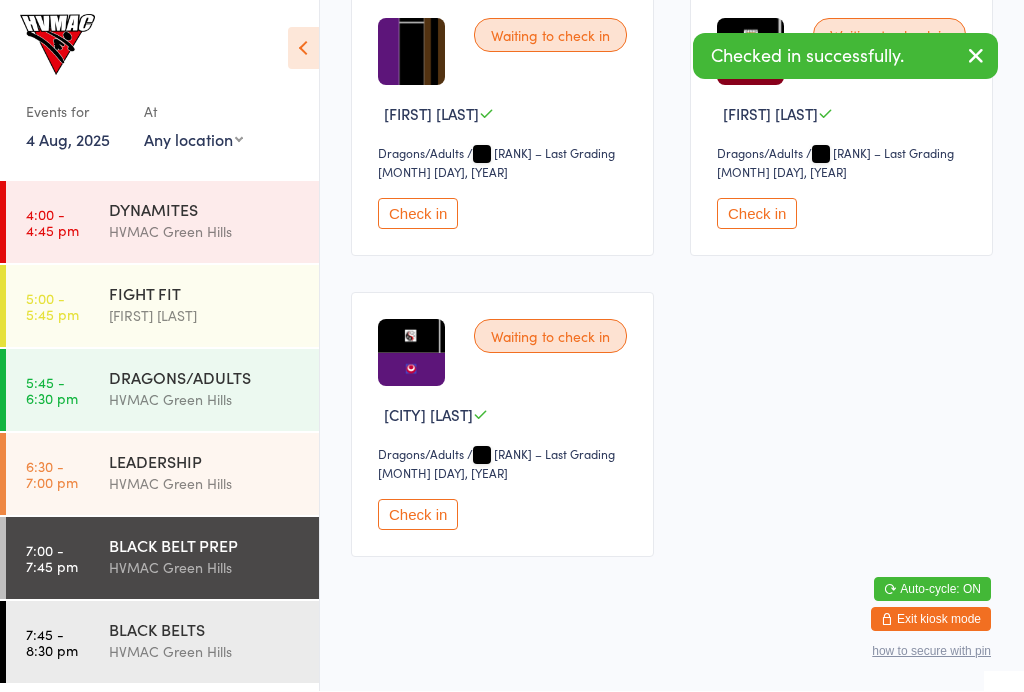 click on "BLACK BELTS" at bounding box center (205, 630) 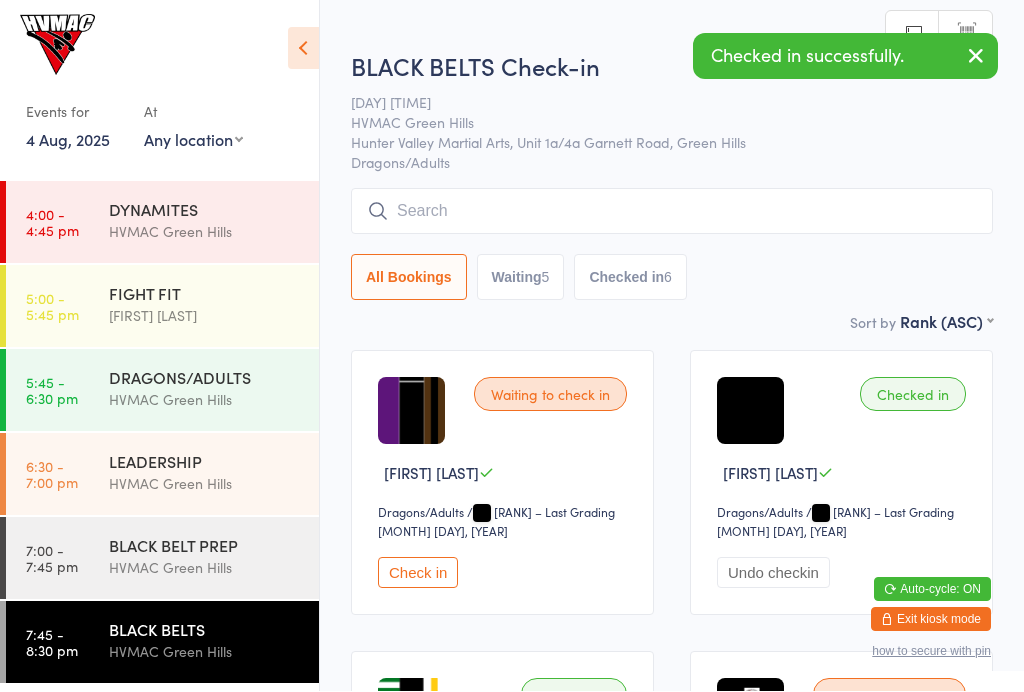 scroll, scrollTop: 1, scrollLeft: 0, axis: vertical 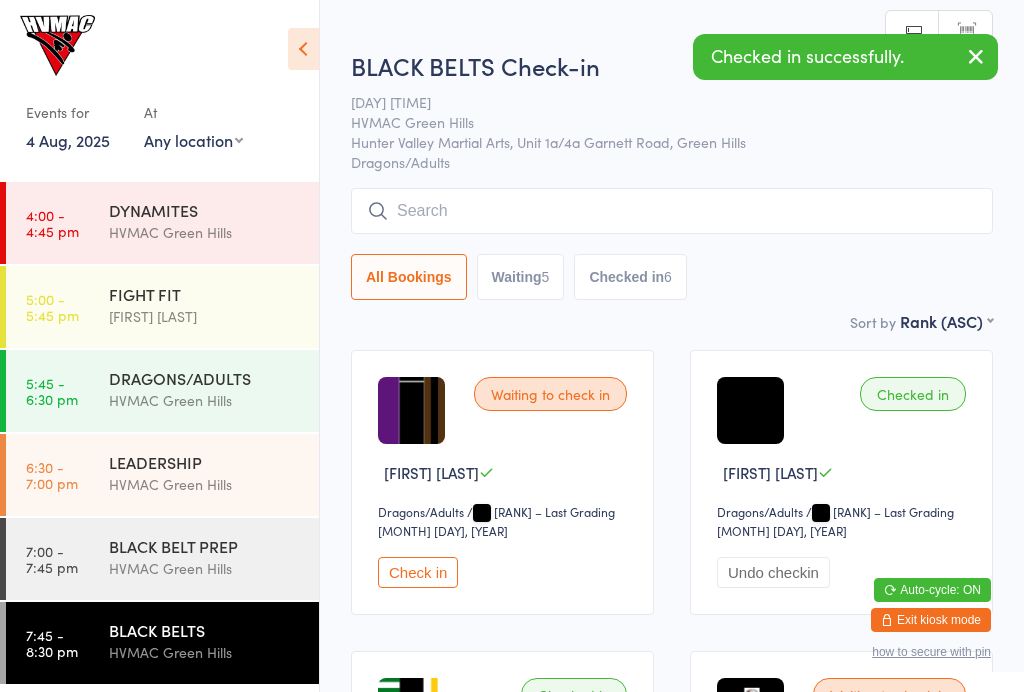 click on "Waiting  5" at bounding box center [521, 277] 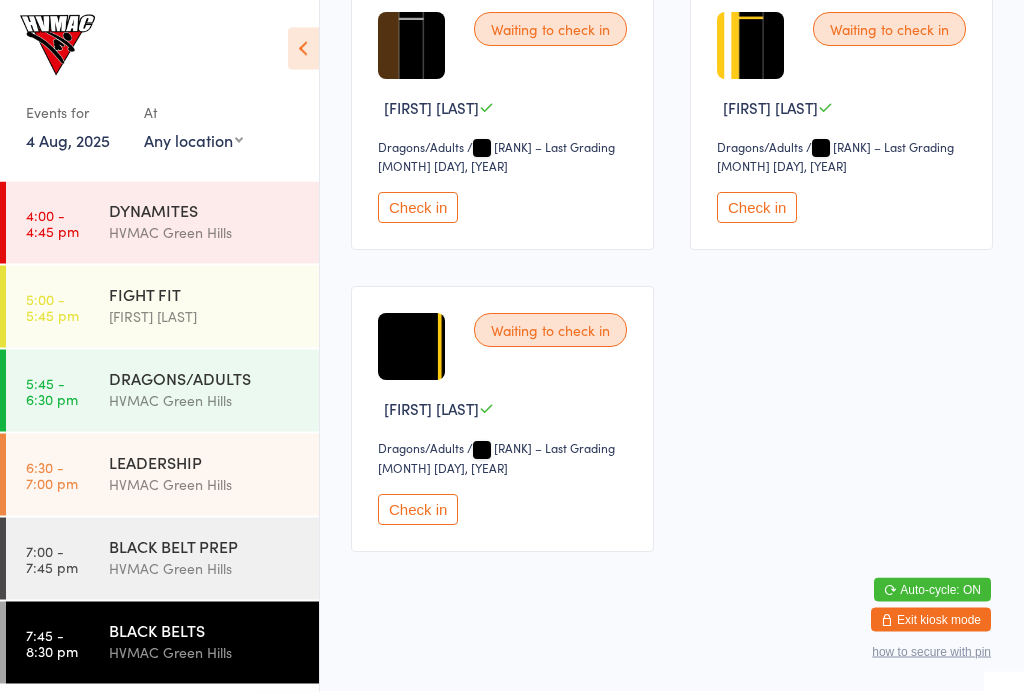 click on "Check in" at bounding box center (418, 510) 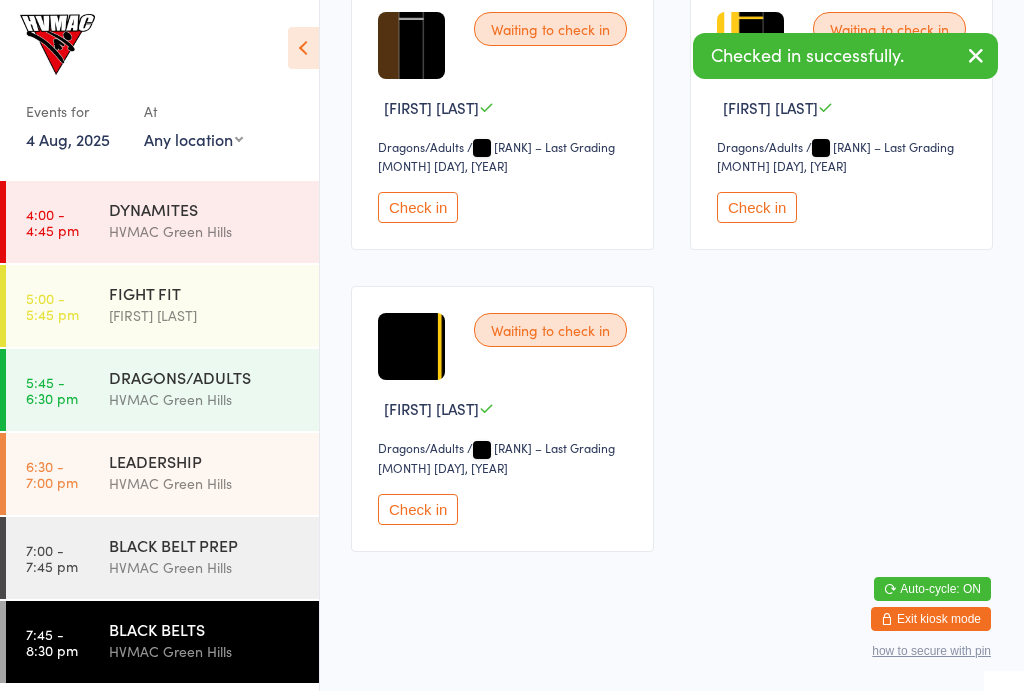 scroll, scrollTop: 359, scrollLeft: 0, axis: vertical 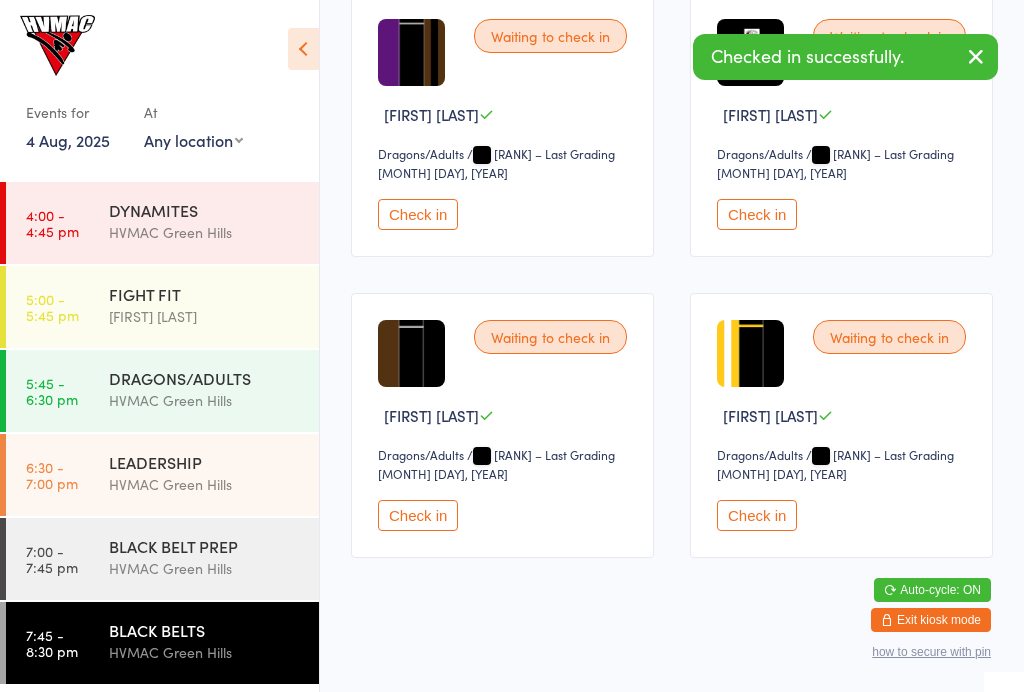 click on "HVMAC Green Hills" at bounding box center (205, 484) 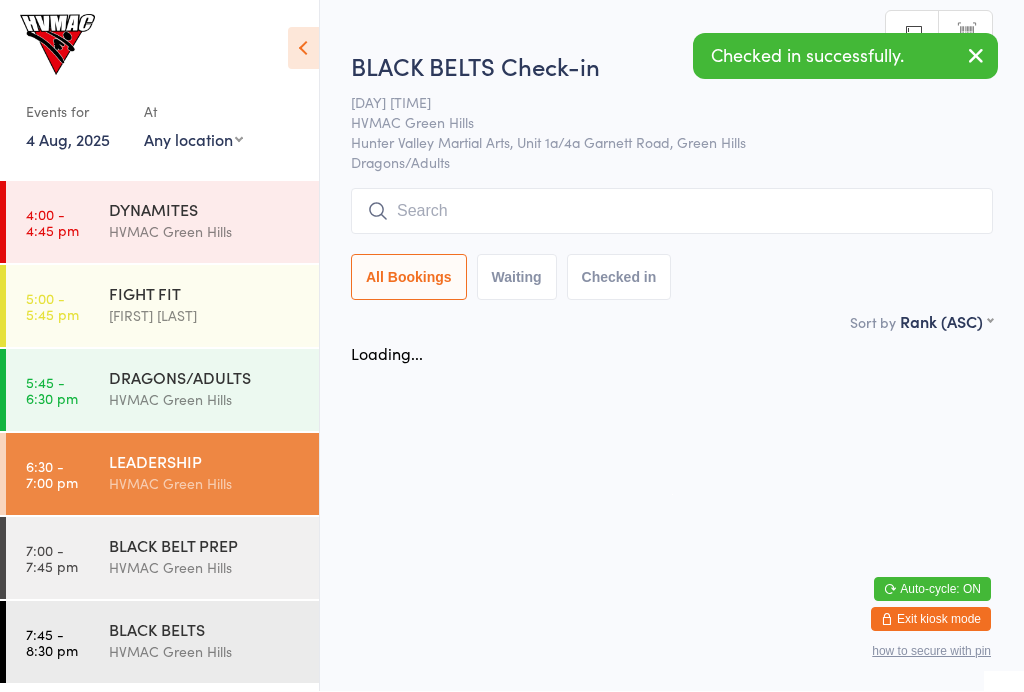 scroll, scrollTop: 1, scrollLeft: 0, axis: vertical 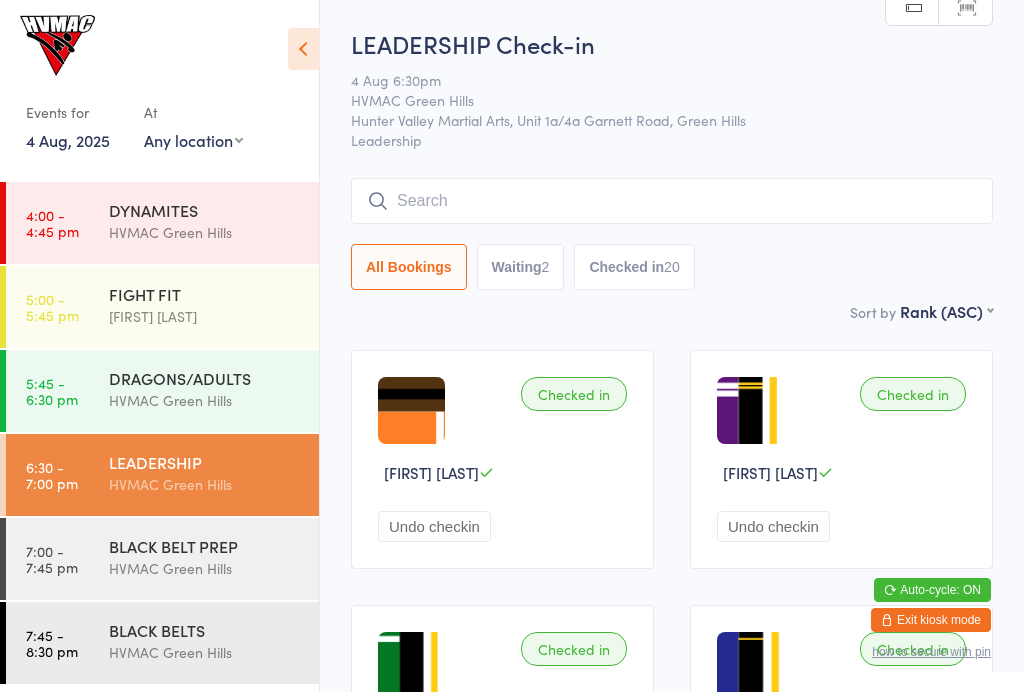 click at bounding box center [672, 201] 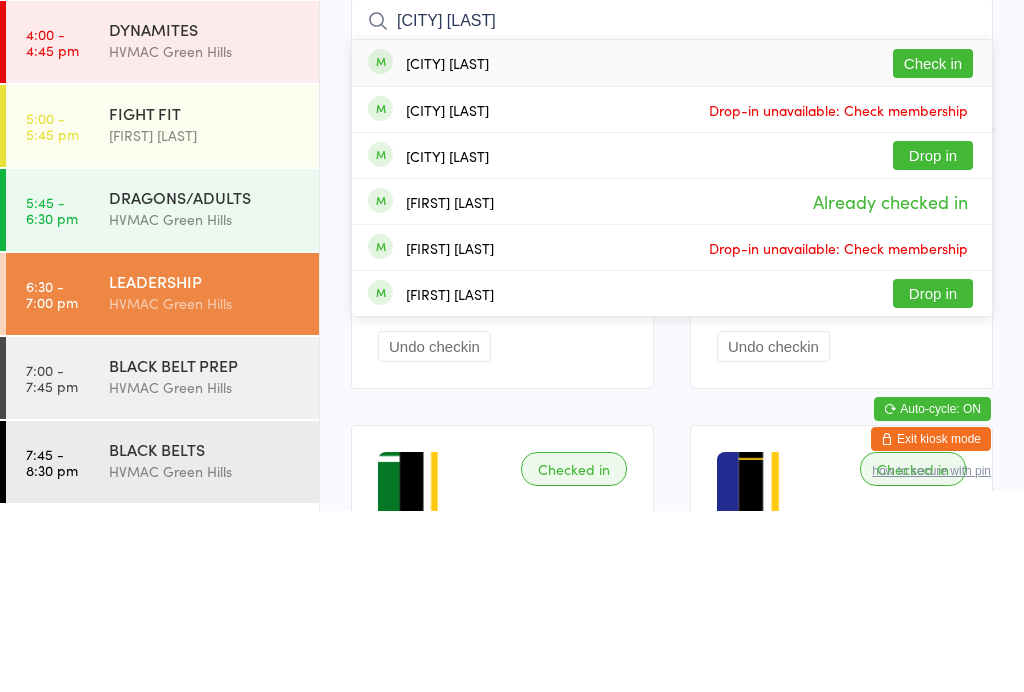 type on "Charlotte stuart" 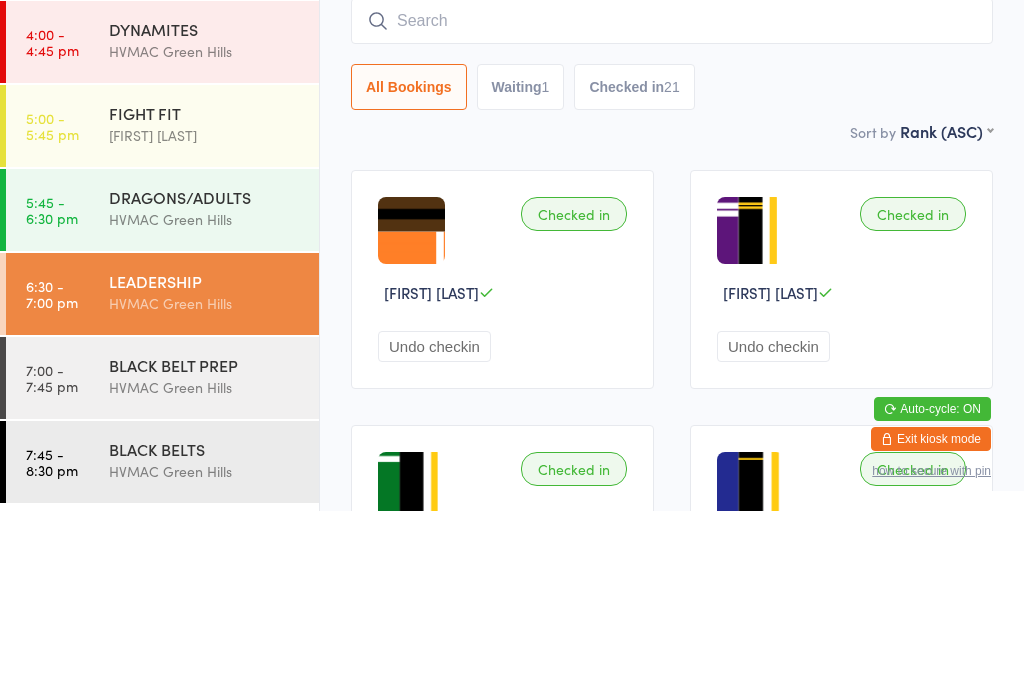scroll, scrollTop: 181, scrollLeft: 0, axis: vertical 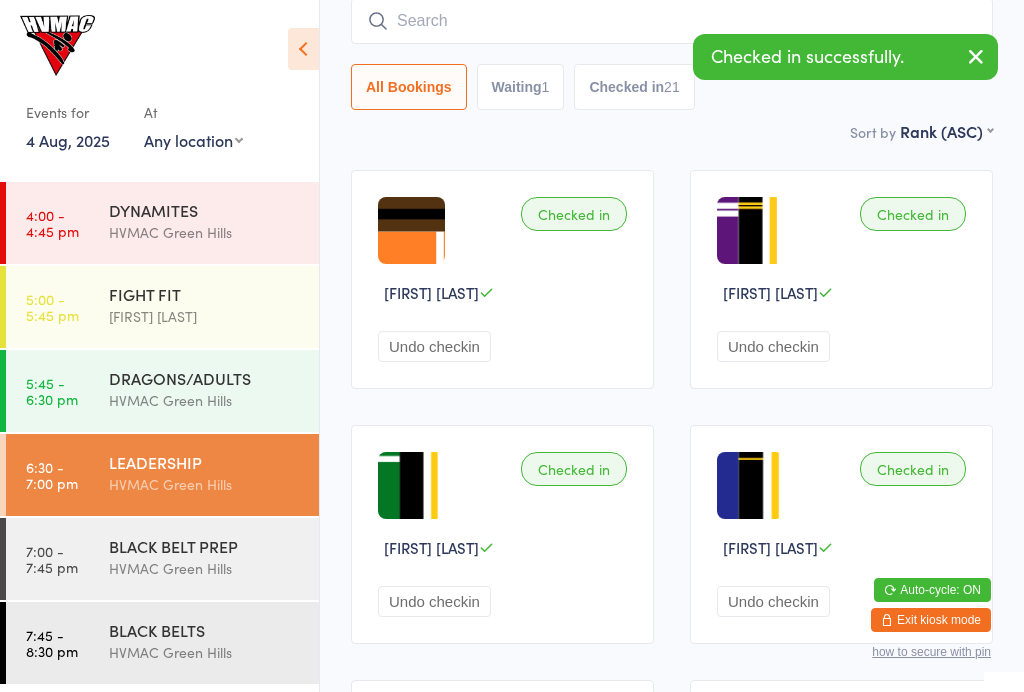 click on "BLACK BELT PREP" at bounding box center (205, 546) 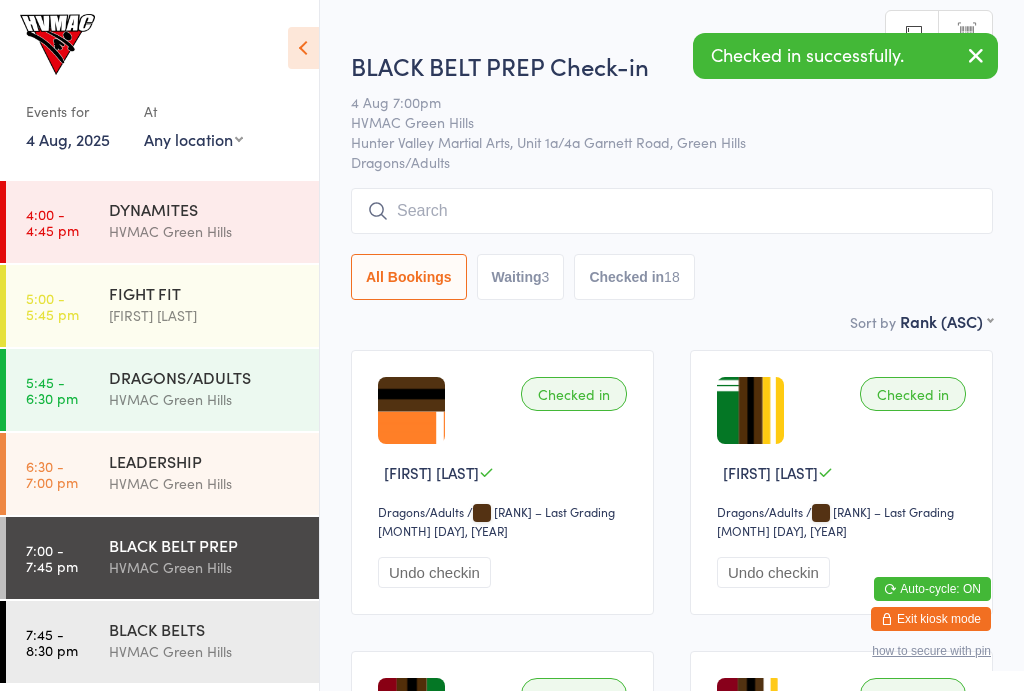 scroll, scrollTop: 1, scrollLeft: 0, axis: vertical 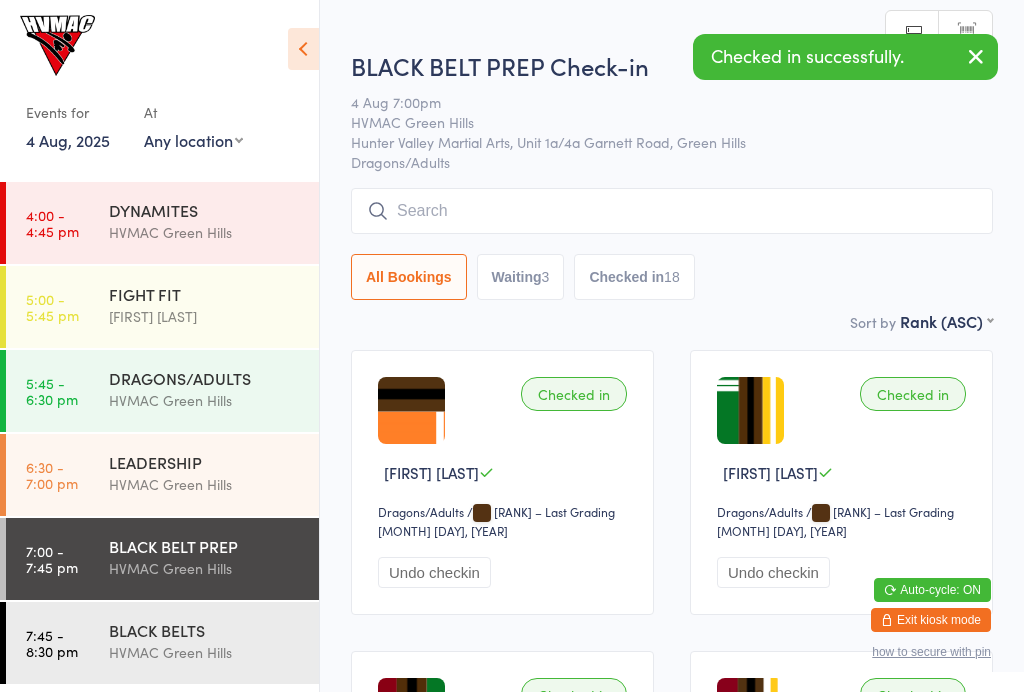 click at bounding box center (672, 211) 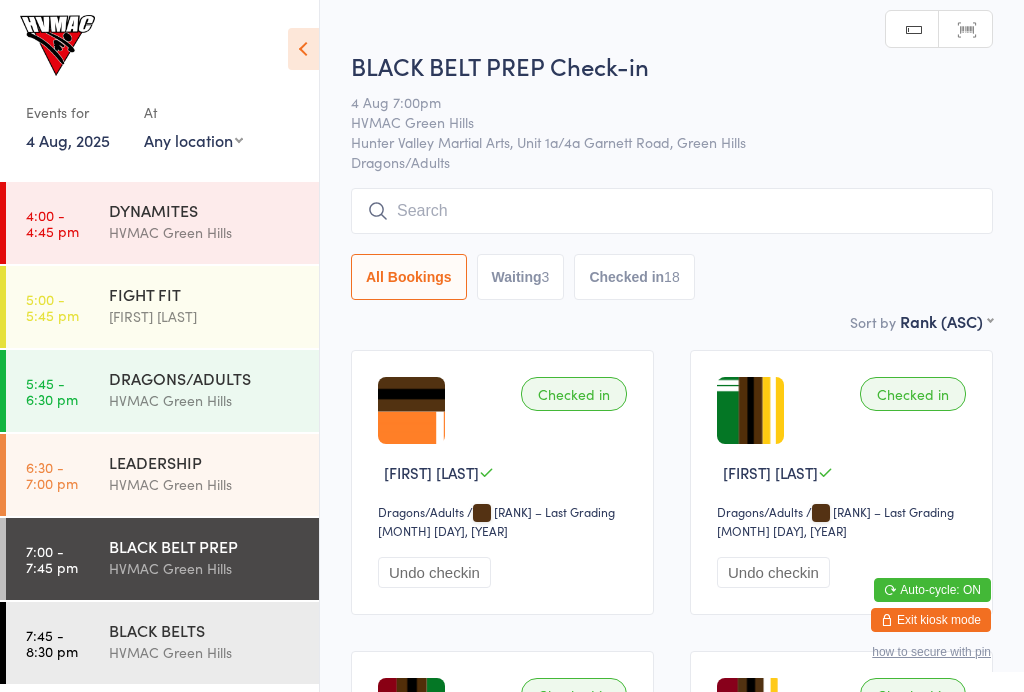 scroll, scrollTop: 0, scrollLeft: 0, axis: both 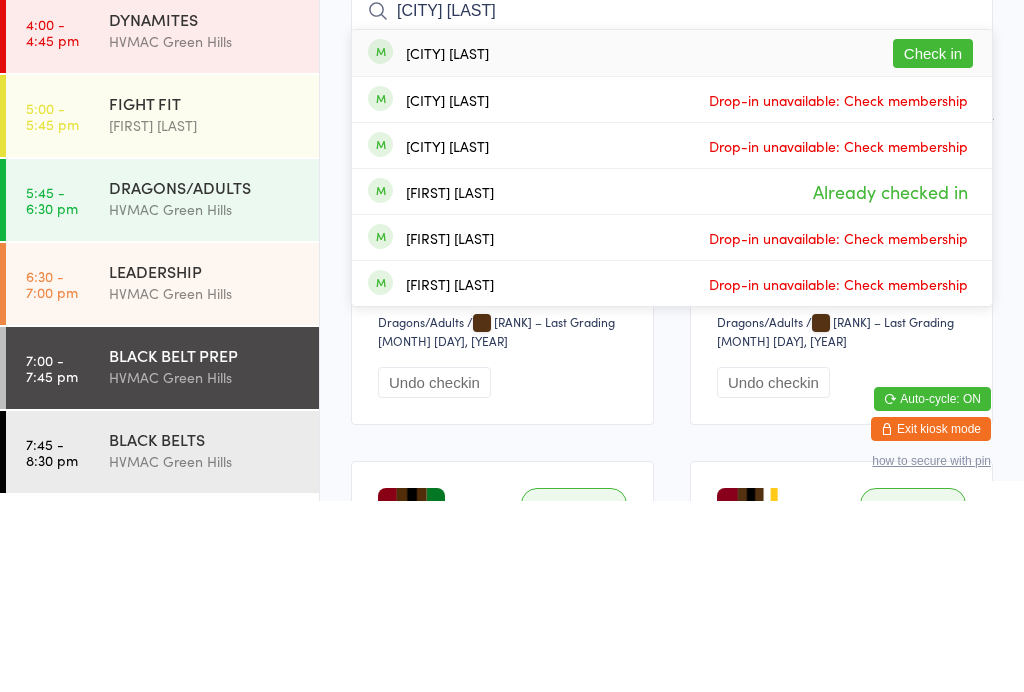 type on "[FIRST] [LAST]" 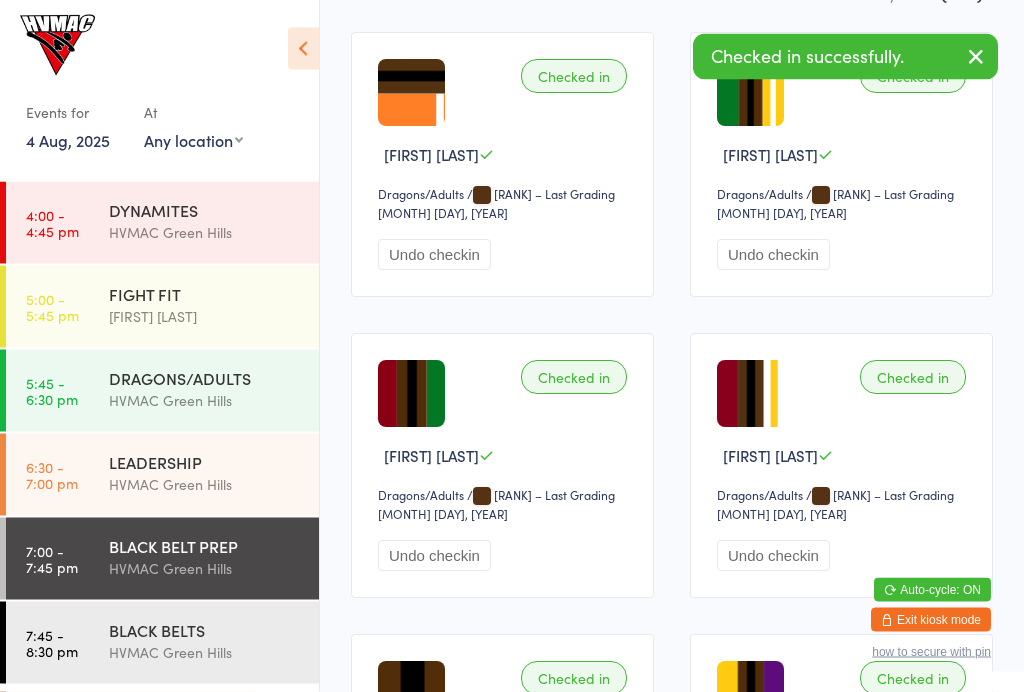 scroll, scrollTop: 319, scrollLeft: 0, axis: vertical 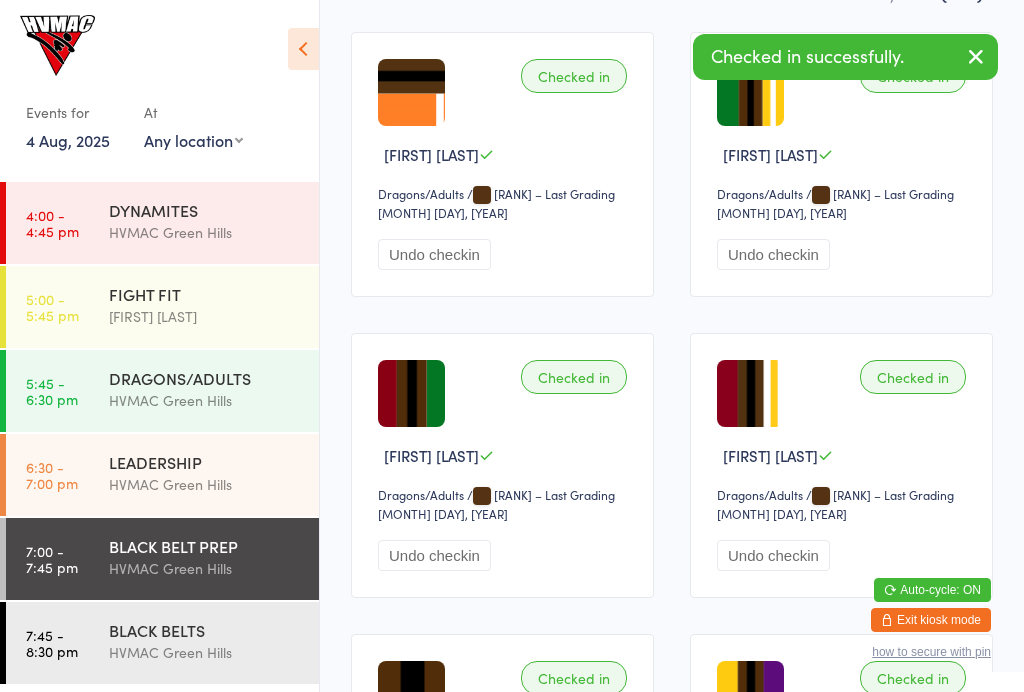 click on "BLACK BELTS" at bounding box center (205, 630) 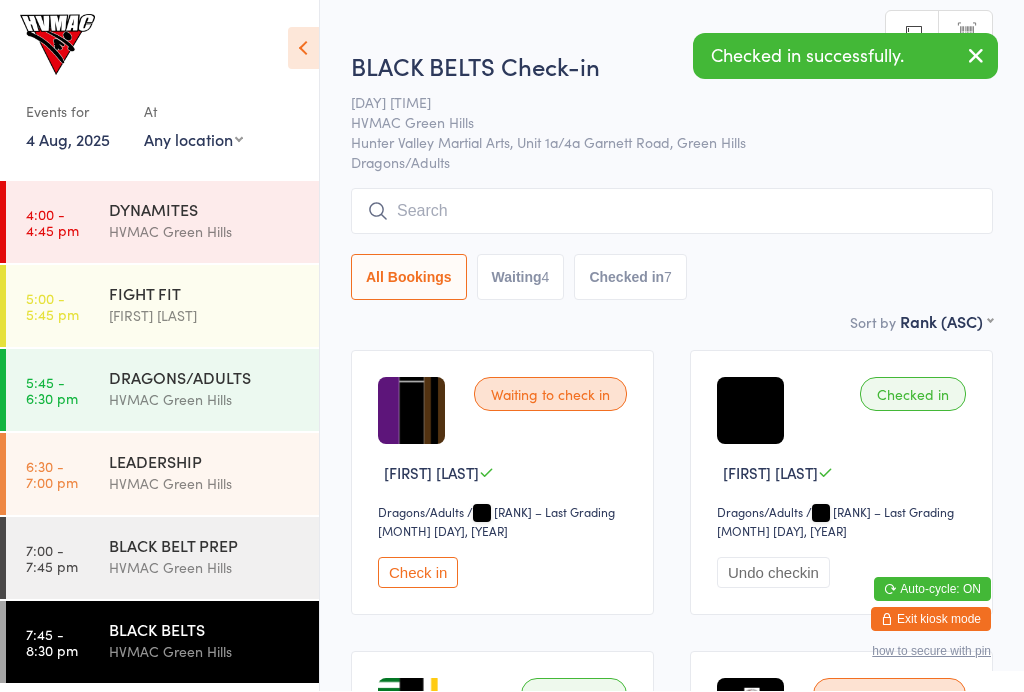 scroll, scrollTop: 1, scrollLeft: 0, axis: vertical 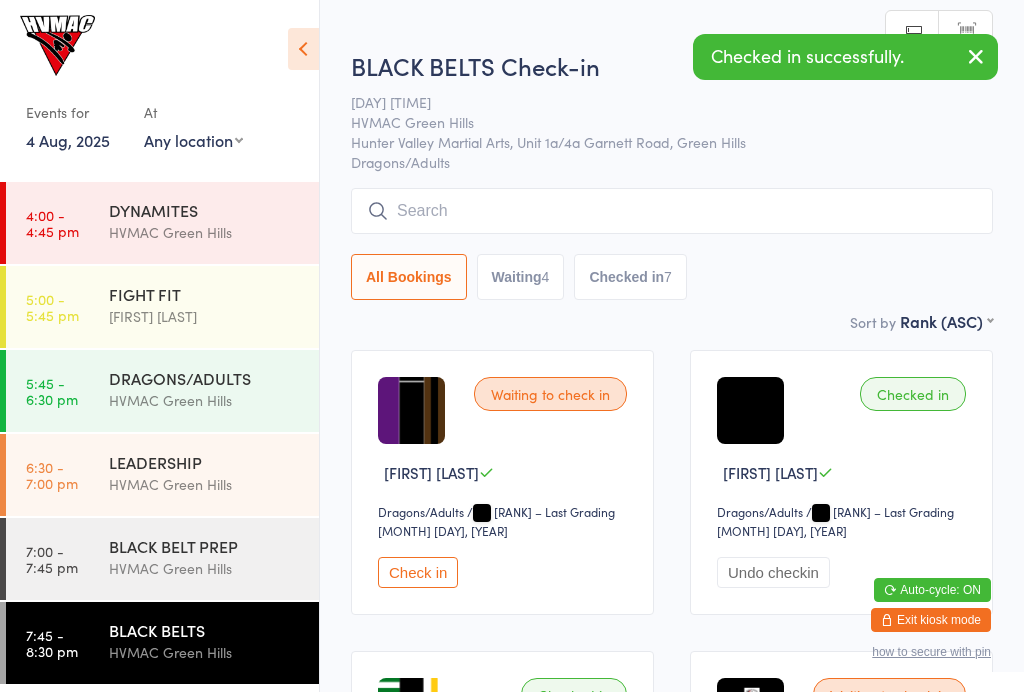 click at bounding box center [672, 211] 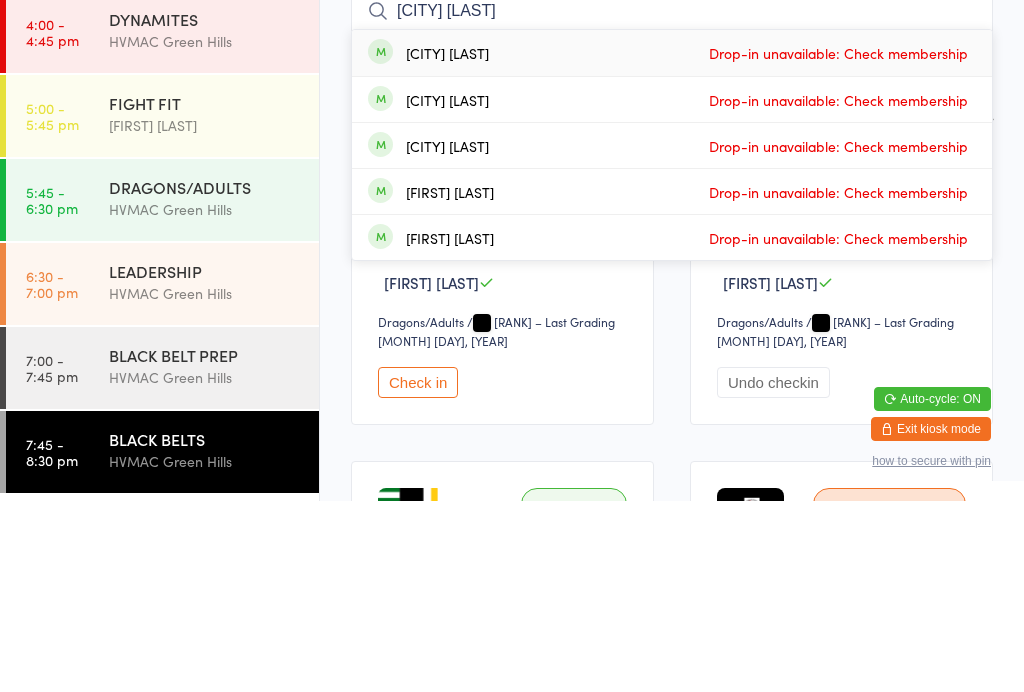 type on "[FIRST] [LAST]" 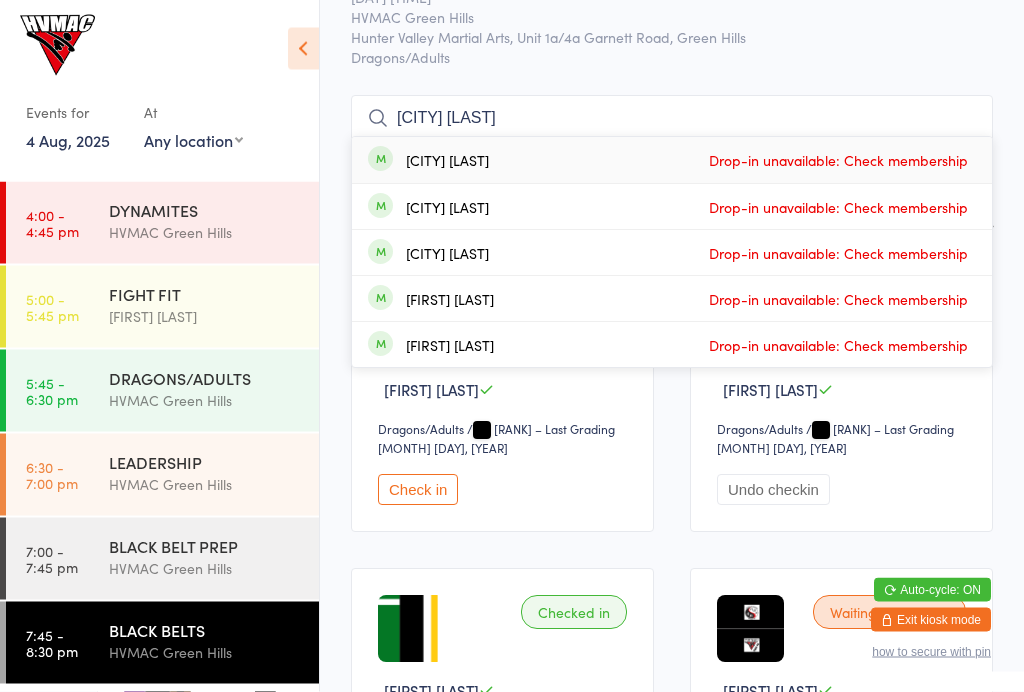 scroll, scrollTop: 71, scrollLeft: 0, axis: vertical 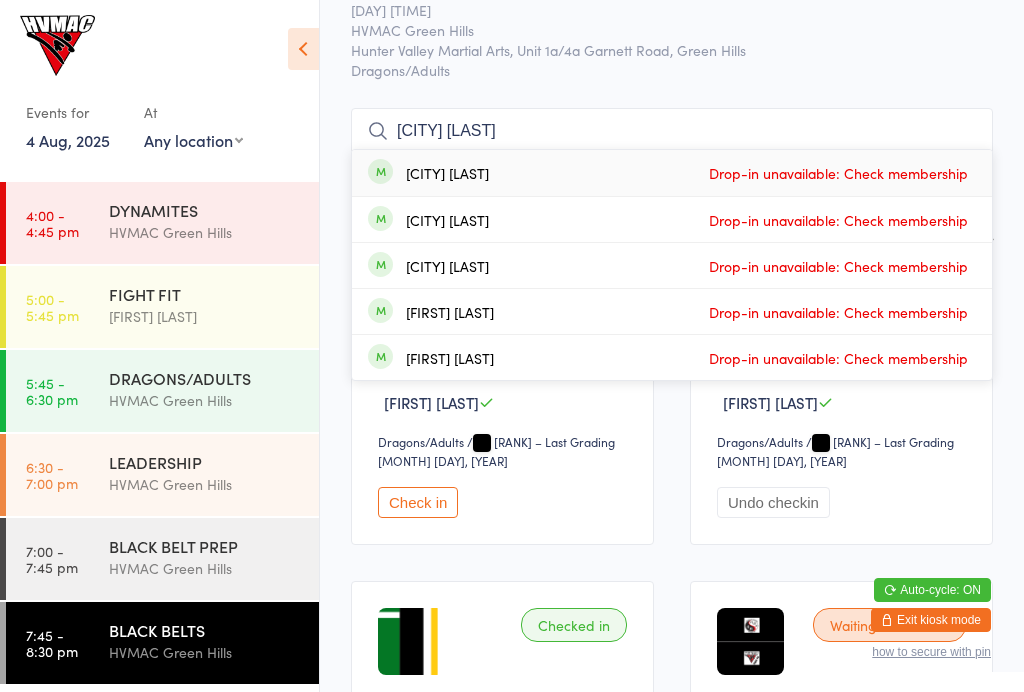 click on "Check in" at bounding box center (418, 502) 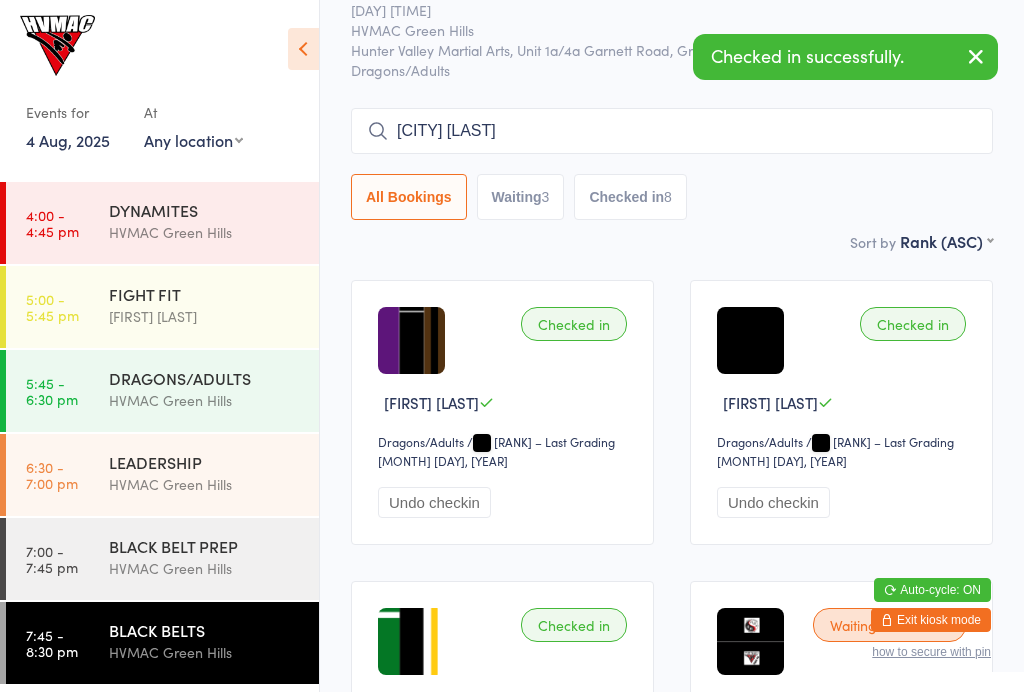 click on "HVMAC Green Hills" at bounding box center [205, 568] 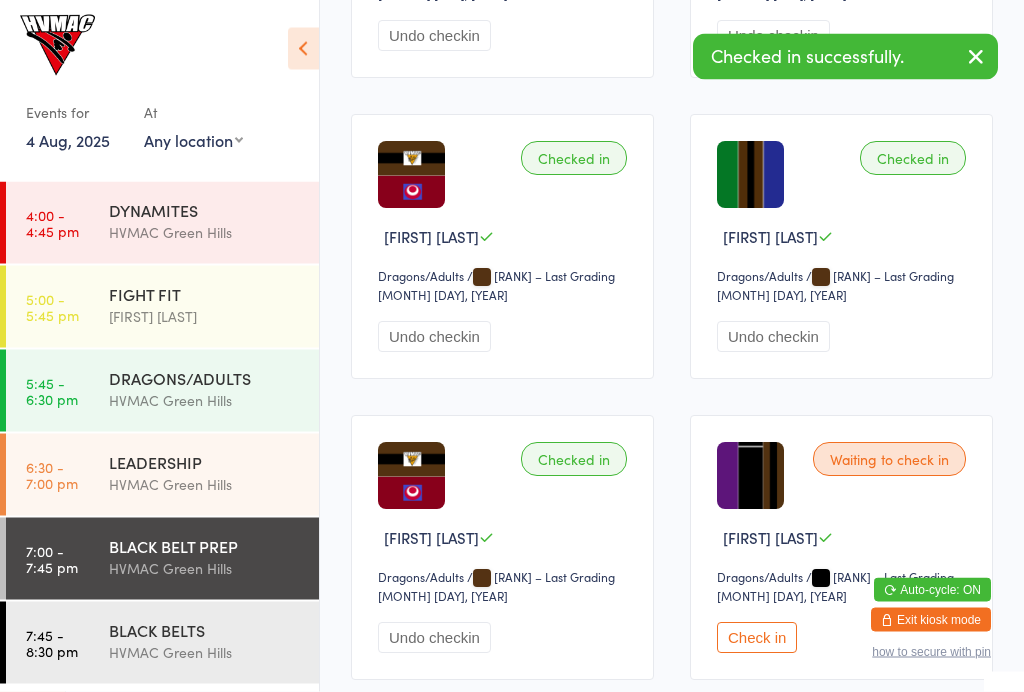 scroll, scrollTop: 1154, scrollLeft: 0, axis: vertical 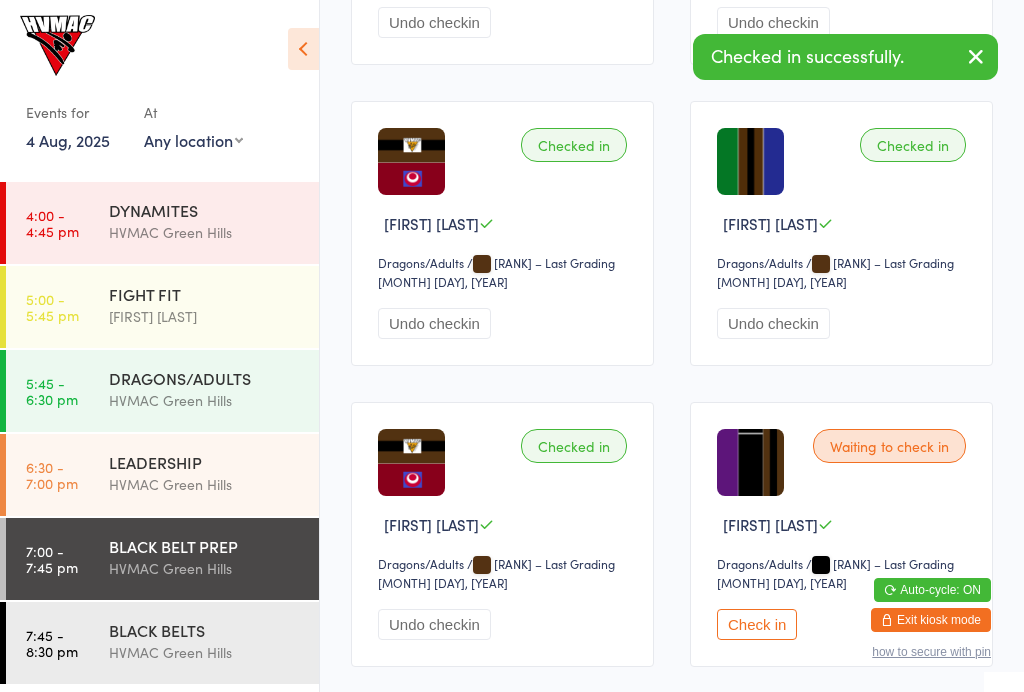 click on "Check in" at bounding box center [757, 624] 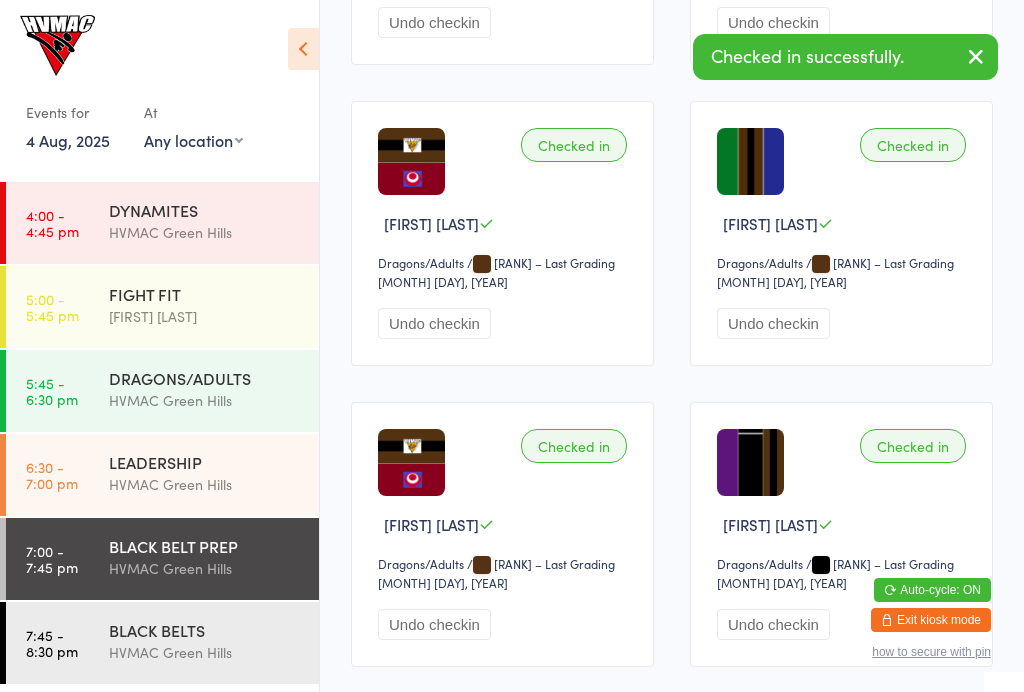 click on "LEADERSHIP" at bounding box center (205, 462) 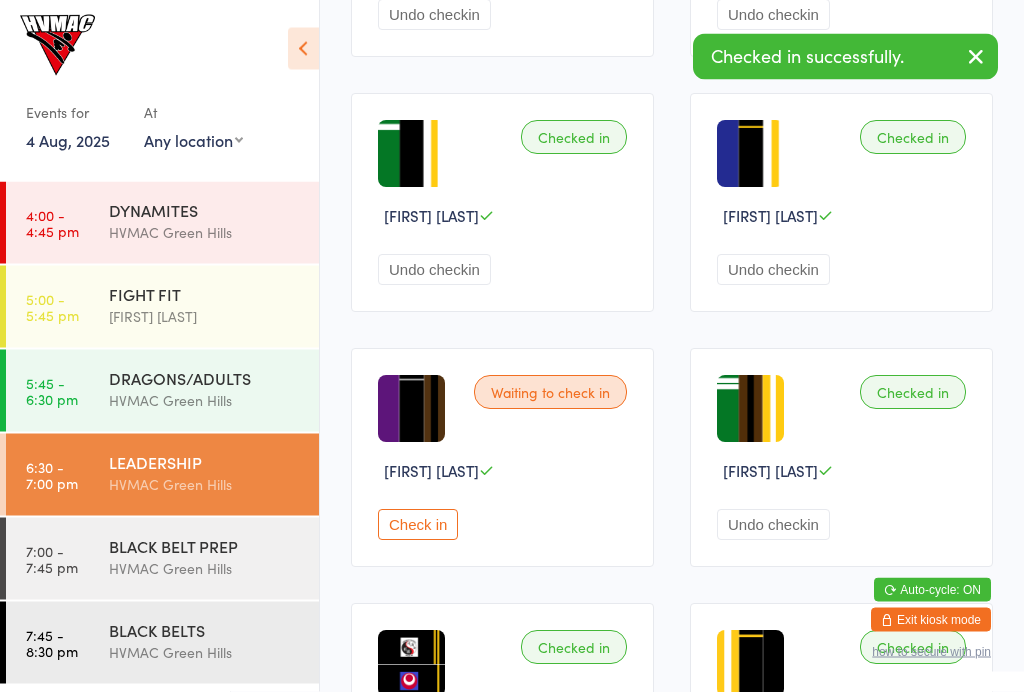 click on "Check in" at bounding box center (418, 525) 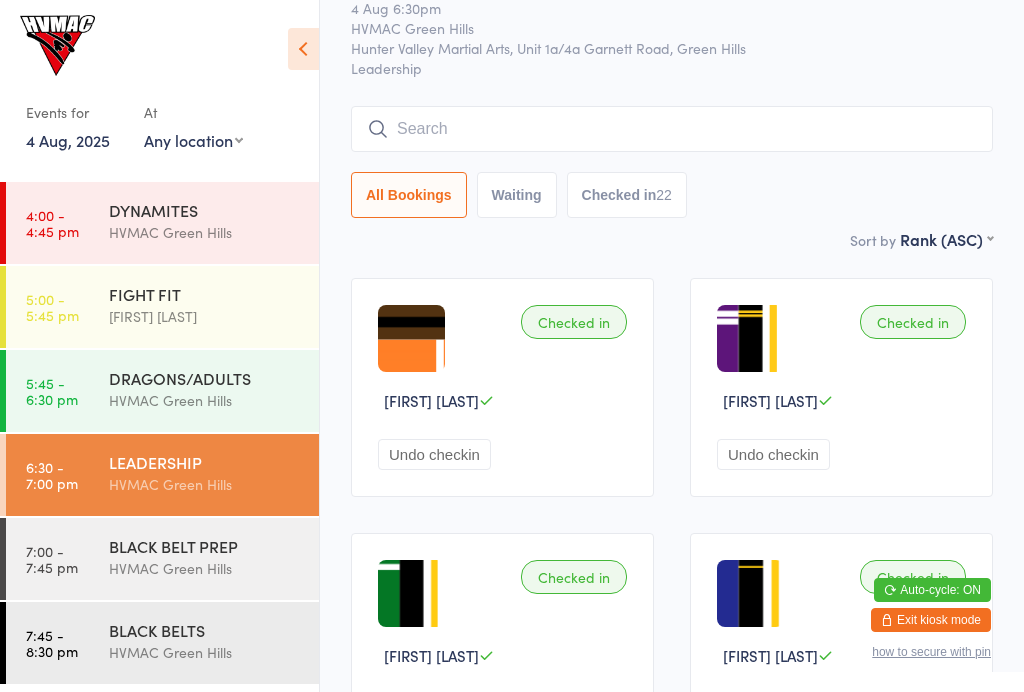 scroll, scrollTop: 68, scrollLeft: 0, axis: vertical 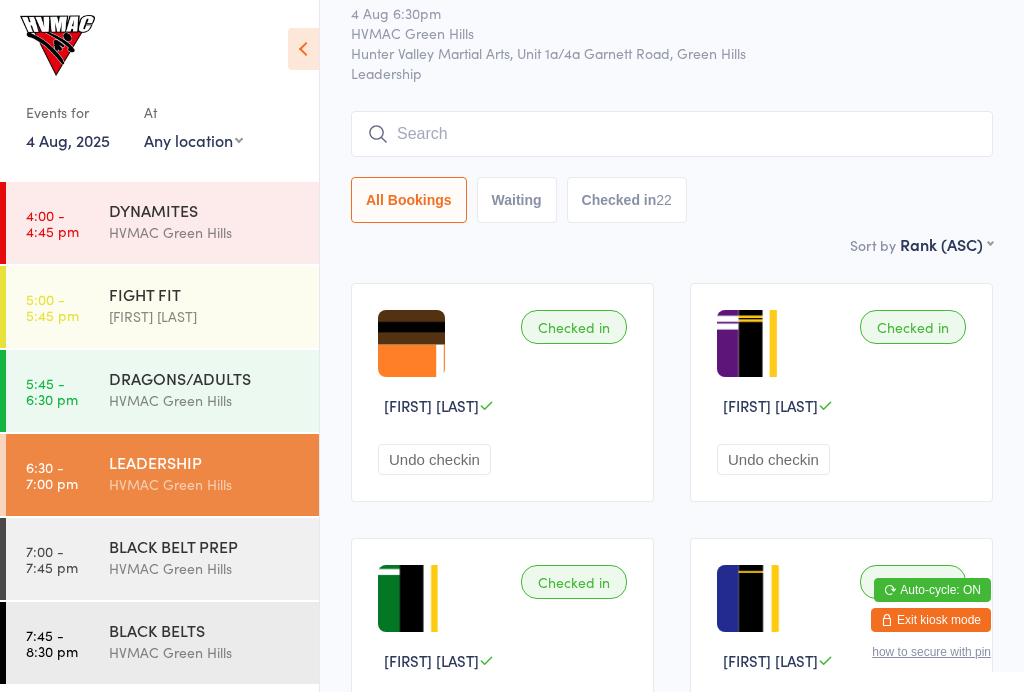 click at bounding box center [303, 49] 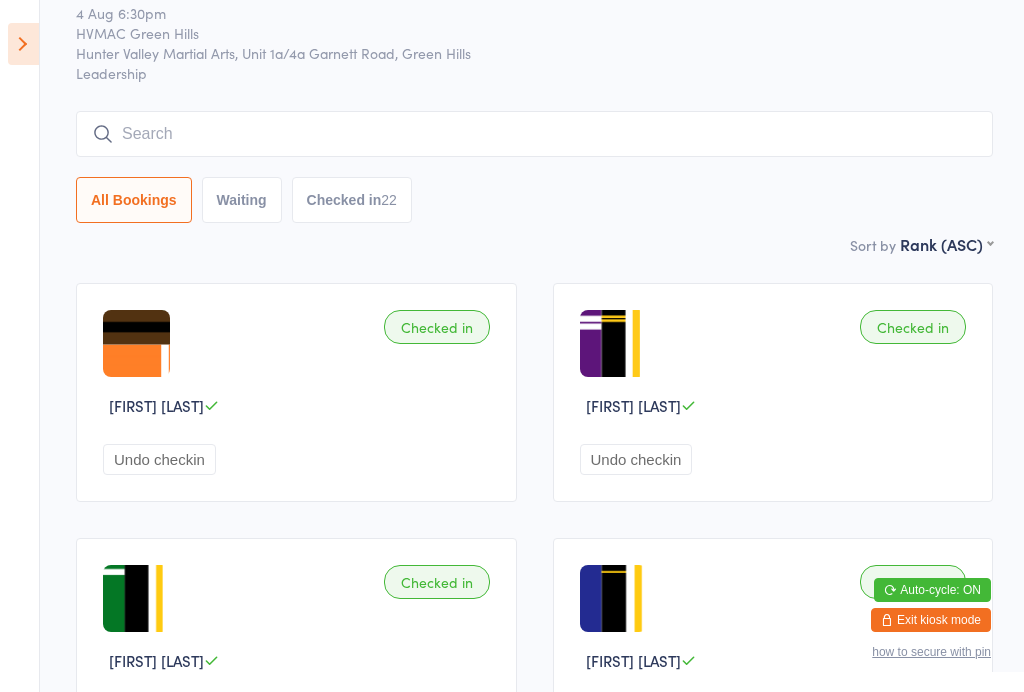 click at bounding box center [534, 134] 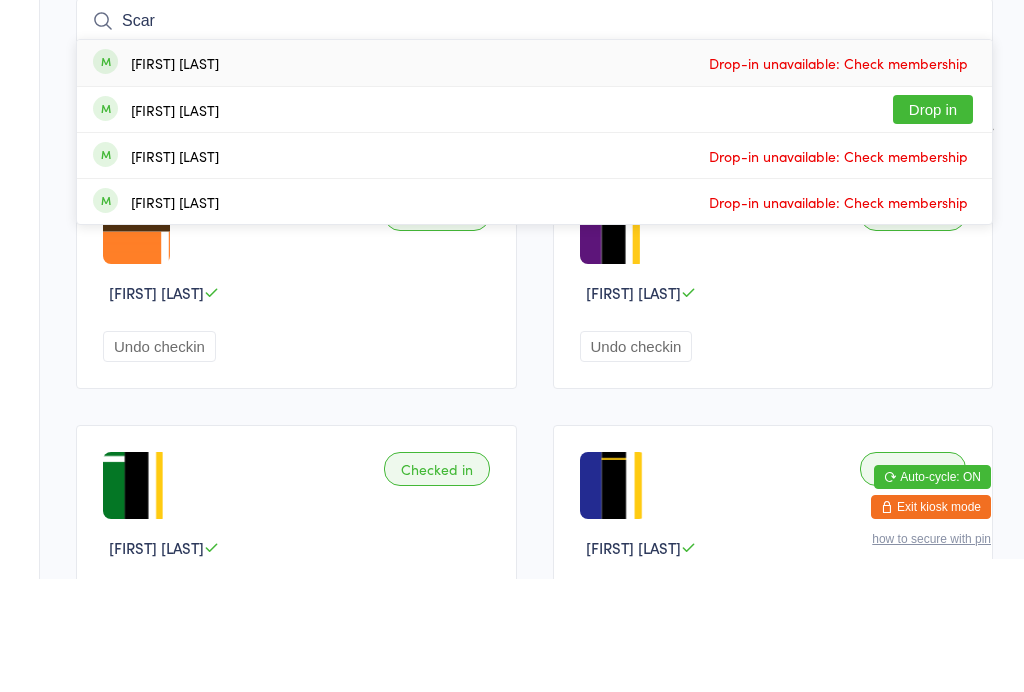 type on "Scar" 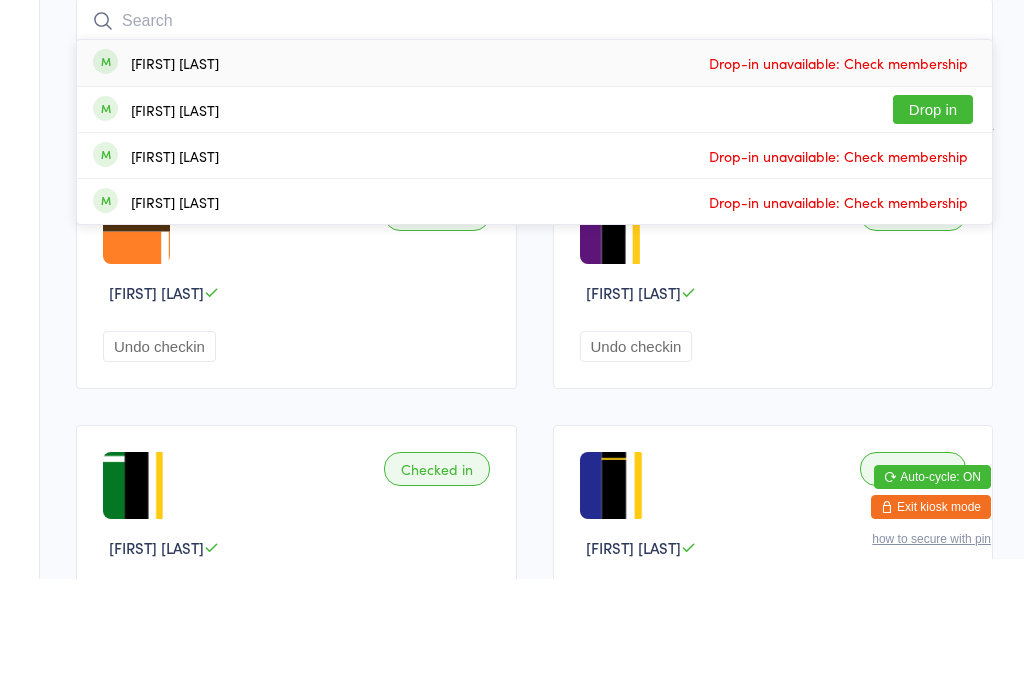 scroll, scrollTop: 181, scrollLeft: 0, axis: vertical 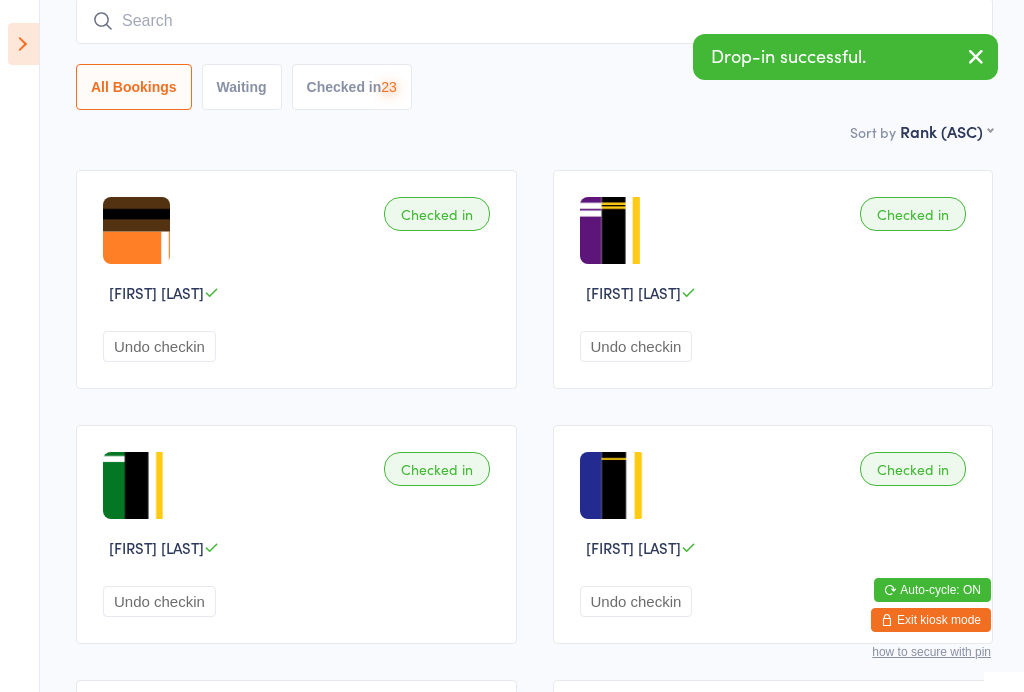 click on "LEADERSHIP Check-in 4 Aug 6:30pm  HVMAC Green Hills  Hunter Valley Martial Arts, Unit 1a/4a Garnett Road, Green Hills  Leadership  Manual search Scanner input All Bookings Waiting  Checked in  23 Sort by   Rank (ASC) First name (ASC) First name (DESC) Last name (ASC) Last name (DESC) Check in time (ASC) Check in time (DESC) Rank (ASC) Rank (DESC) Checked in Kaleb Alexander    Undo checkin Checked in Brendon Coulton    Undo checkin Checked in Callum Coulton    Undo checkin Checked in Connor Coulton    Undo checkin Checked in Hannah Cowled    Undo checkin Checked in Ashton John Forbes    Undo checkin Checked in Liana Hammersley    Undo checkin Checked in Belinda Hoult    Undo checkin Checked in Emma Hoult    Undo checkin Checked in Trevor Livingstone    Undo checkin Checked in Anastasia Marquez    Undo checkin Checked in Veronica Parra-Mariaca    Undo checkin Checked in Samuel Price    Undo checkin Checked in Karl Richter    Undo checkin Checked in Anna Sario    Undo checkin Checked in Josep Sario    Checked in" at bounding box center (512, 1529) 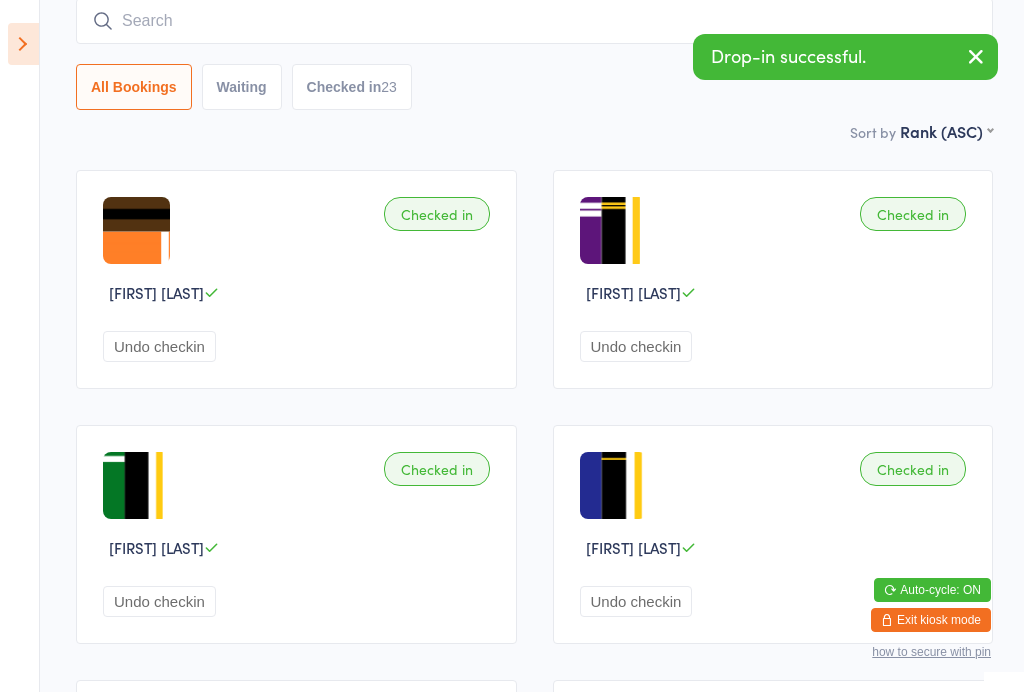 click at bounding box center [23, 44] 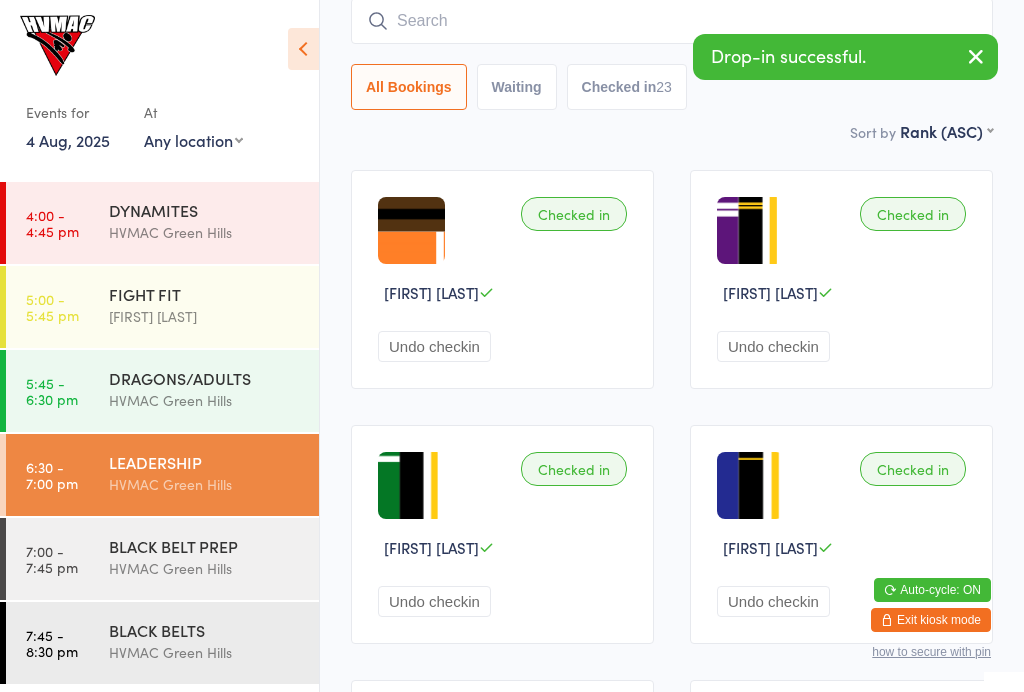 click on "BLACK BELT PREP" at bounding box center (205, 546) 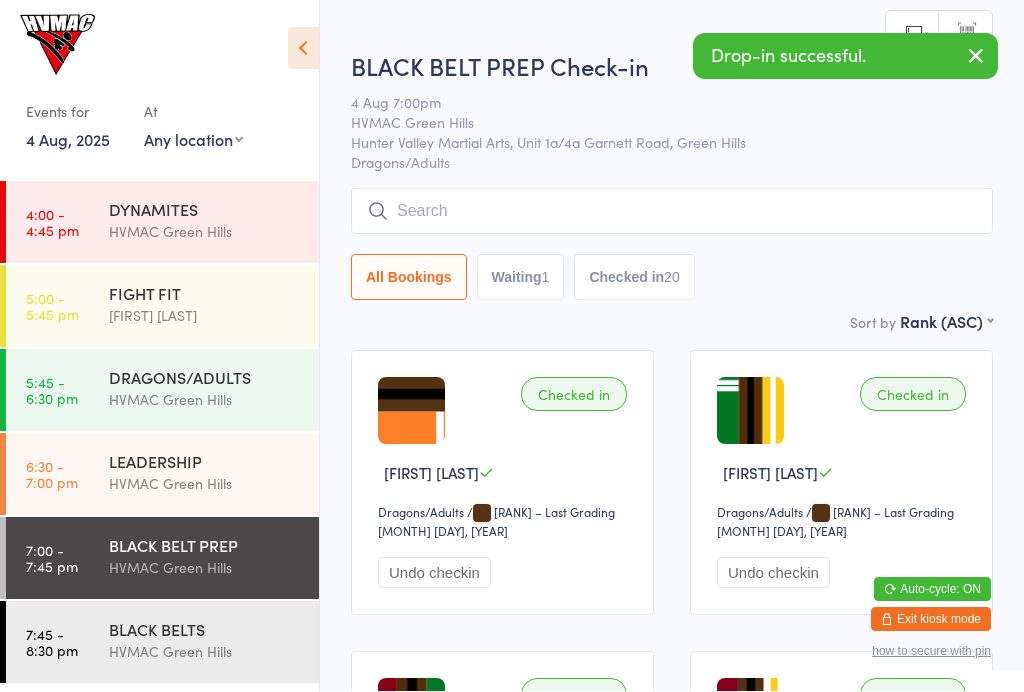 scroll, scrollTop: 1, scrollLeft: 0, axis: vertical 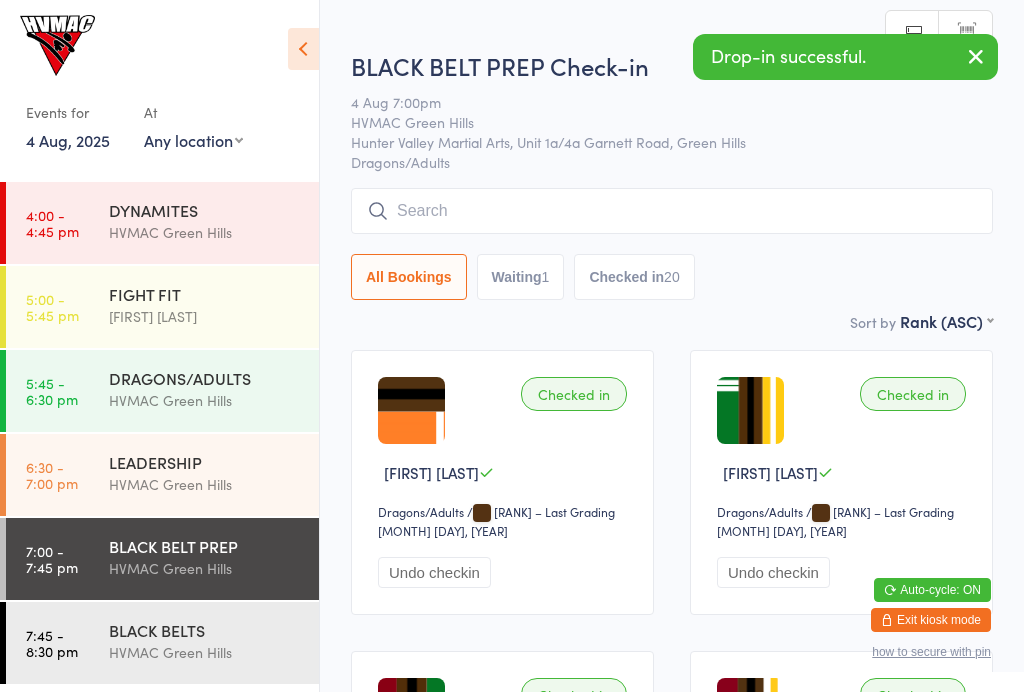 click at bounding box center (303, 49) 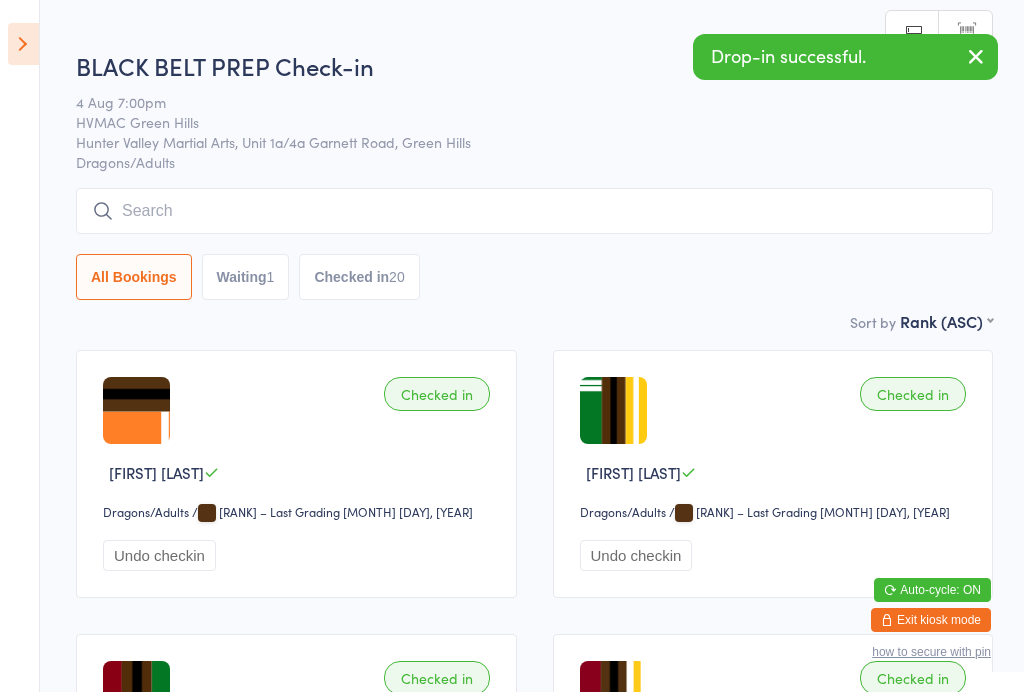 click at bounding box center (534, 211) 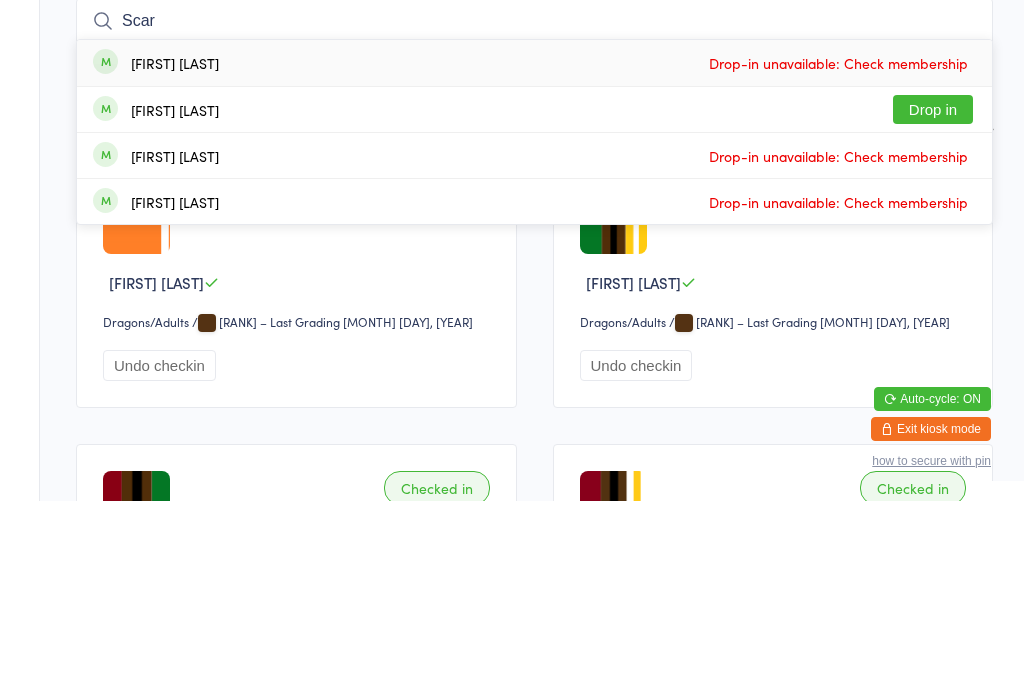 type on "Scar" 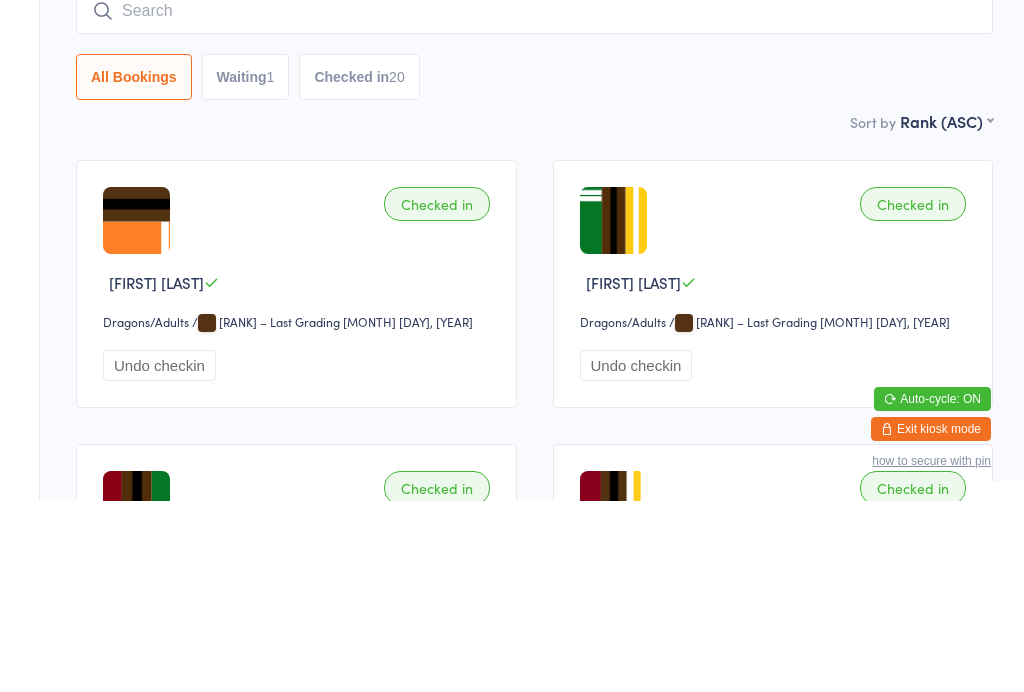 scroll, scrollTop: 191, scrollLeft: 0, axis: vertical 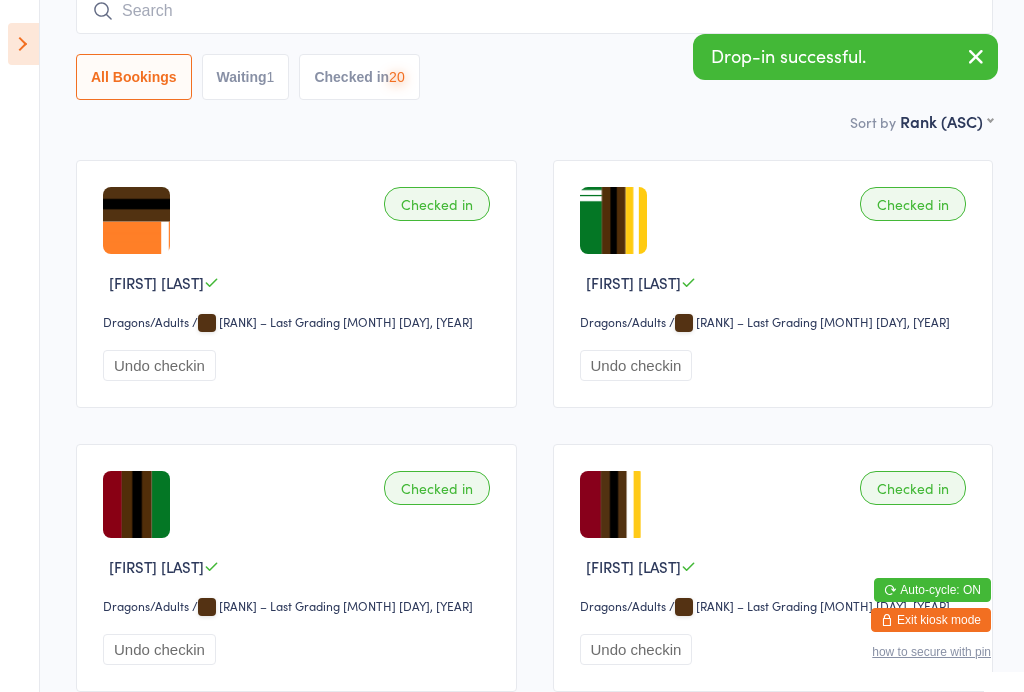 click at bounding box center [23, 44] 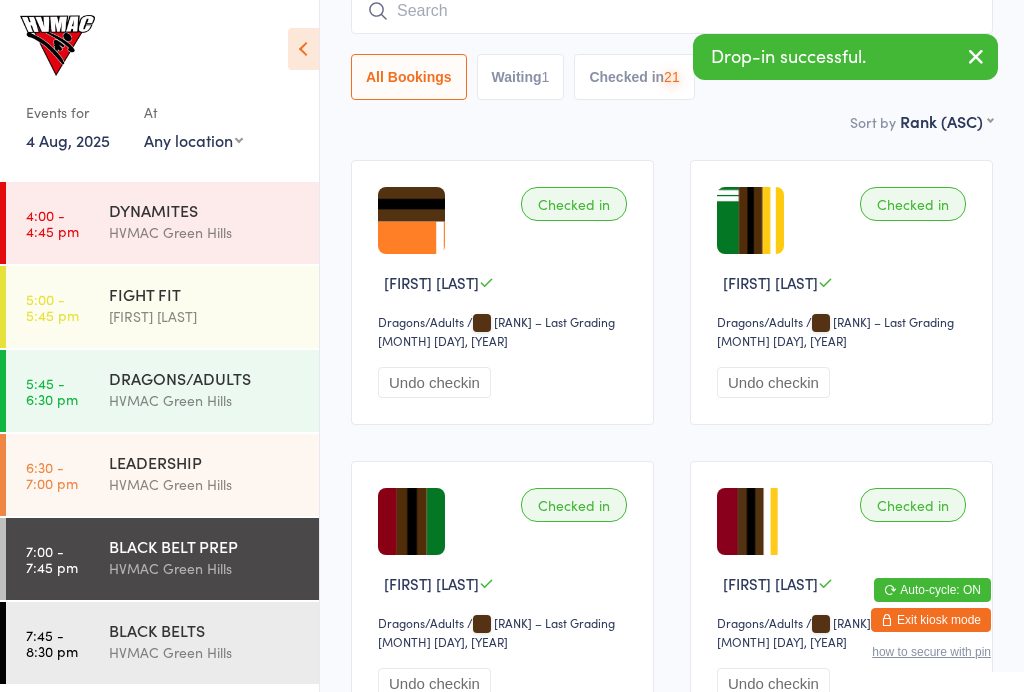 click on "BLACK BELTS" at bounding box center (205, 630) 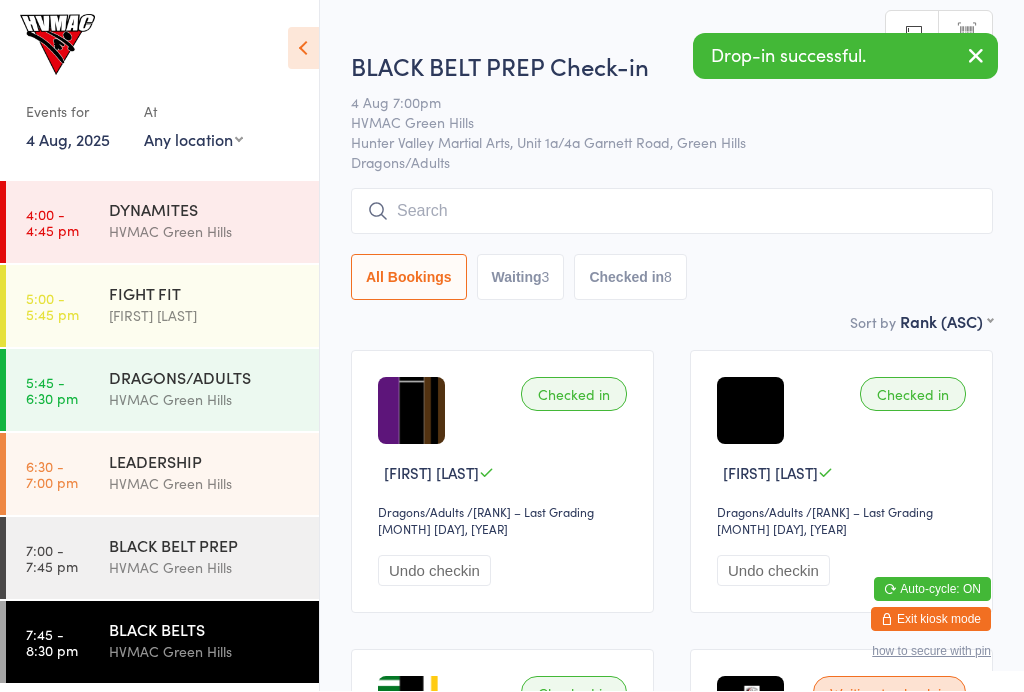 scroll, scrollTop: 1, scrollLeft: 0, axis: vertical 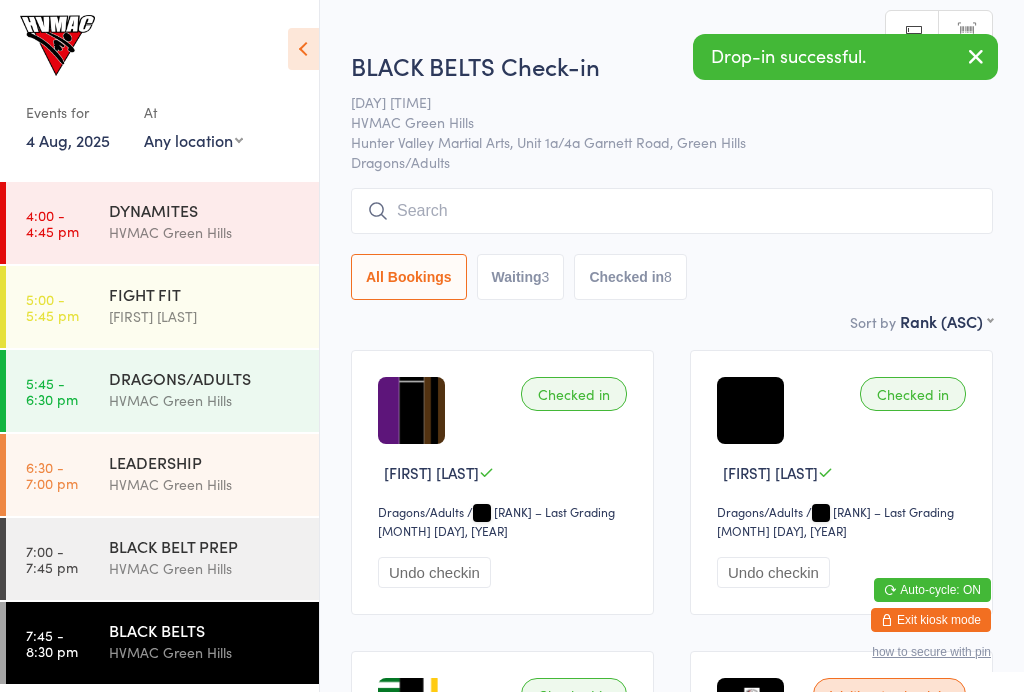 click at bounding box center [303, 49] 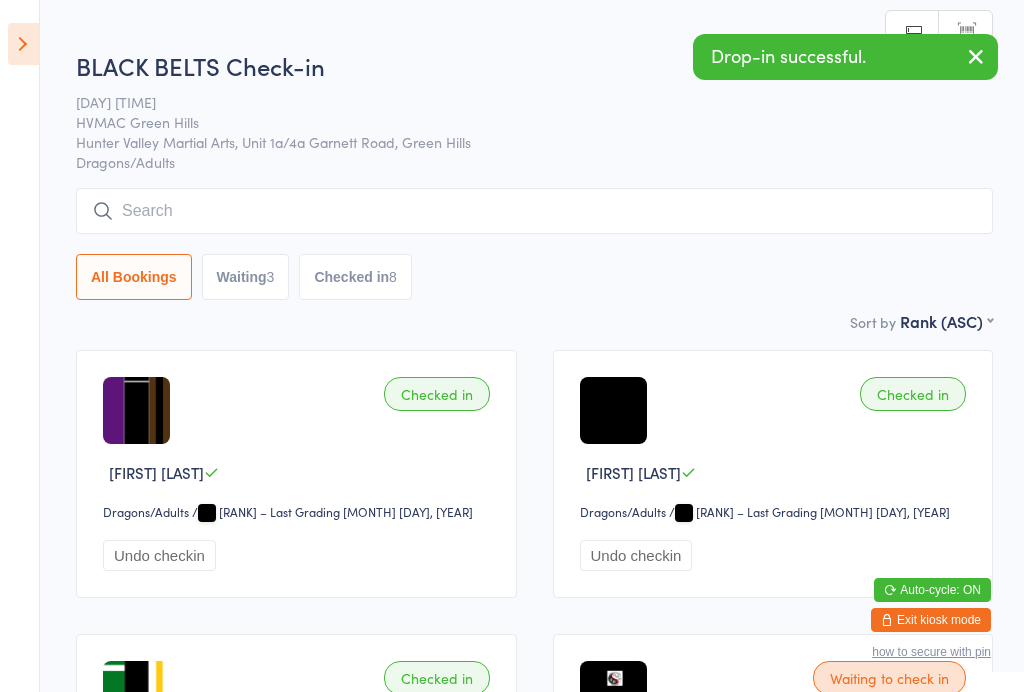 click at bounding box center (534, 211) 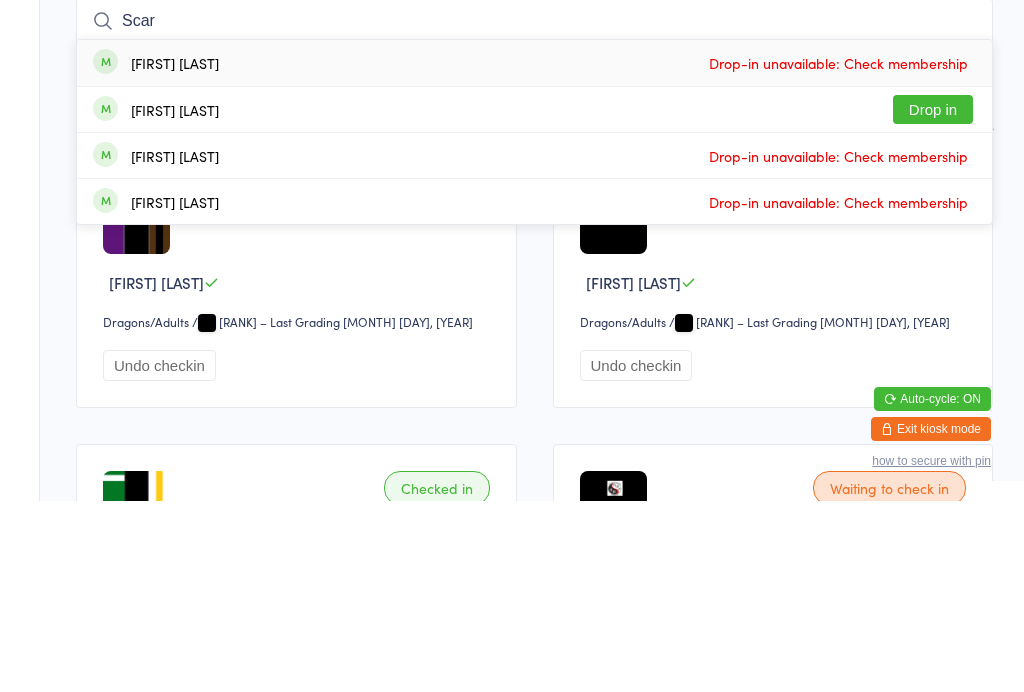 type on "Scar" 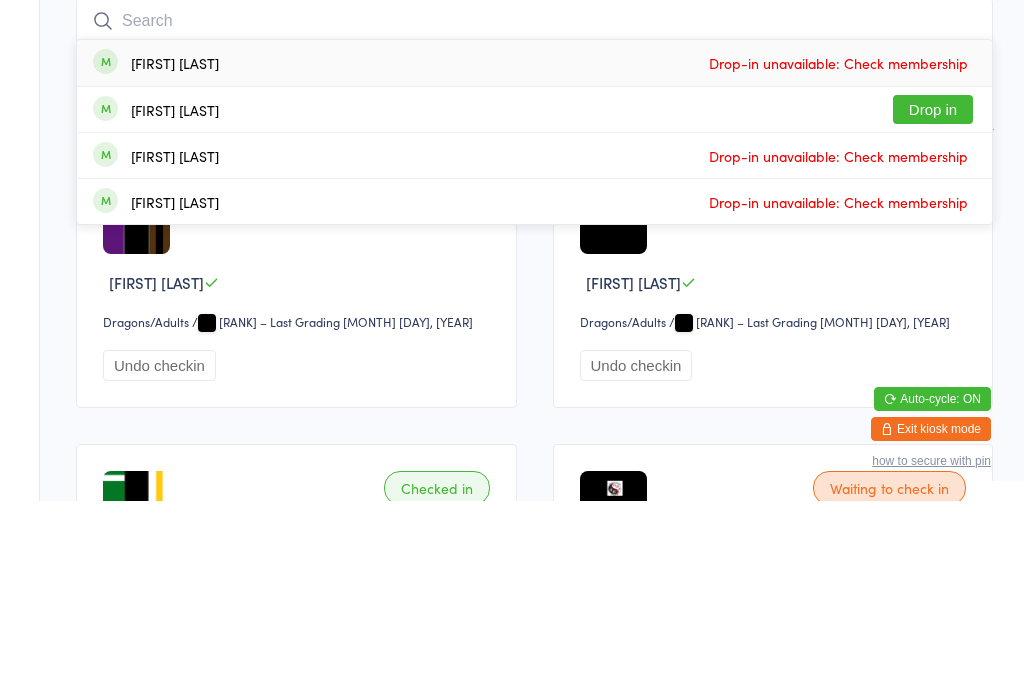 scroll, scrollTop: 191, scrollLeft: 0, axis: vertical 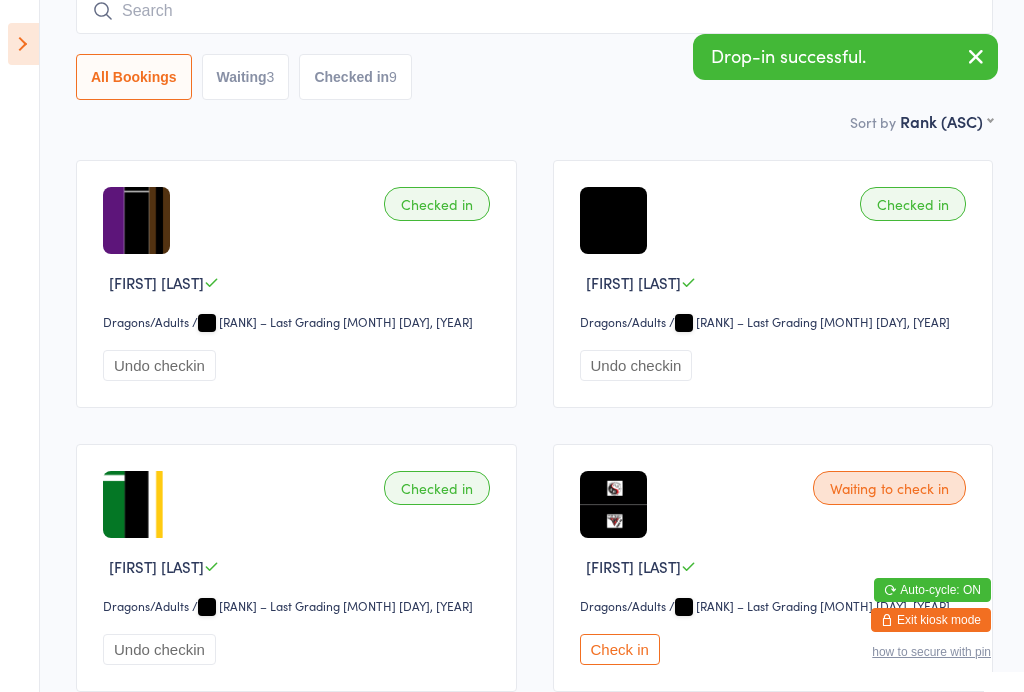 click at bounding box center [23, 44] 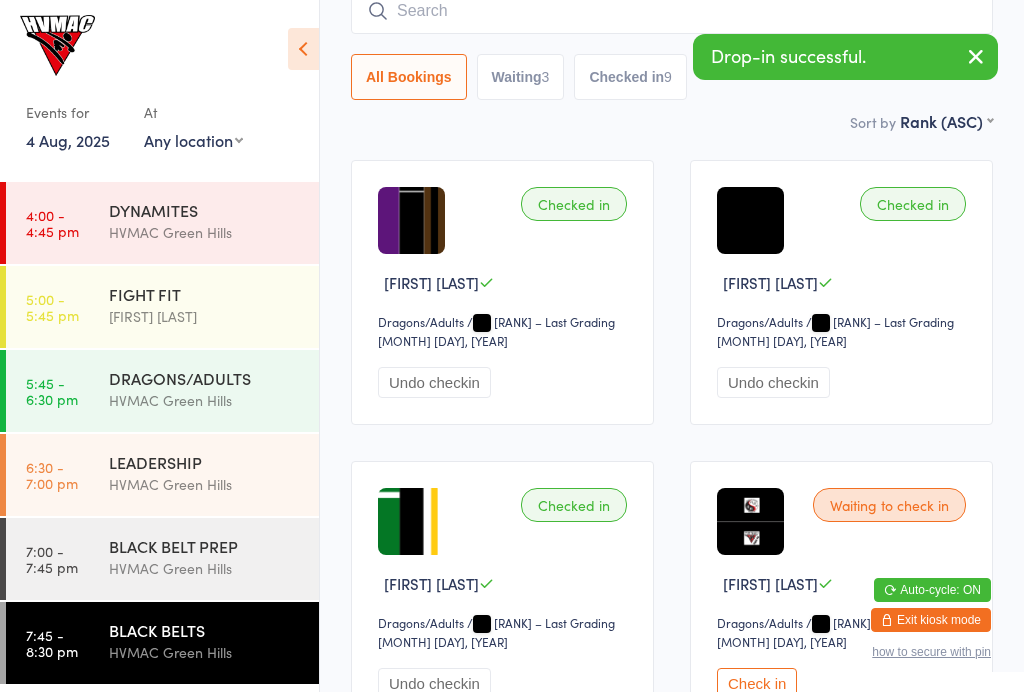 click on "LEADERSHIP" at bounding box center (205, 462) 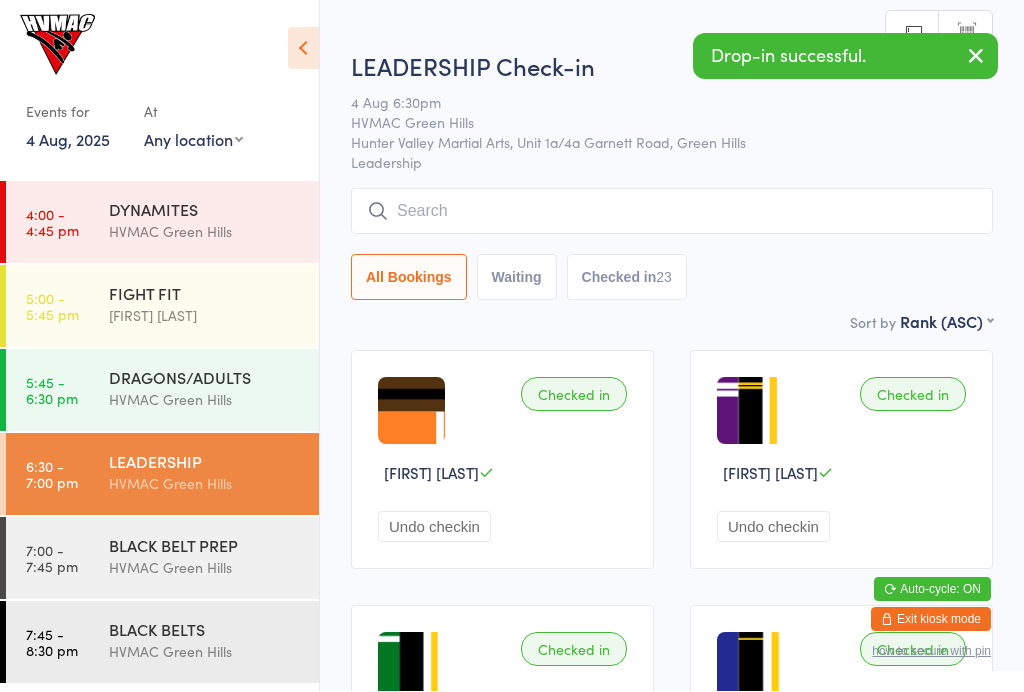 scroll, scrollTop: 1, scrollLeft: 0, axis: vertical 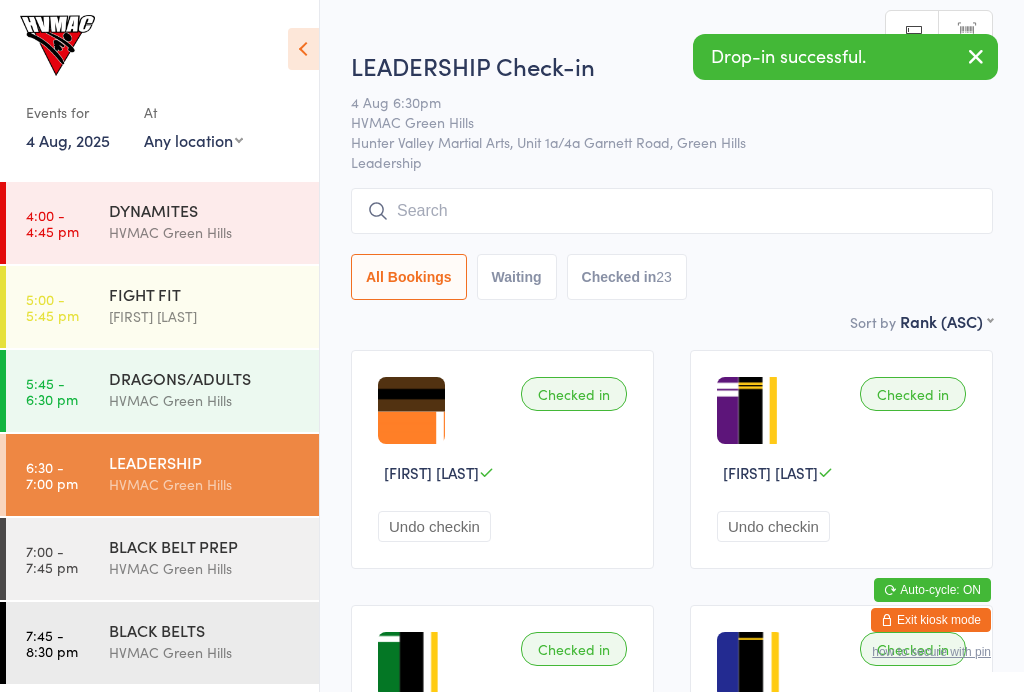 click at bounding box center [303, 49] 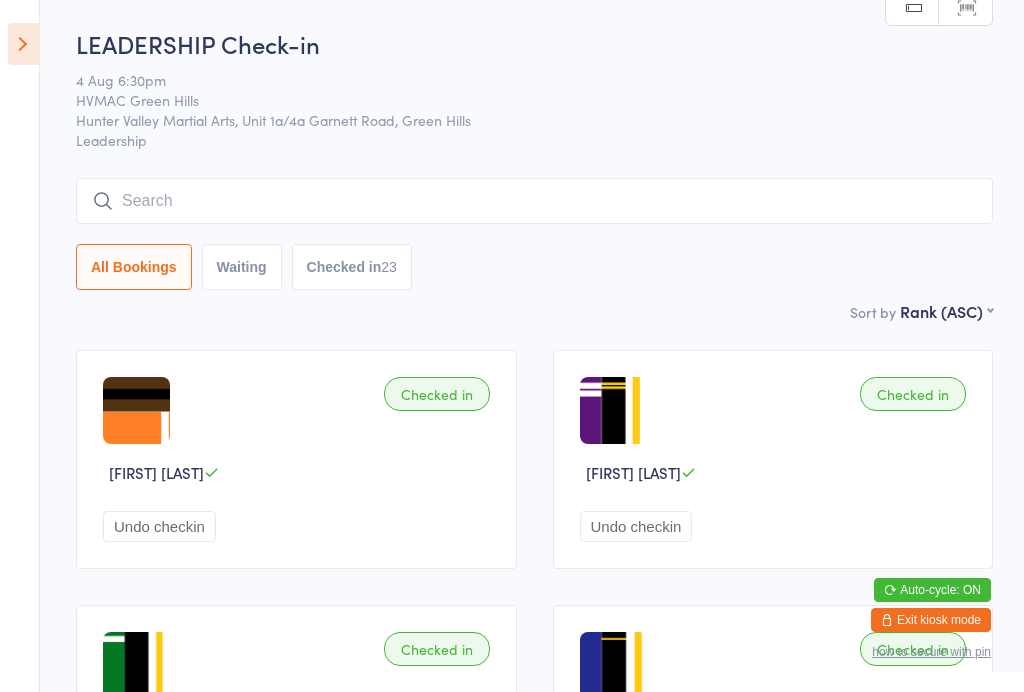 click at bounding box center [23, 44] 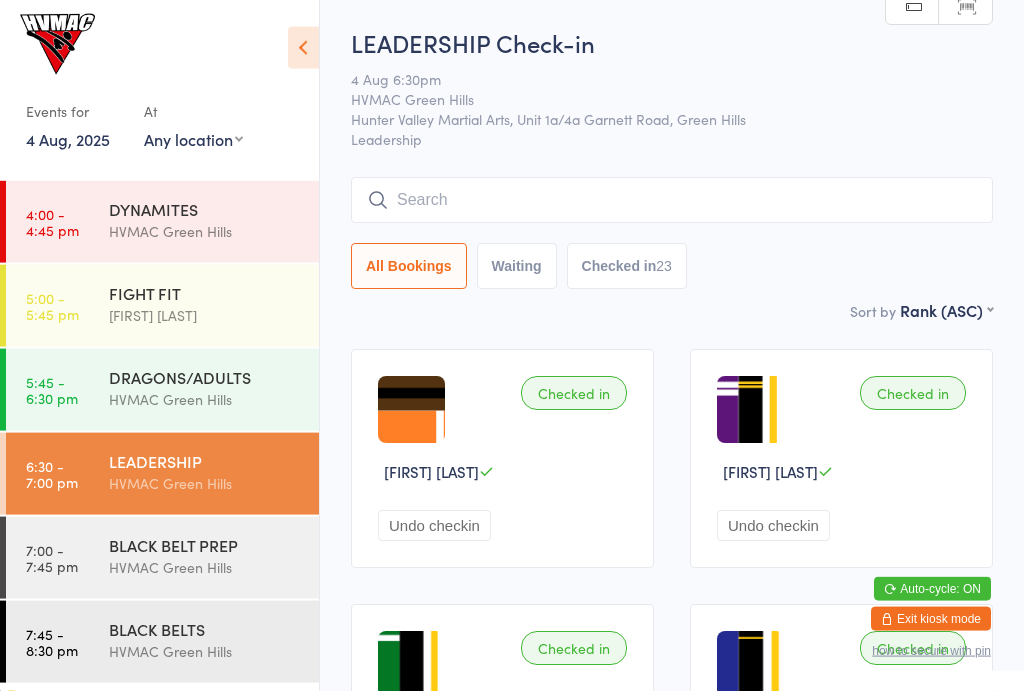 scroll, scrollTop: 109, scrollLeft: 0, axis: vertical 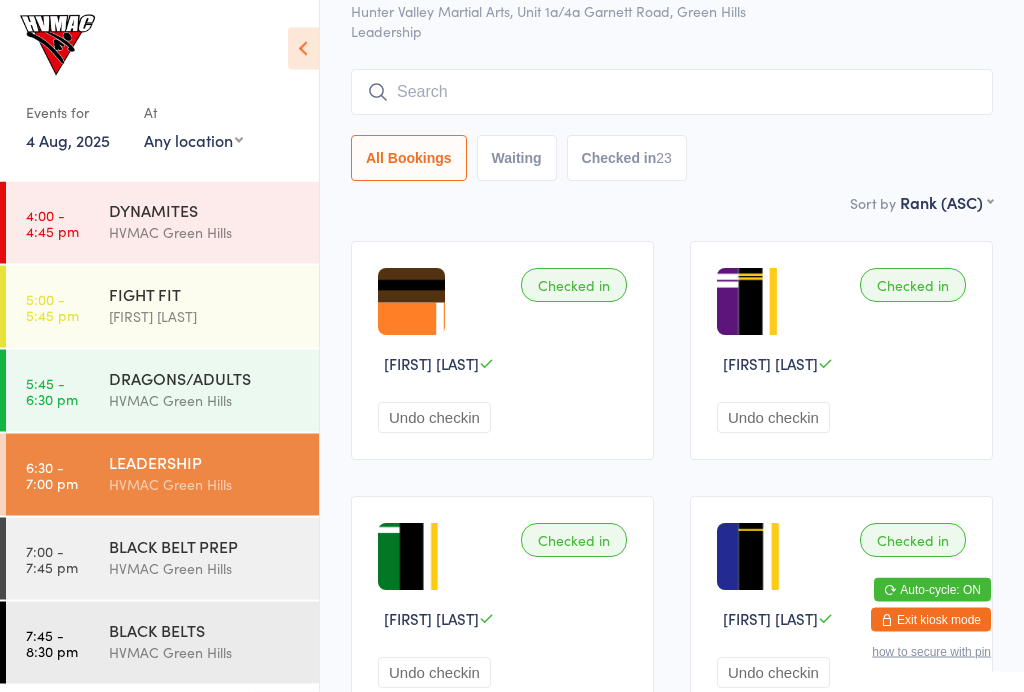 click on "BLACK BELTS" at bounding box center [205, 630] 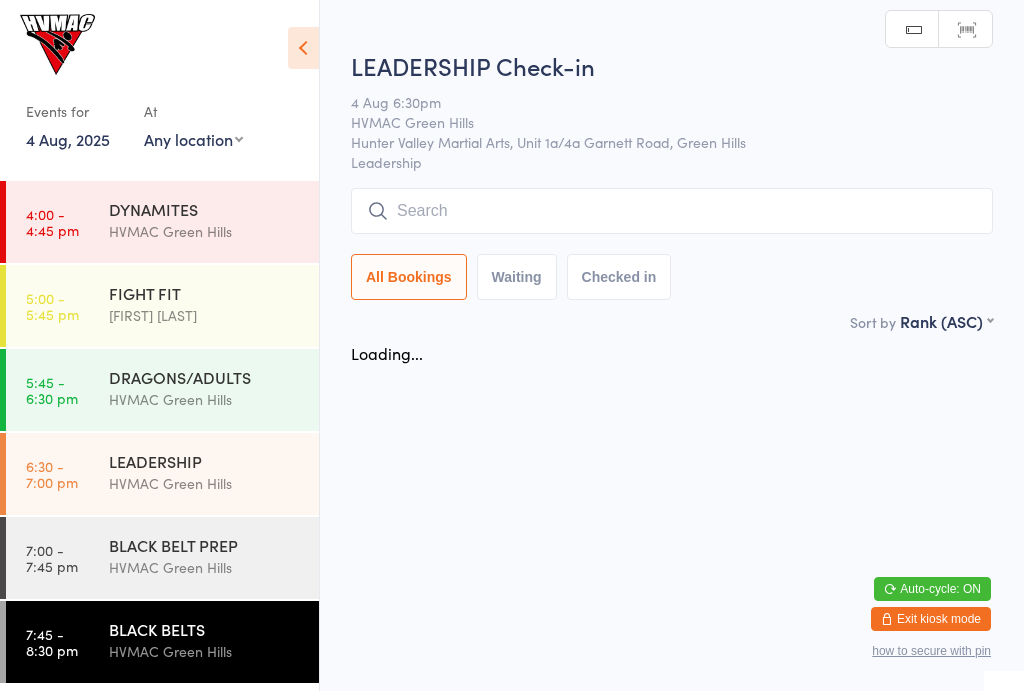 scroll, scrollTop: 1, scrollLeft: 0, axis: vertical 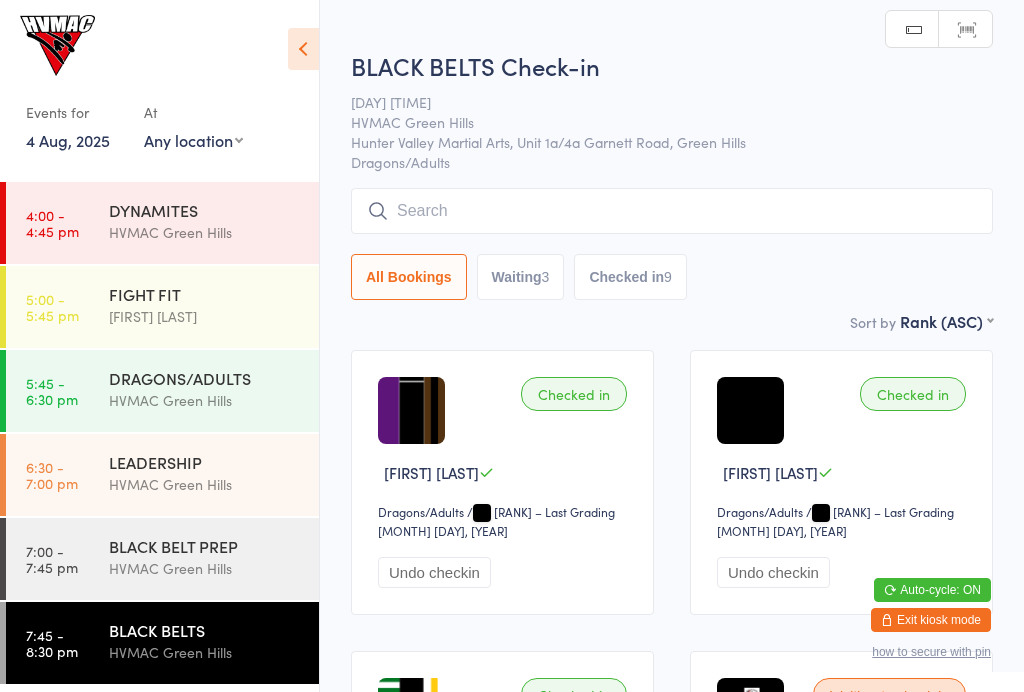 click on "Waiting  3" at bounding box center [521, 277] 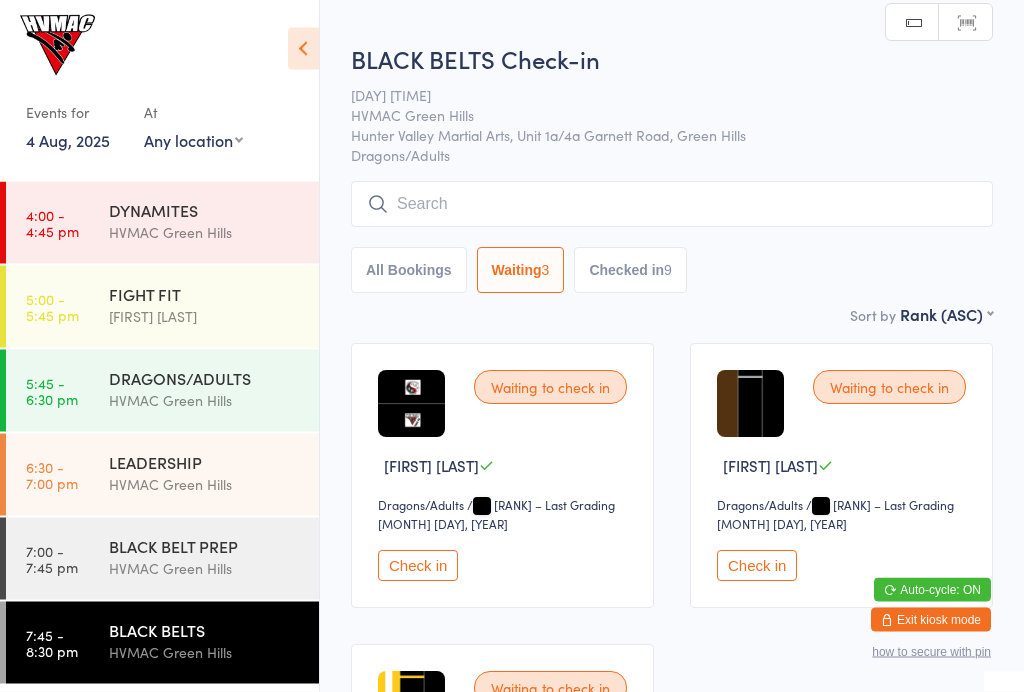 scroll, scrollTop: 0, scrollLeft: 0, axis: both 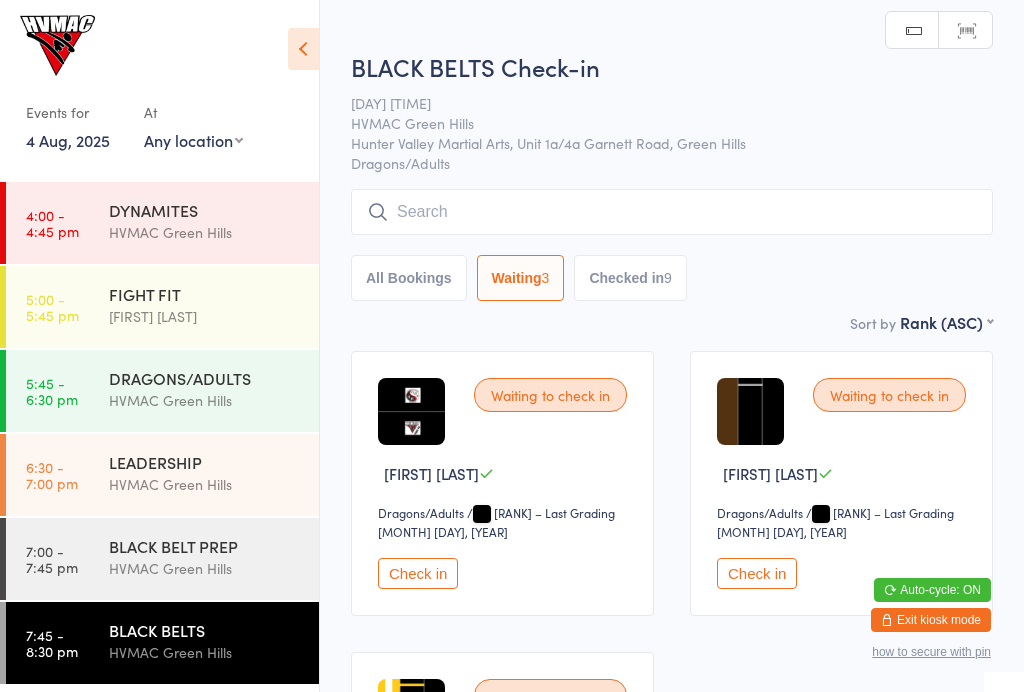 click at bounding box center [672, 212] 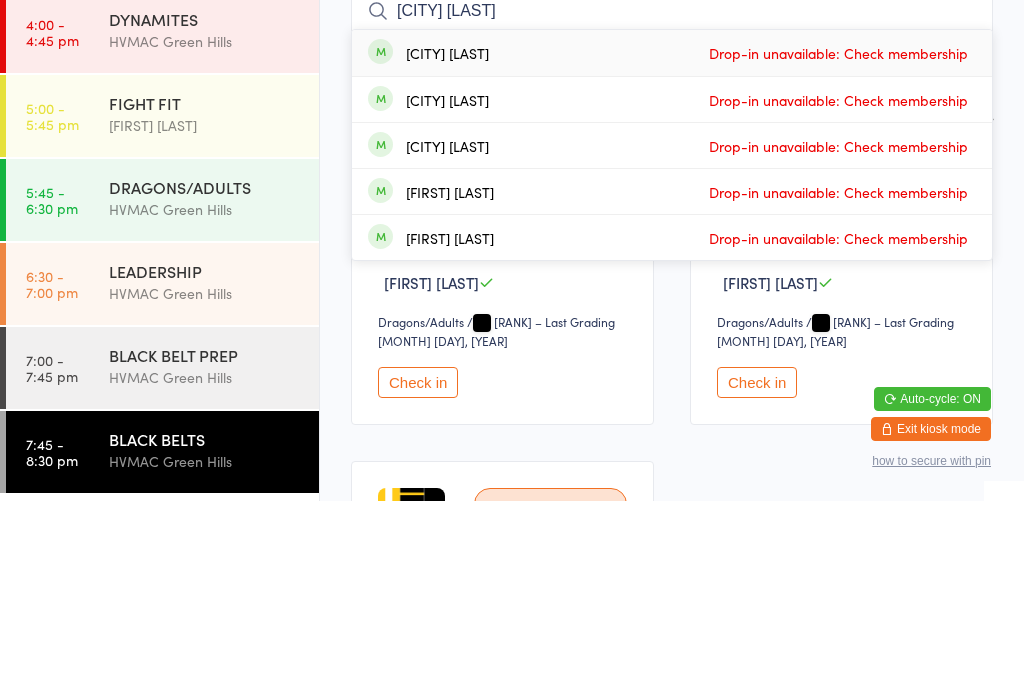 type on "[FIRST] [LAST]" 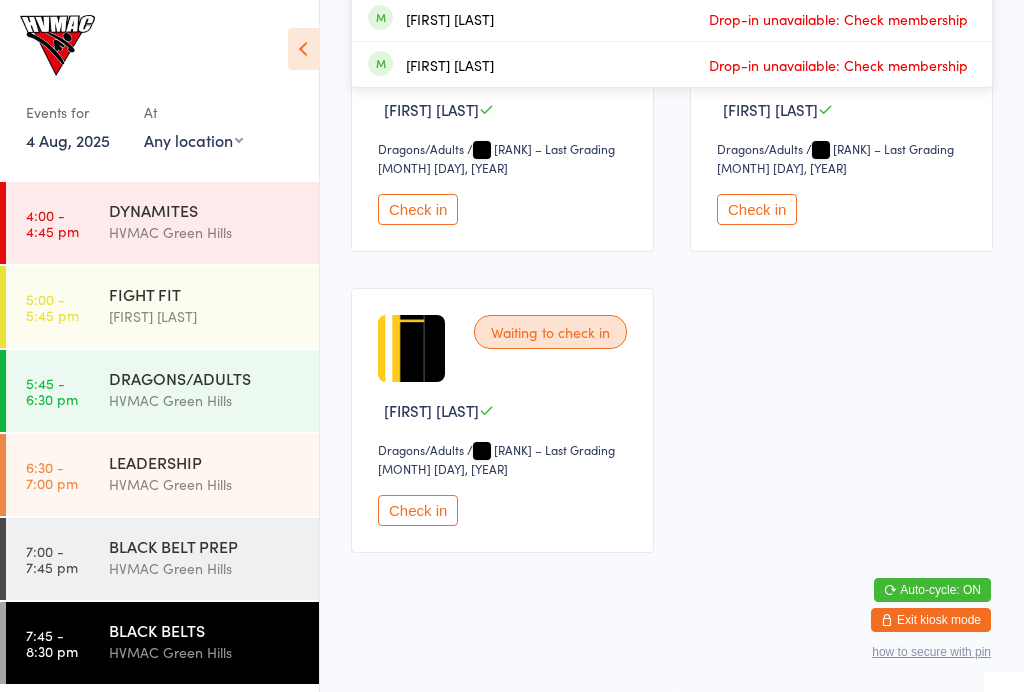 click on "LEADERSHIP" at bounding box center (205, 462) 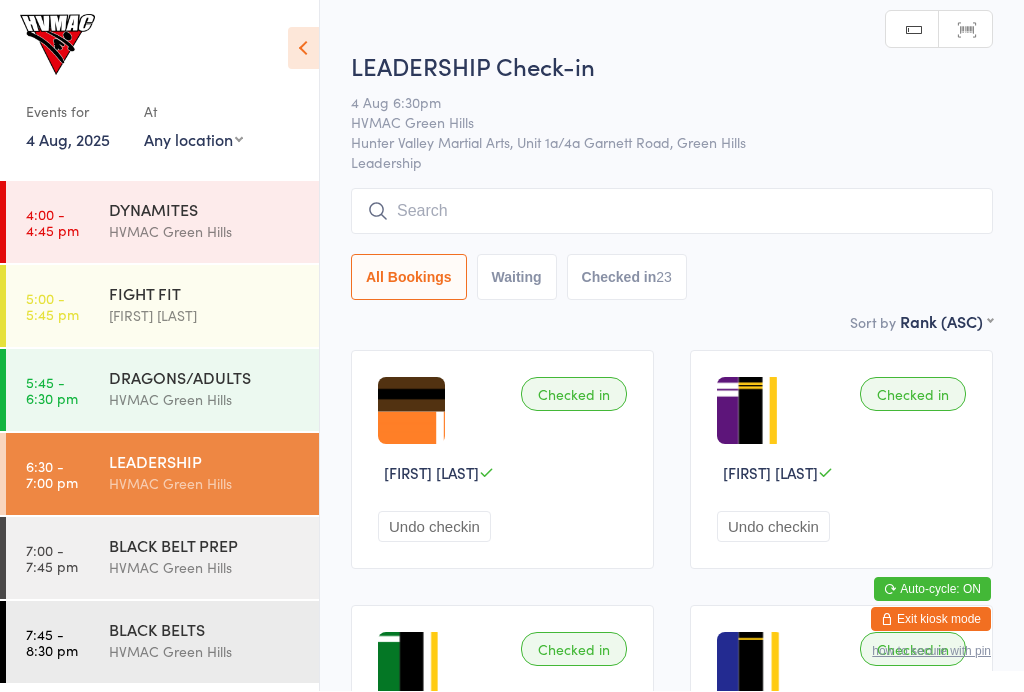 scroll, scrollTop: 1, scrollLeft: 0, axis: vertical 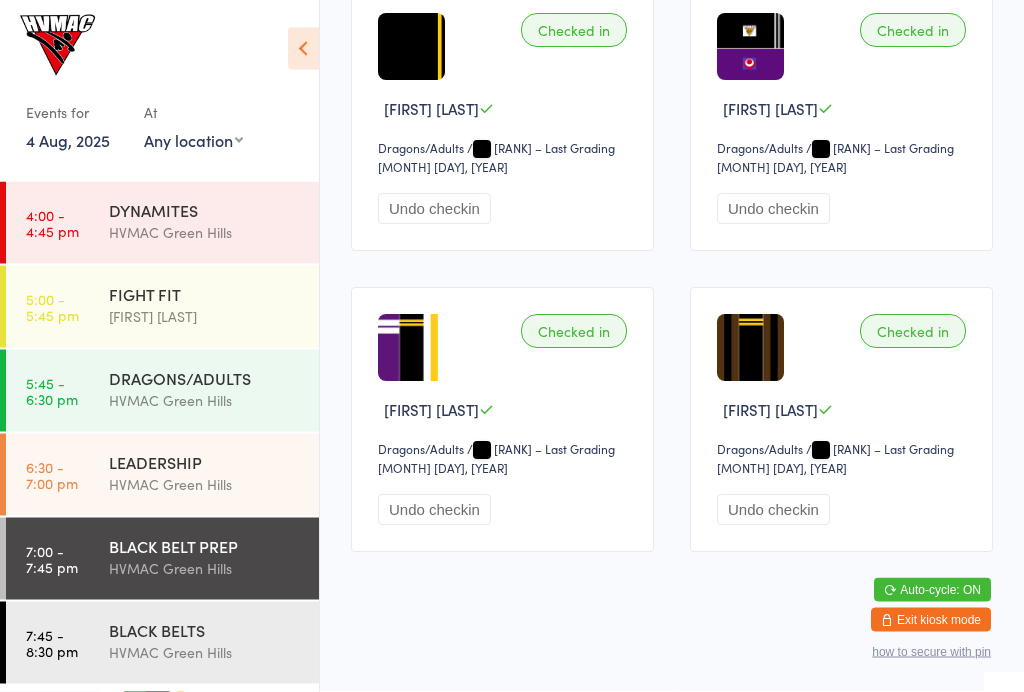 click on "HVMAC Green Hills" at bounding box center (205, 484) 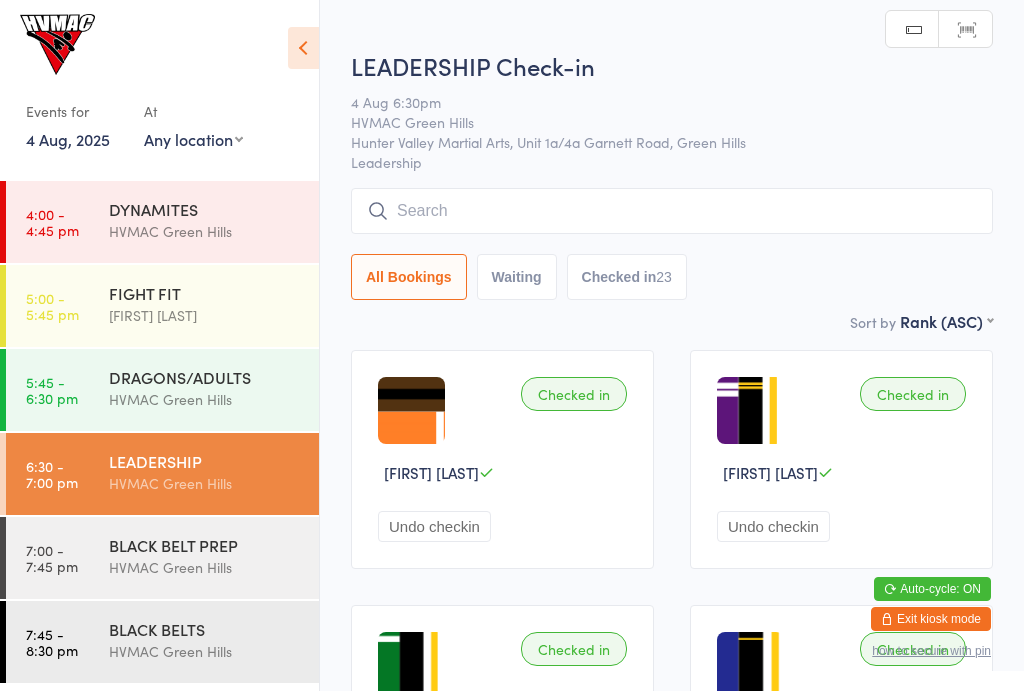 scroll, scrollTop: 1, scrollLeft: 0, axis: vertical 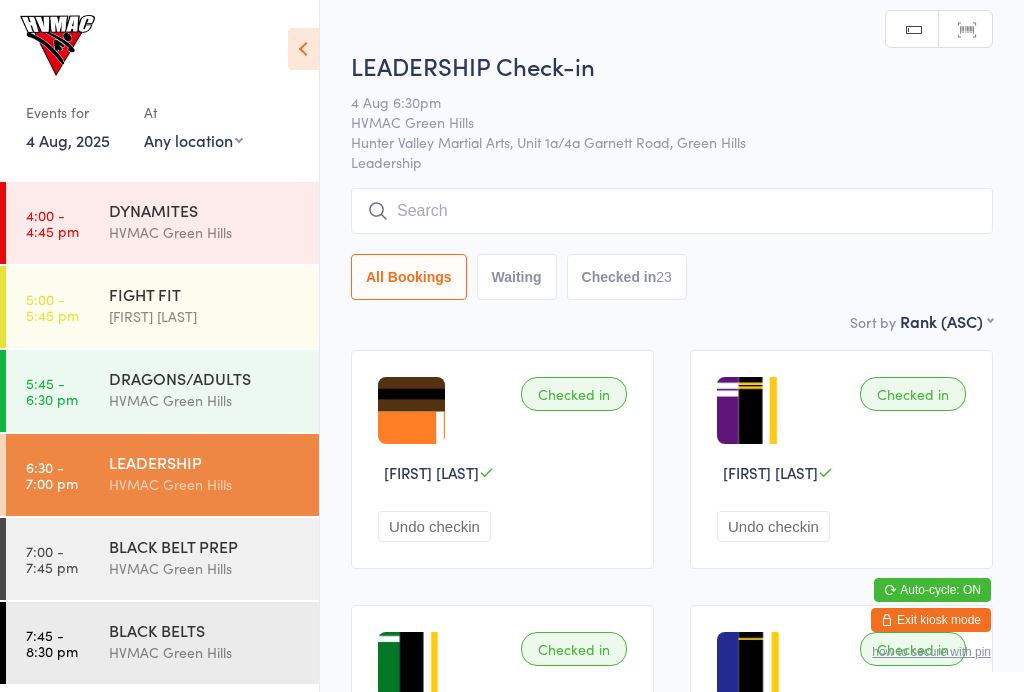 click on "HVMAC Green Hills" at bounding box center (205, 568) 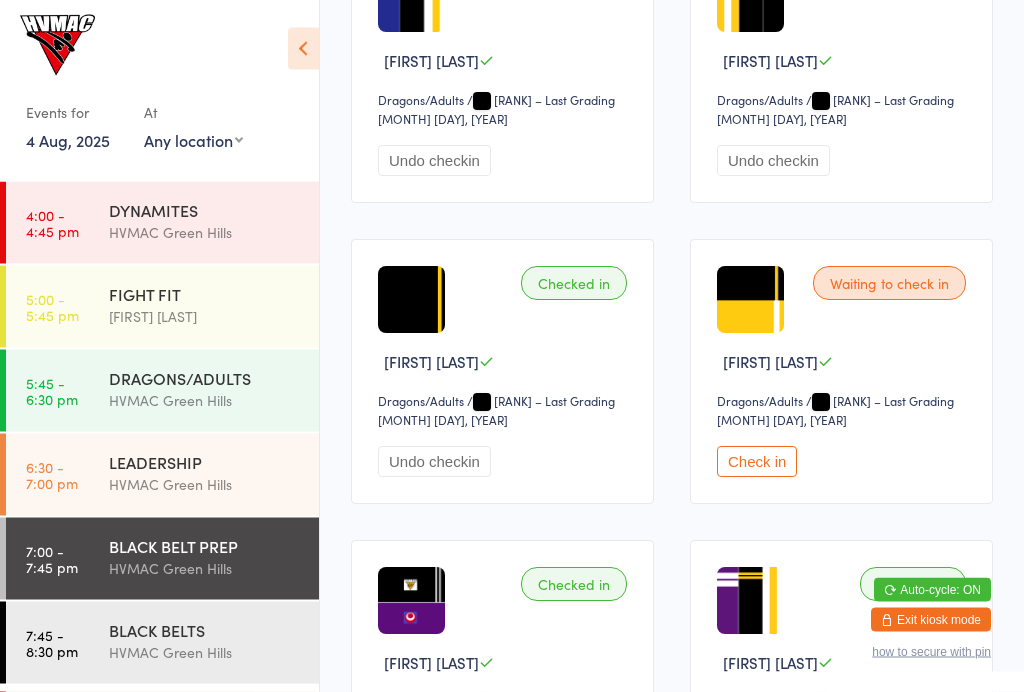 scroll, scrollTop: 2823, scrollLeft: 0, axis: vertical 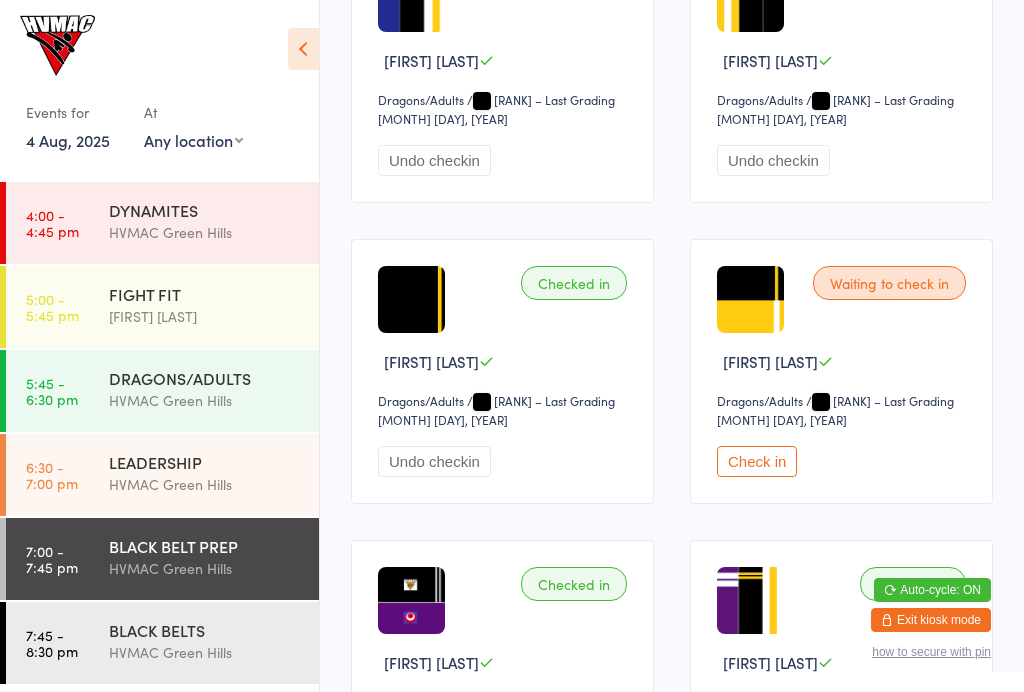 click on "Check in" at bounding box center (757, 461) 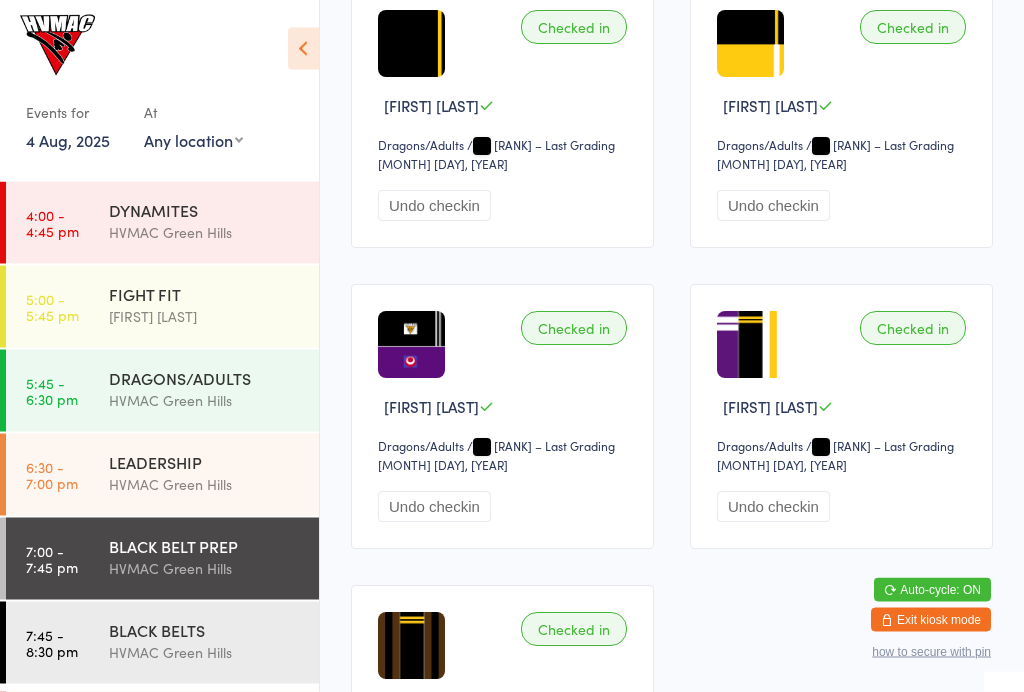 scroll, scrollTop: 3078, scrollLeft: 0, axis: vertical 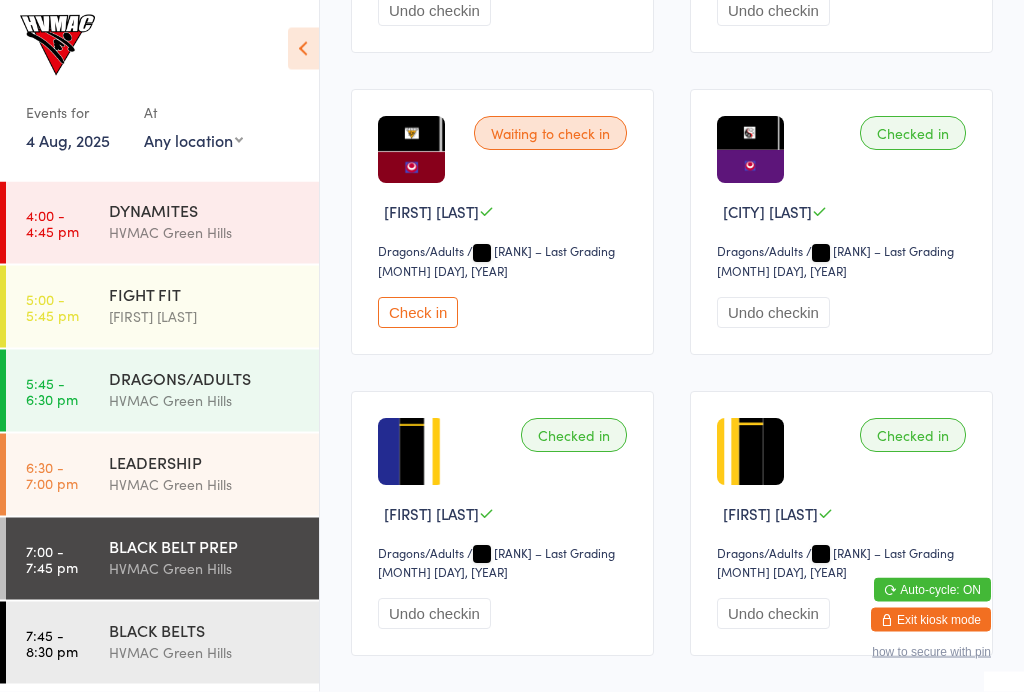 click on "Check in" at bounding box center (418, 313) 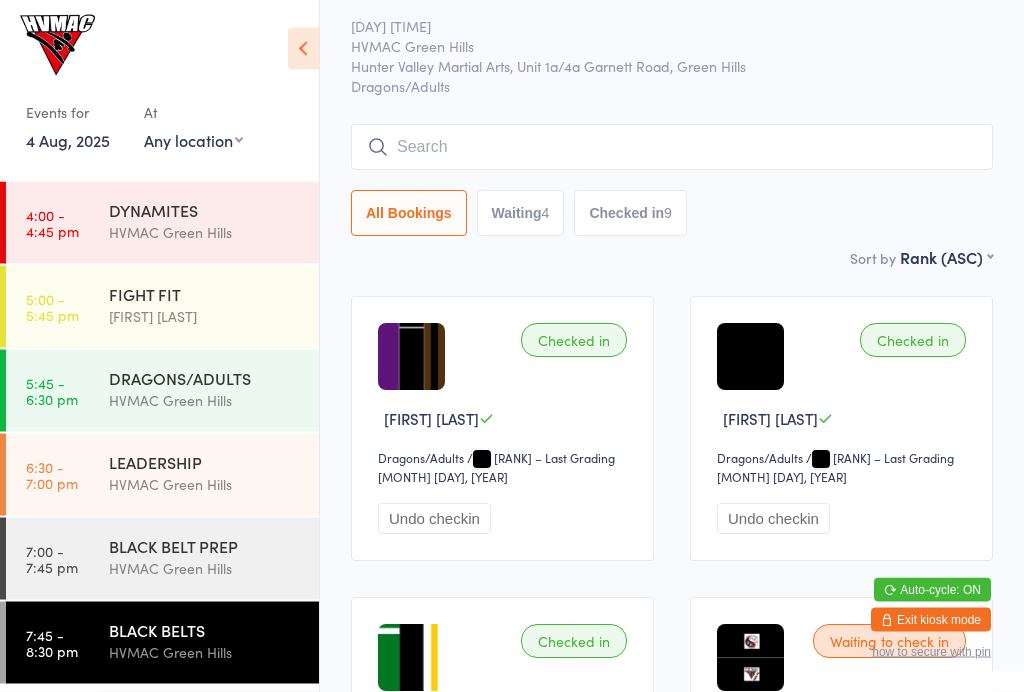 scroll, scrollTop: 0, scrollLeft: 0, axis: both 